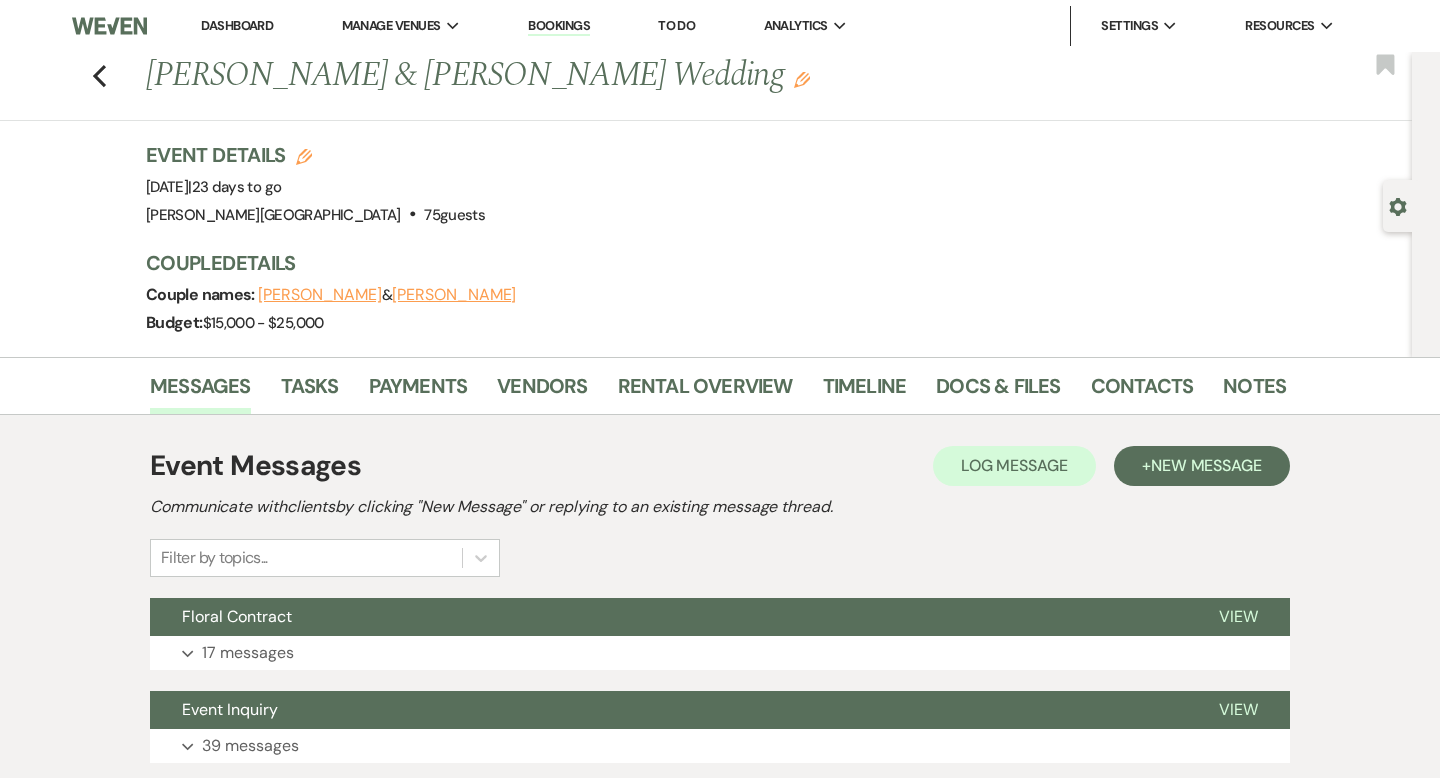 scroll, scrollTop: 0, scrollLeft: 0, axis: both 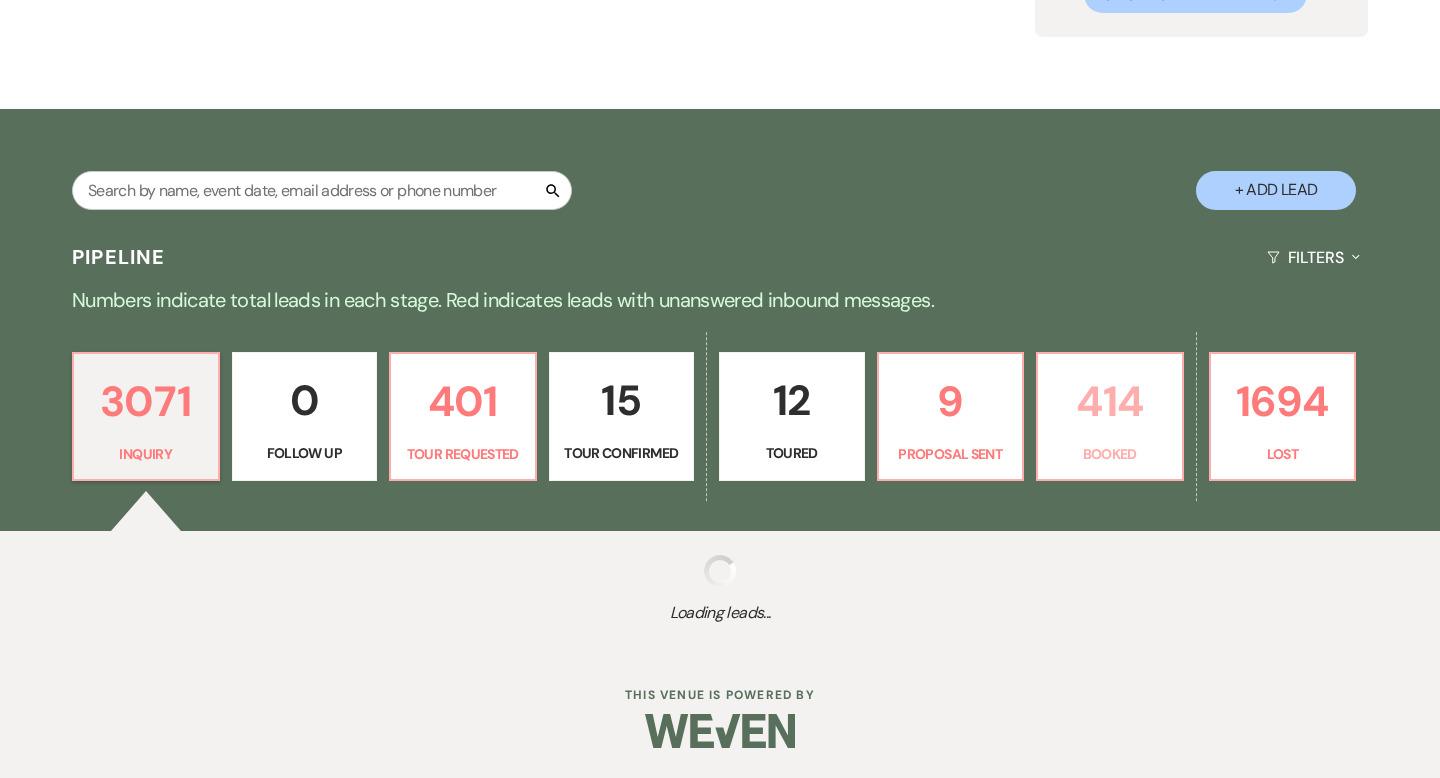 click on "414" at bounding box center [1110, 401] 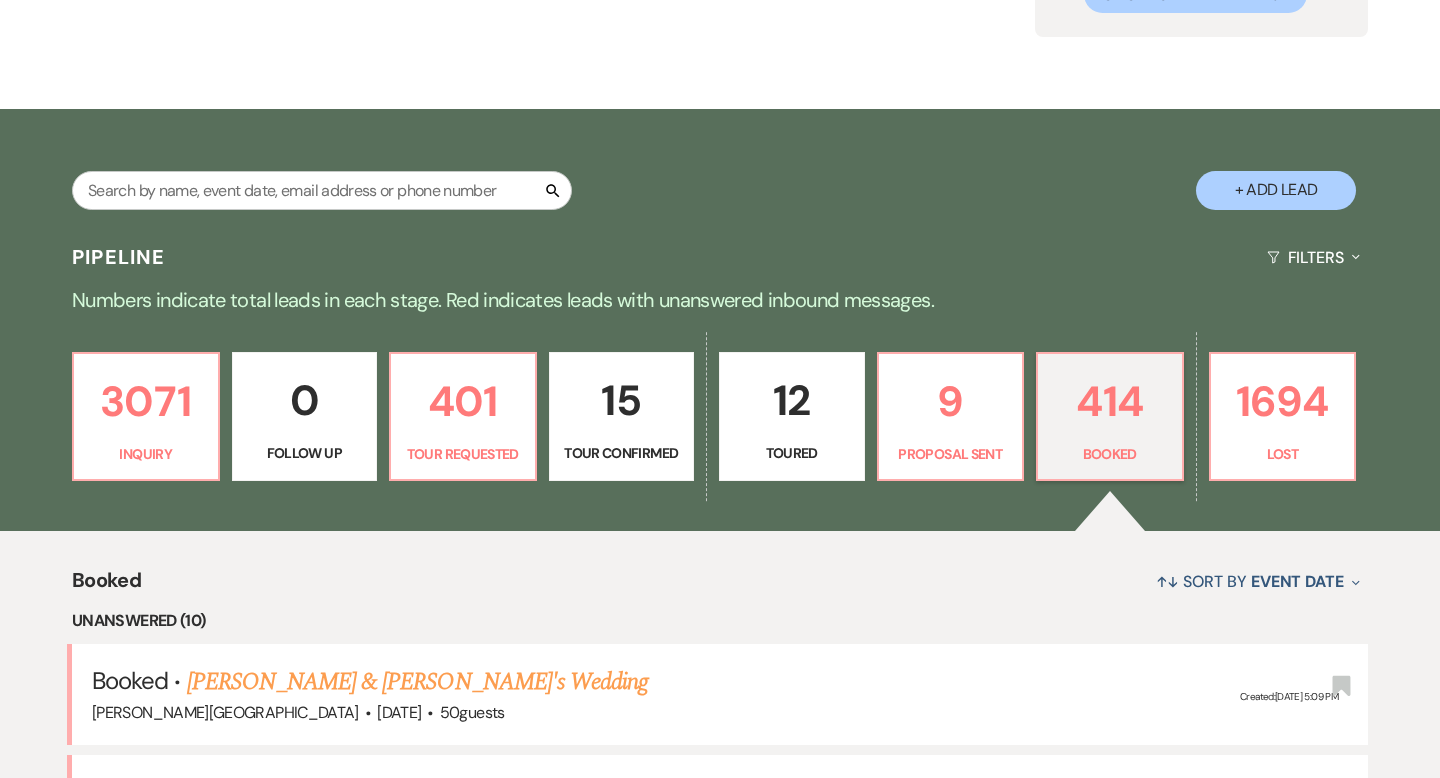 click on "3071 Inquiry 0 Follow Up 401 Tour Requested 15 Tour Confirmed 12 Toured 9 Proposal Sent 414 Booked 1694 Lost" at bounding box center [720, 430] 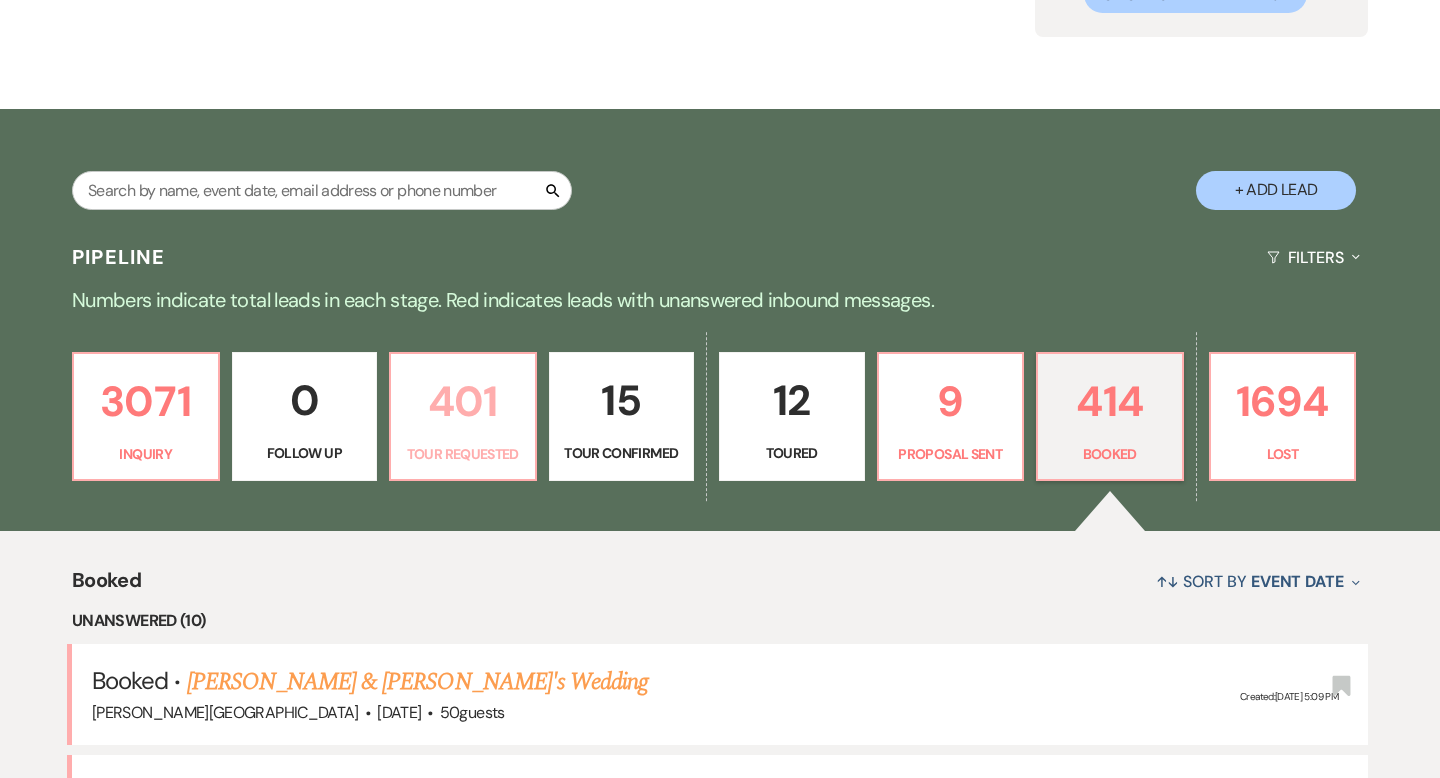click on "401 Tour Requested" at bounding box center [463, 417] 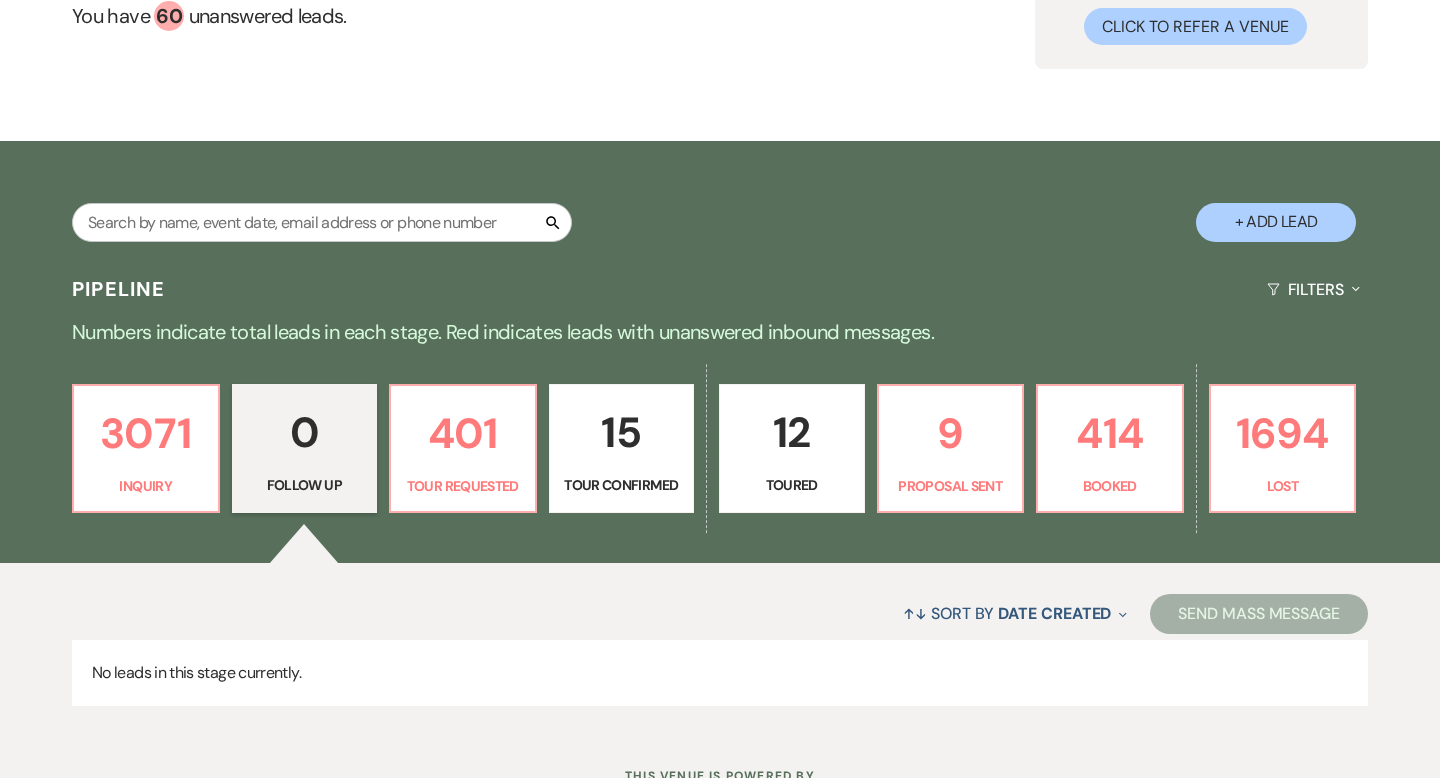 scroll, scrollTop: 290, scrollLeft: 0, axis: vertical 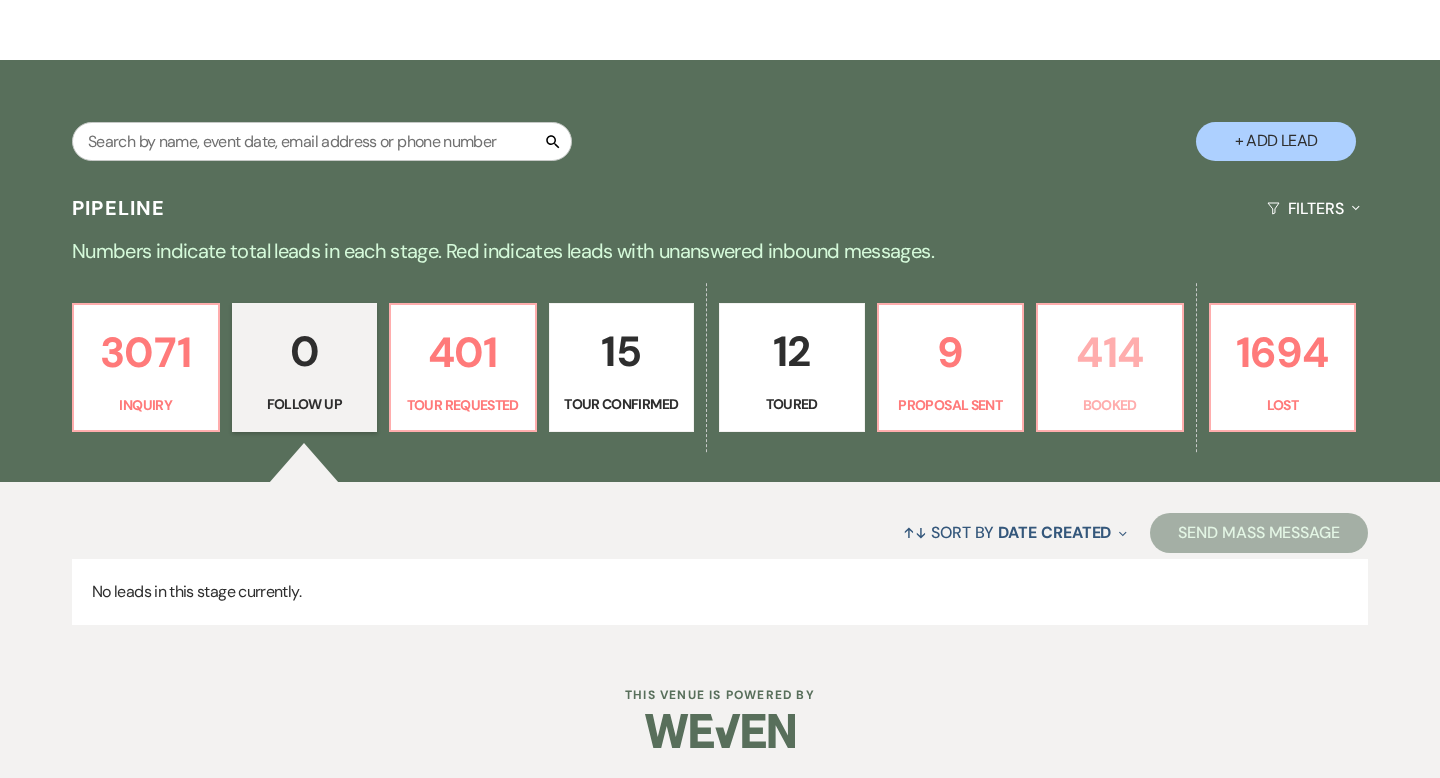 click on "414" at bounding box center [1110, 352] 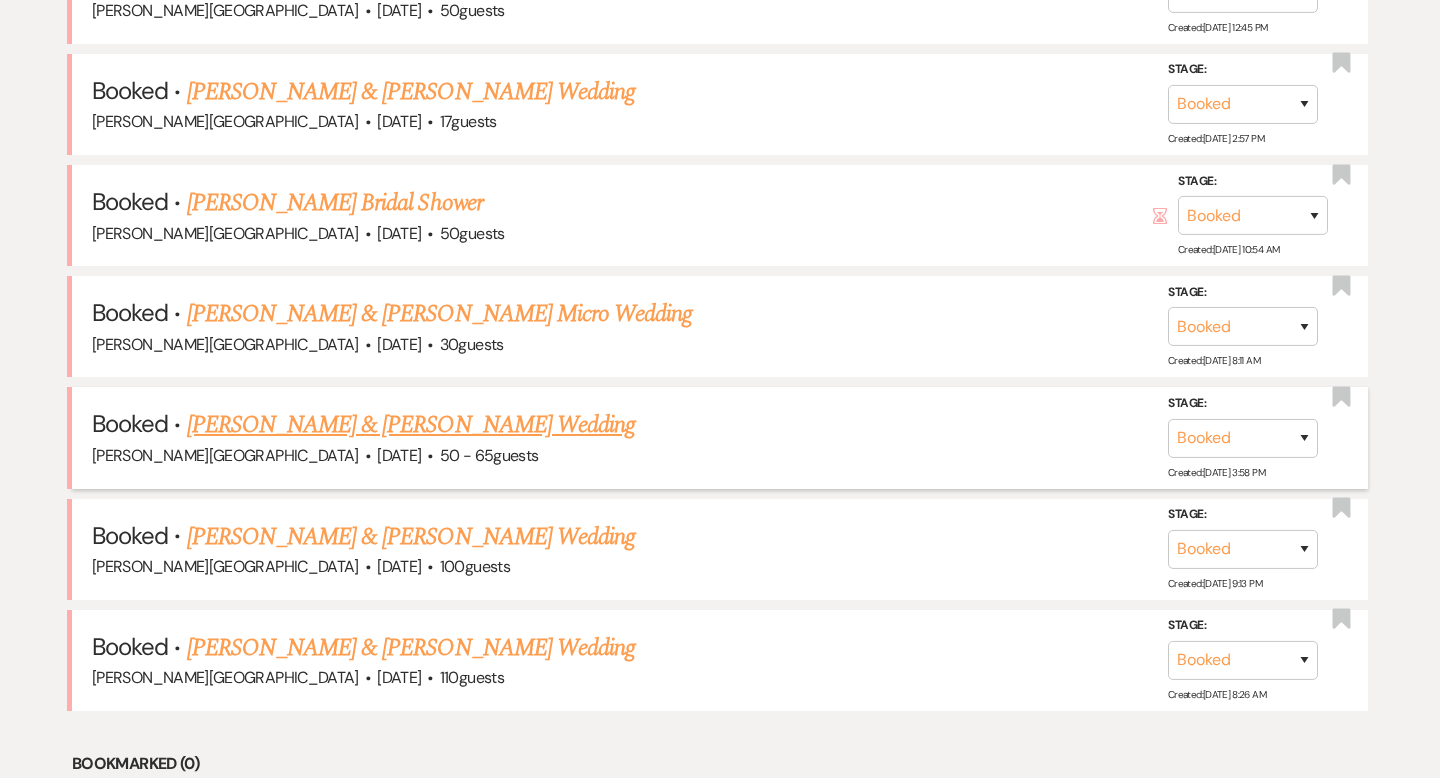 scroll, scrollTop: 1976, scrollLeft: 0, axis: vertical 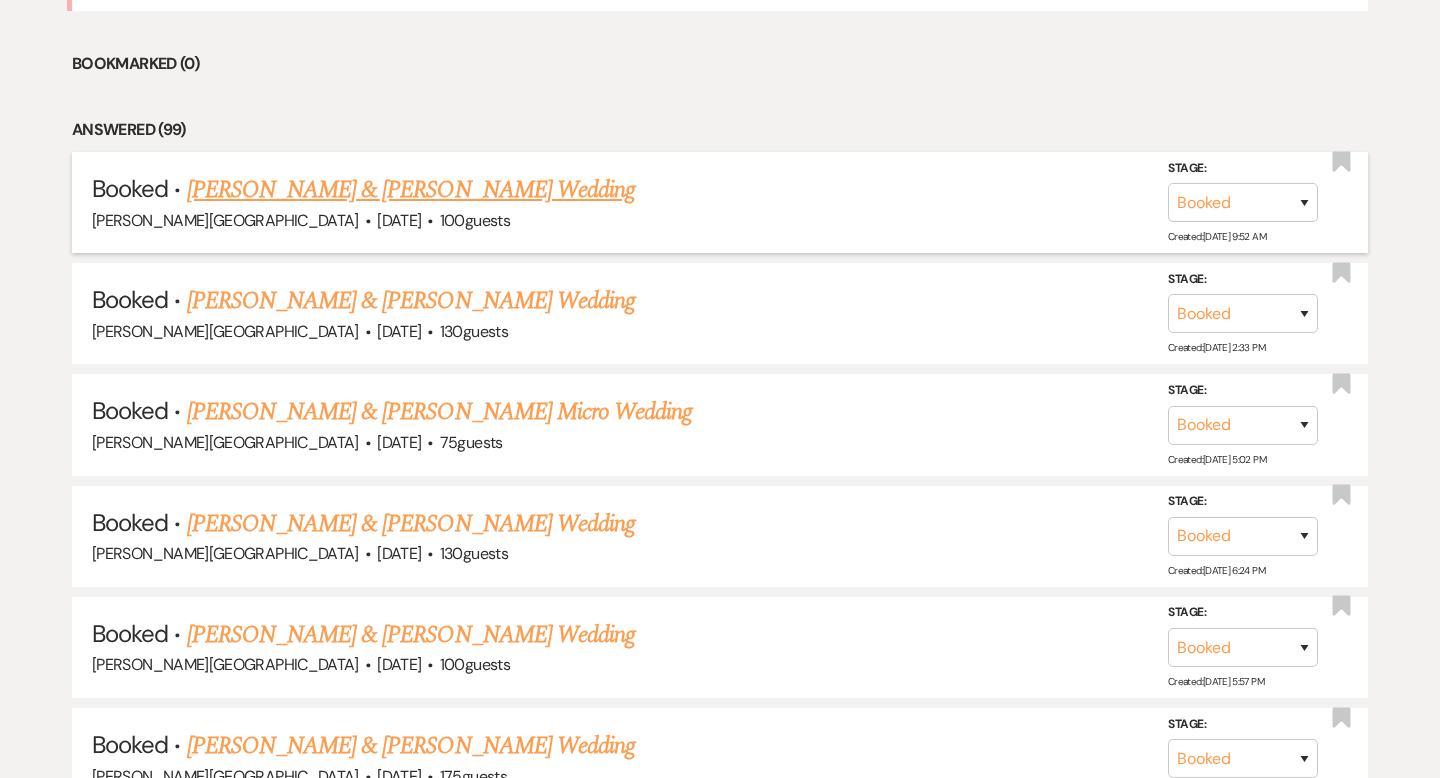 click on "[PERSON_NAME] & [PERSON_NAME] Wedding" at bounding box center (411, 190) 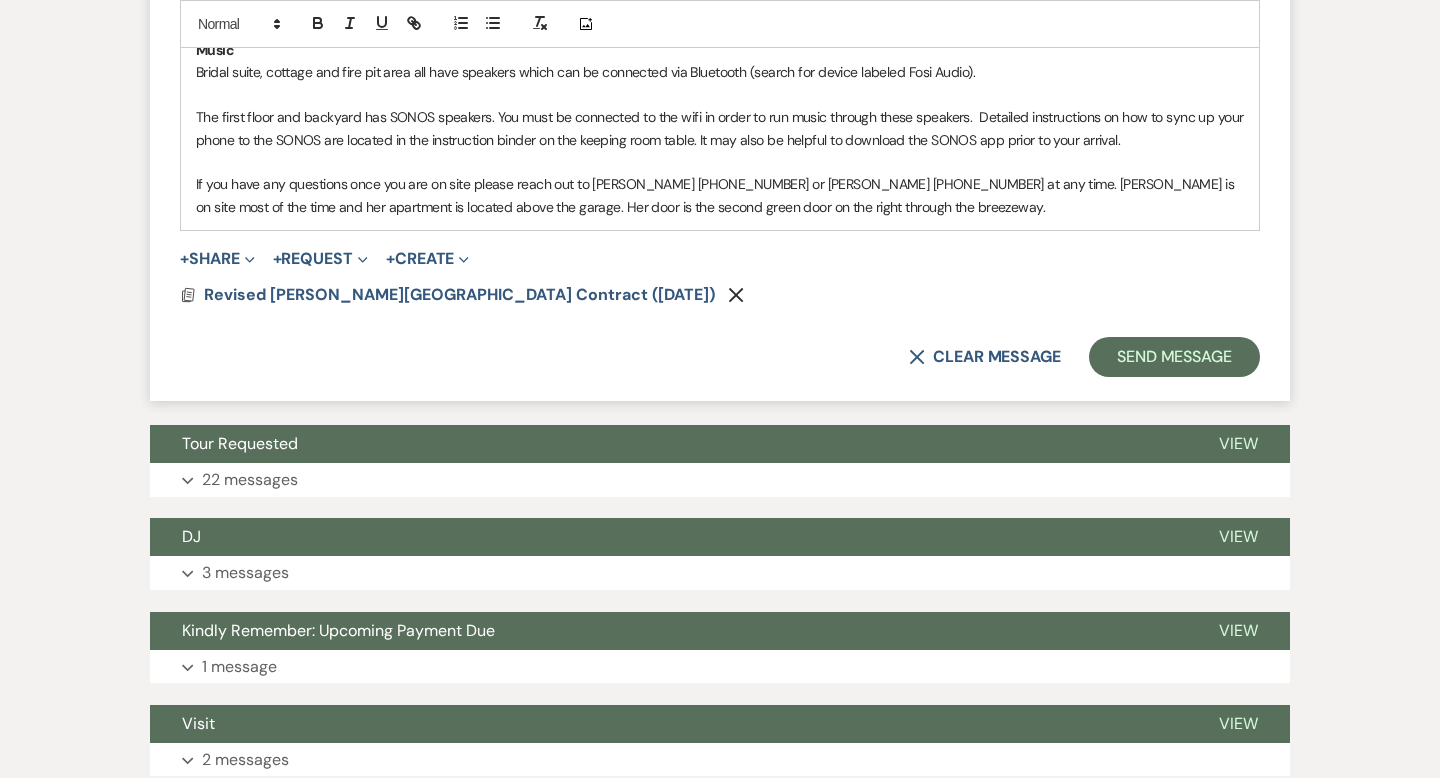 scroll, scrollTop: 2778, scrollLeft: 0, axis: vertical 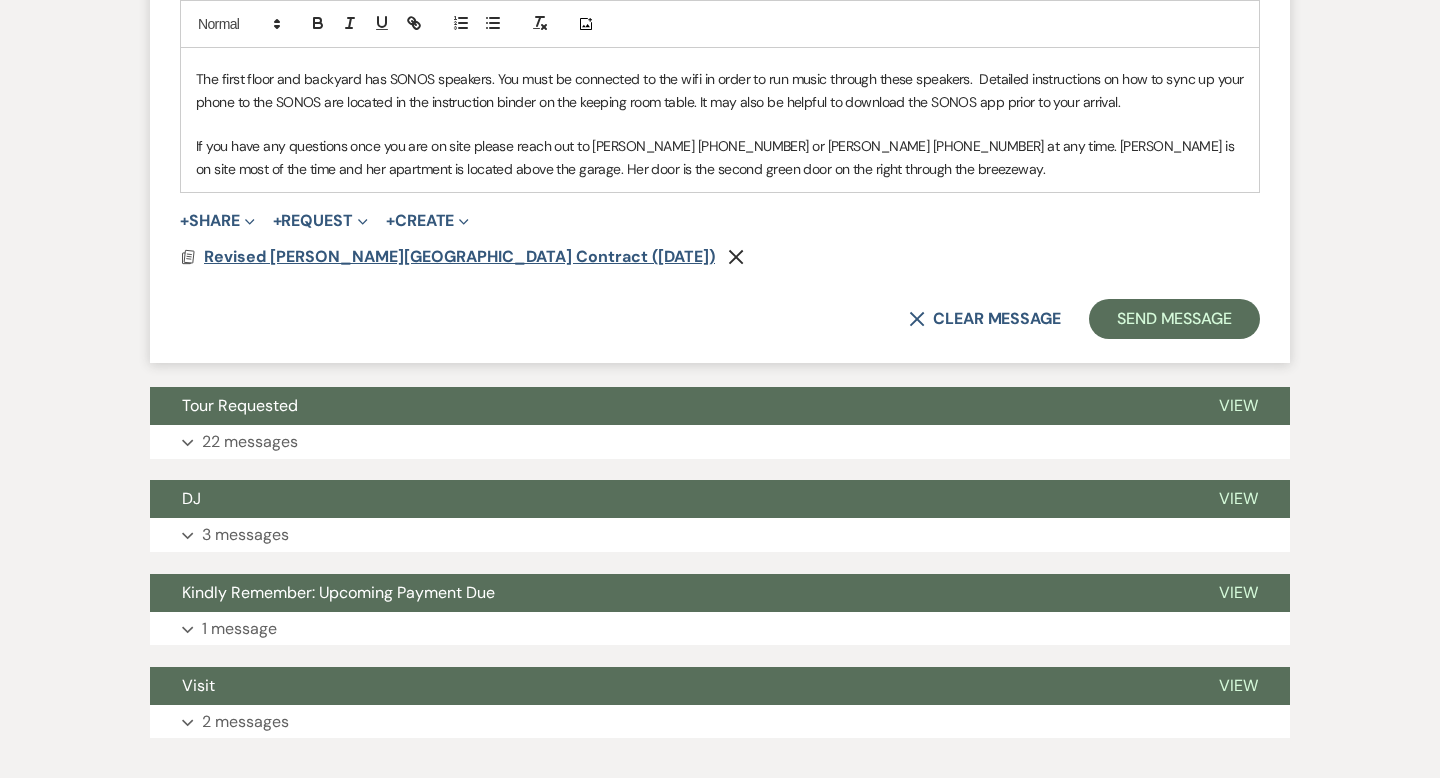 click on "Revised [PERSON_NAME][GEOGRAPHIC_DATA] Contract ([DATE])" at bounding box center [459, 256] 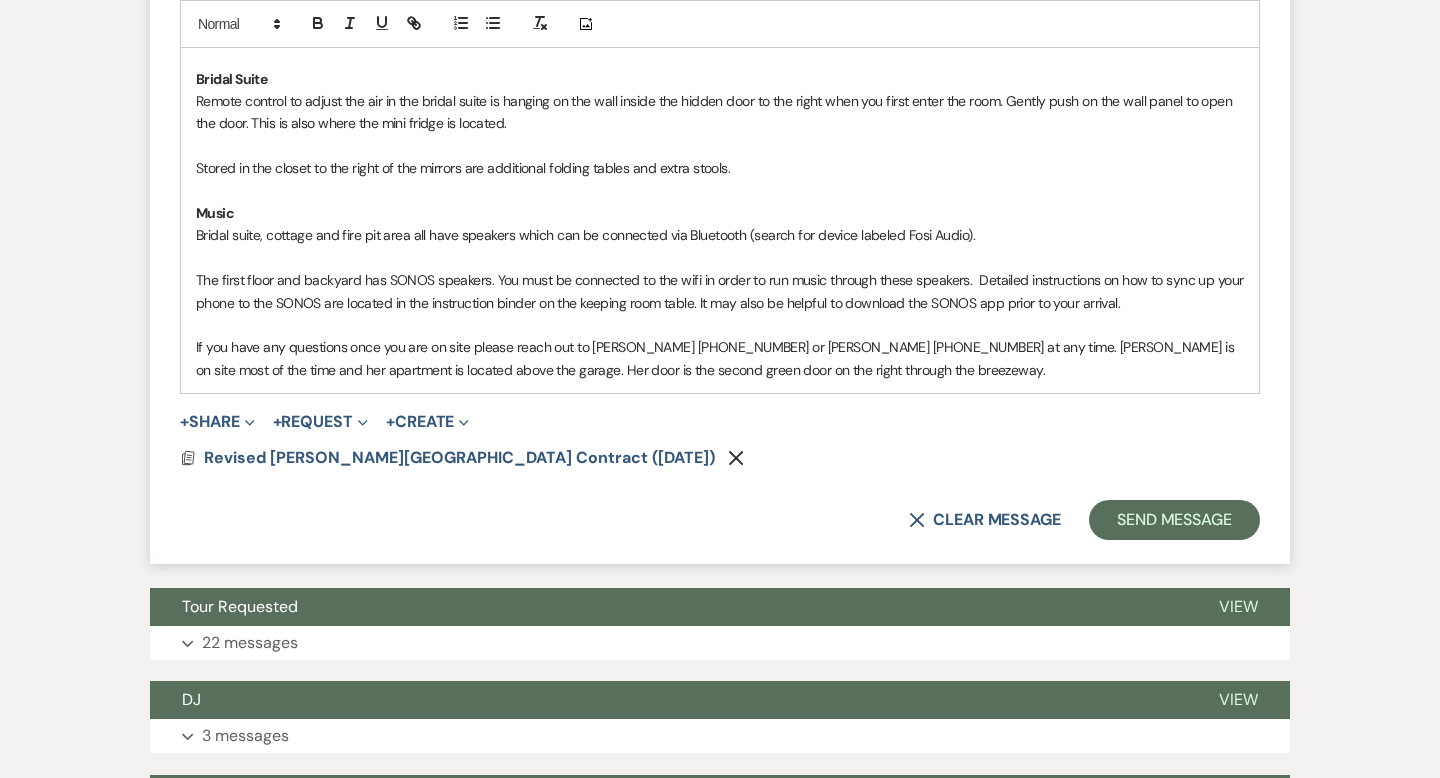 scroll, scrollTop: 2609, scrollLeft: 0, axis: vertical 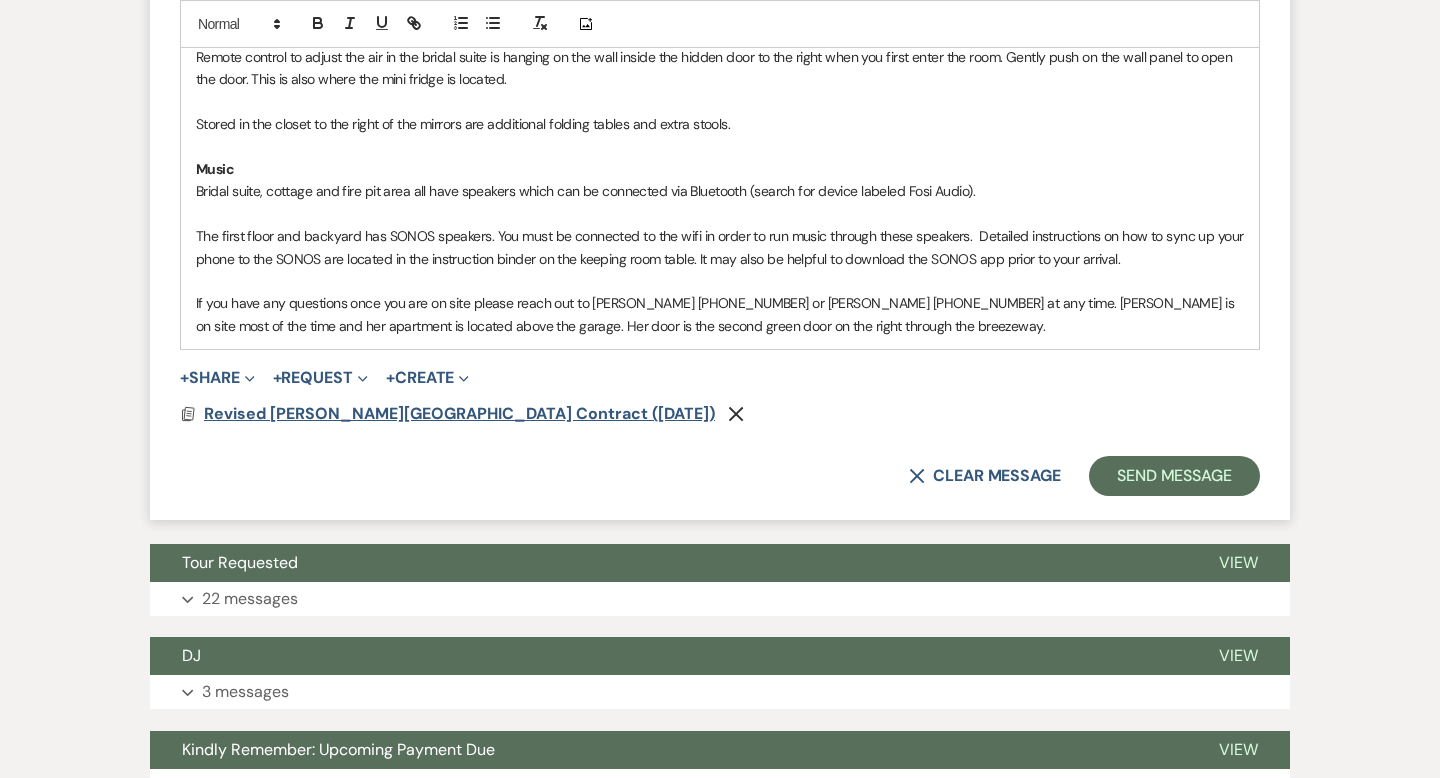 click on "Revised [PERSON_NAME][GEOGRAPHIC_DATA] Contract ([DATE])" at bounding box center (459, 413) 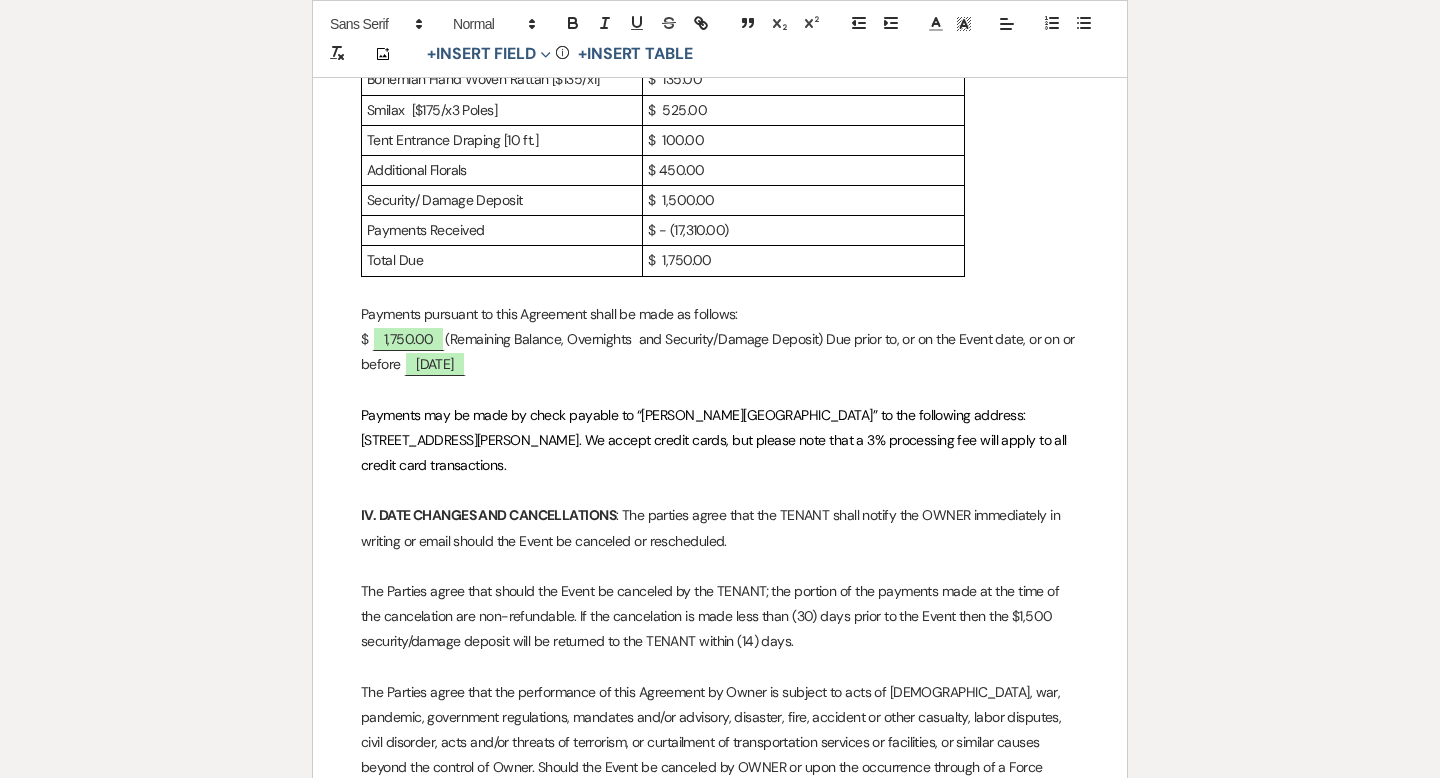 scroll, scrollTop: 0, scrollLeft: 0, axis: both 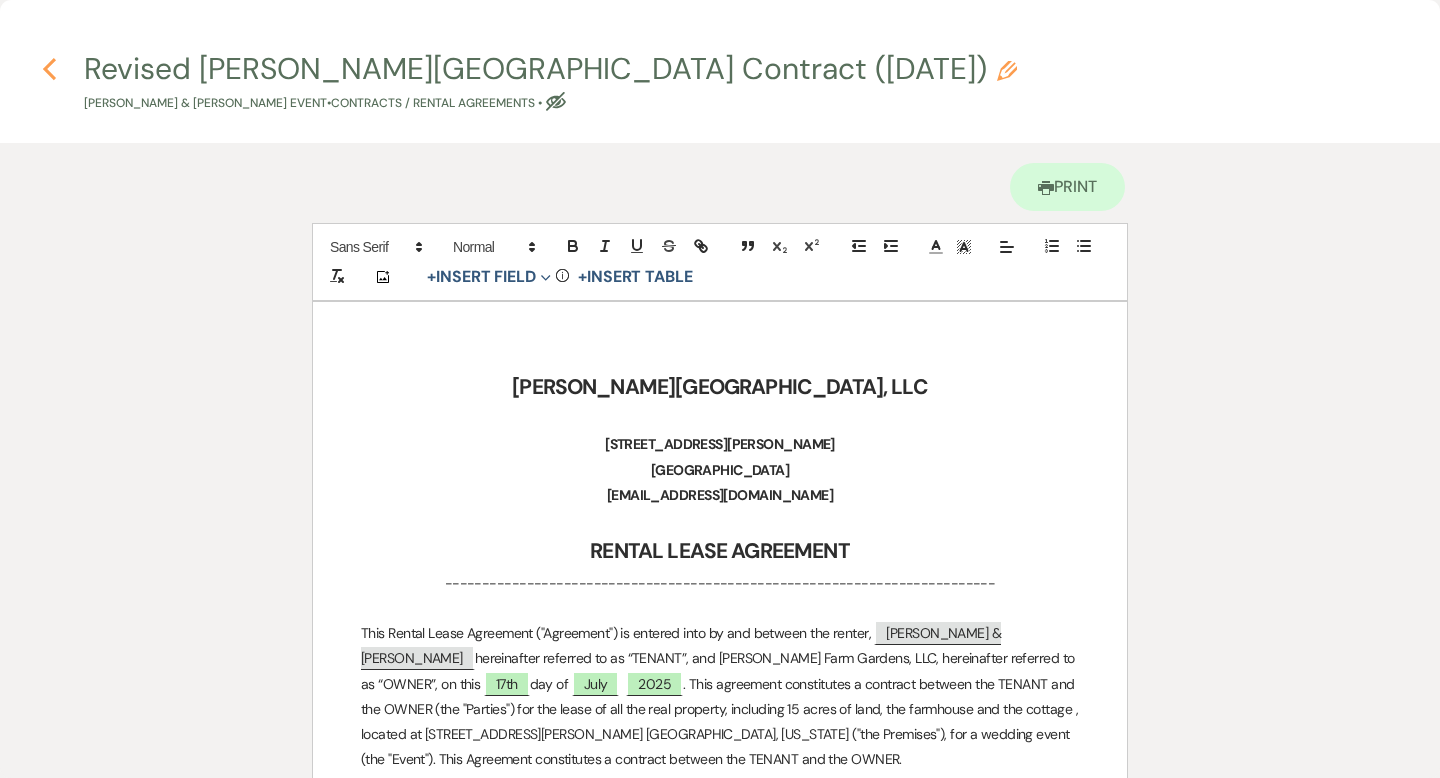 click on "Previous" 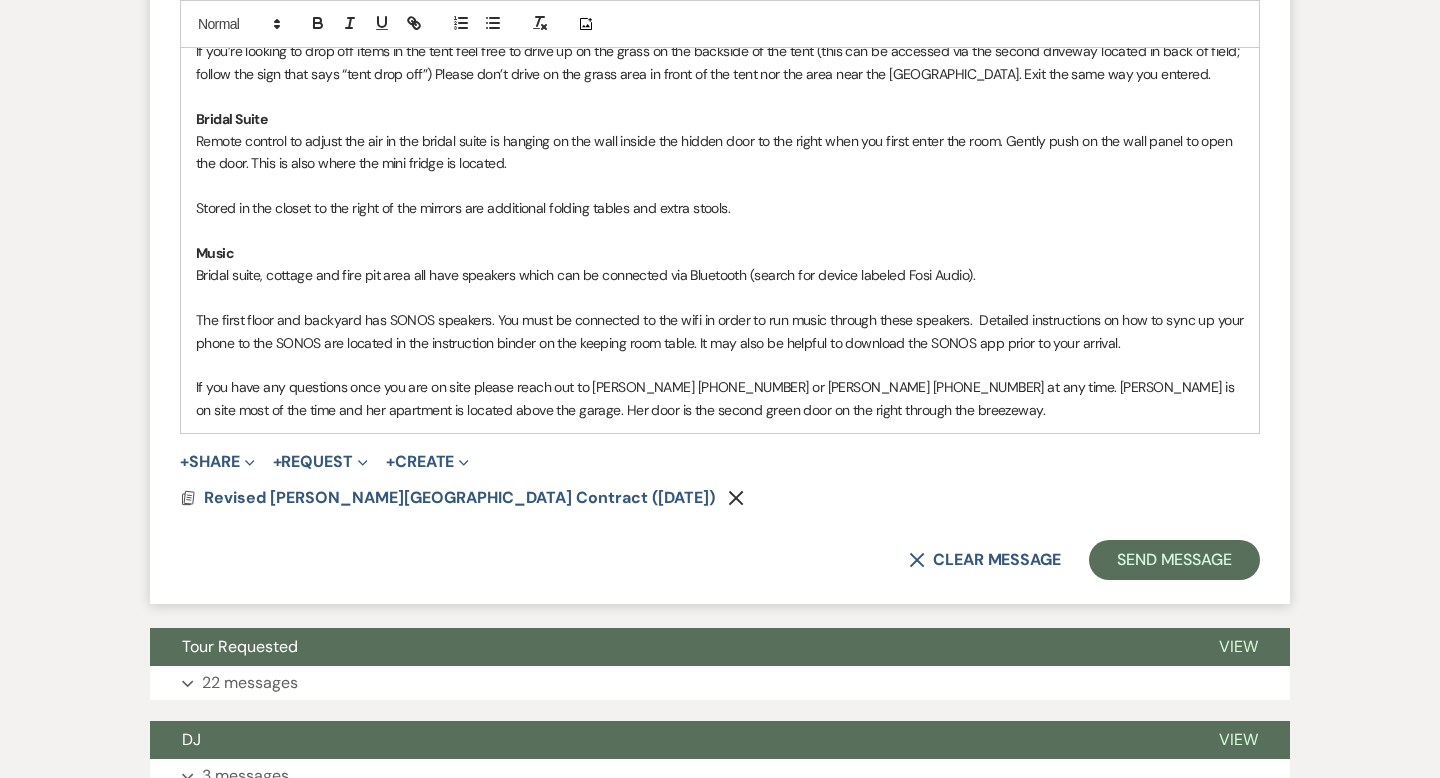 scroll, scrollTop: 2532, scrollLeft: 0, axis: vertical 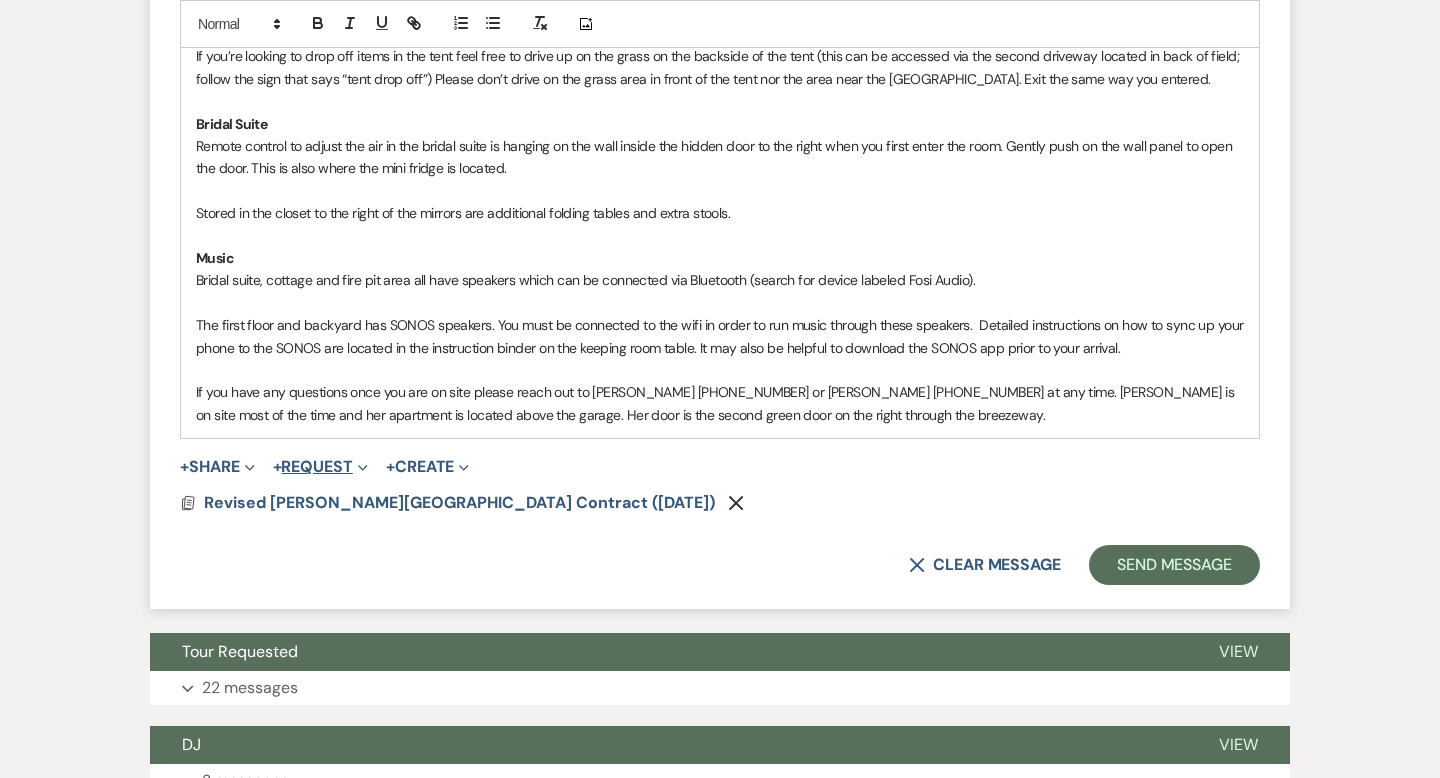 click on "+  Request Expand" at bounding box center [320, 467] 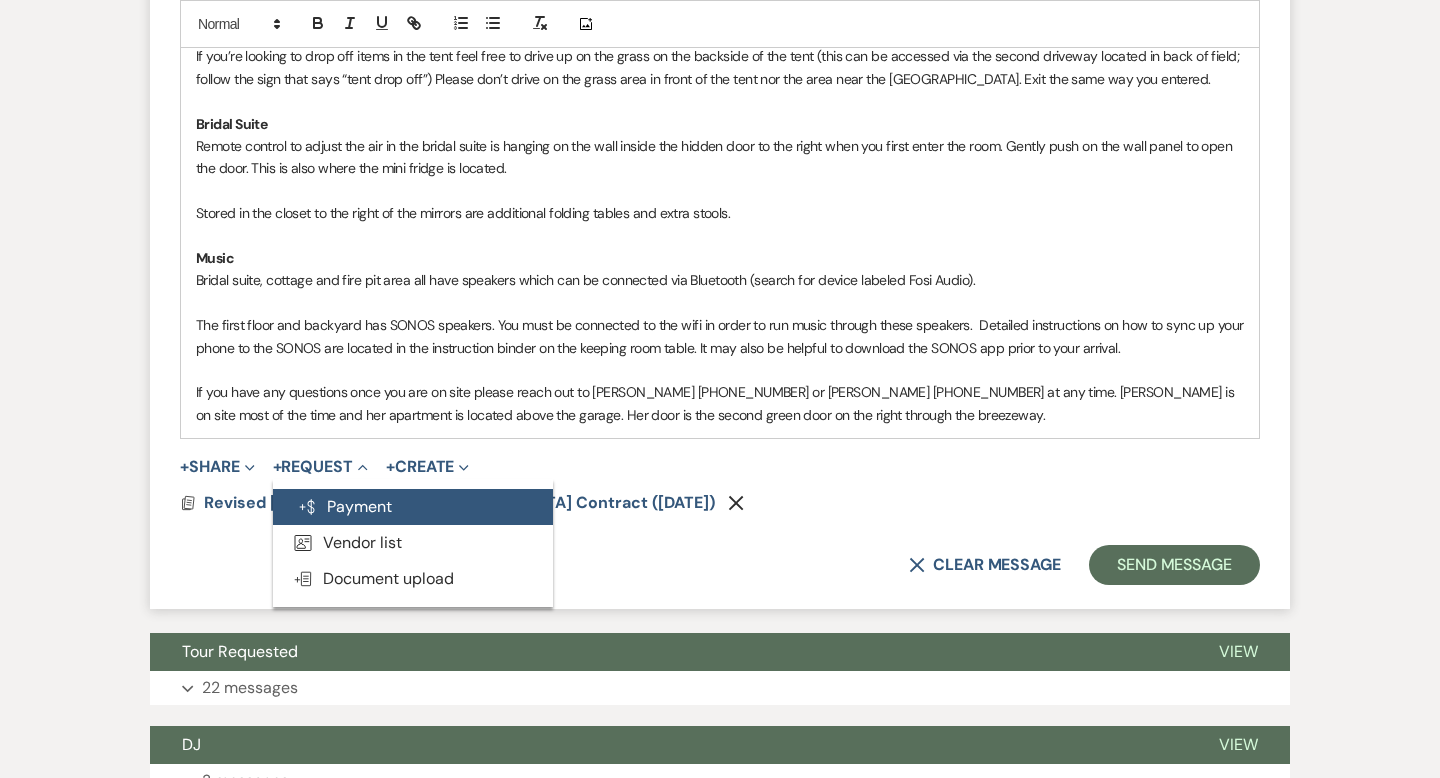 click on "Generate Payment Payment" at bounding box center (413, 507) 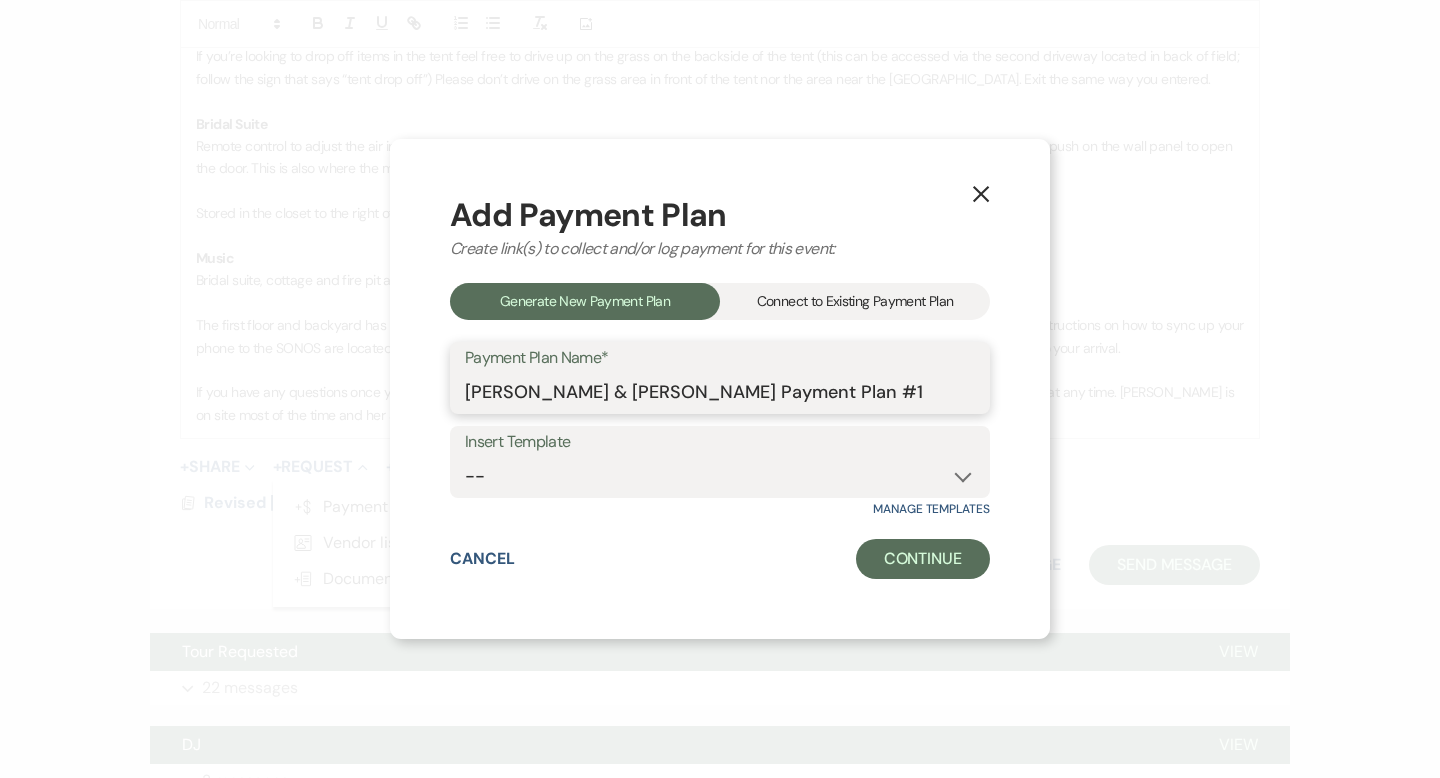 drag, startPoint x: 873, startPoint y: 391, endPoint x: 459, endPoint y: 363, distance: 414.94577 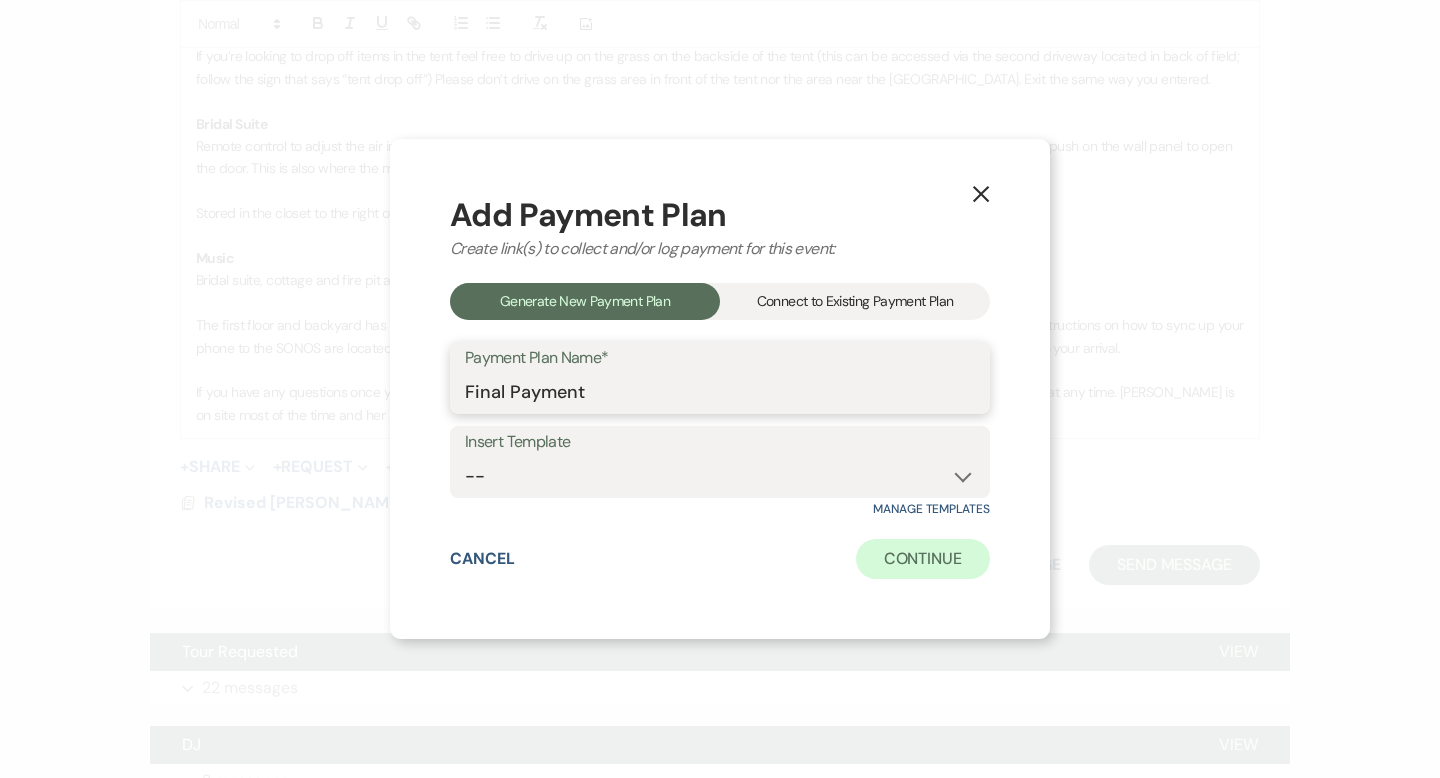 type on "Final Payment" 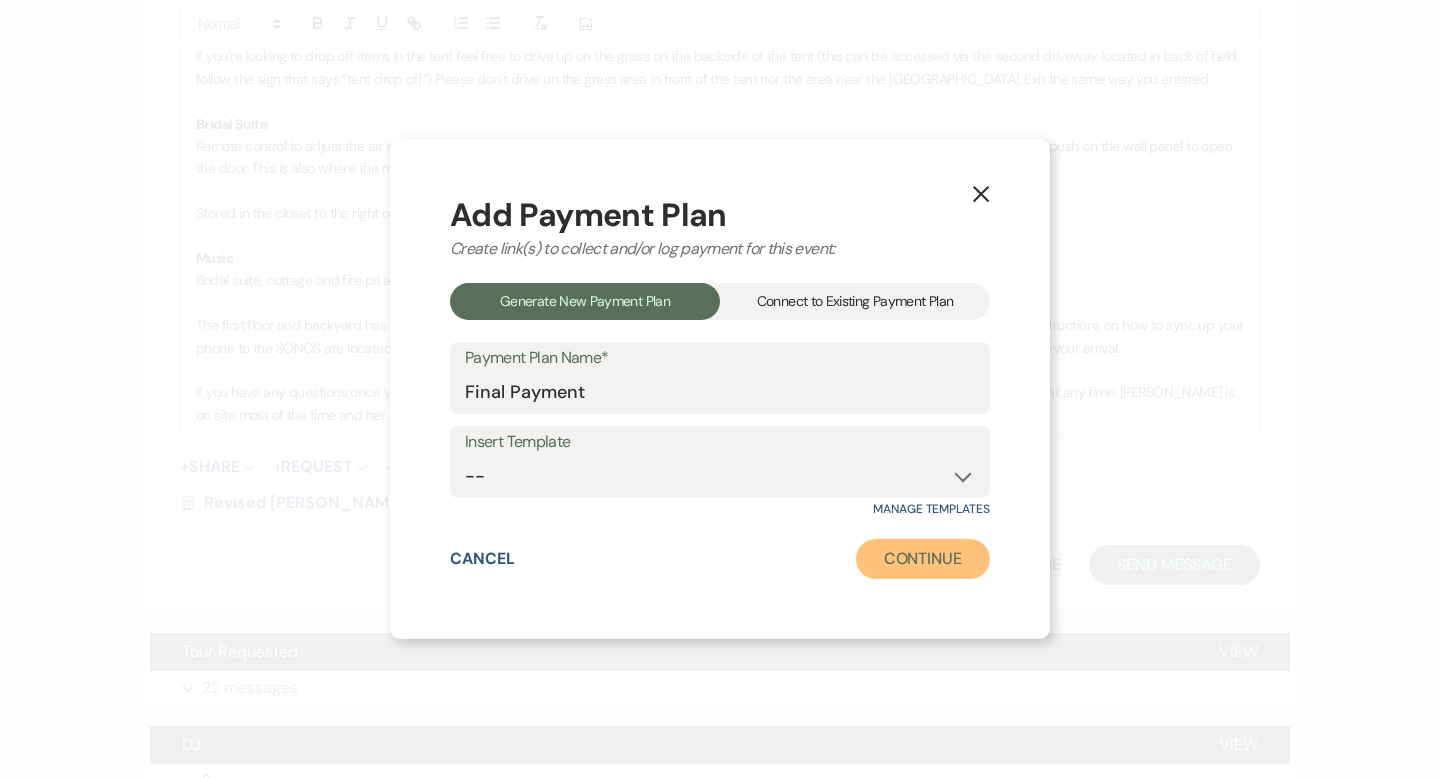 click on "Continue" at bounding box center [923, 559] 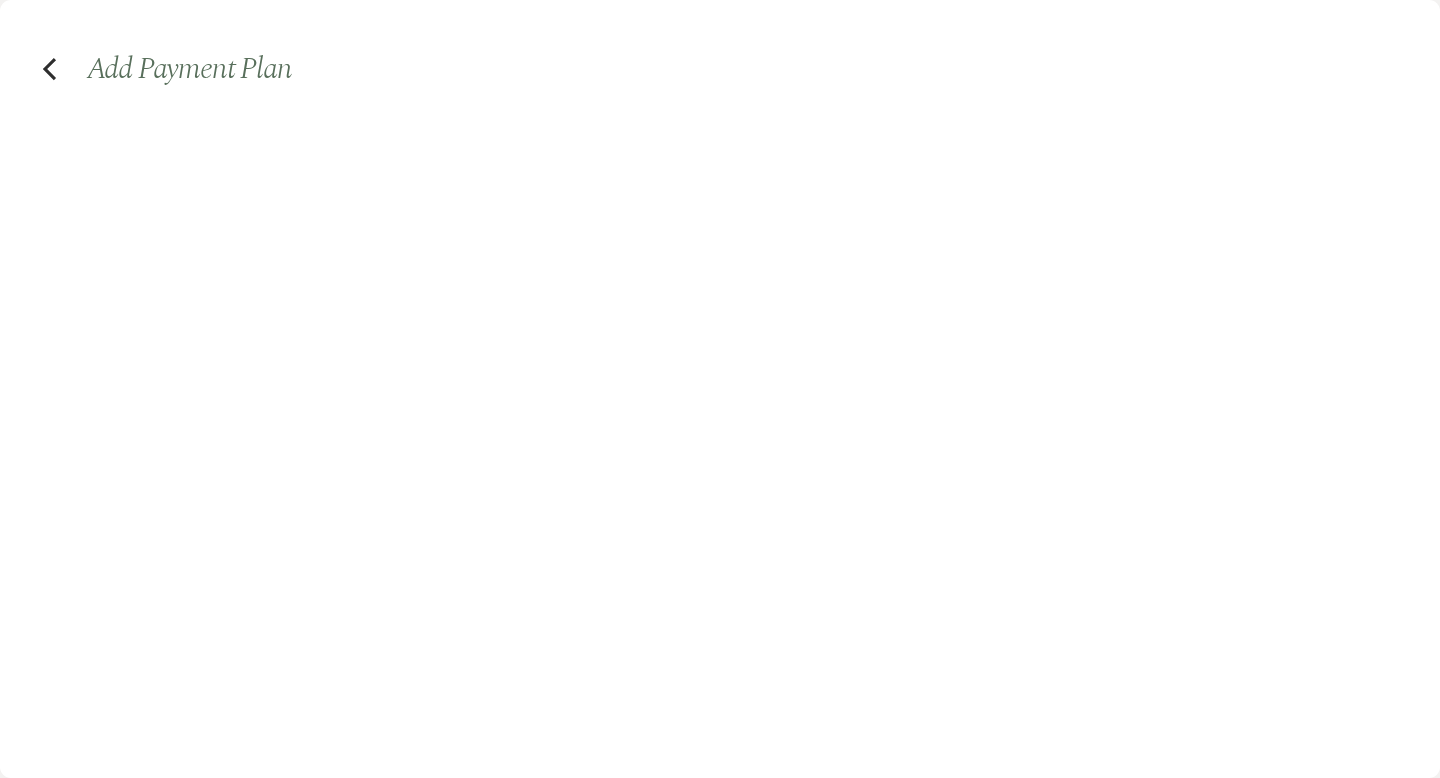 select on "2" 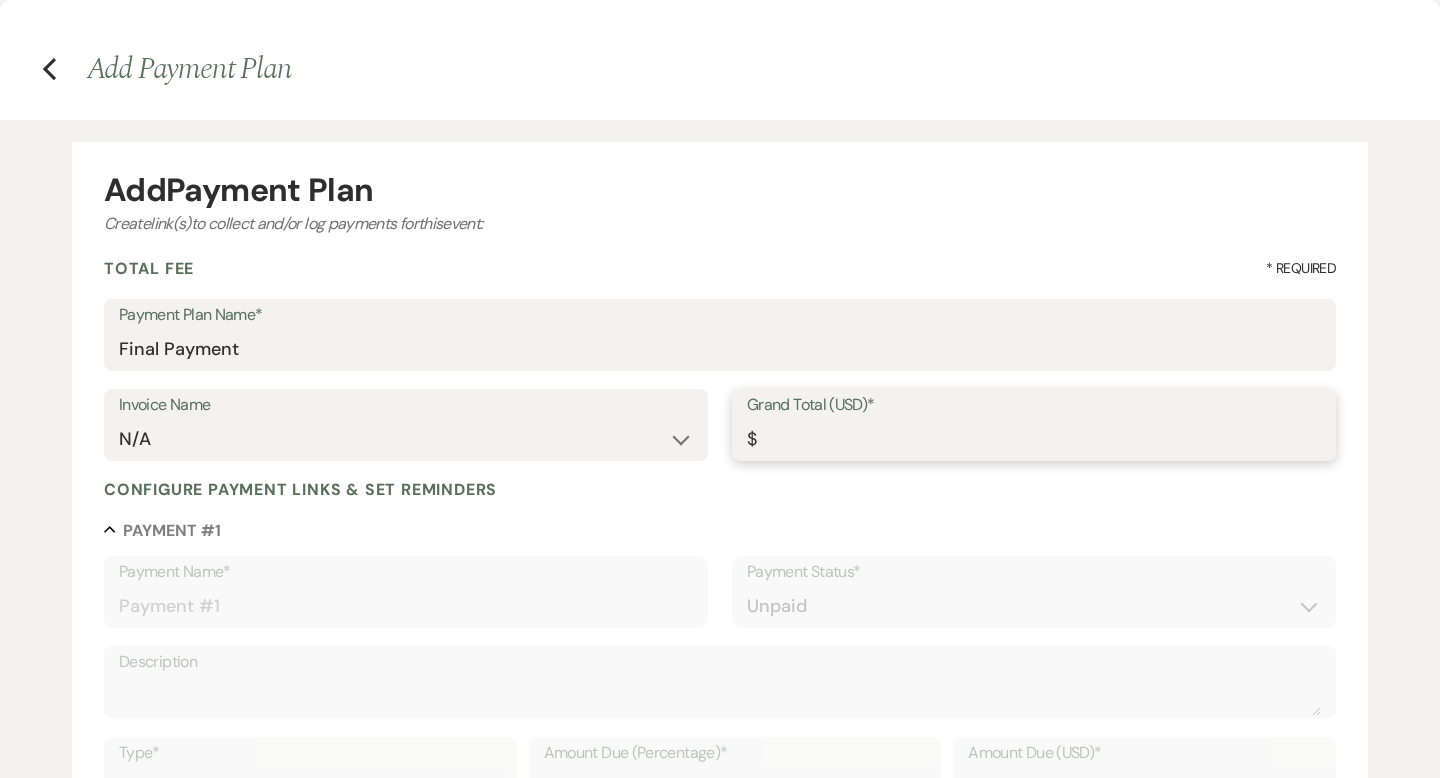 click on "Grand Total (USD)*" at bounding box center [1034, 439] 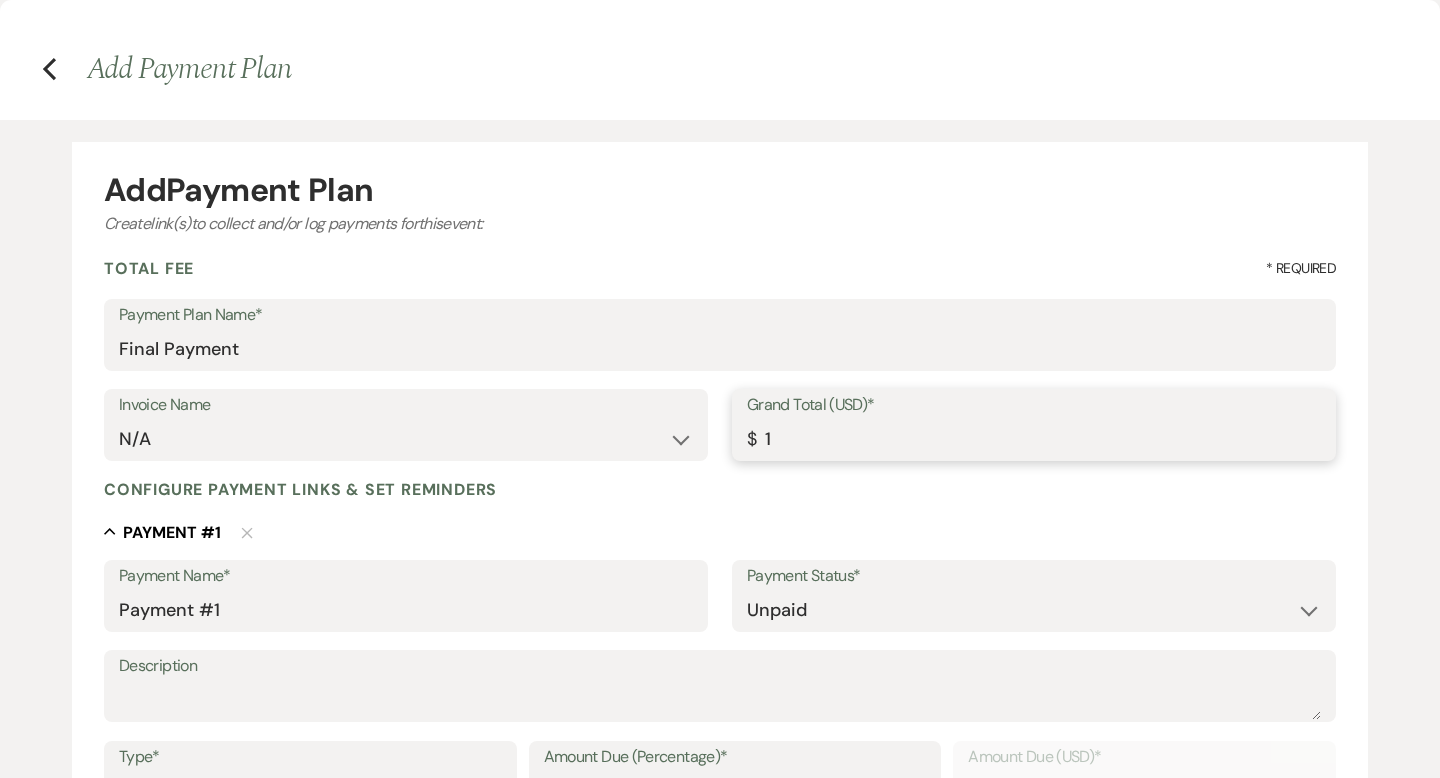 type on "17" 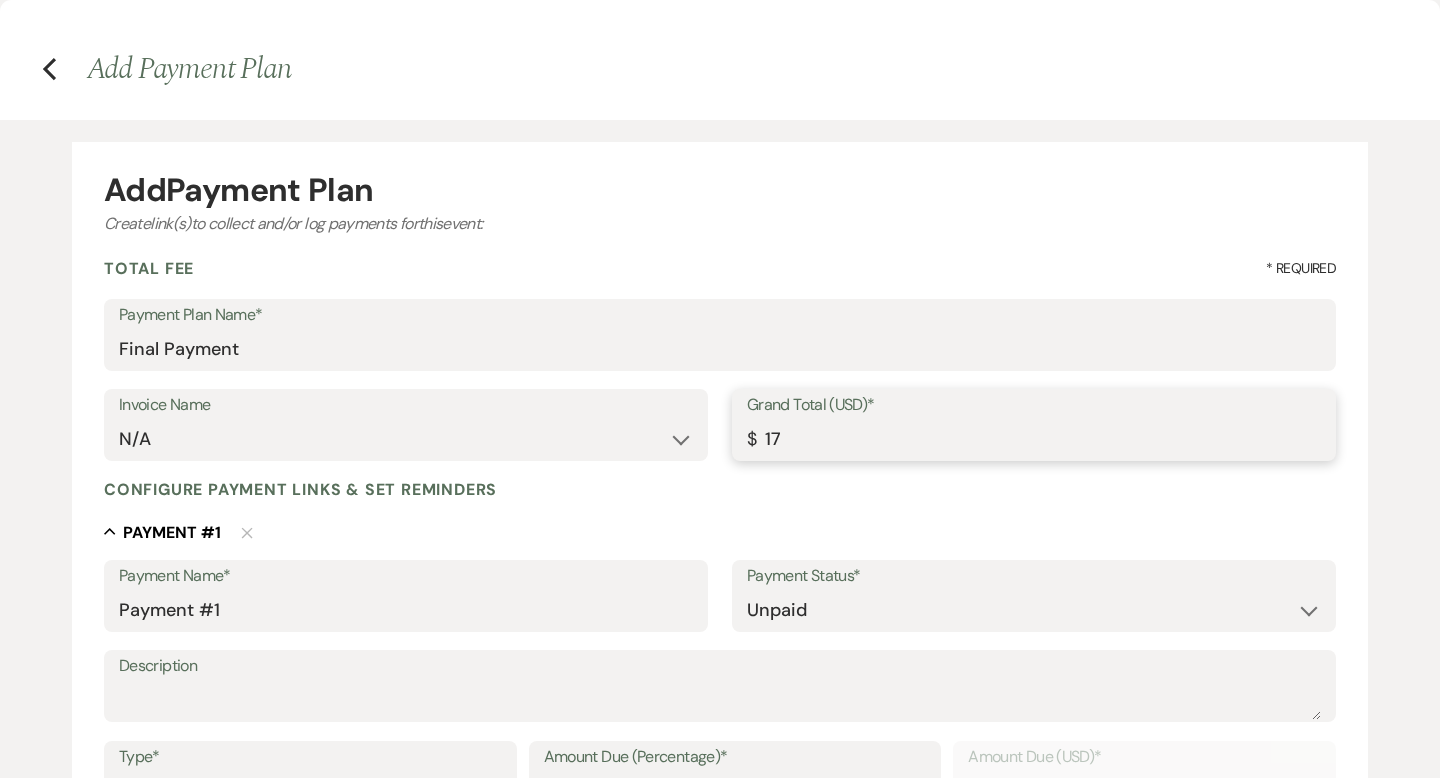 type on "175" 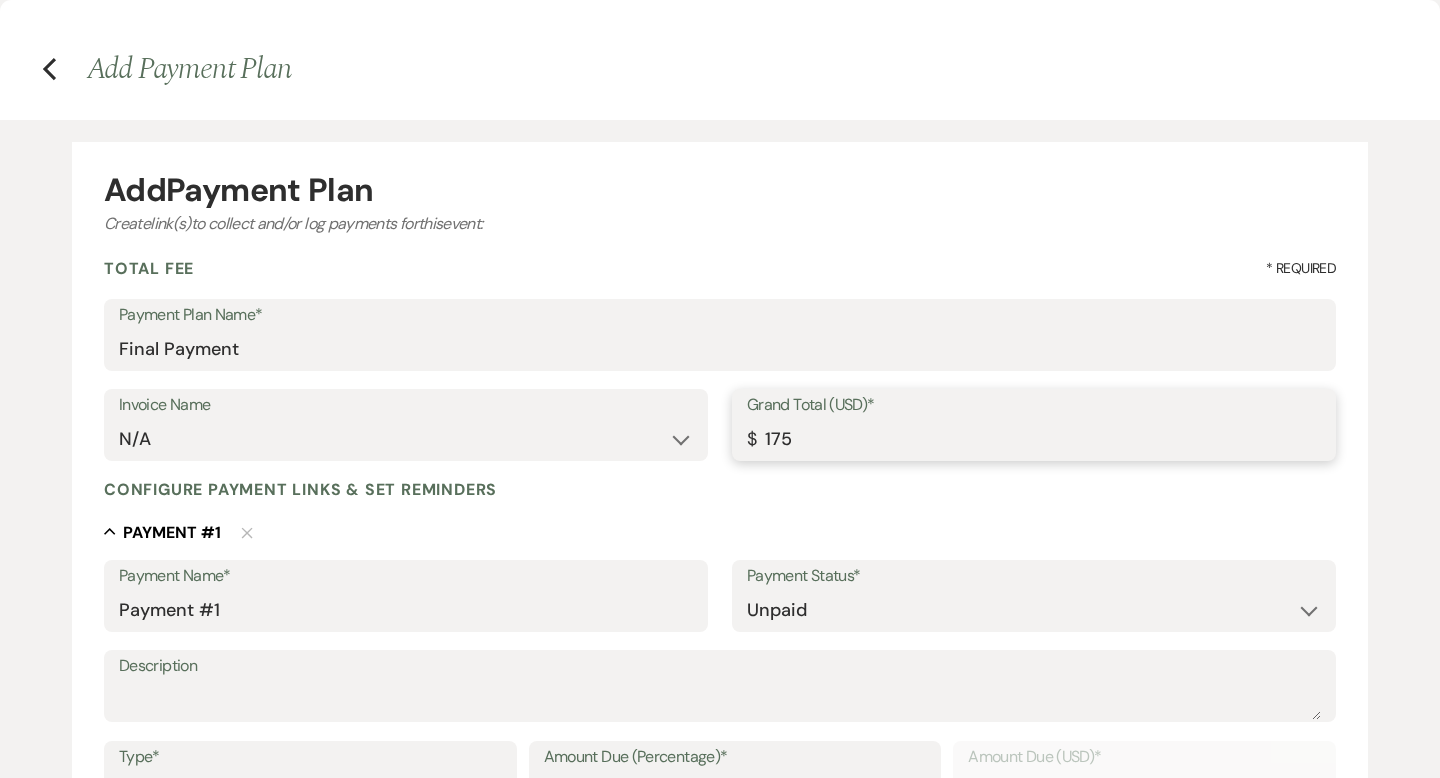 type on "1750" 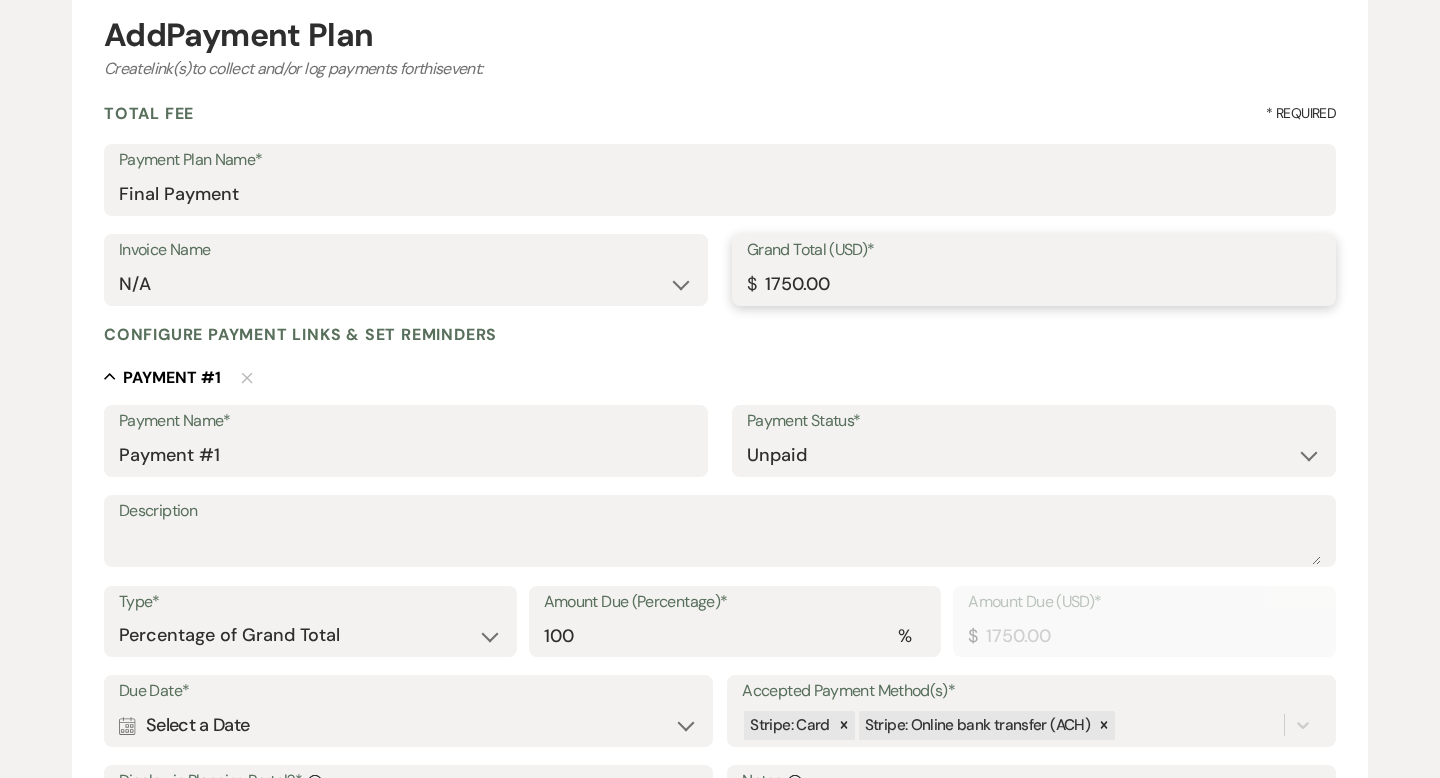 scroll, scrollTop: 335, scrollLeft: 0, axis: vertical 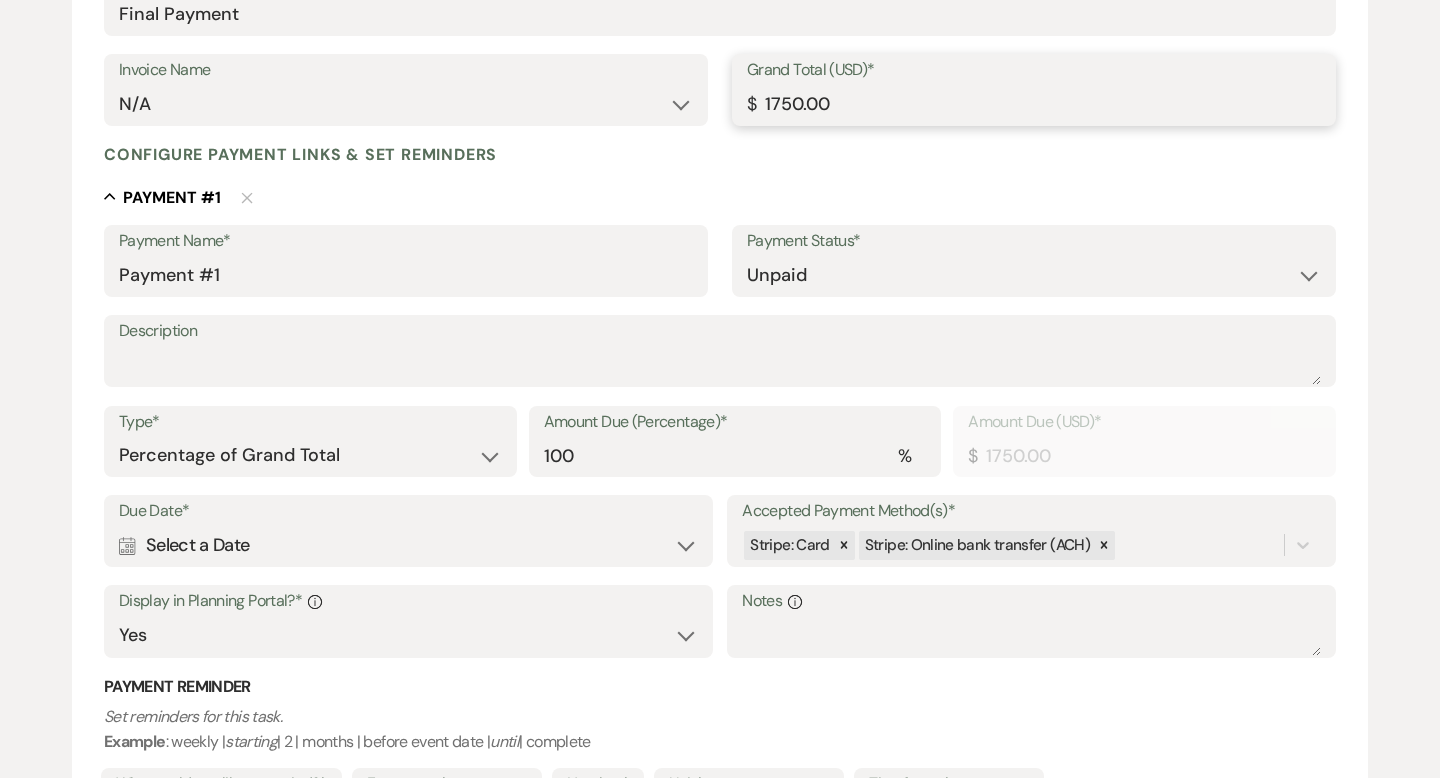 type on "1750.00" 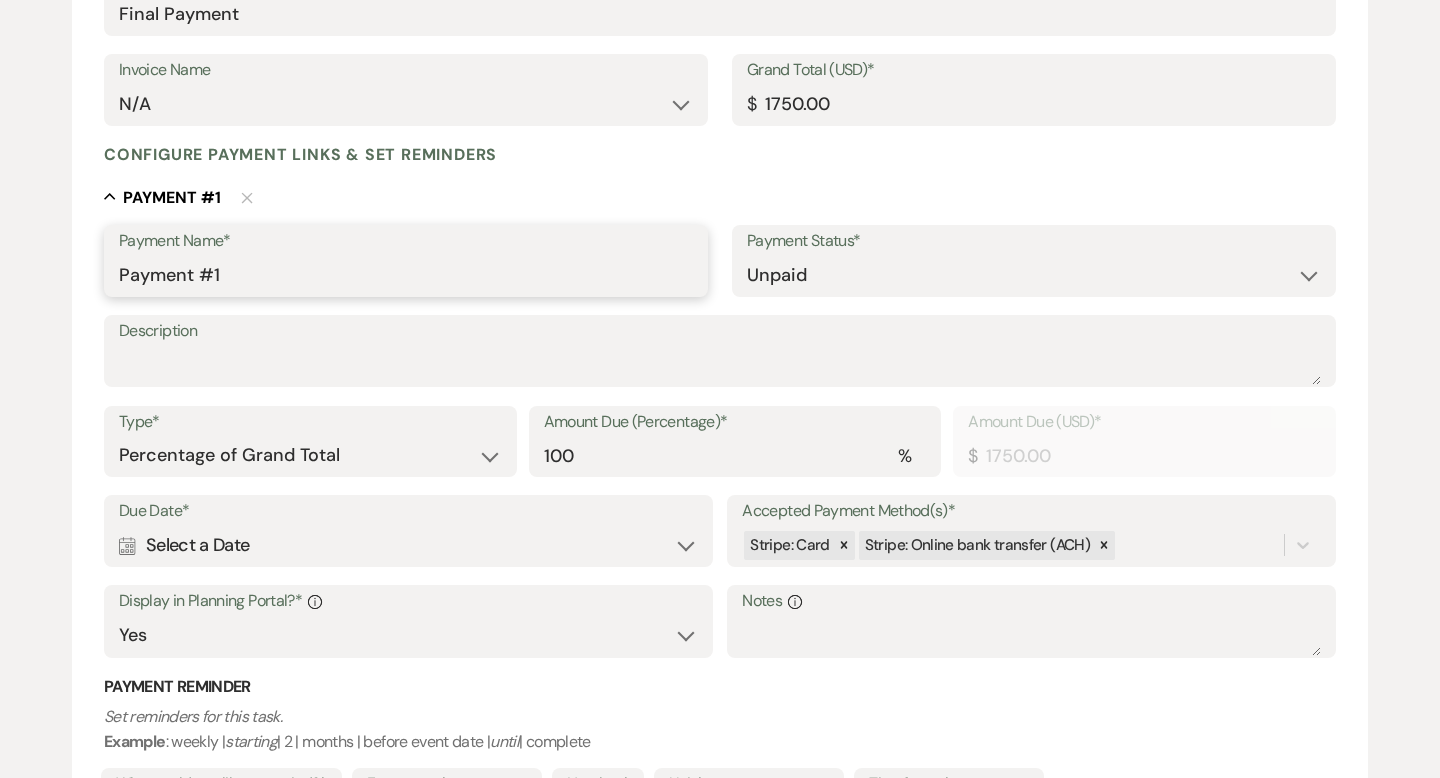 drag, startPoint x: 294, startPoint y: 273, endPoint x: 0, endPoint y: 252, distance: 294.74905 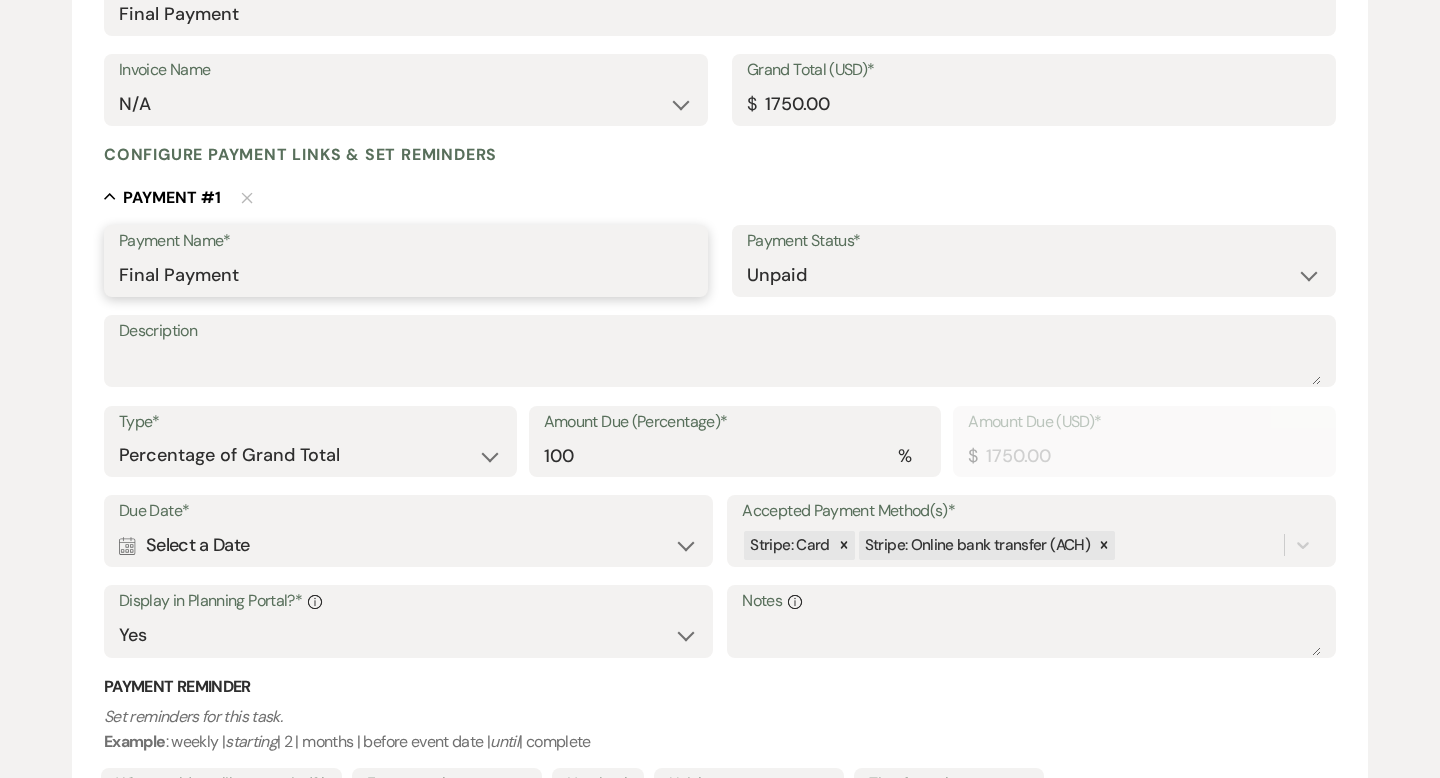 type on "Final Payment" 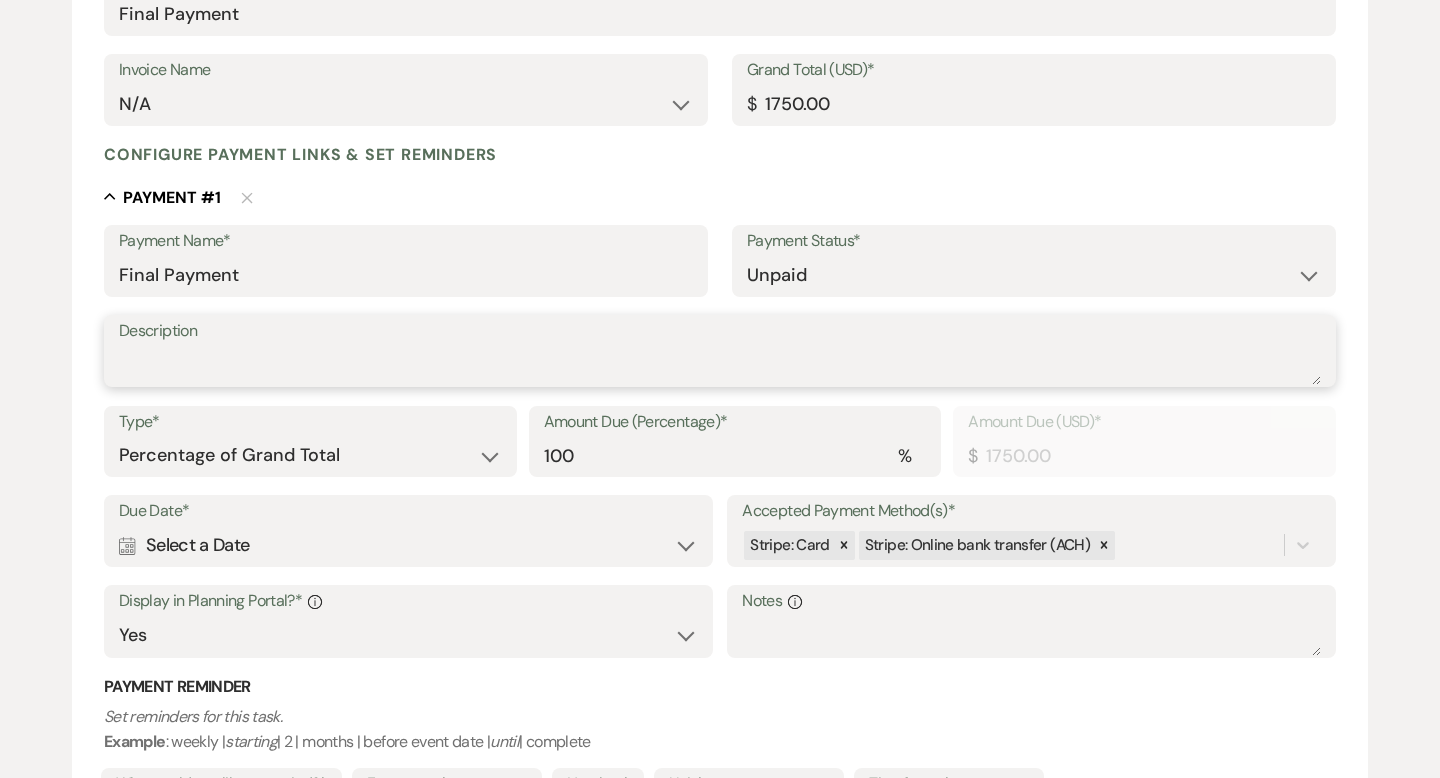 click on "Description" at bounding box center (720, 365) 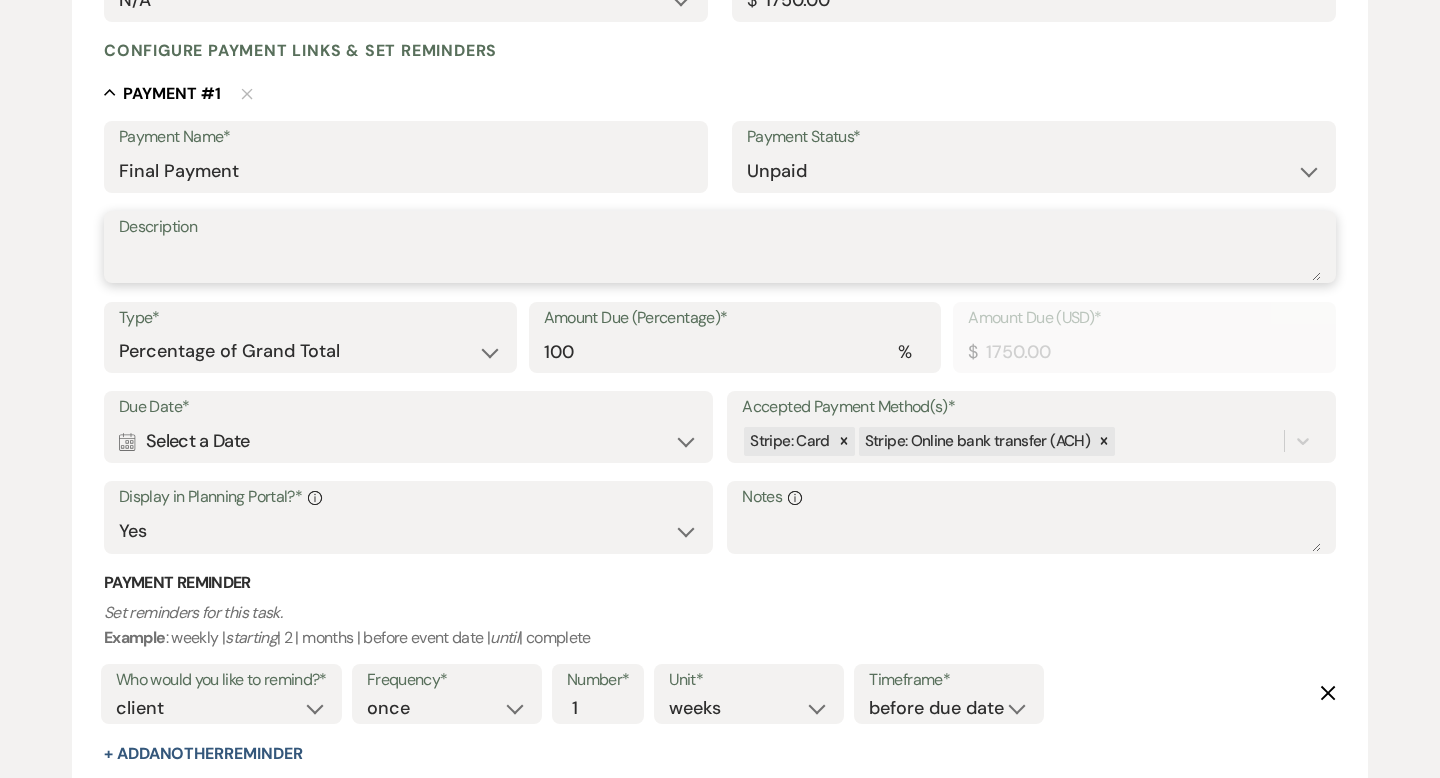 scroll, scrollTop: 466, scrollLeft: 0, axis: vertical 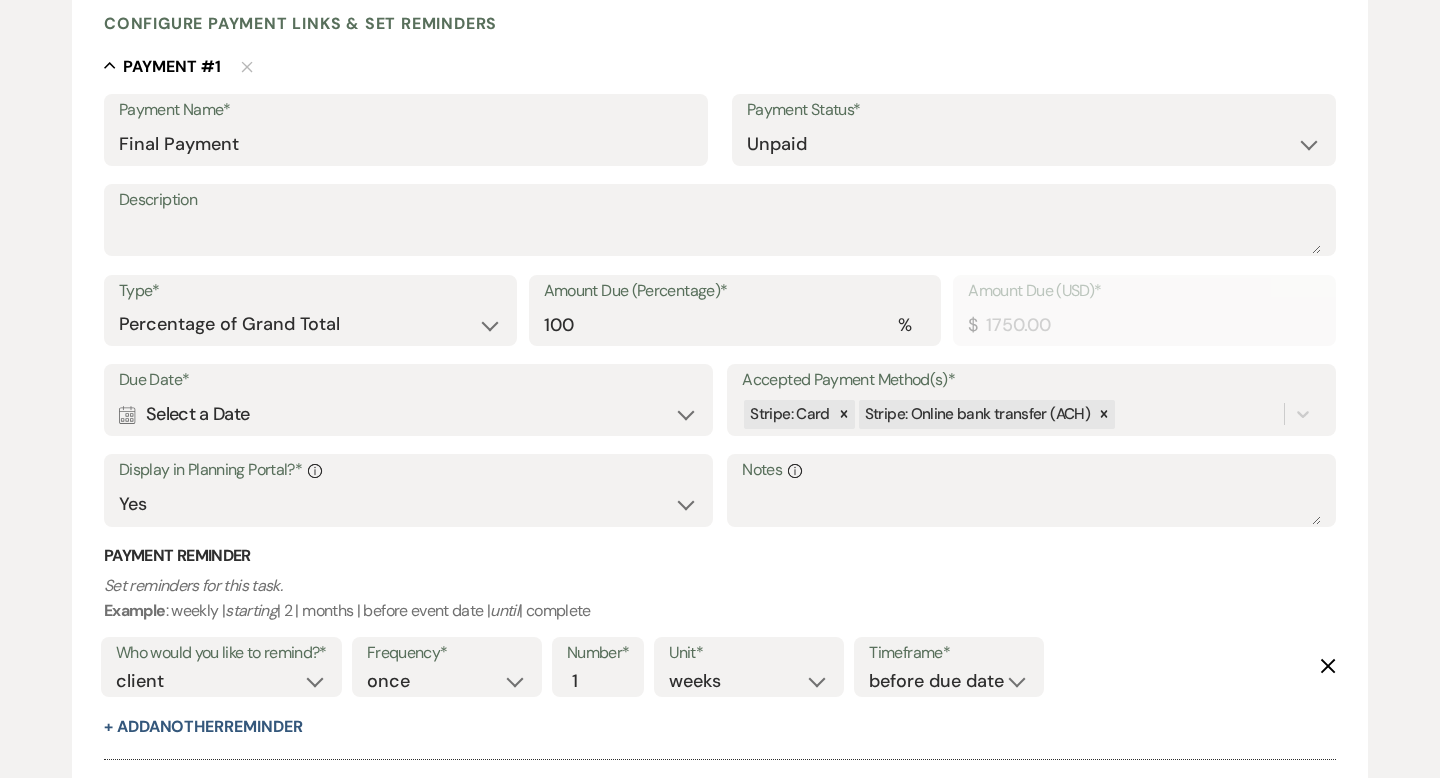 click on "Calendar Select a Date Expand" at bounding box center (408, 414) 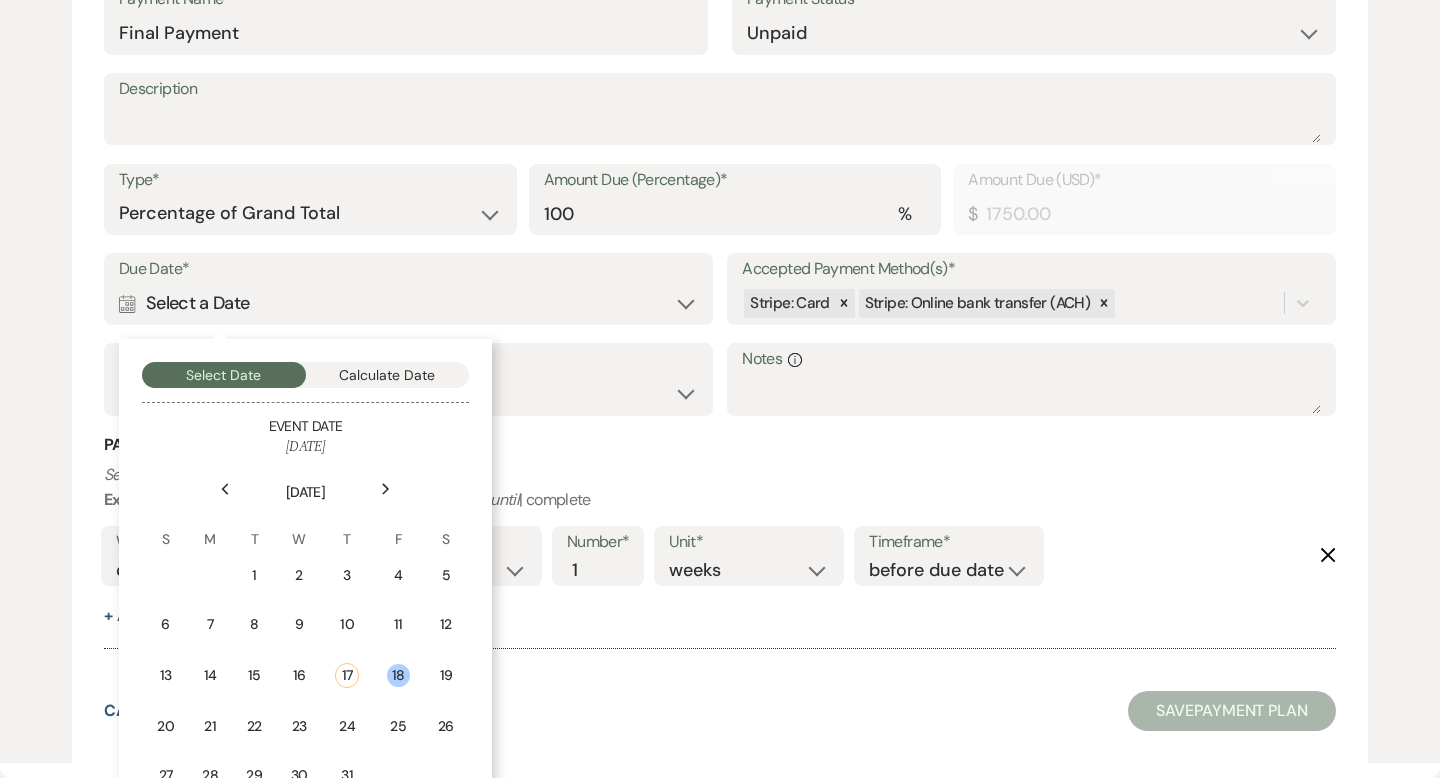 scroll, scrollTop: 609, scrollLeft: 0, axis: vertical 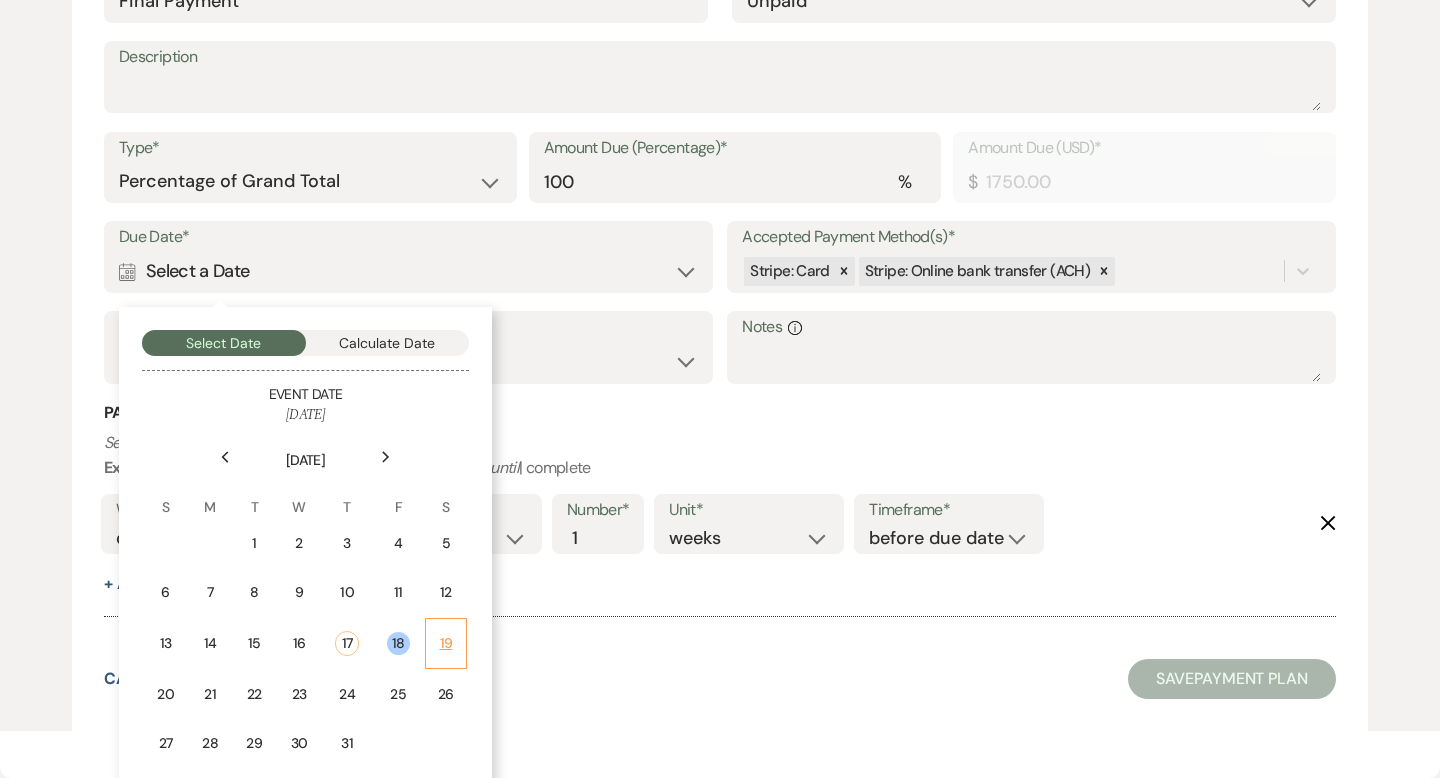 click on "19" at bounding box center (446, 643) 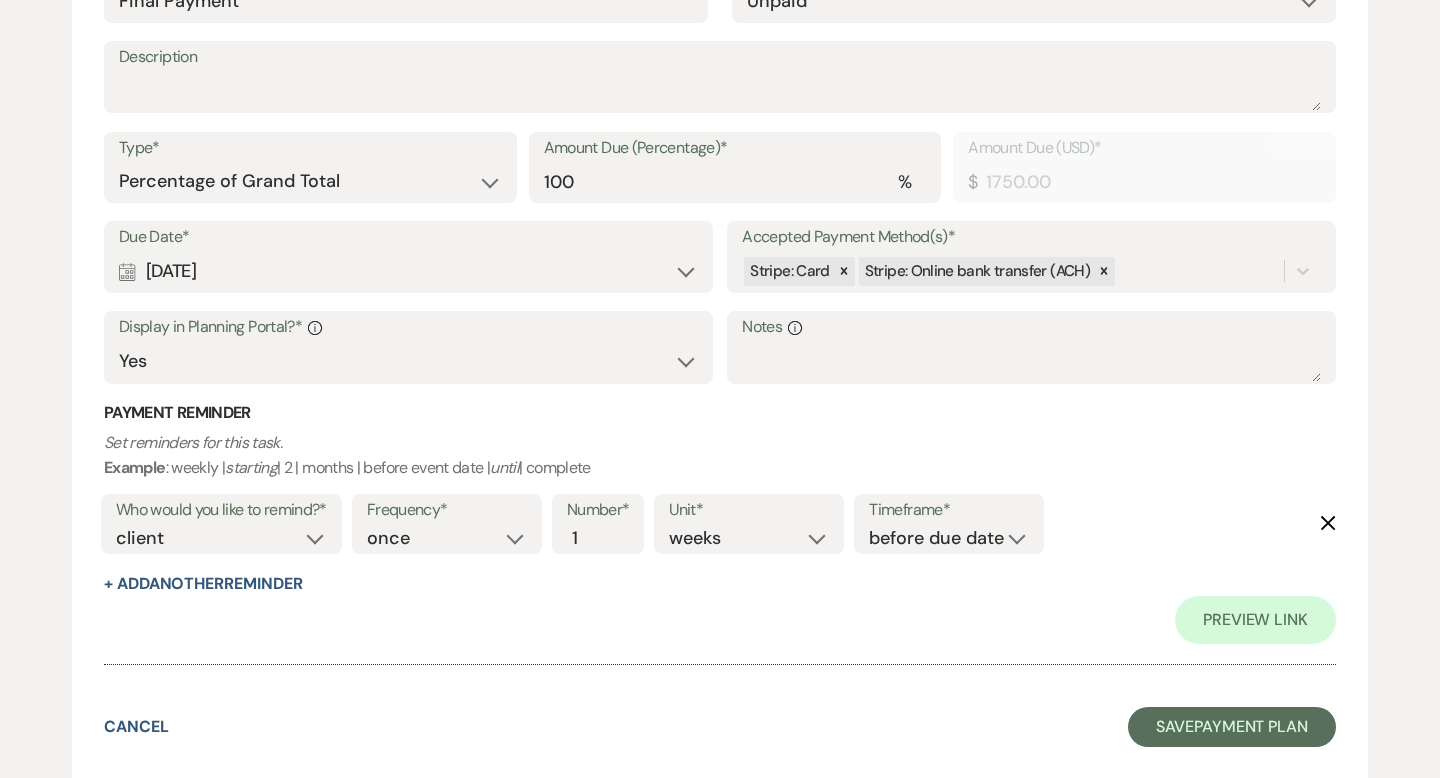 click on "Calendar Jul 19, 2025 Expand" at bounding box center (408, 271) 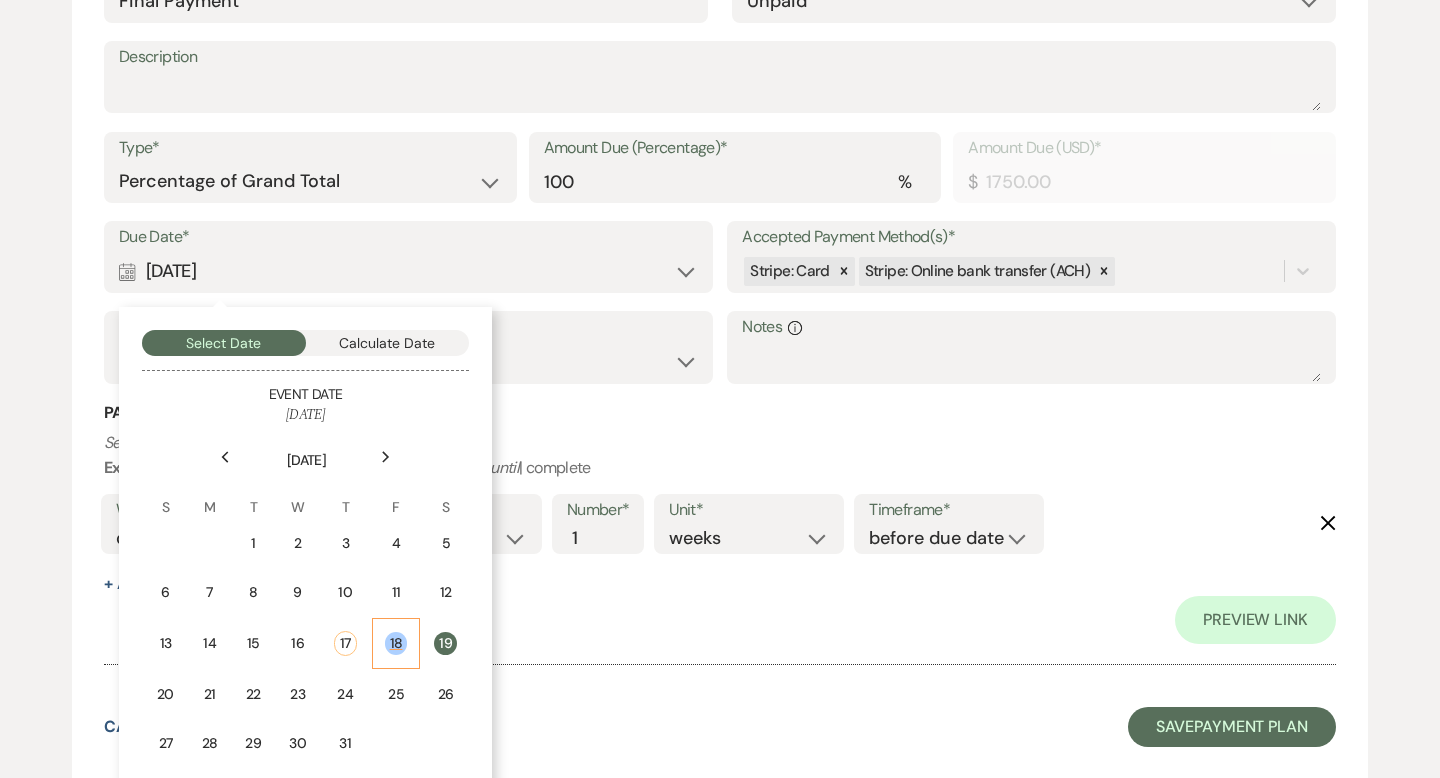 click on "18" at bounding box center [396, 643] 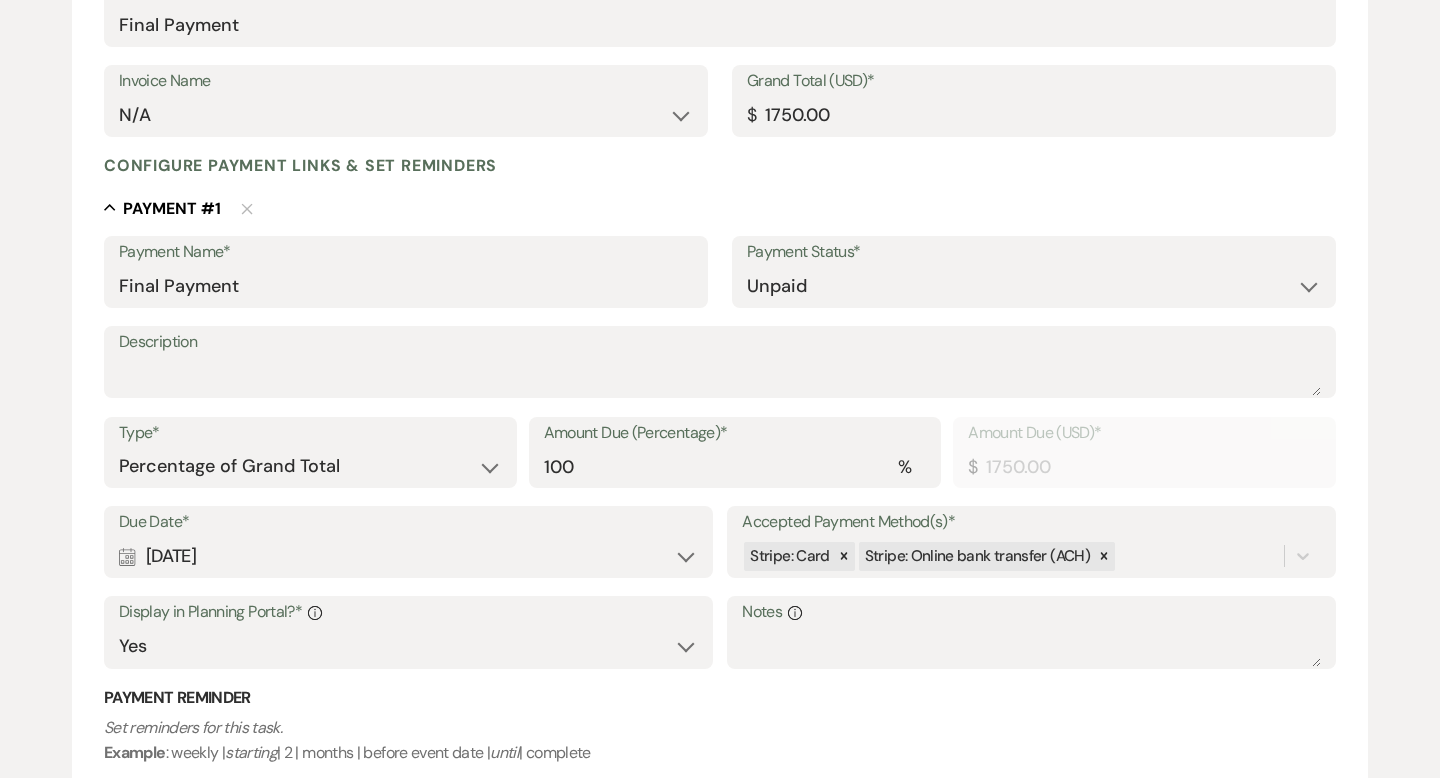 scroll, scrollTop: 318, scrollLeft: 0, axis: vertical 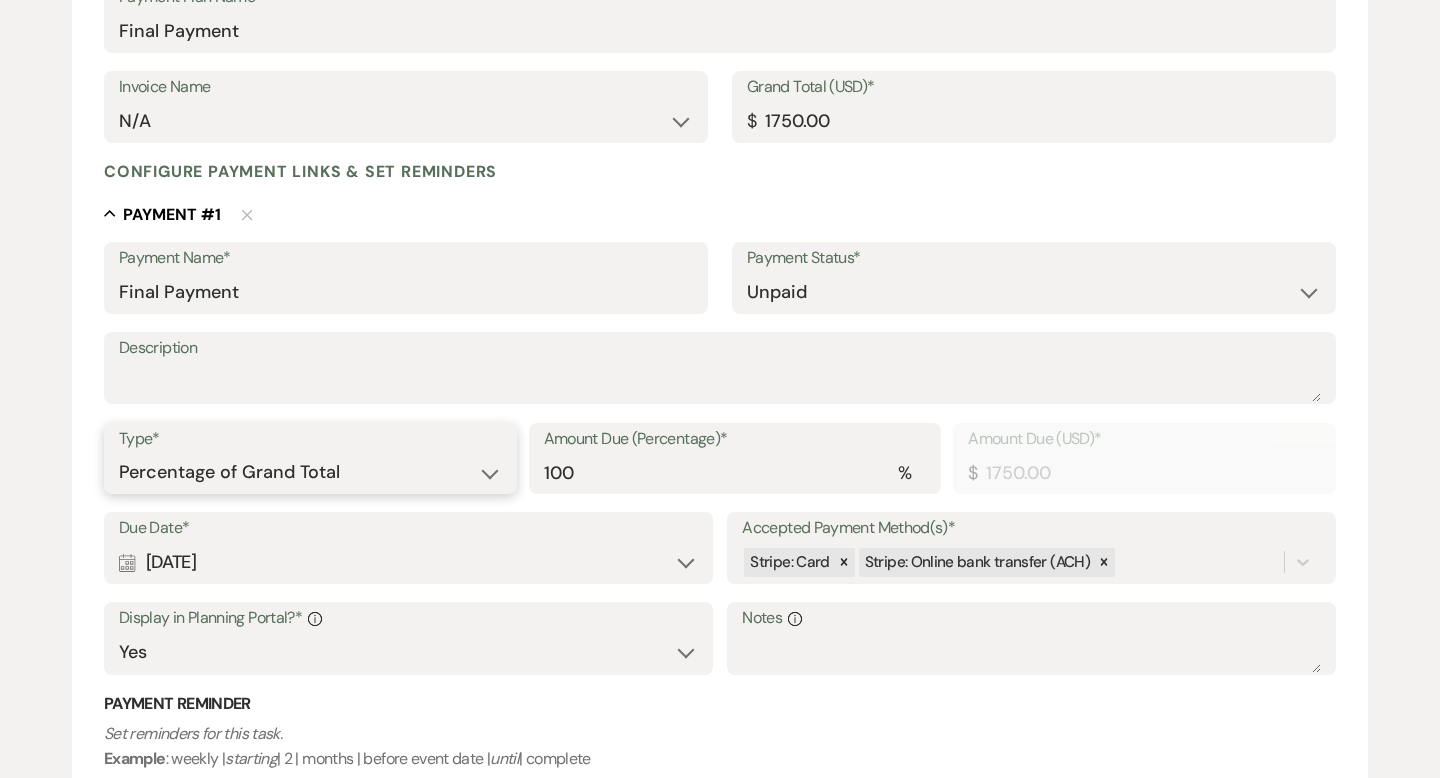 click on "Dollar Amount Percentage of Grand Total" at bounding box center [310, 472] 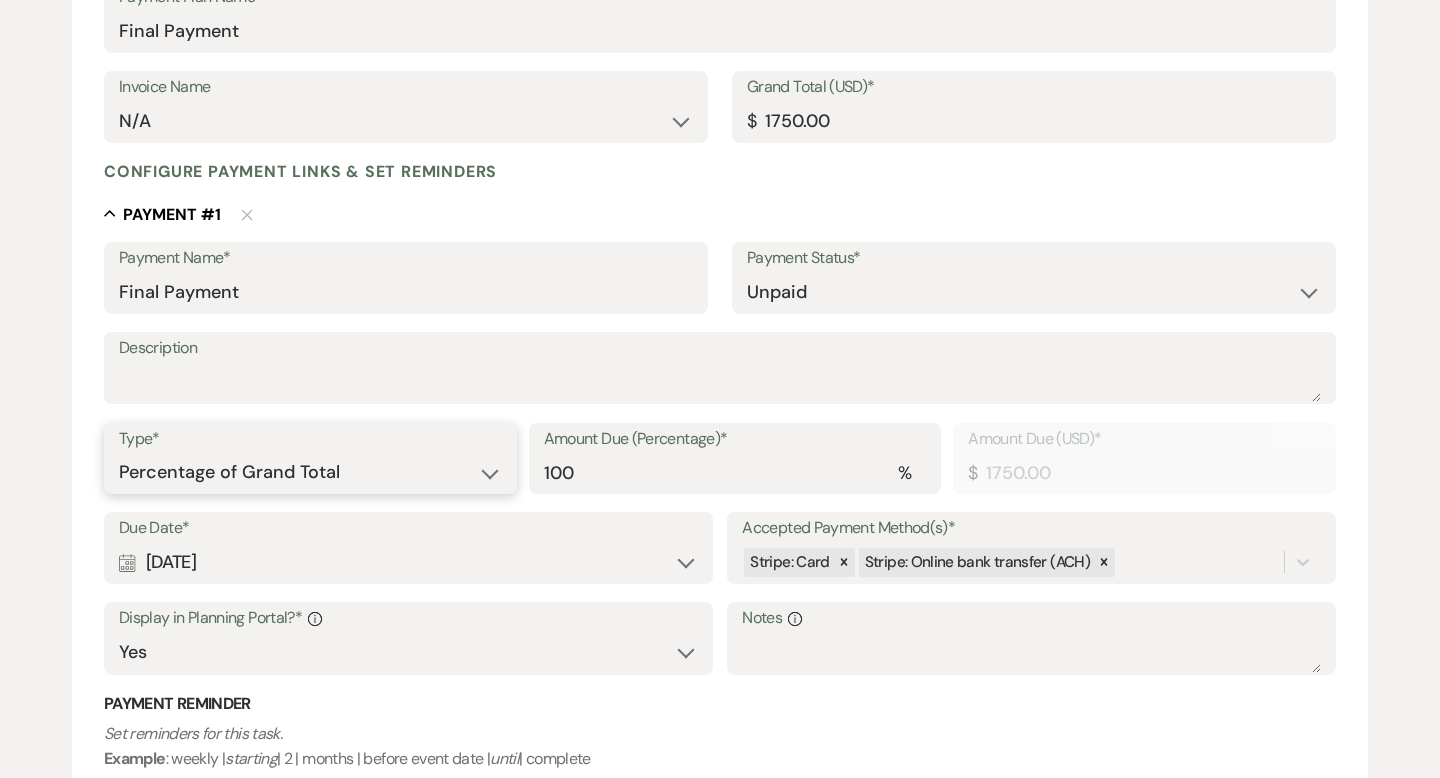 select on "flat" 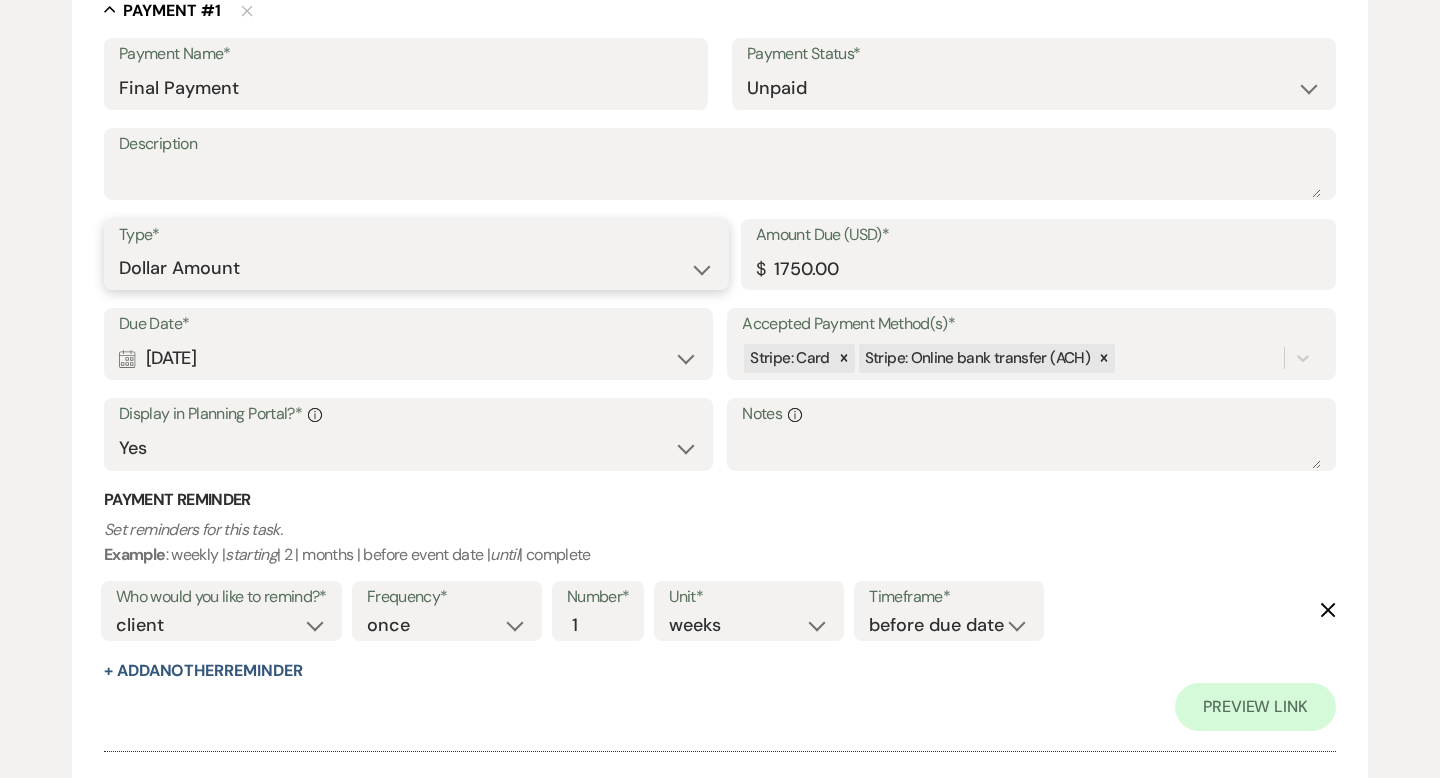 scroll, scrollTop: 609, scrollLeft: 0, axis: vertical 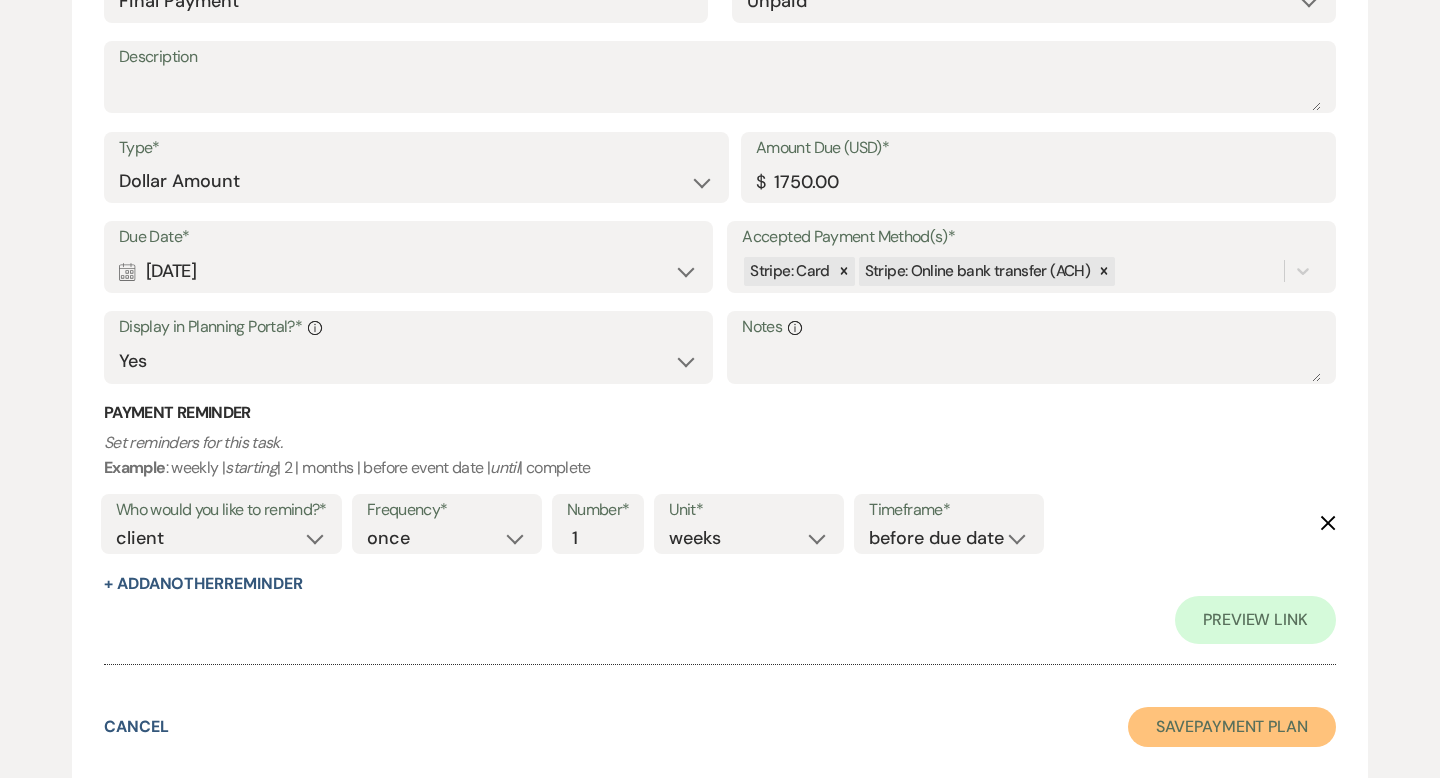click on "Save  Payment Plan" at bounding box center [1232, 727] 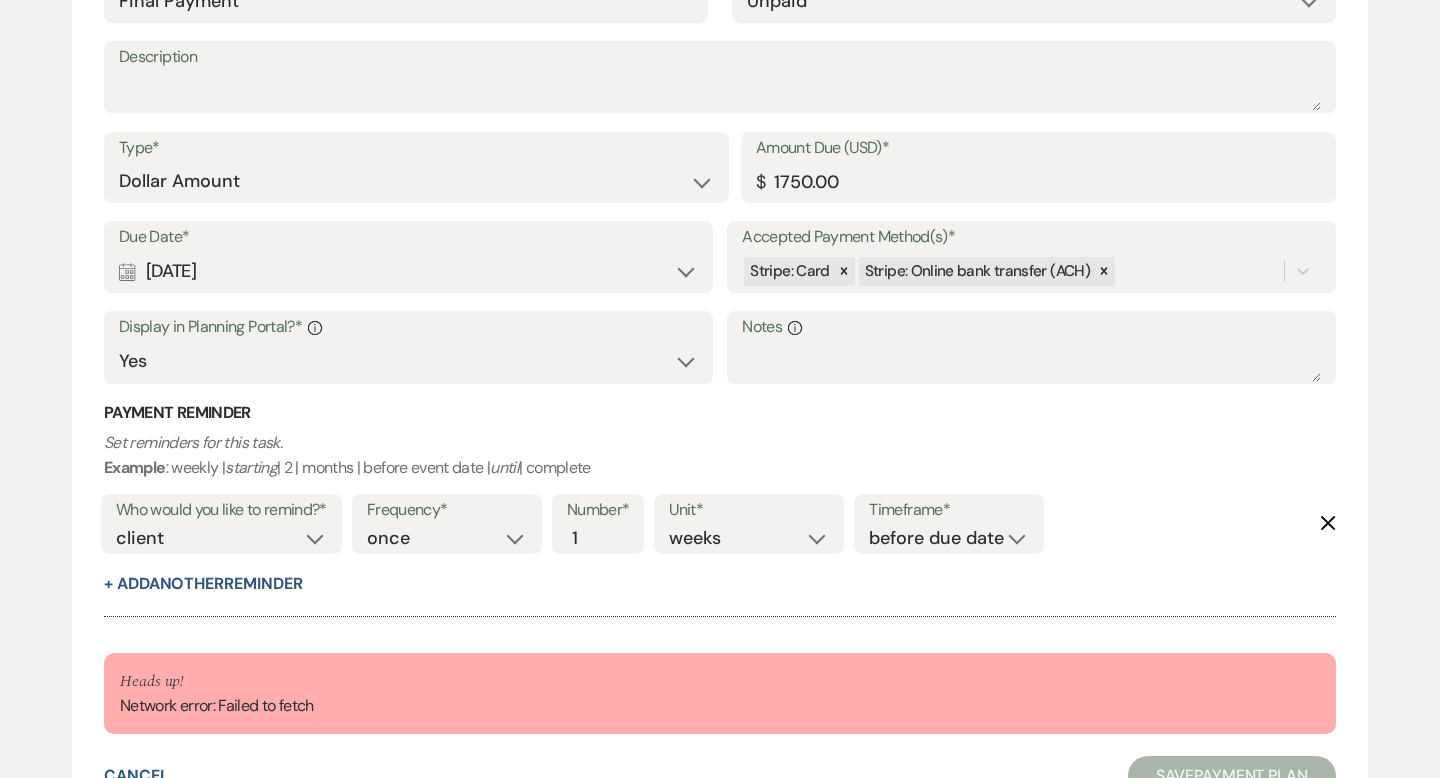 scroll, scrollTop: 658, scrollLeft: 0, axis: vertical 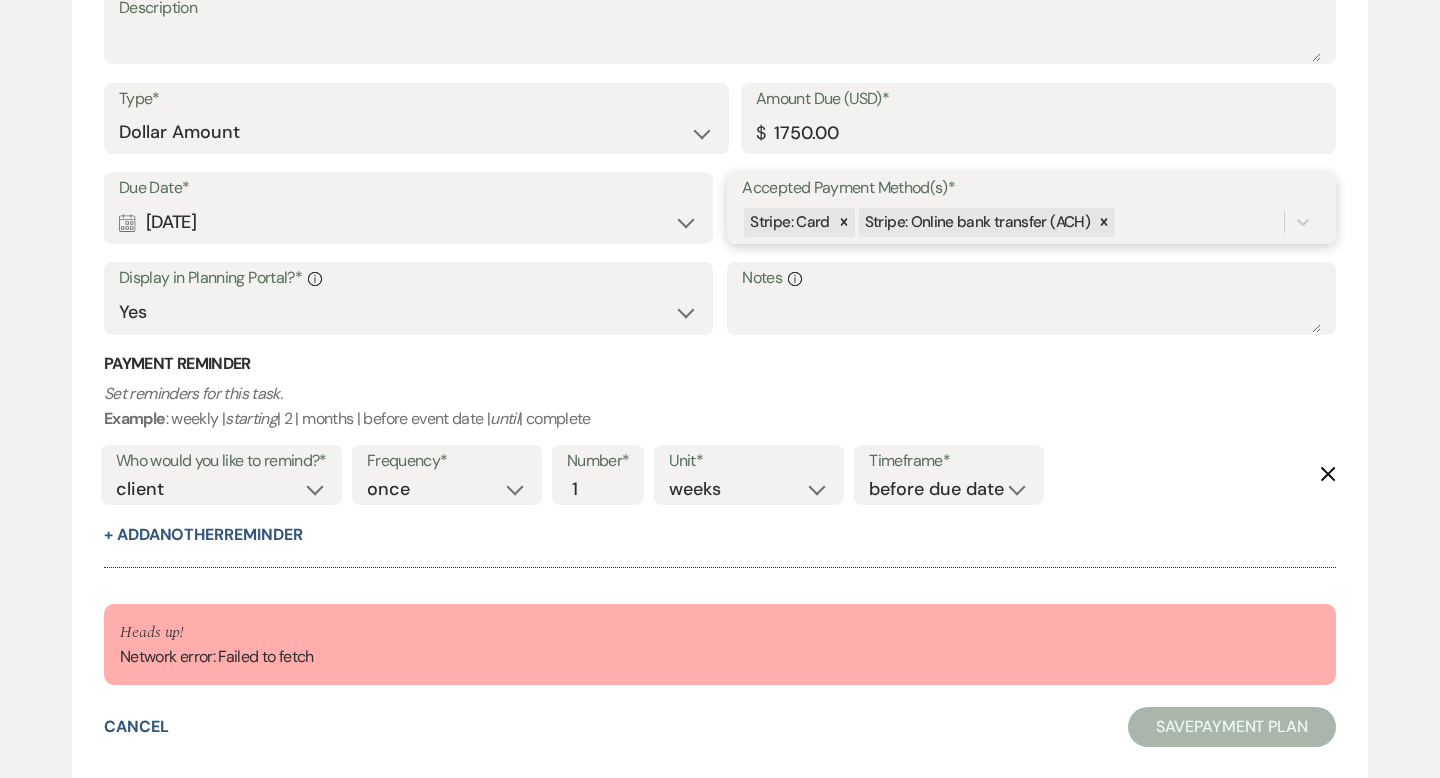 click on "Stripe: Card" at bounding box center (789, 222) 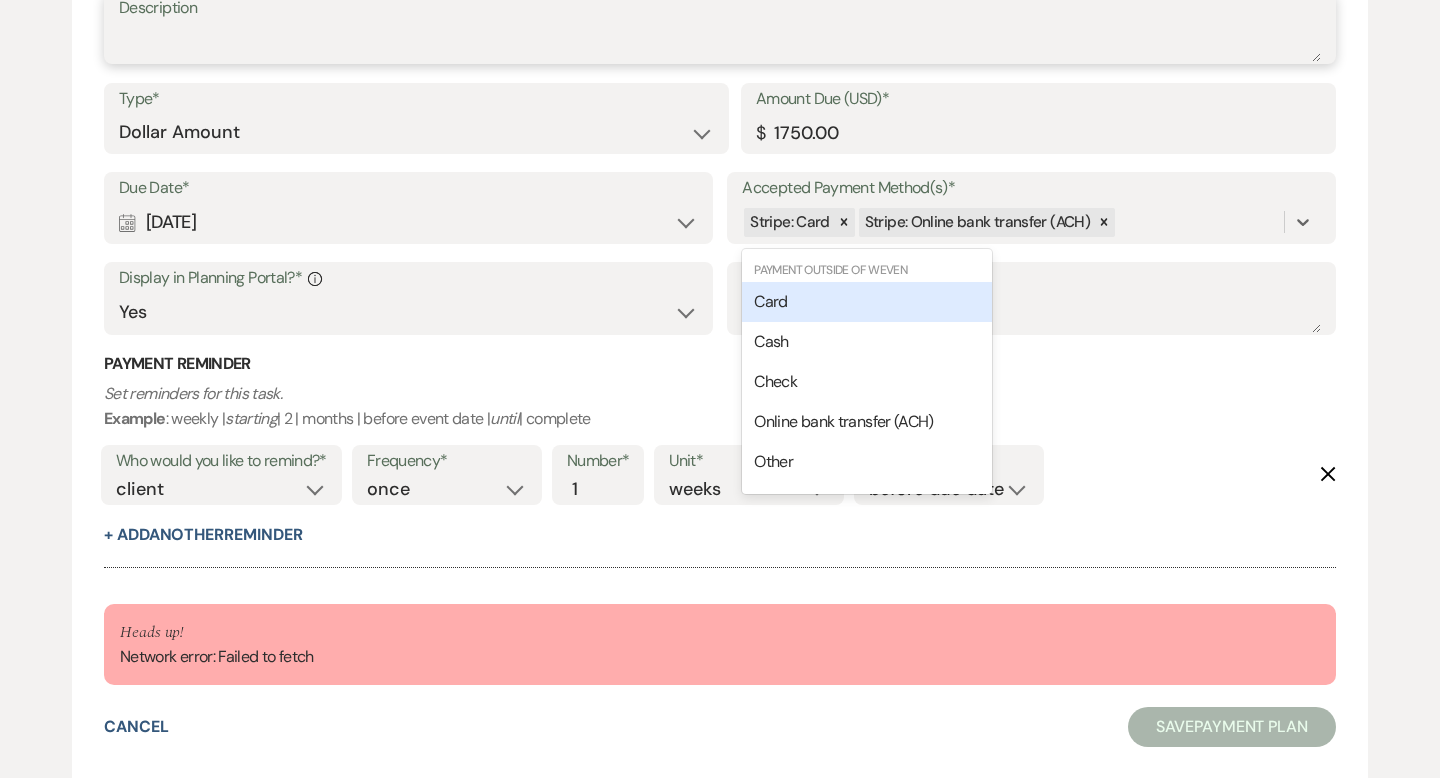 click on "Description" at bounding box center [720, 42] 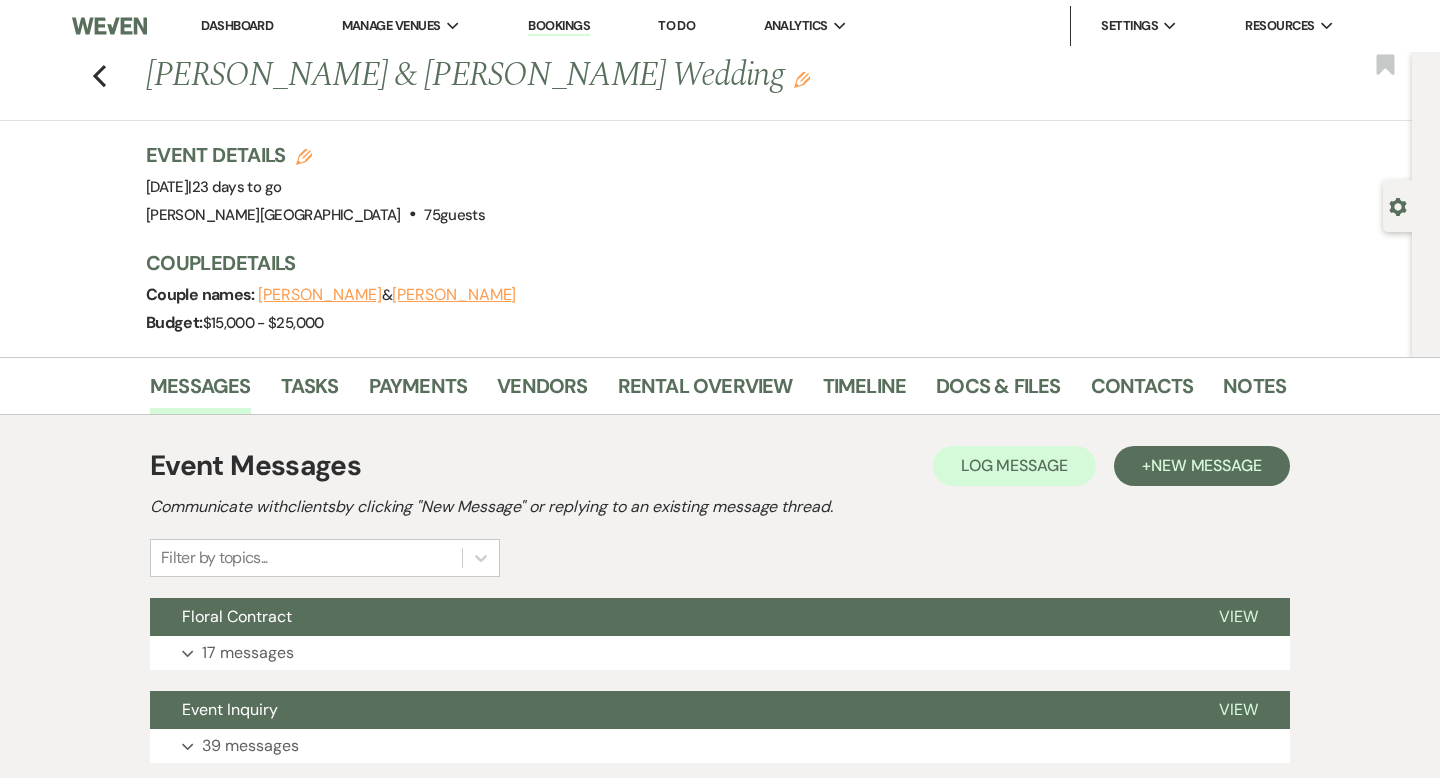 scroll, scrollTop: 0, scrollLeft: 0, axis: both 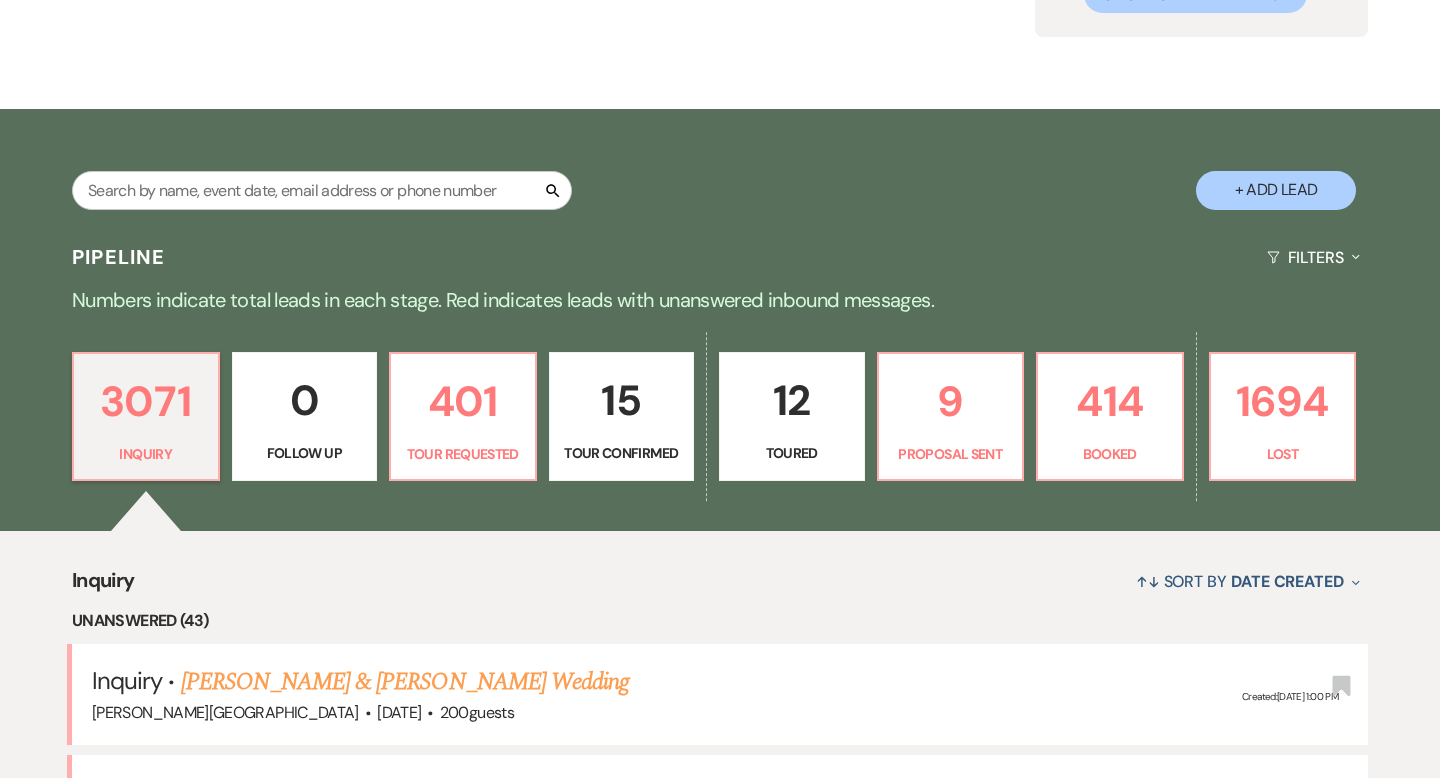click on "Inquiry · [PERSON_NAME] & [PERSON_NAME] Wedding [PERSON_NAME][GEOGRAPHIC_DATA] · [DATE] · 40  guests Created:  [DATE] 12:51 PM Bookmark" at bounding box center (720, 1361) 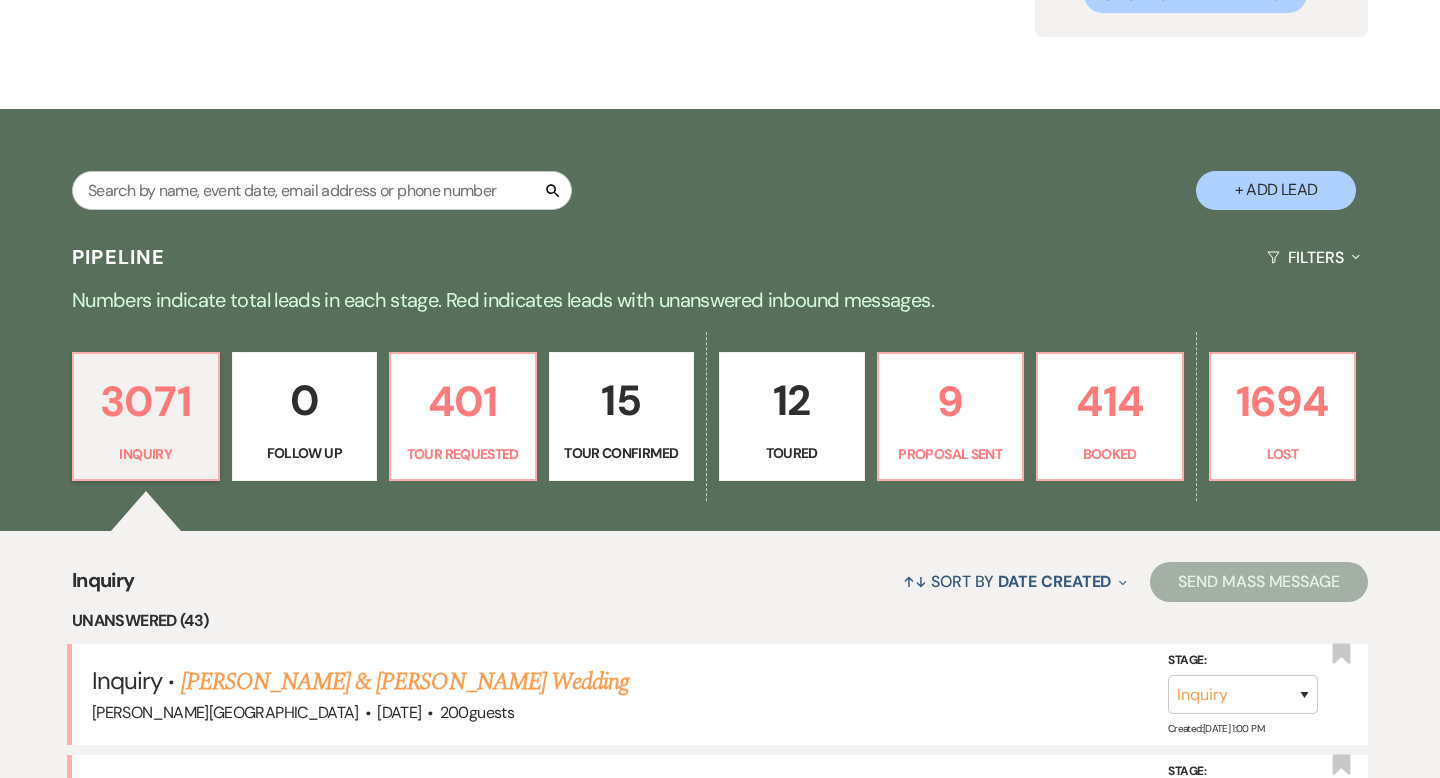 scroll, scrollTop: 506, scrollLeft: 0, axis: vertical 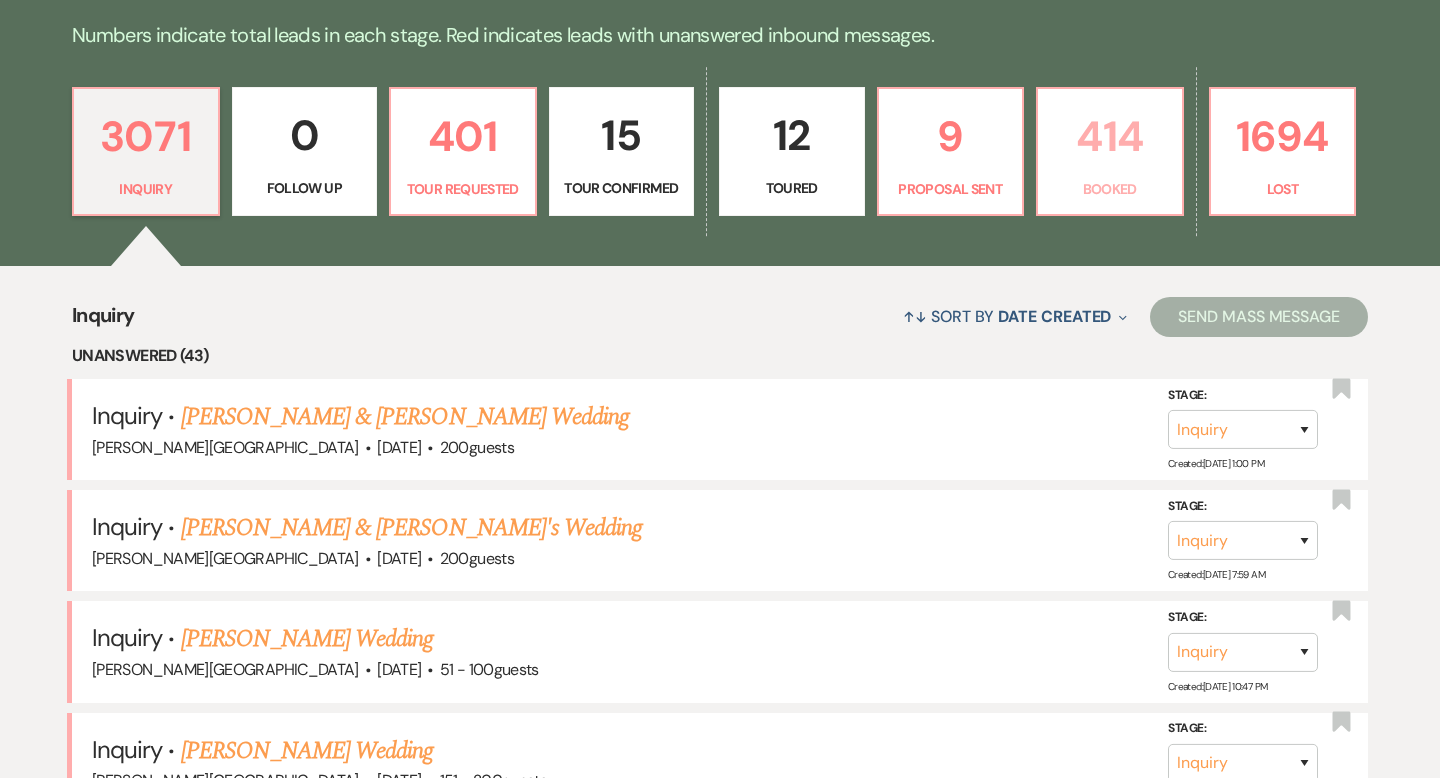 click on "414" at bounding box center [1110, 136] 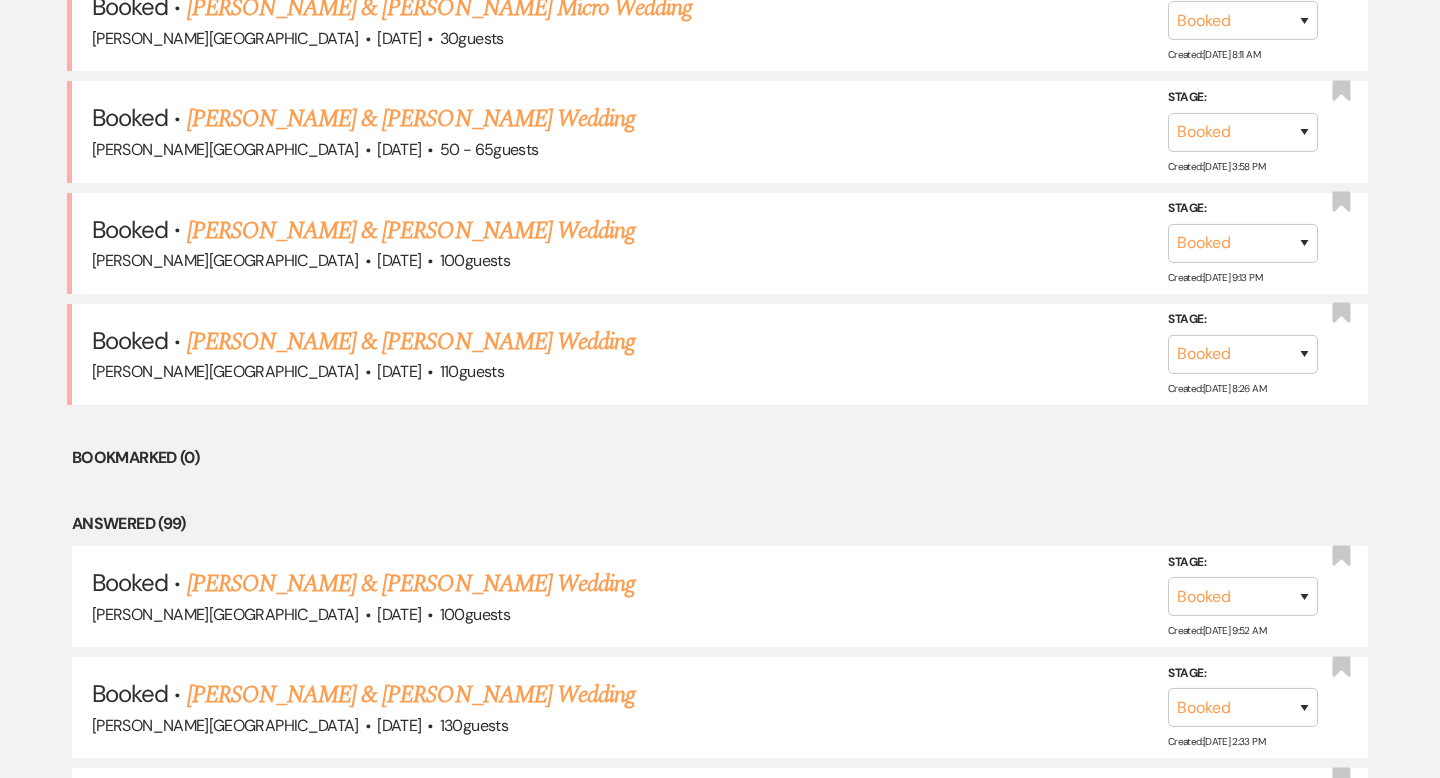 scroll, scrollTop: 1579, scrollLeft: 0, axis: vertical 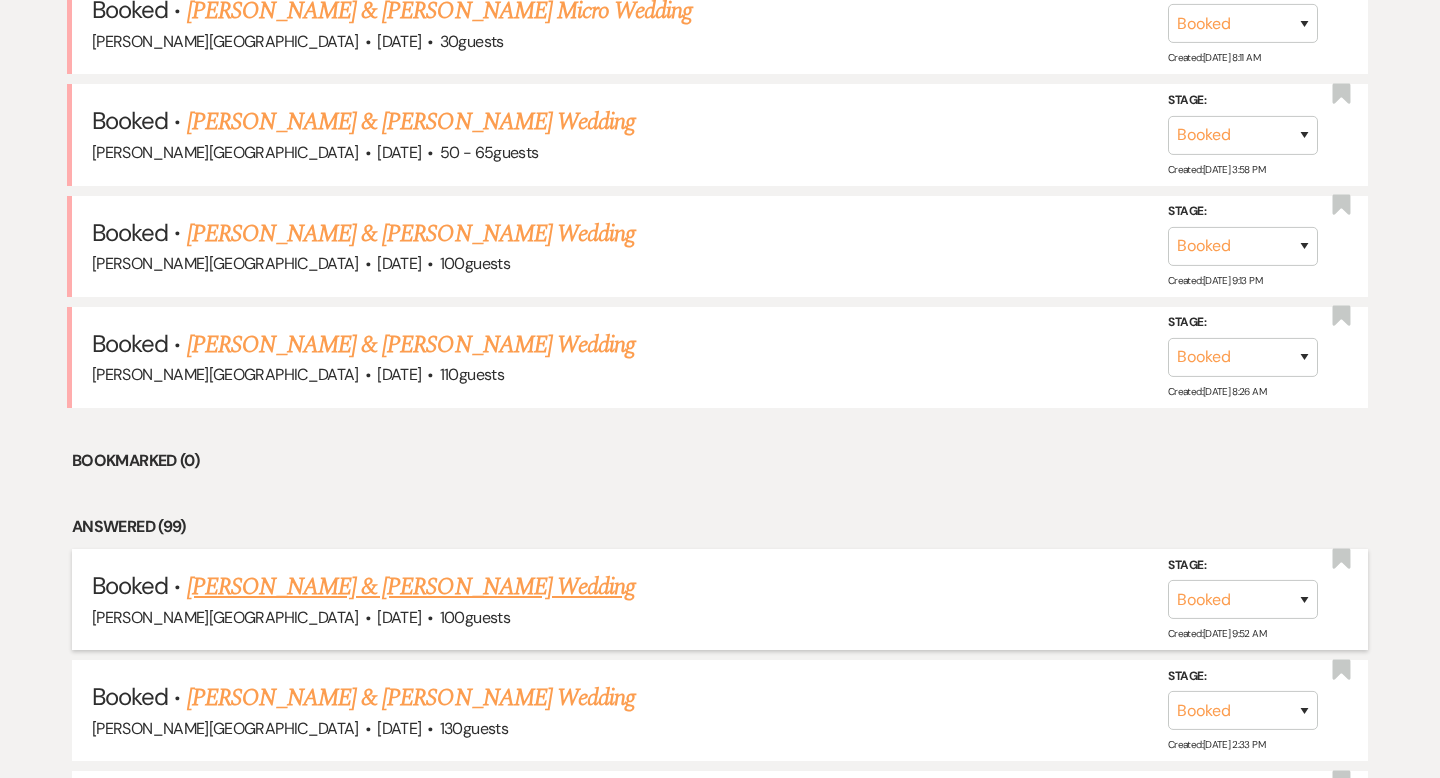 click on "[PERSON_NAME] & [PERSON_NAME] Wedding" at bounding box center (411, 587) 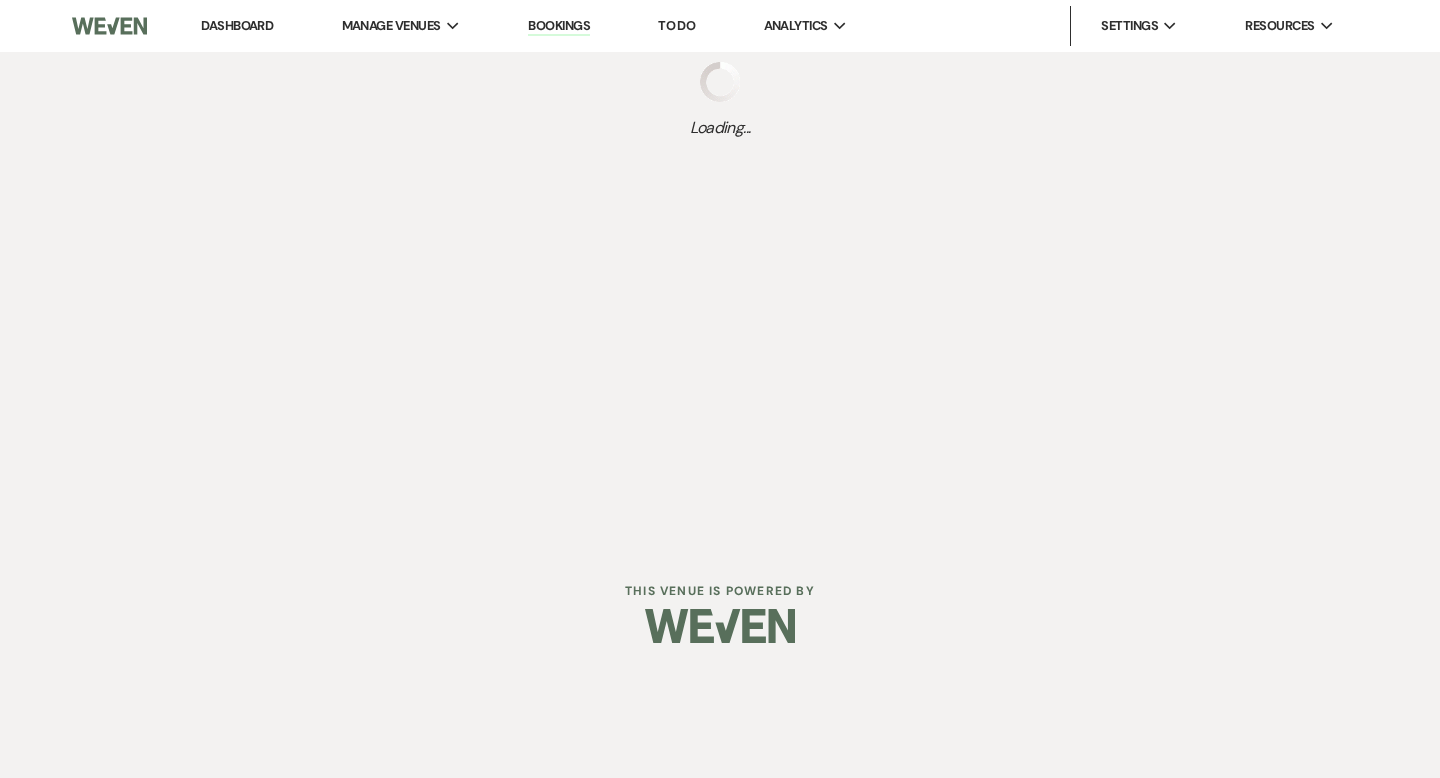 scroll, scrollTop: 0, scrollLeft: 0, axis: both 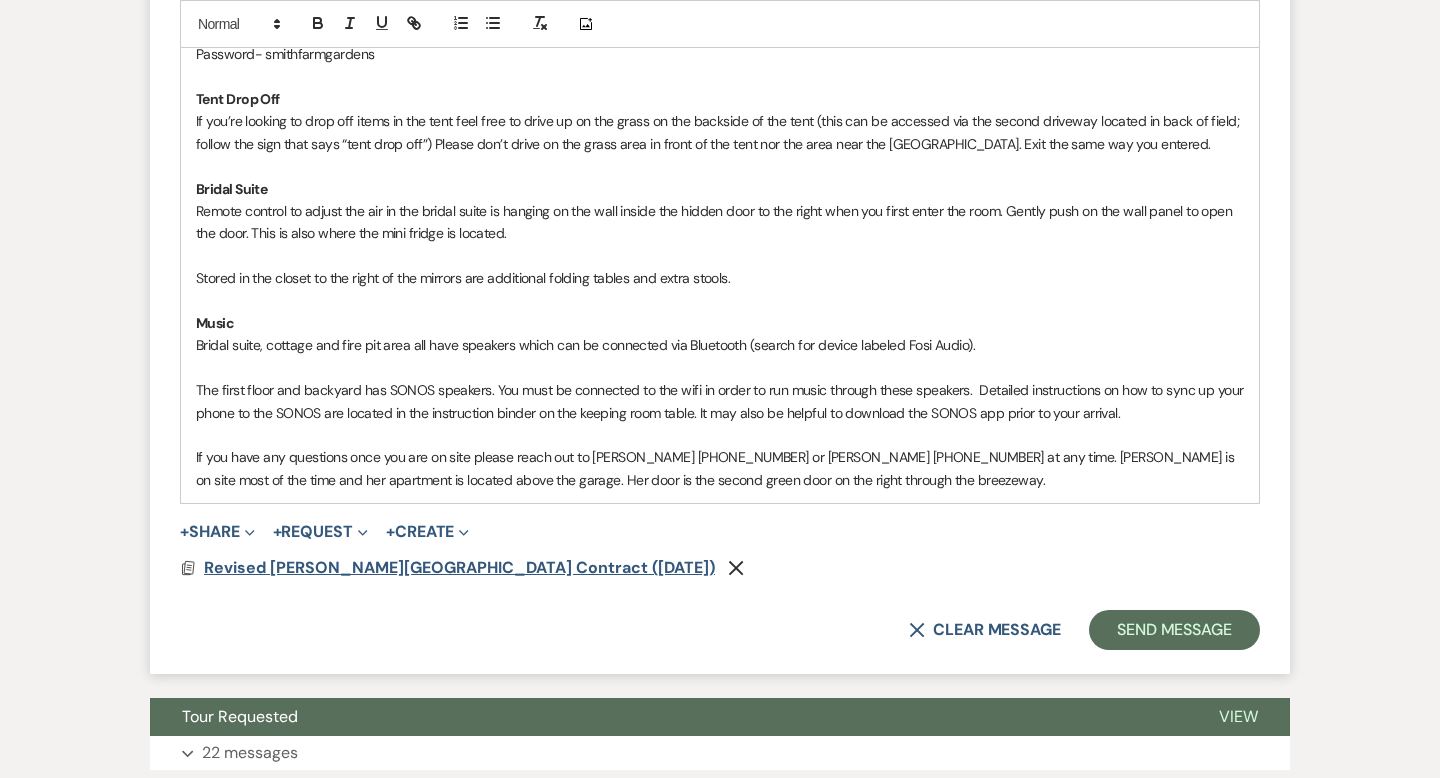 click on "Revised [PERSON_NAME][GEOGRAPHIC_DATA] Contract ([DATE])" at bounding box center [459, 567] 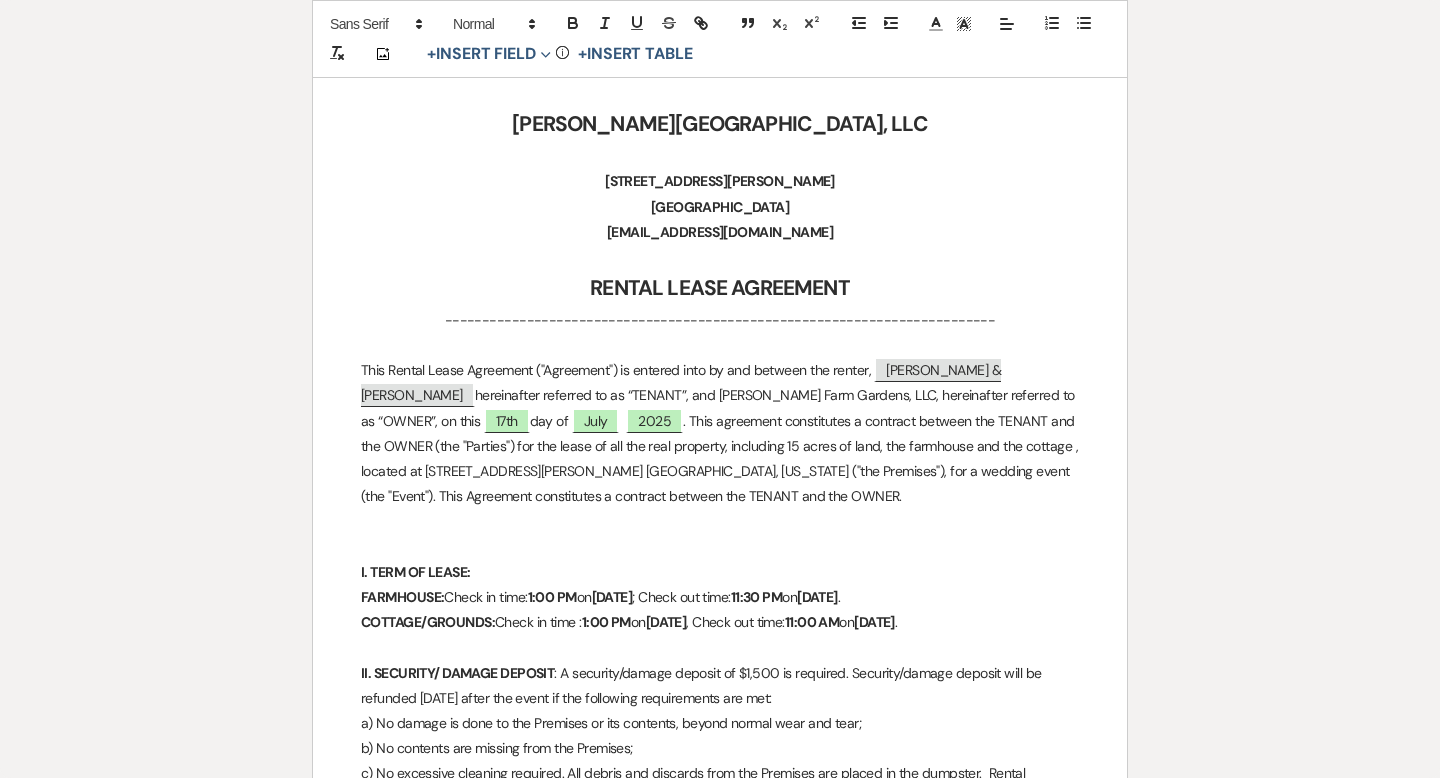 scroll, scrollTop: 0, scrollLeft: 0, axis: both 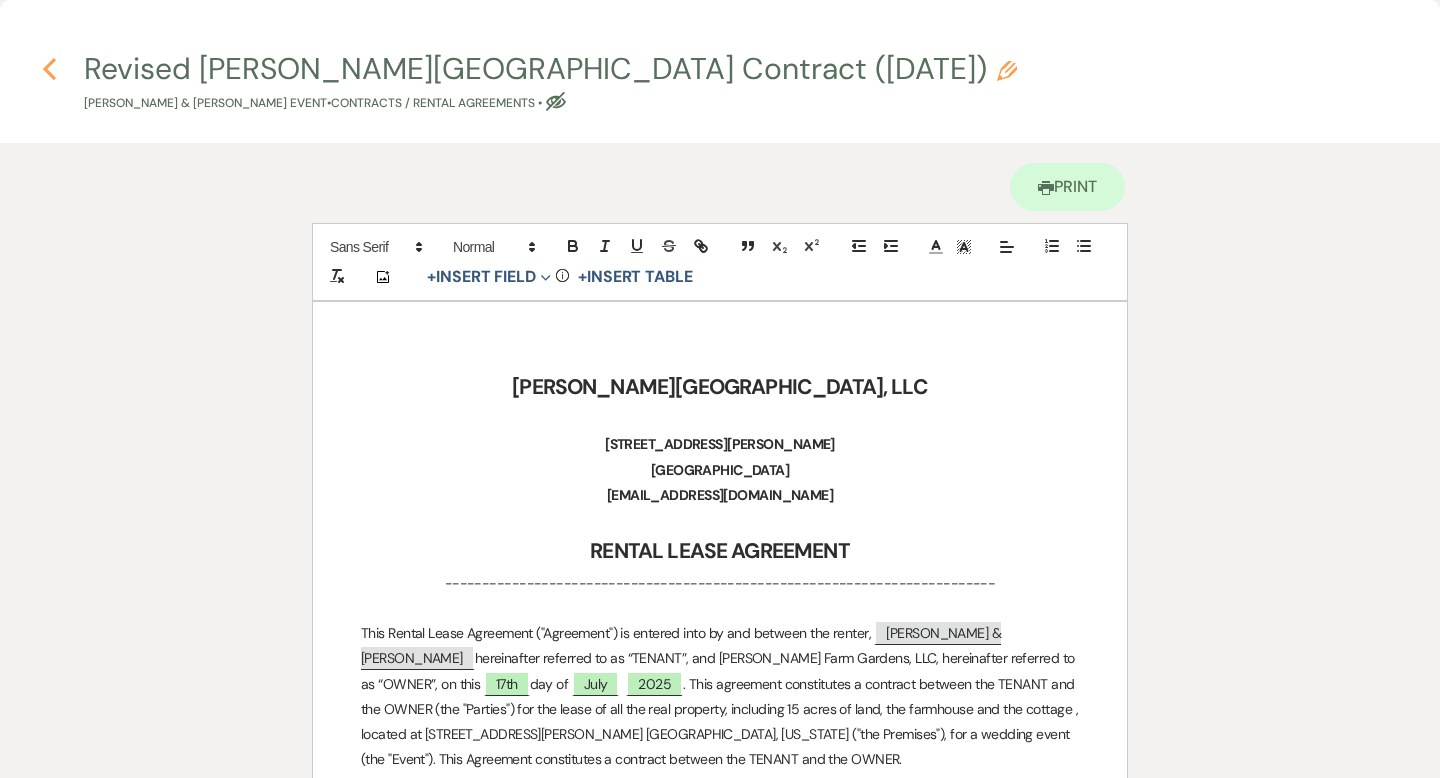 click on "Previous" 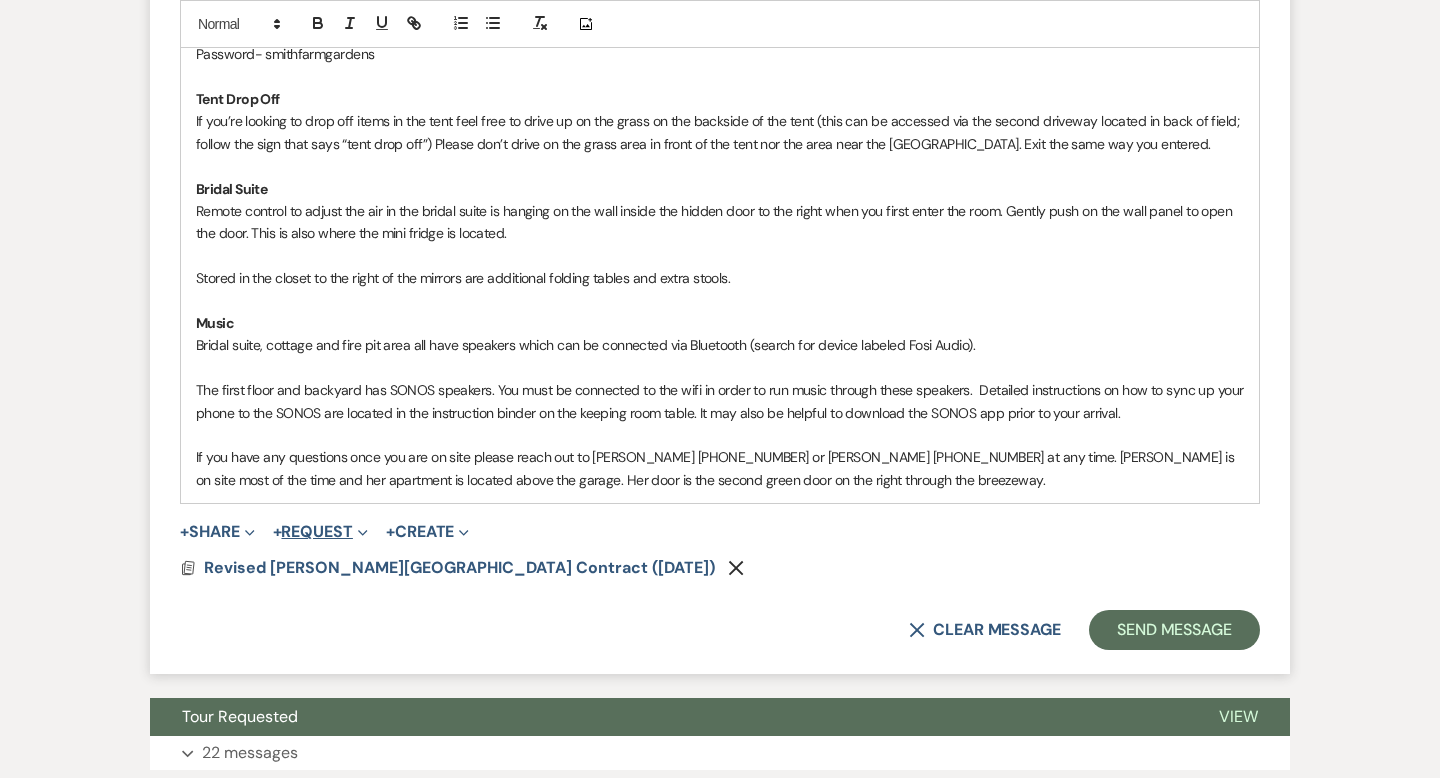 click on "+  Request Expand" at bounding box center [320, 532] 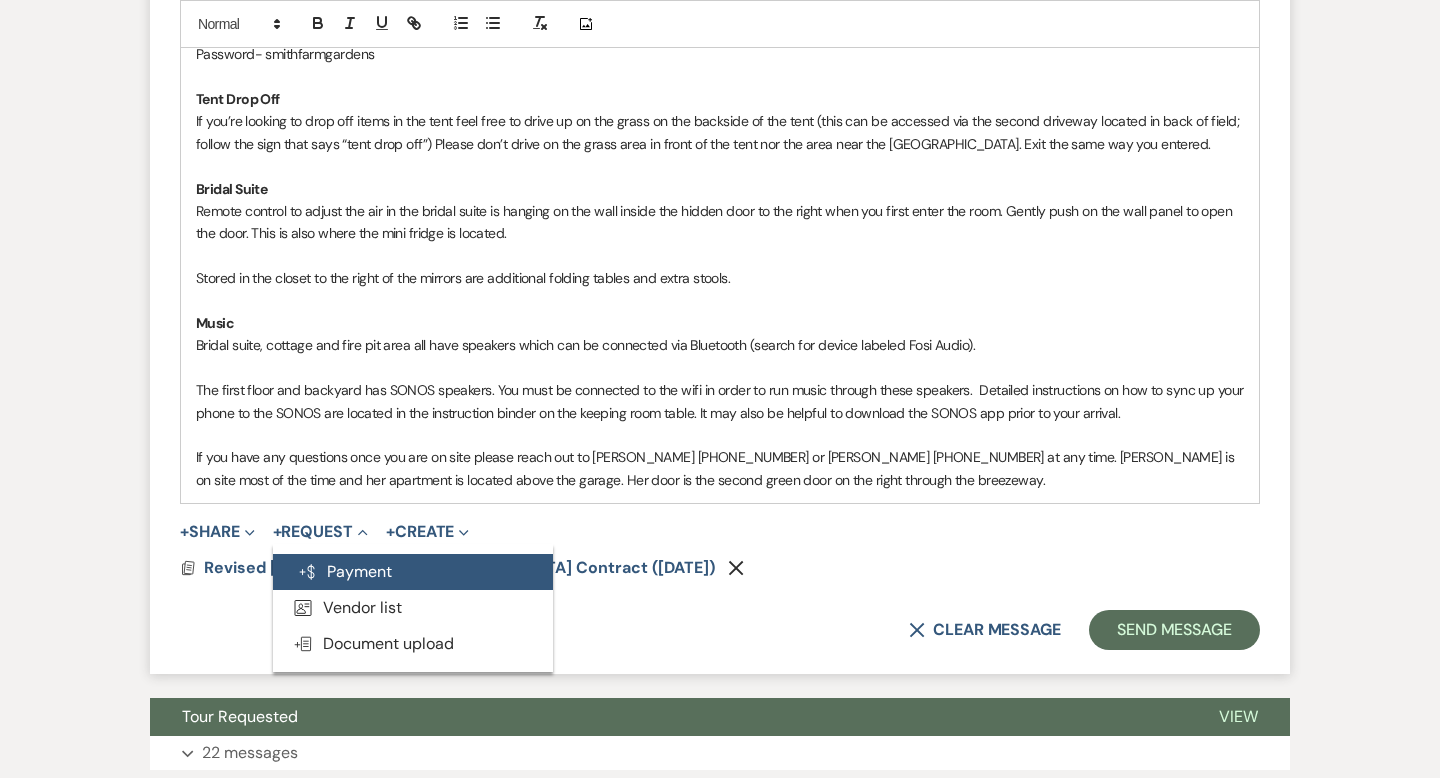 click on "Generate Payment Payment" at bounding box center (413, 572) 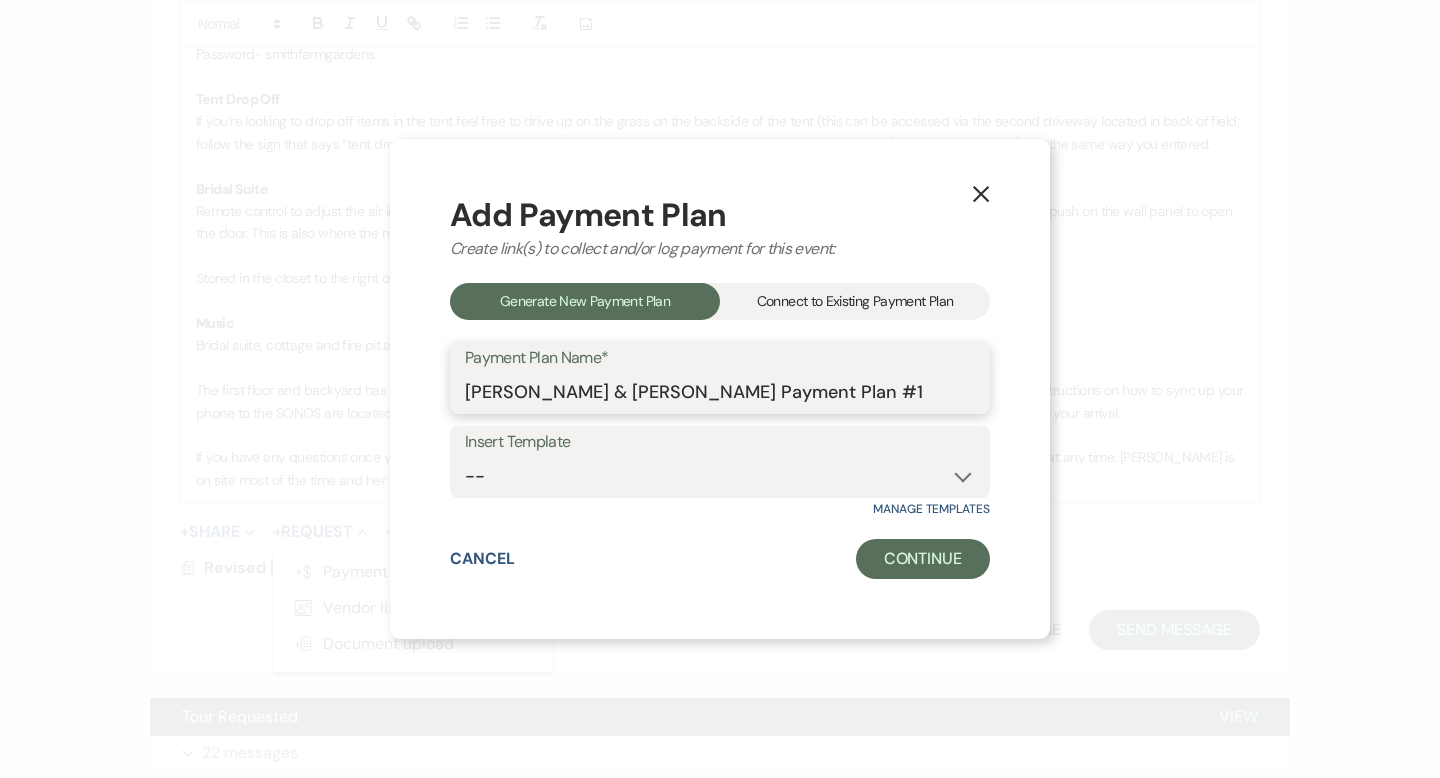 drag, startPoint x: 882, startPoint y: 397, endPoint x: 453, endPoint y: 396, distance: 429.00116 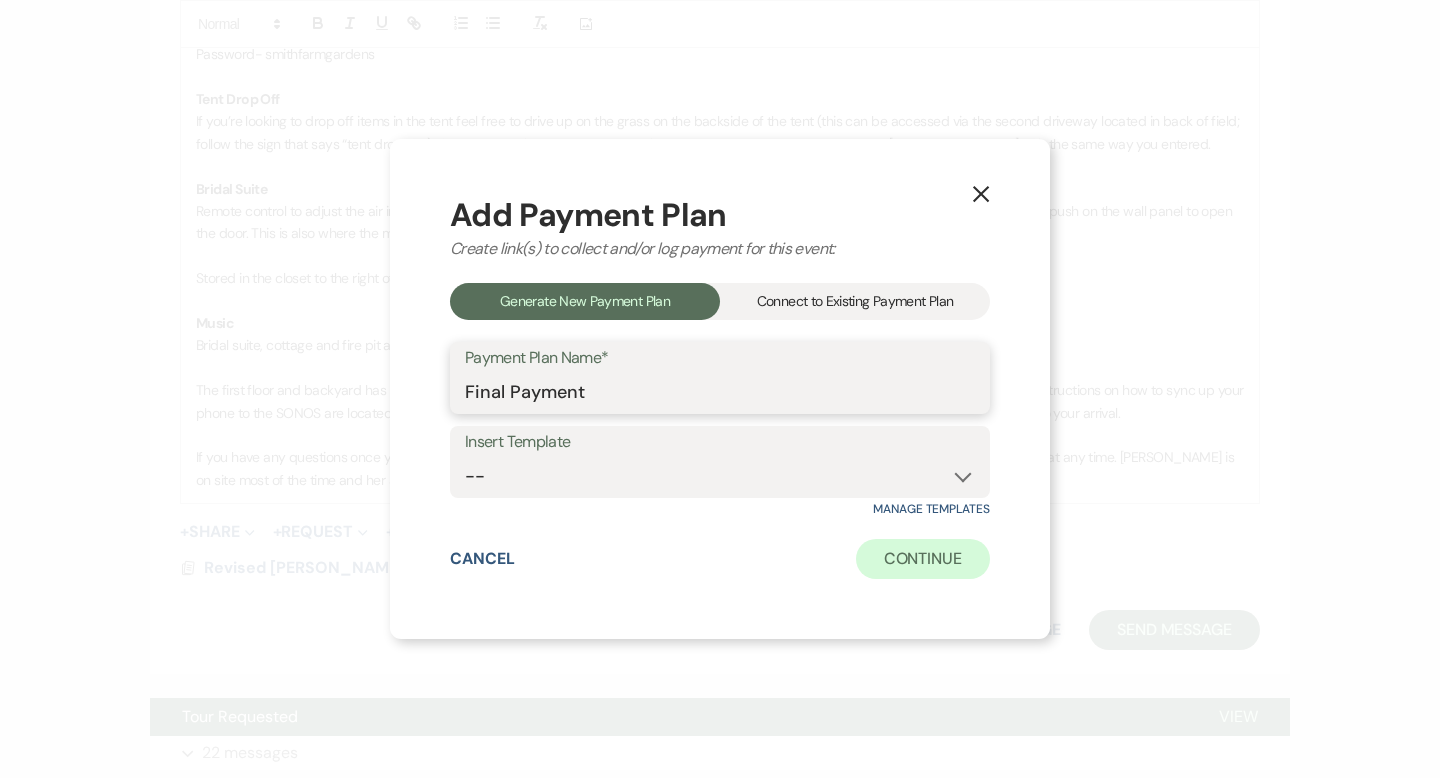 type on "Final Payment" 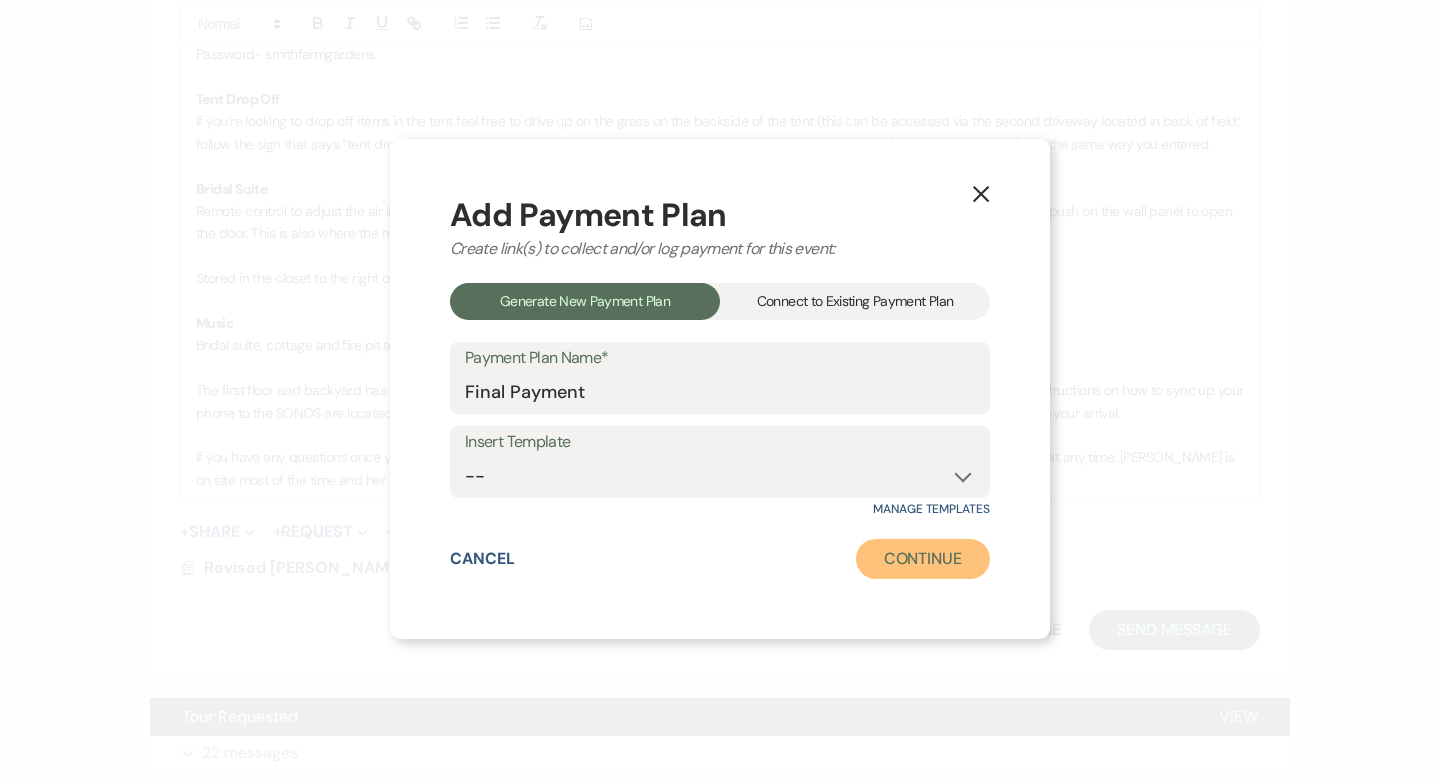 click on "Continue" at bounding box center [923, 559] 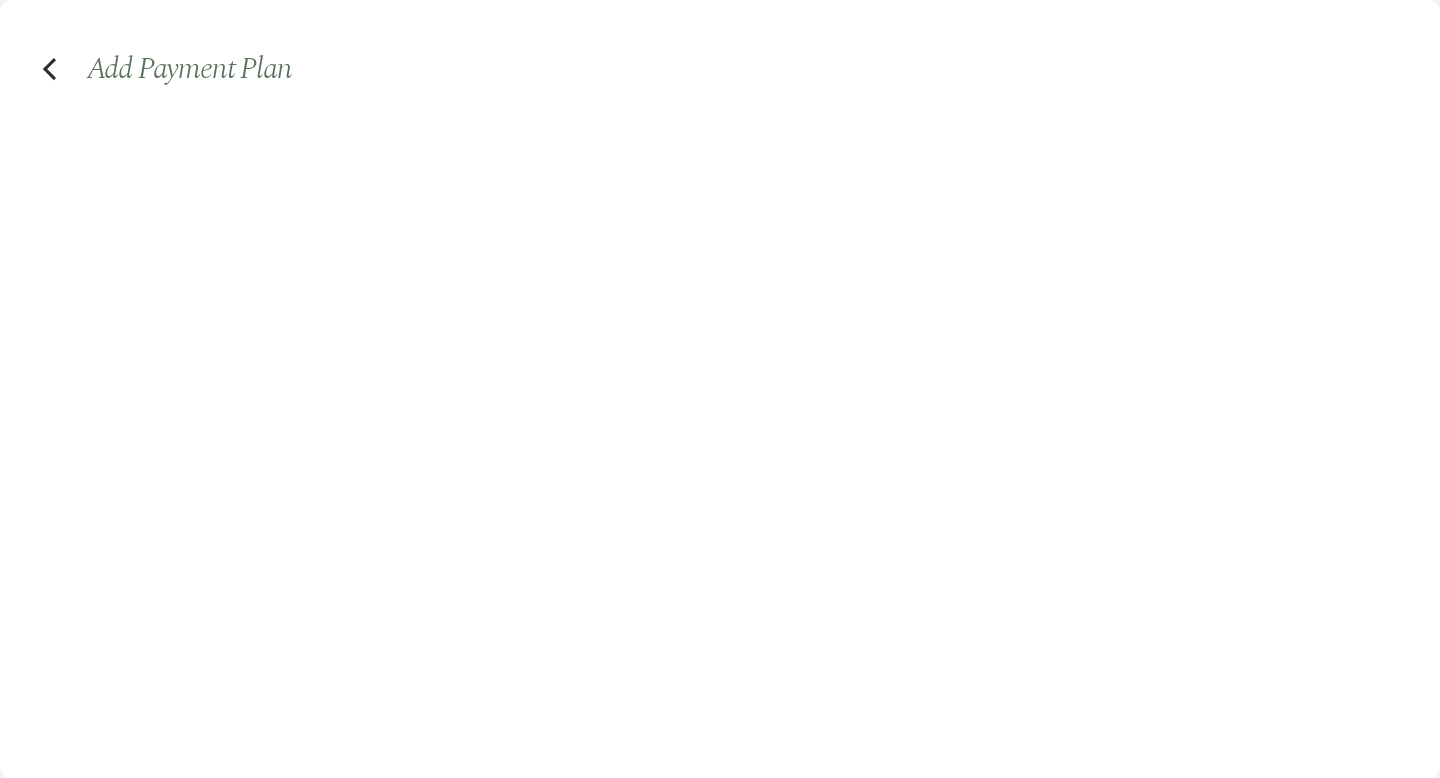 select on "2" 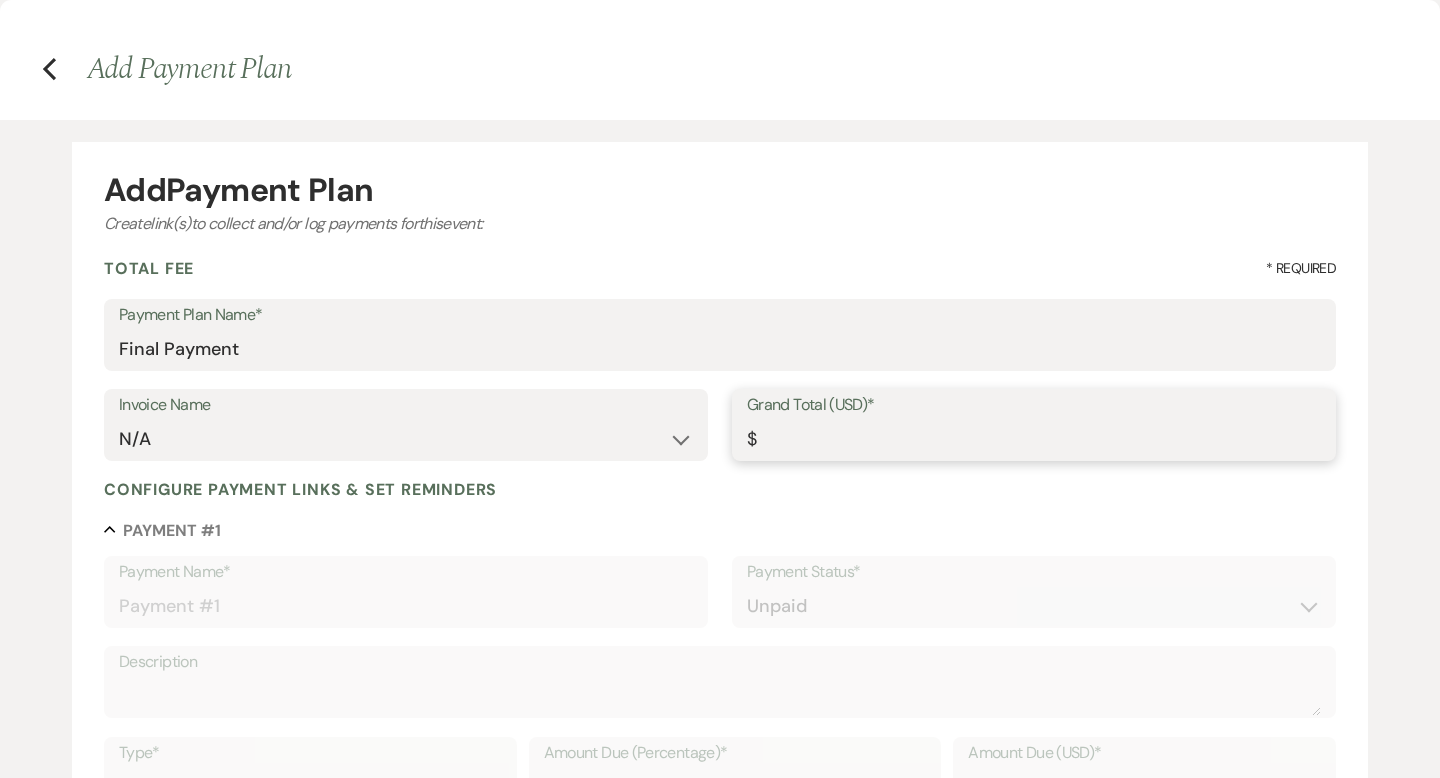 click on "Grand Total (USD)*" at bounding box center (1034, 439) 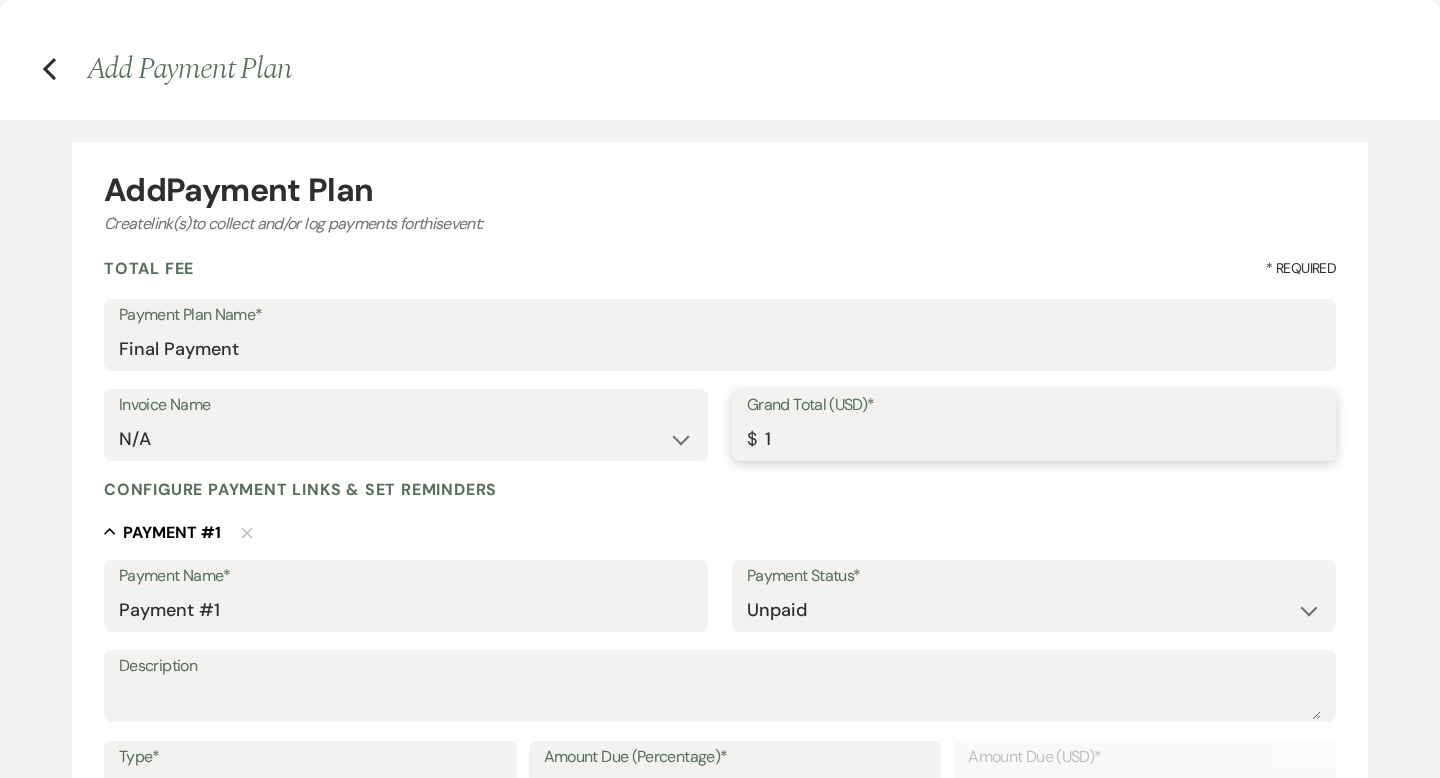 type on "17" 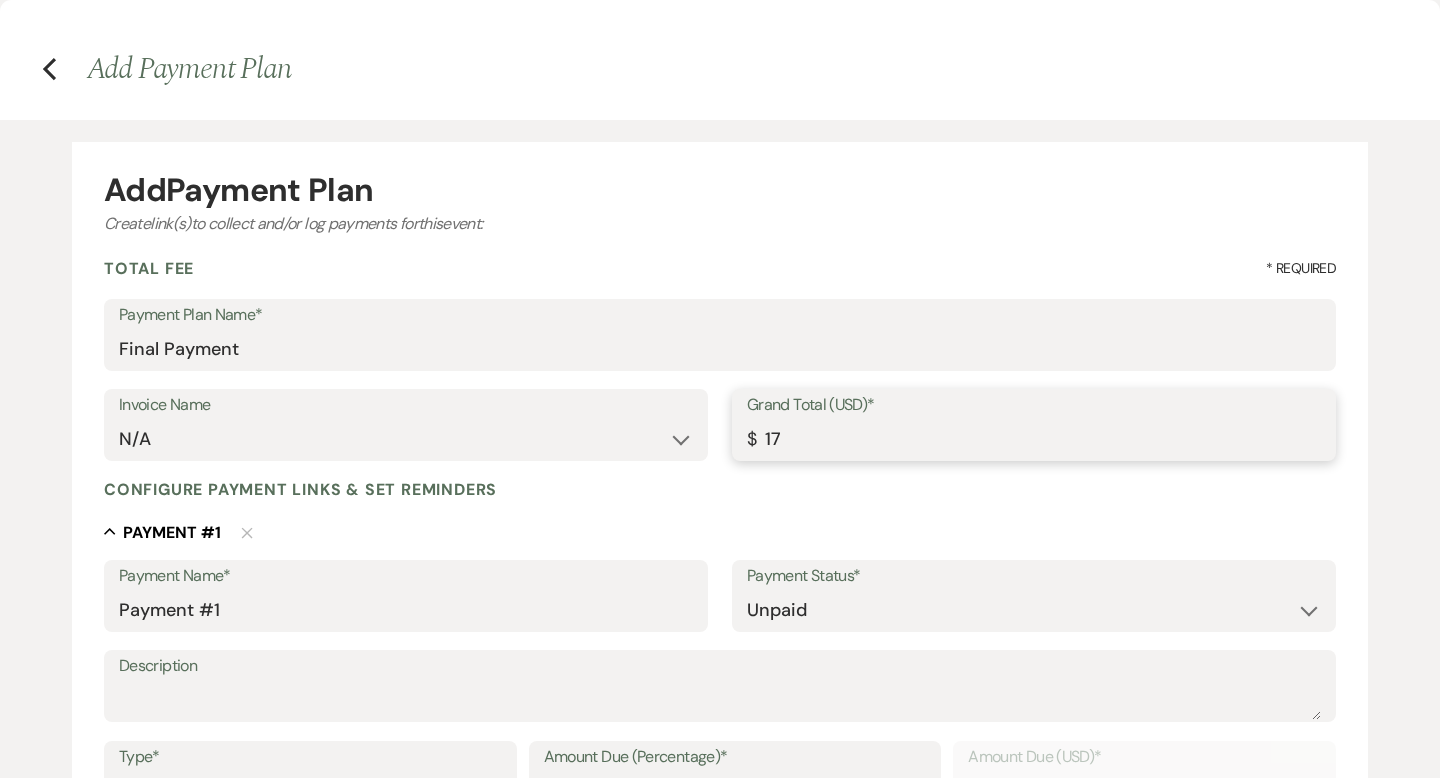 type on "175" 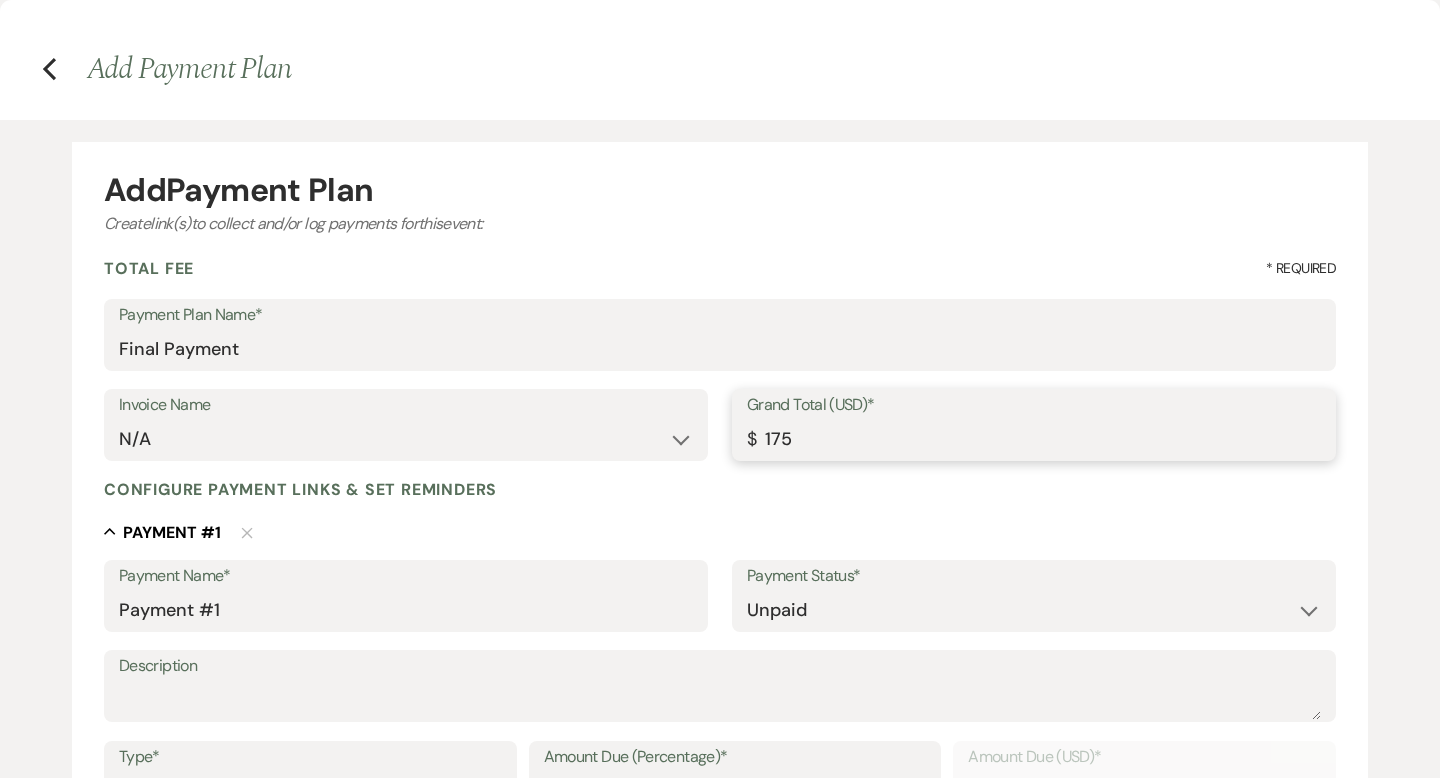 type on "1750" 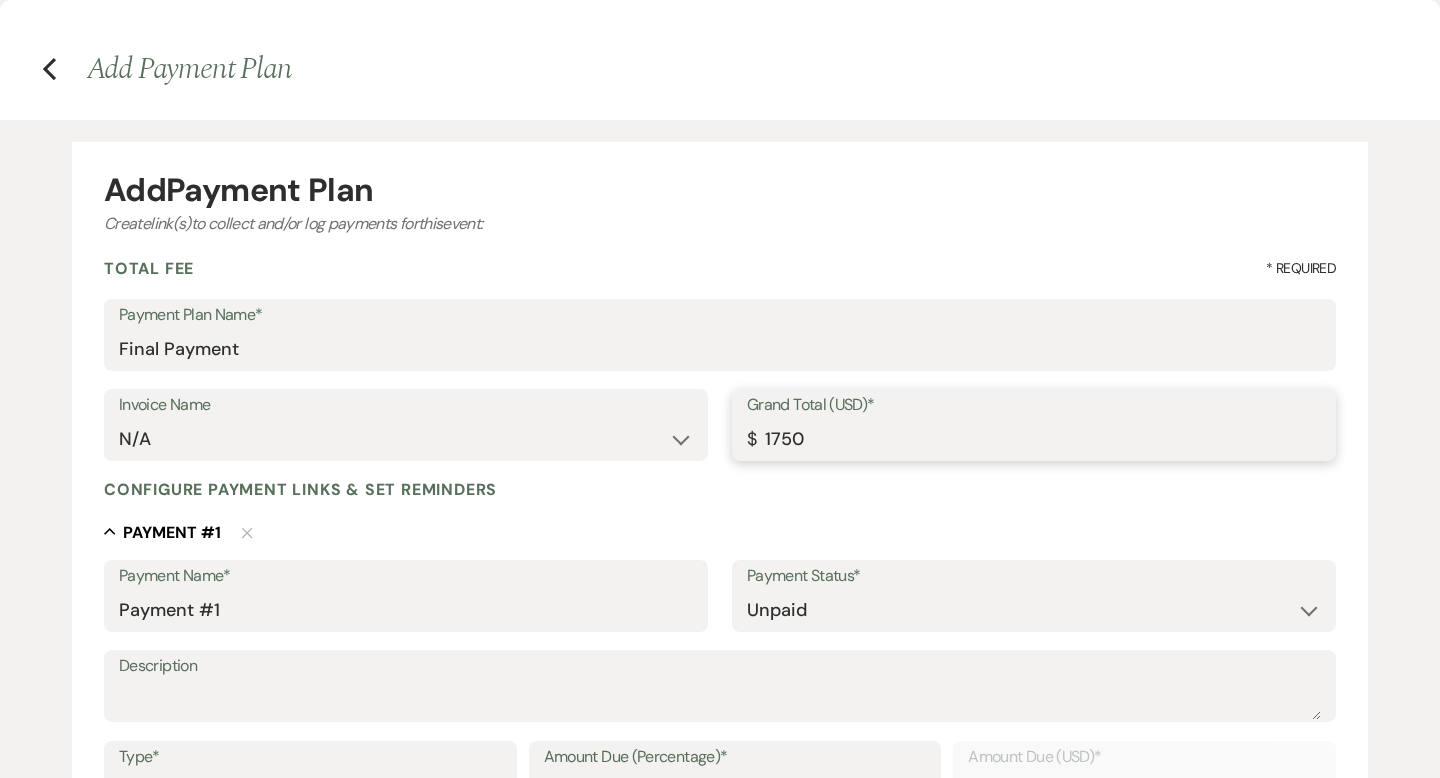 scroll, scrollTop: 204, scrollLeft: 0, axis: vertical 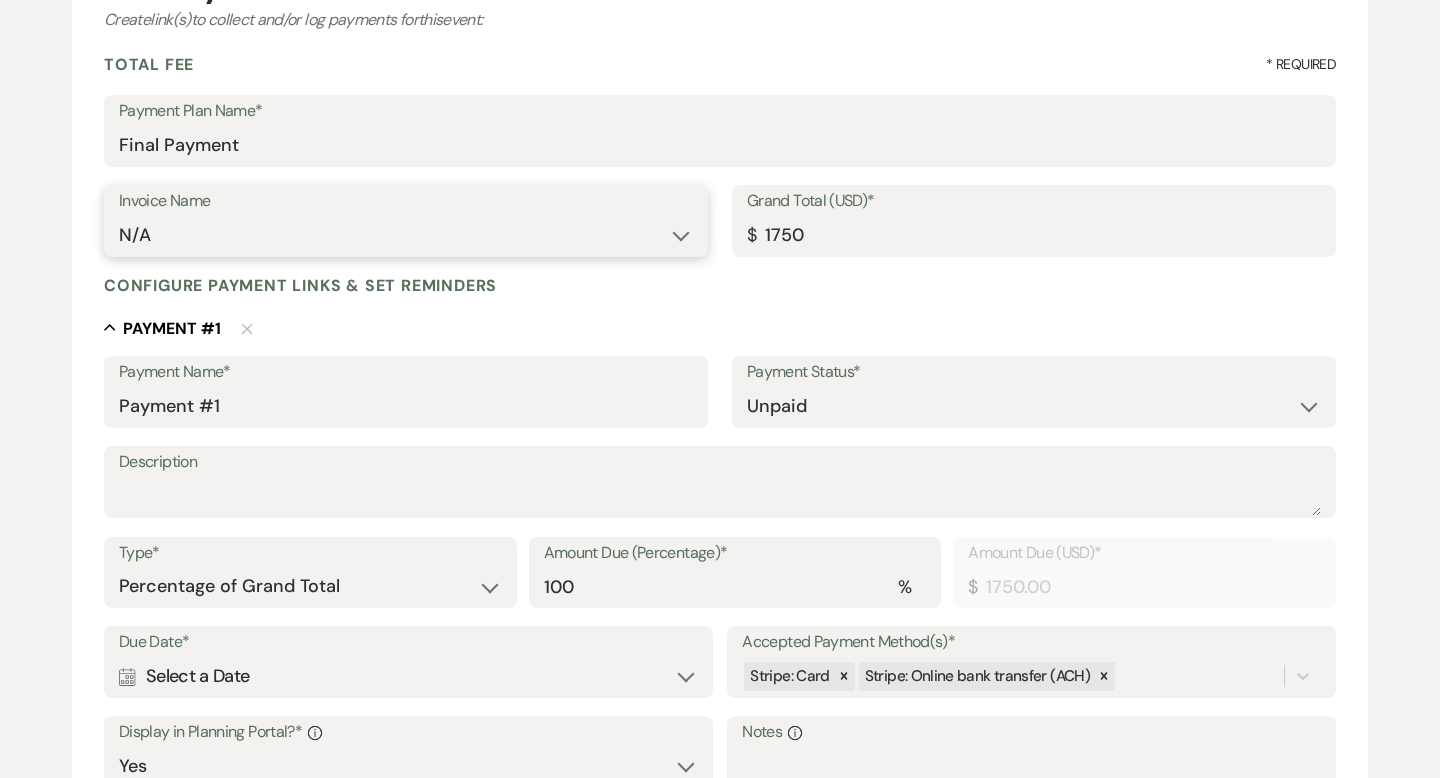 type on "1750.00" 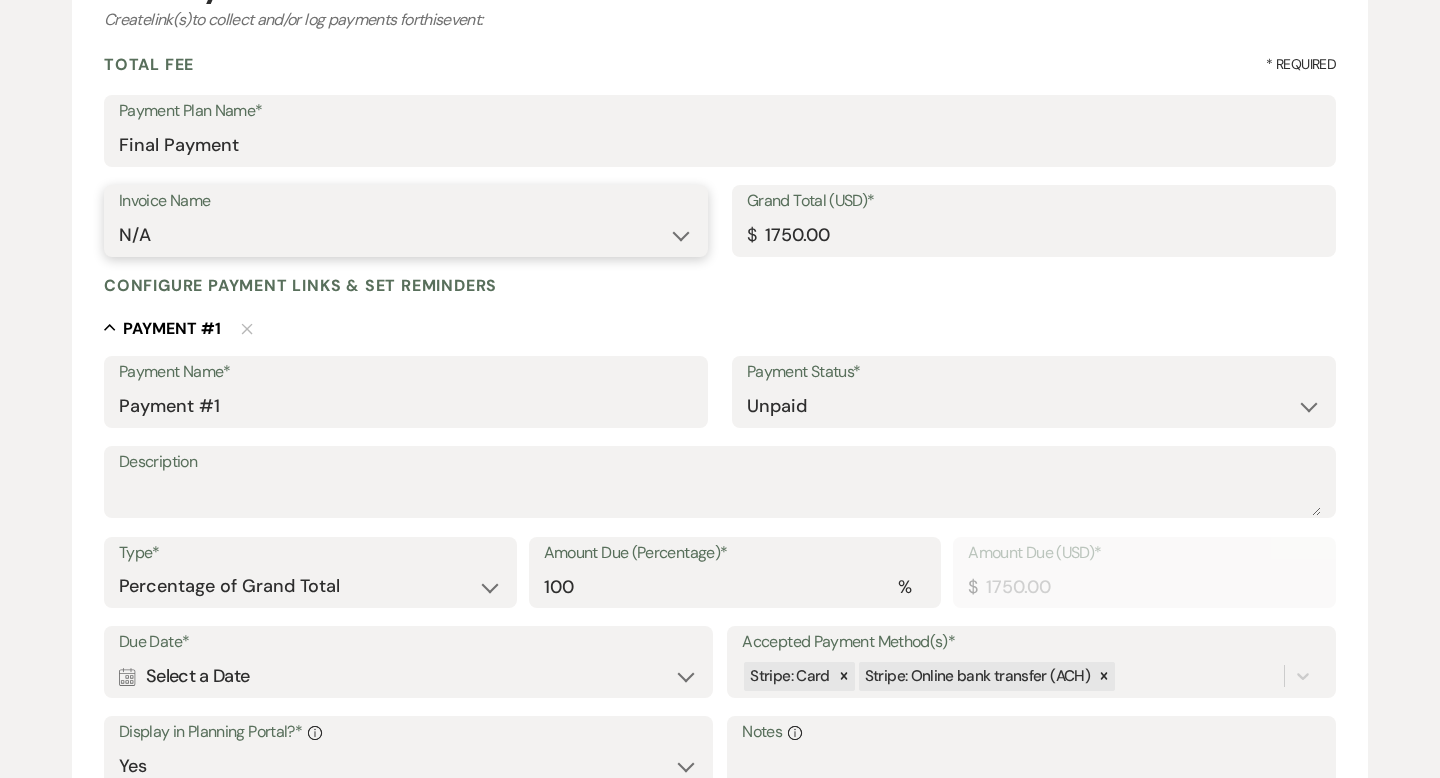 click on "N/A" at bounding box center (406, 235) 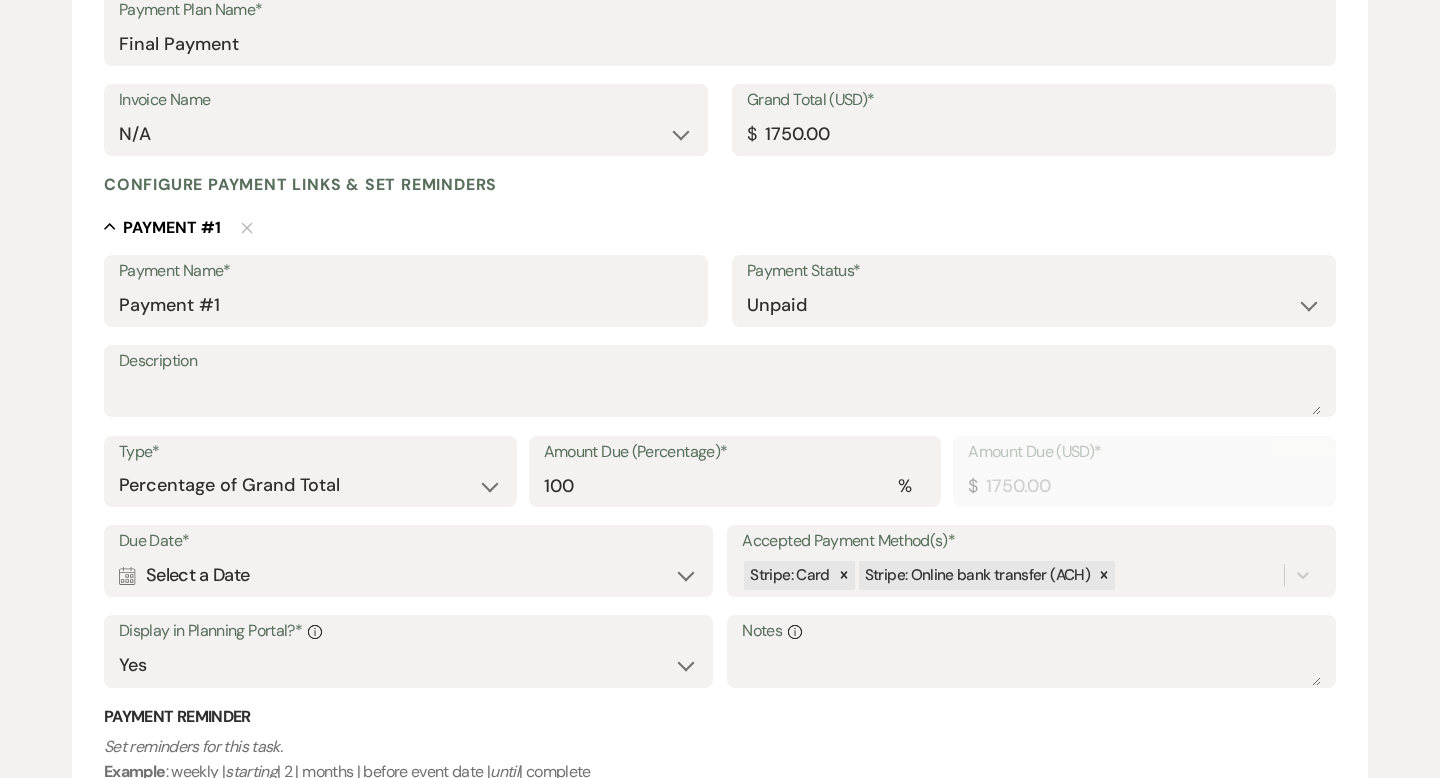 click on "Type*" at bounding box center (310, 452) 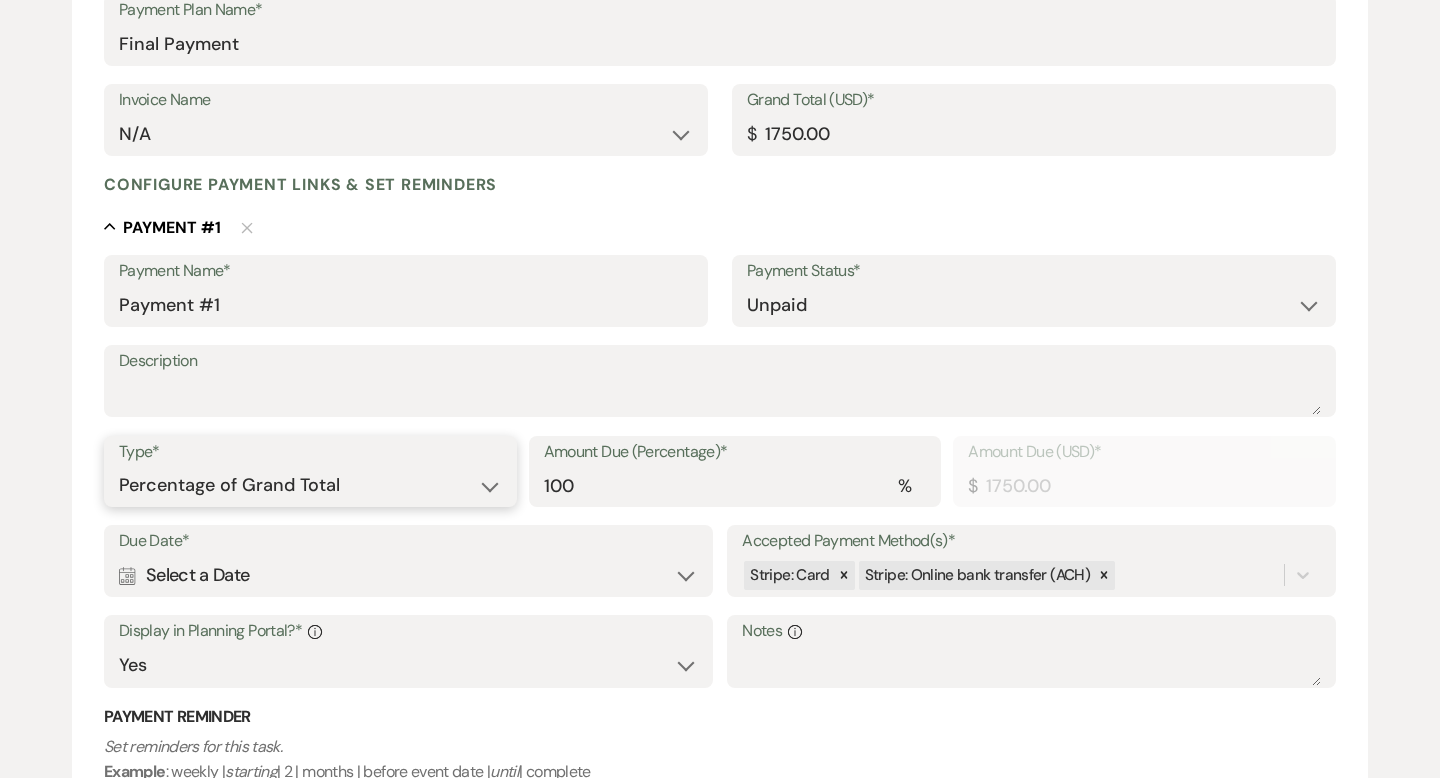 click on "Dollar Amount Percentage of Grand Total" at bounding box center (310, 485) 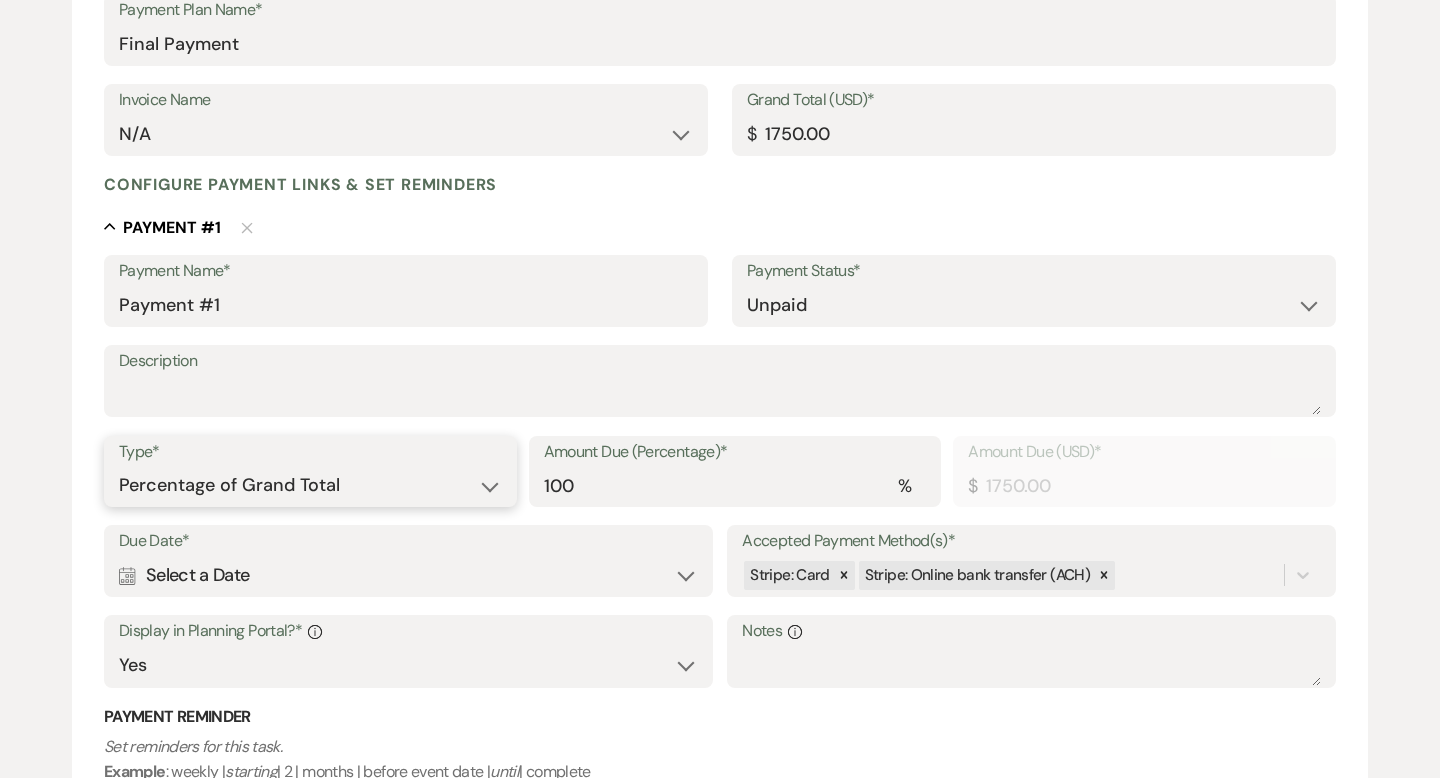 select on "flat" 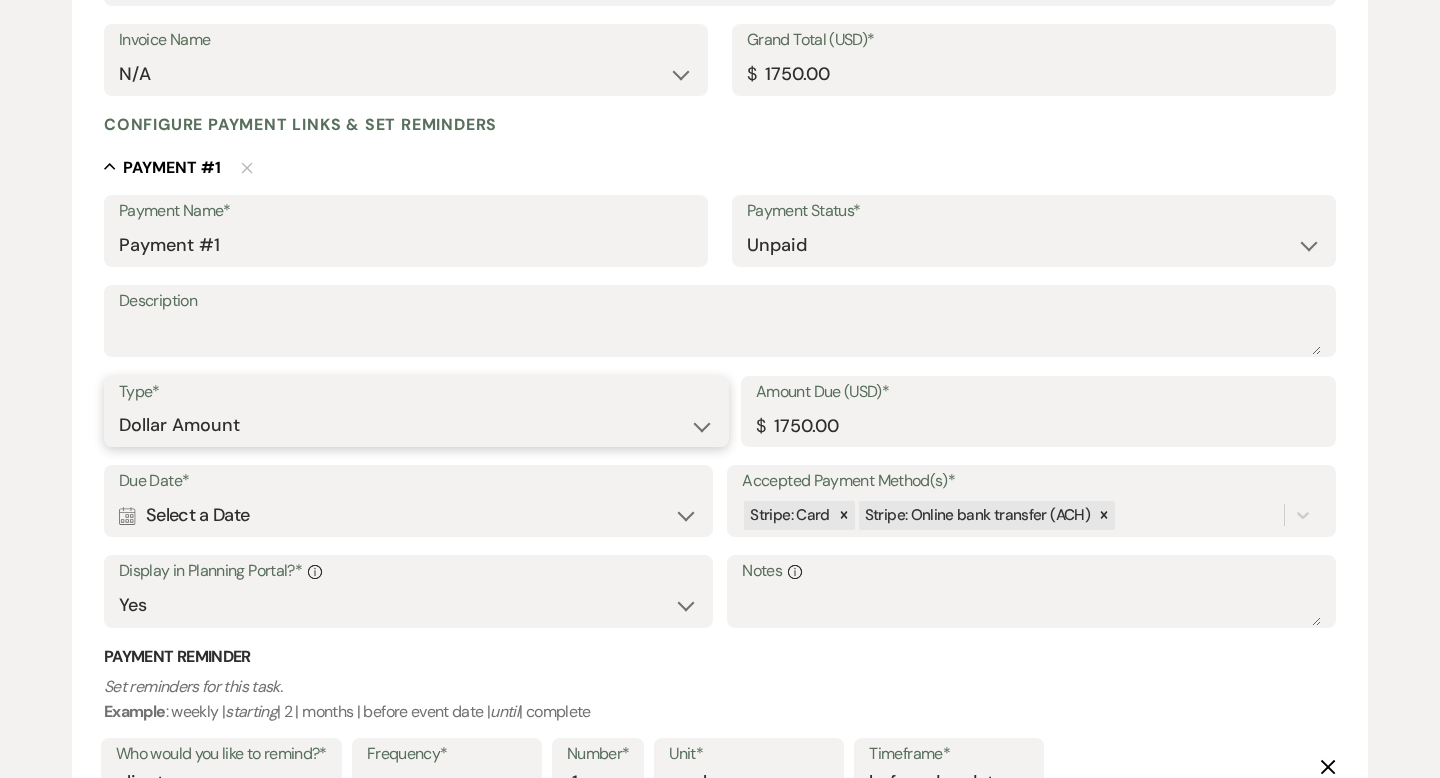 scroll, scrollTop: 363, scrollLeft: 0, axis: vertical 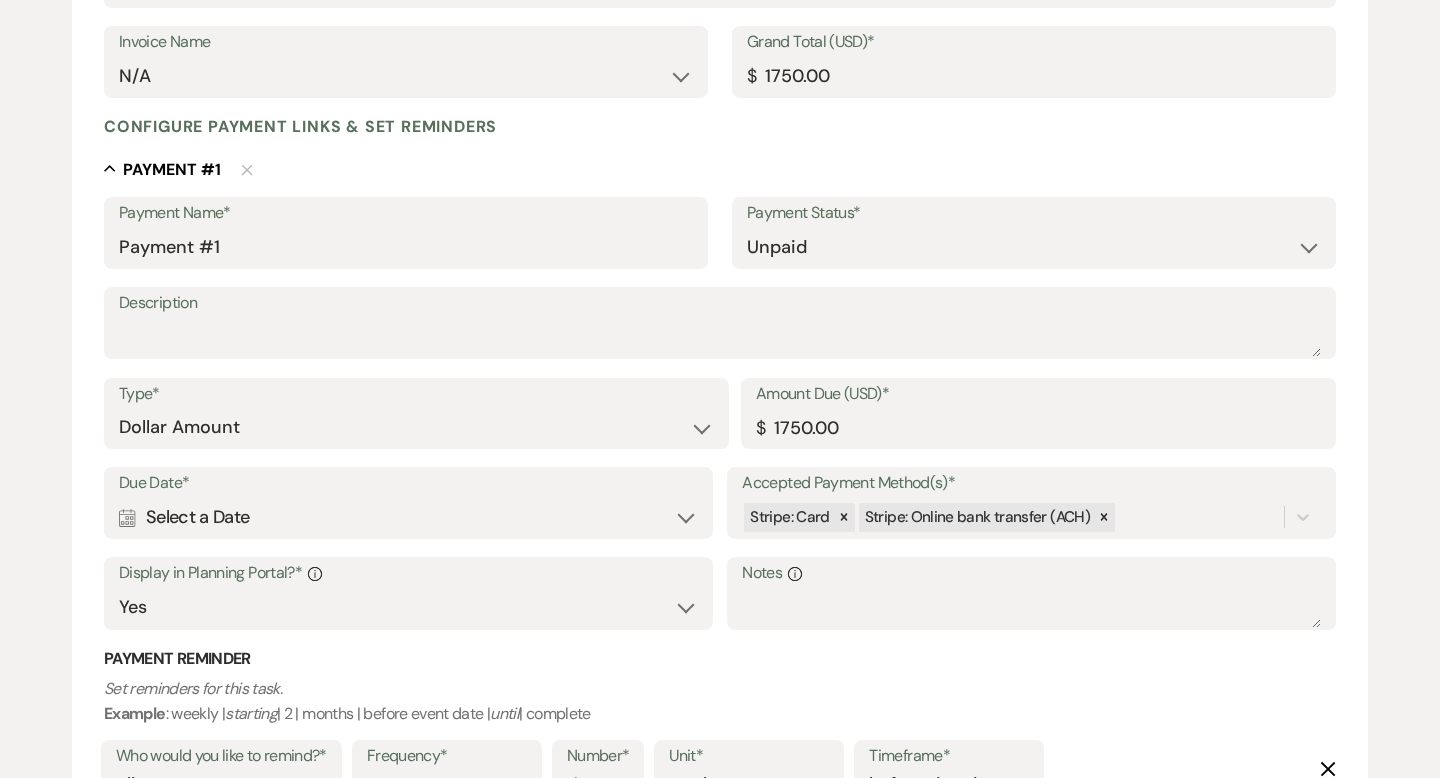 click on "Calendar Select a Date Expand" at bounding box center (408, 517) 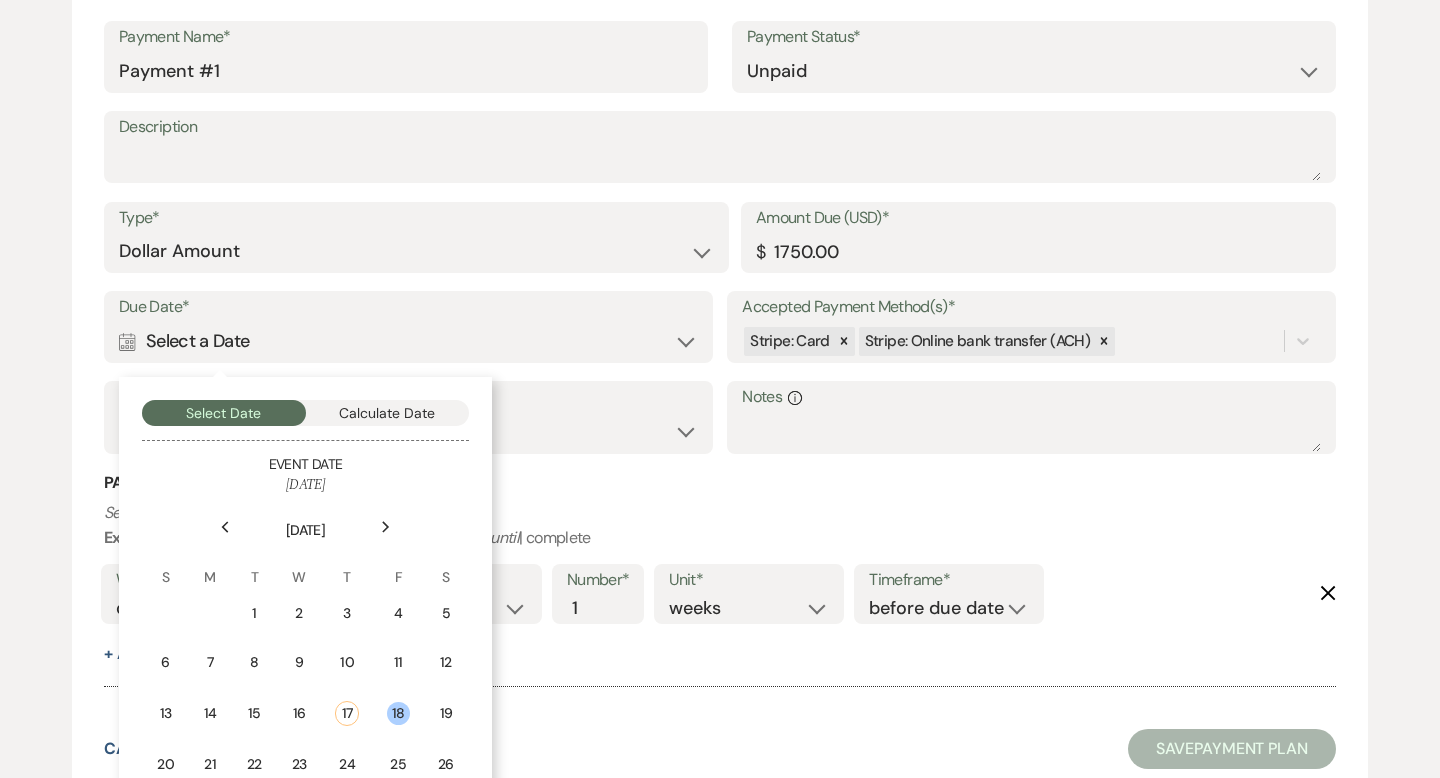 scroll, scrollTop: 586, scrollLeft: 0, axis: vertical 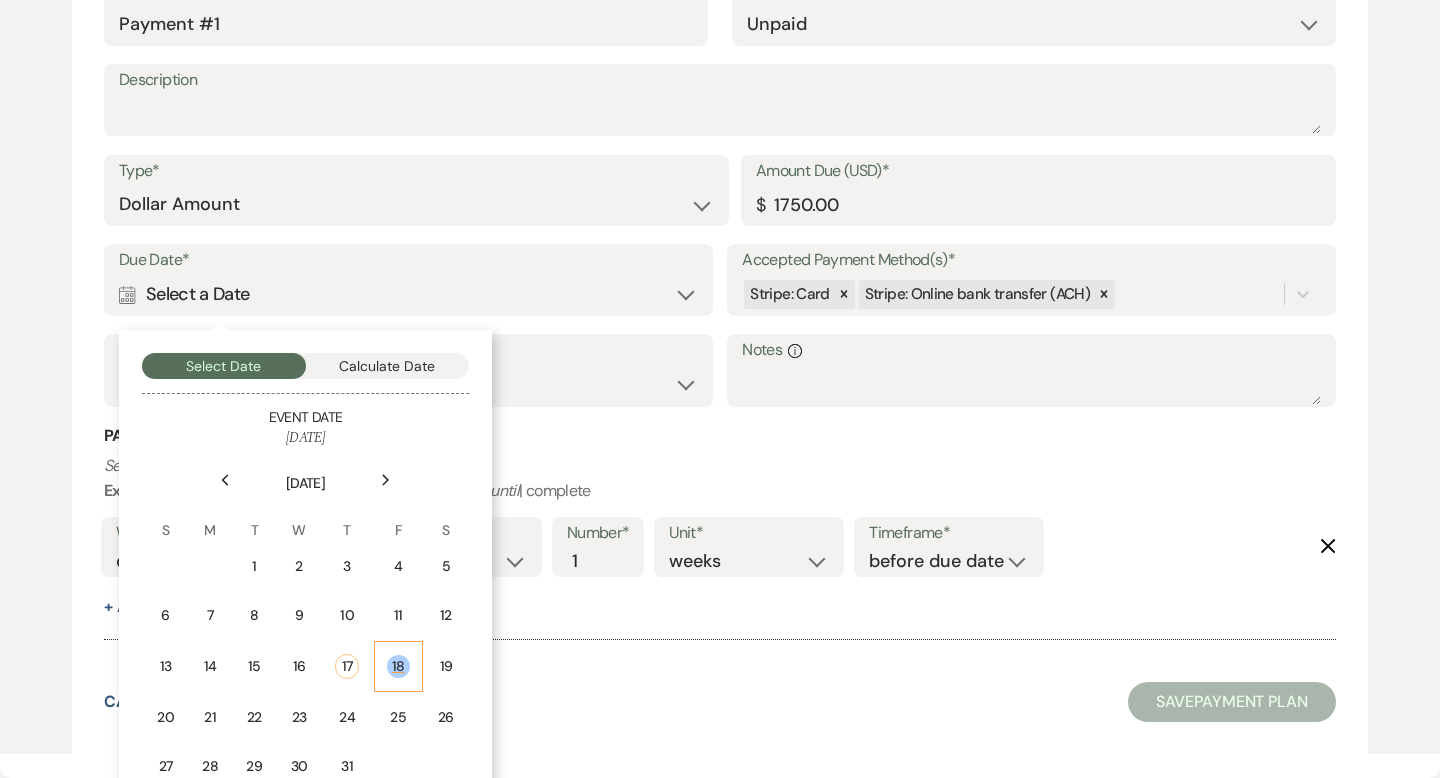 click on "18" at bounding box center (398, 666) 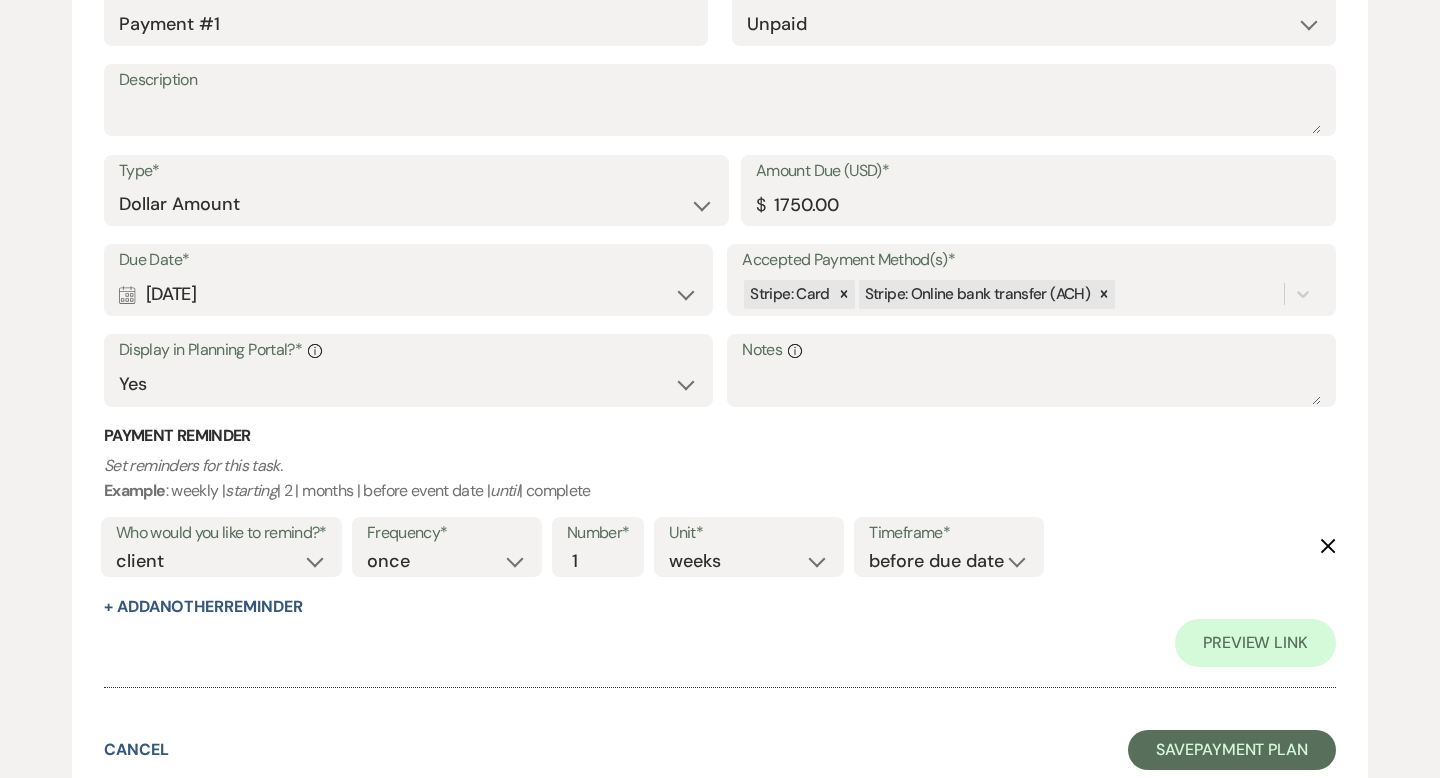 scroll, scrollTop: 609, scrollLeft: 0, axis: vertical 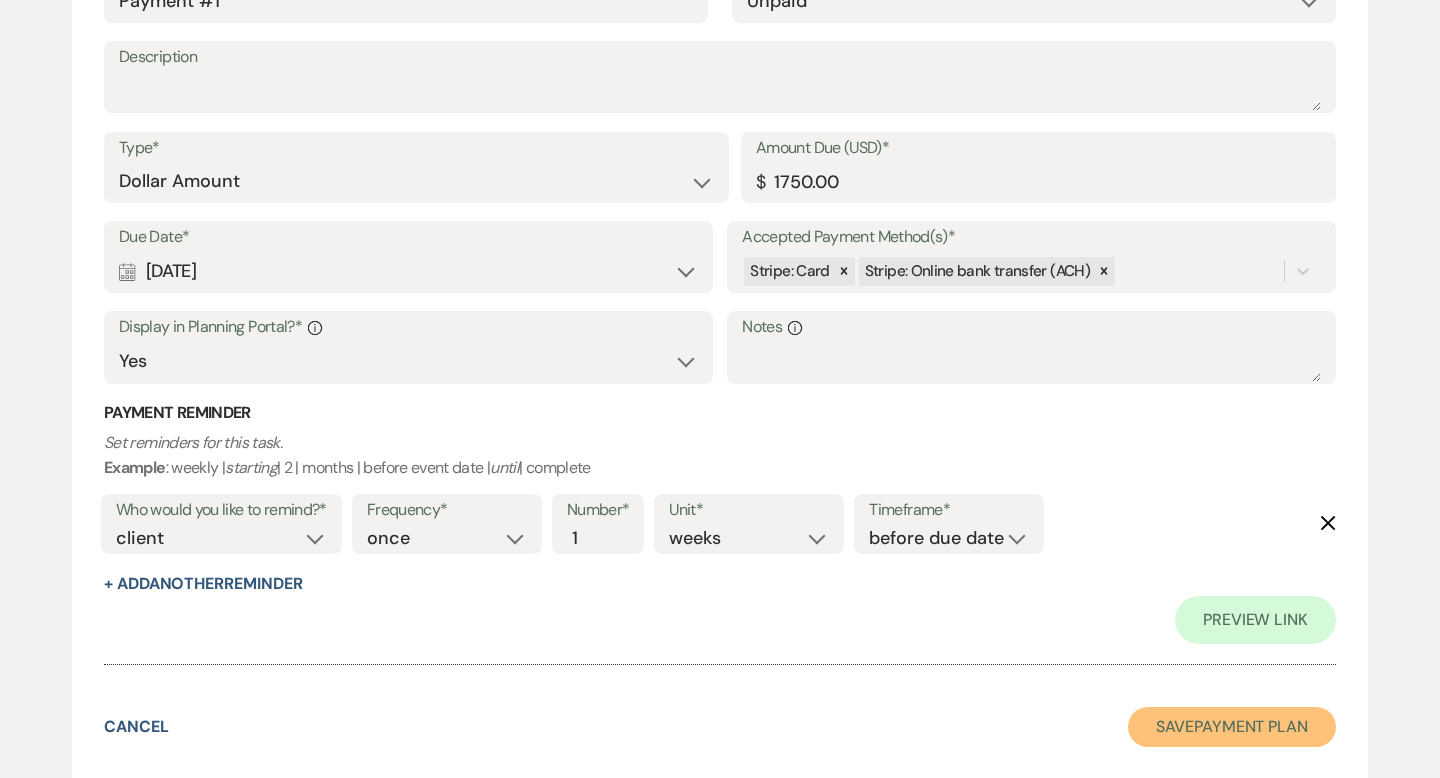click on "Save  Payment Plan" at bounding box center [1232, 727] 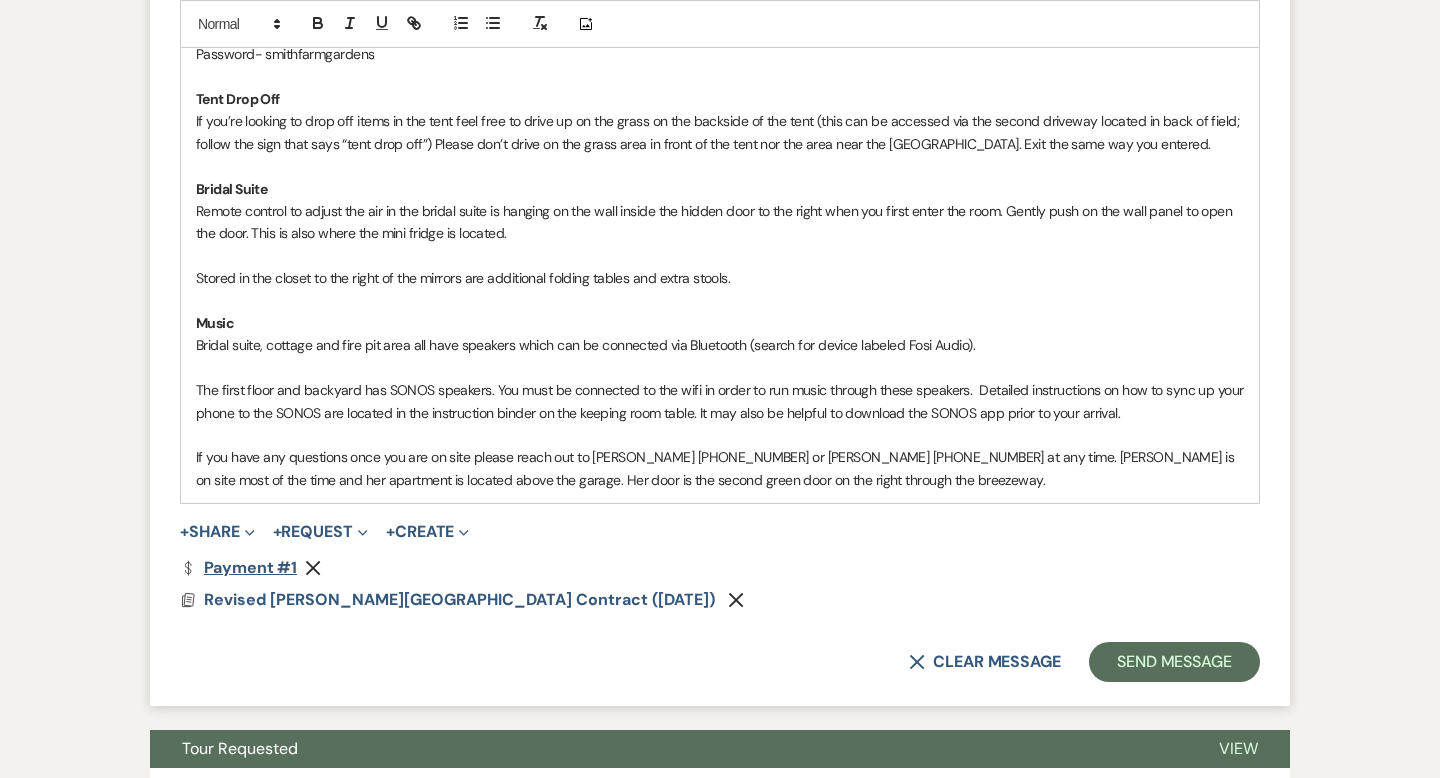 click on "Dollar Payment Payment #1" at bounding box center (238, 568) 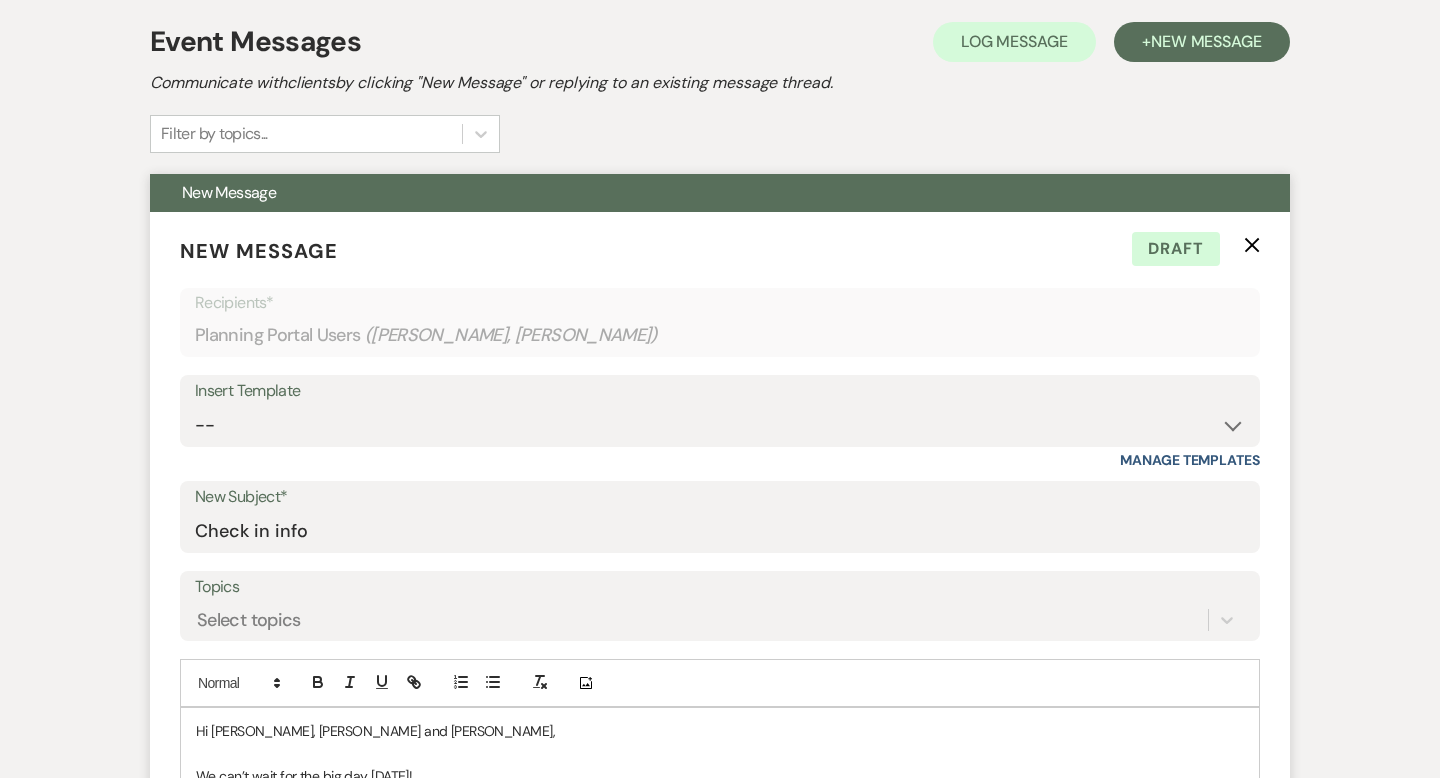 scroll, scrollTop: 0, scrollLeft: 0, axis: both 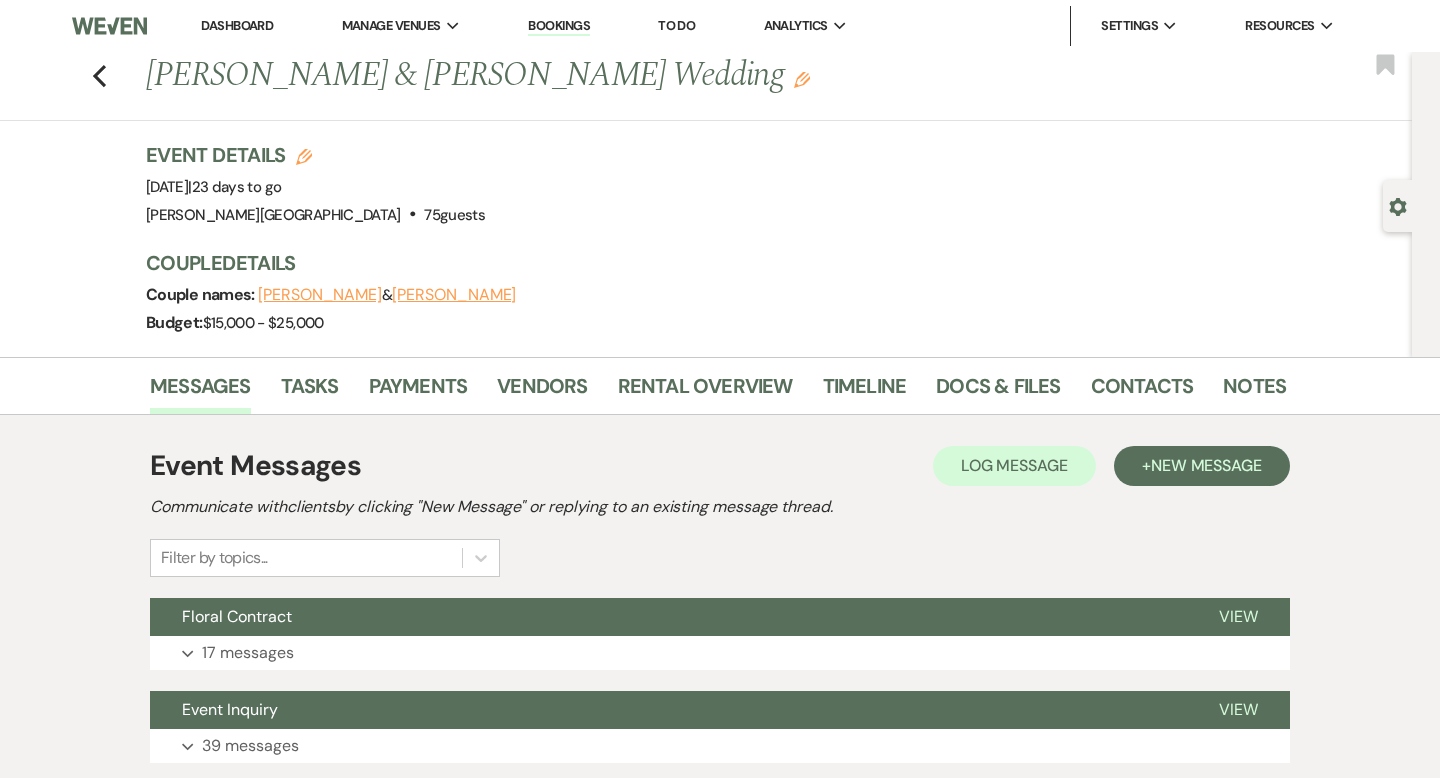 click on "Dashboard" at bounding box center (237, 25) 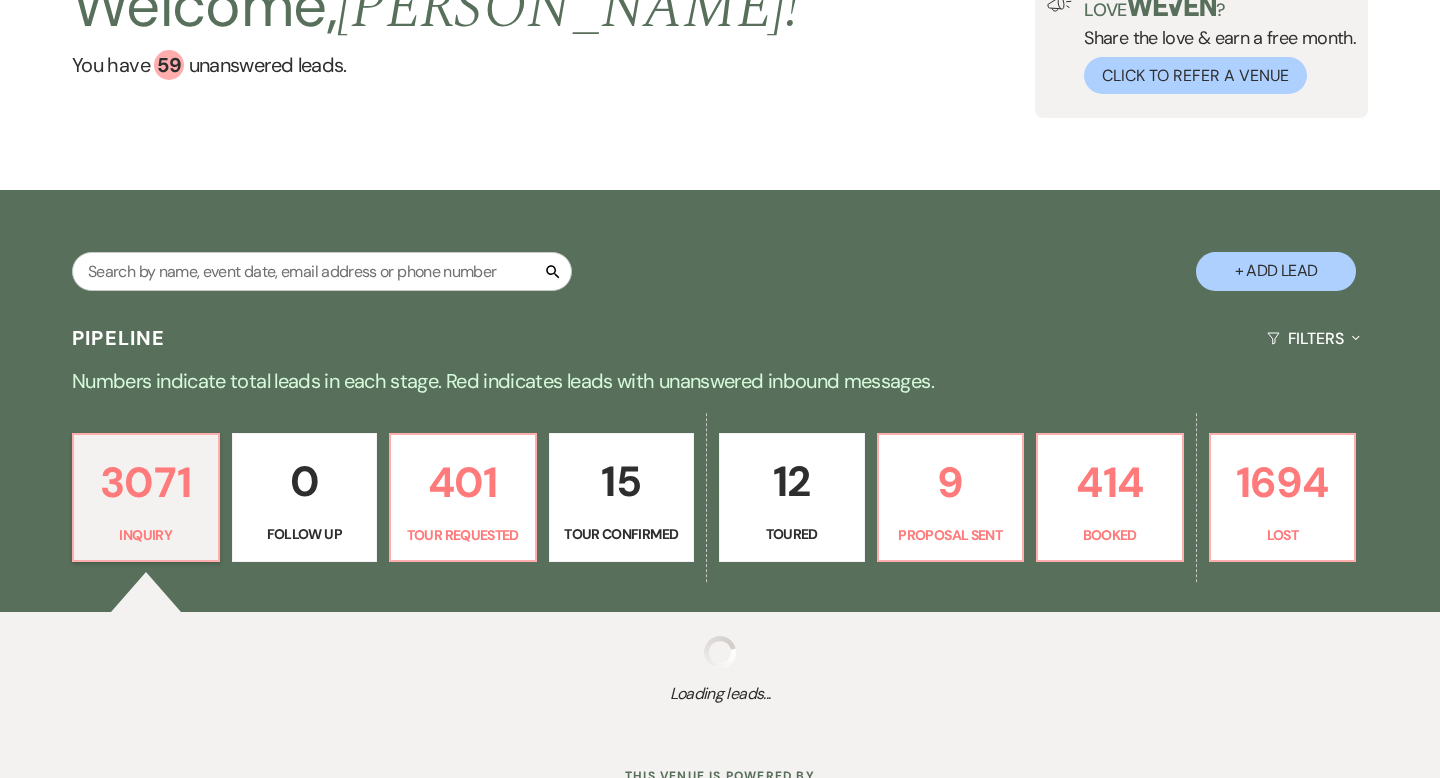 scroll, scrollTop: 241, scrollLeft: 0, axis: vertical 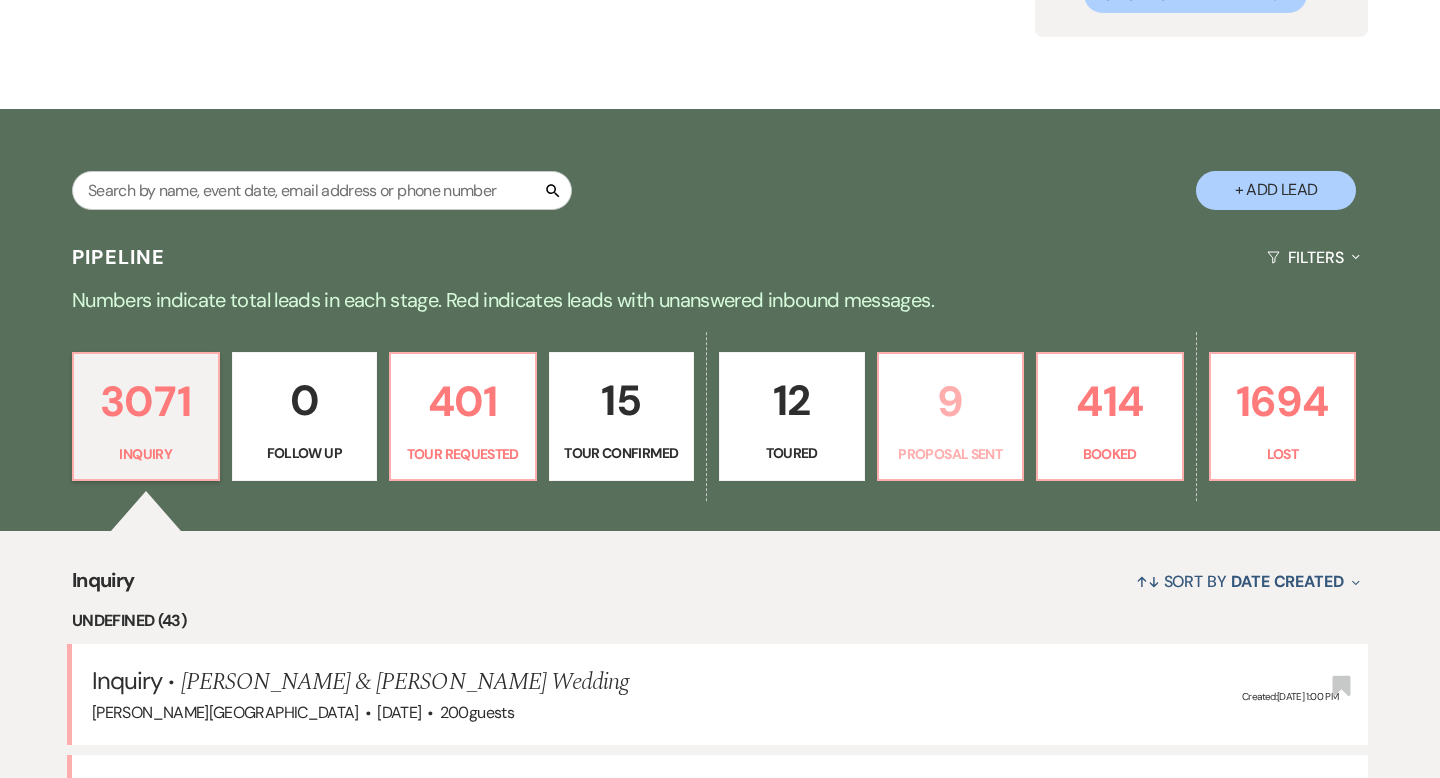 click on "9" at bounding box center [951, 401] 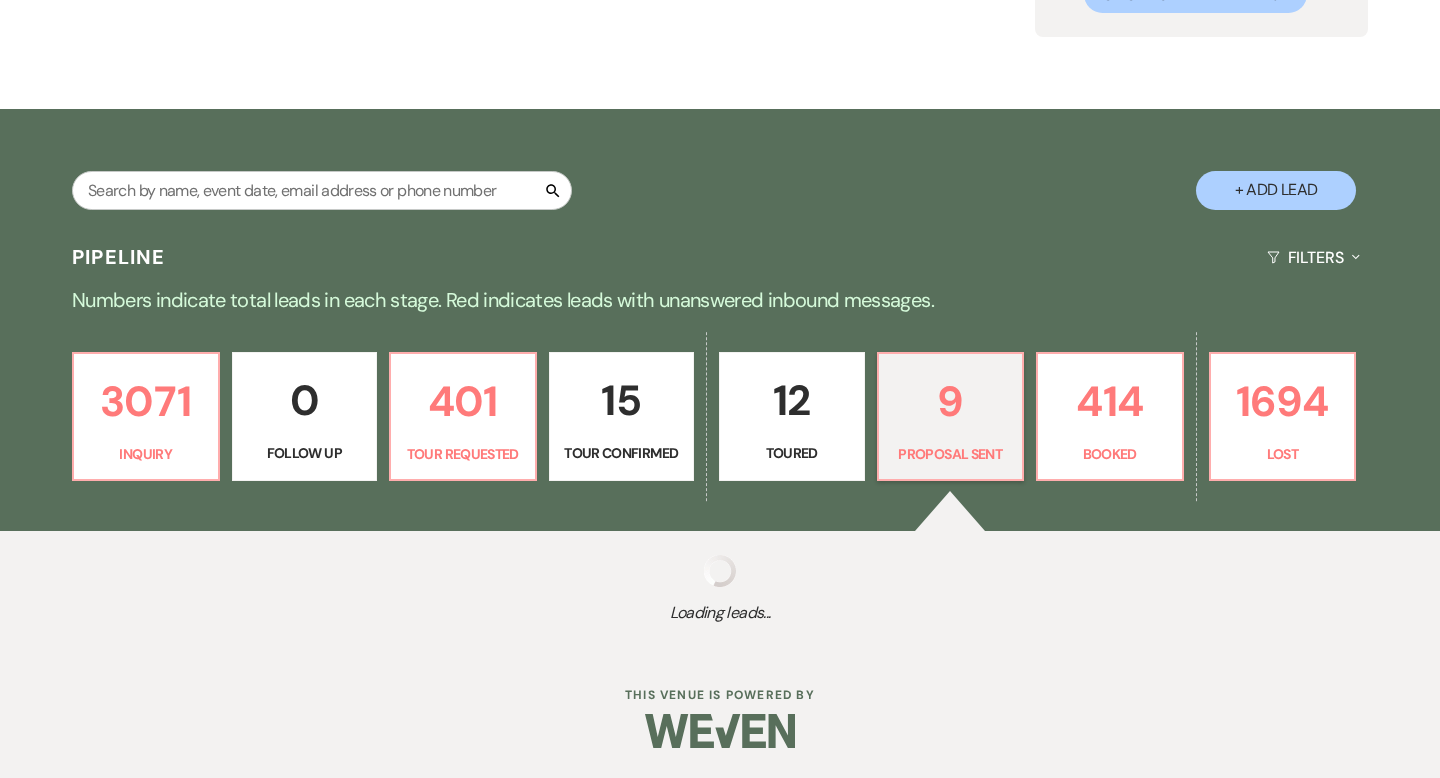 select on "6" 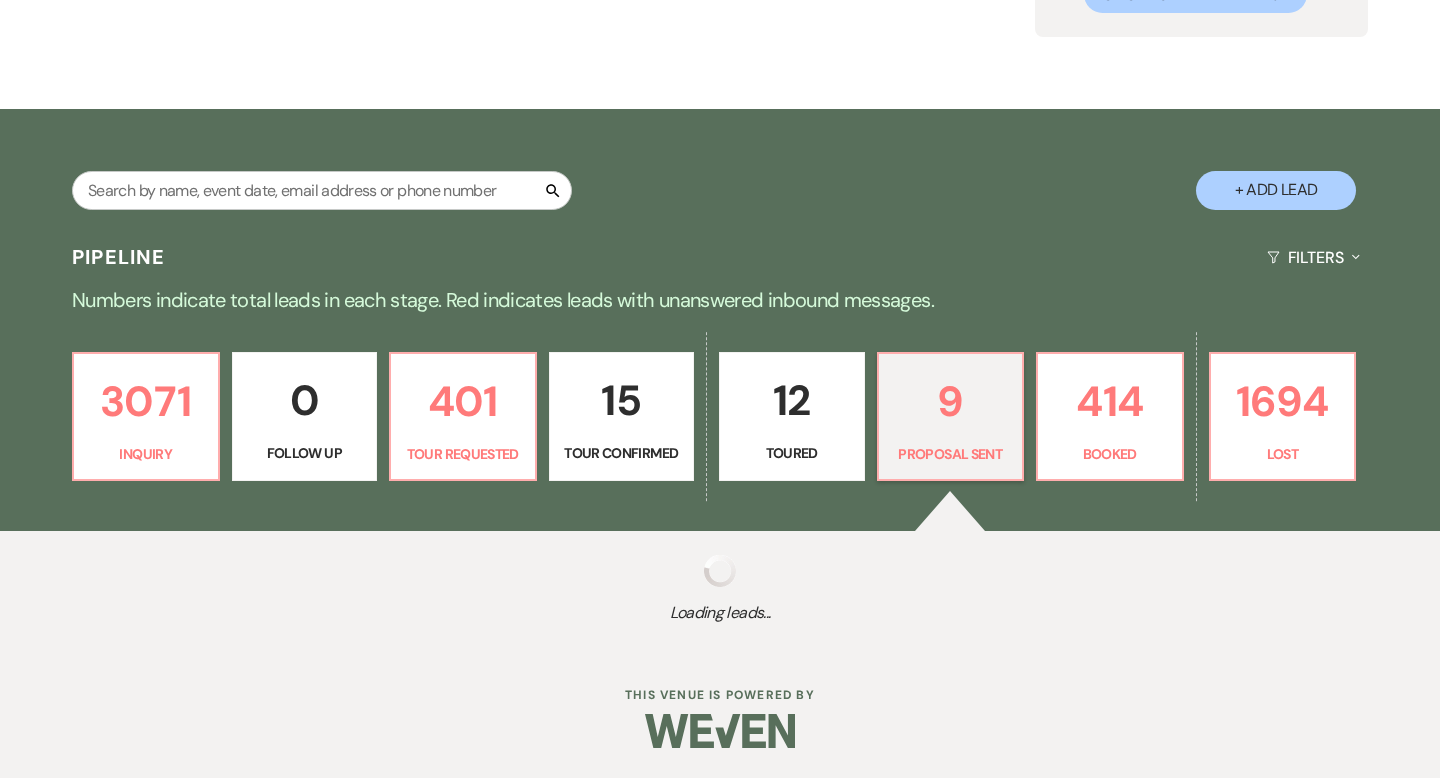 select on "6" 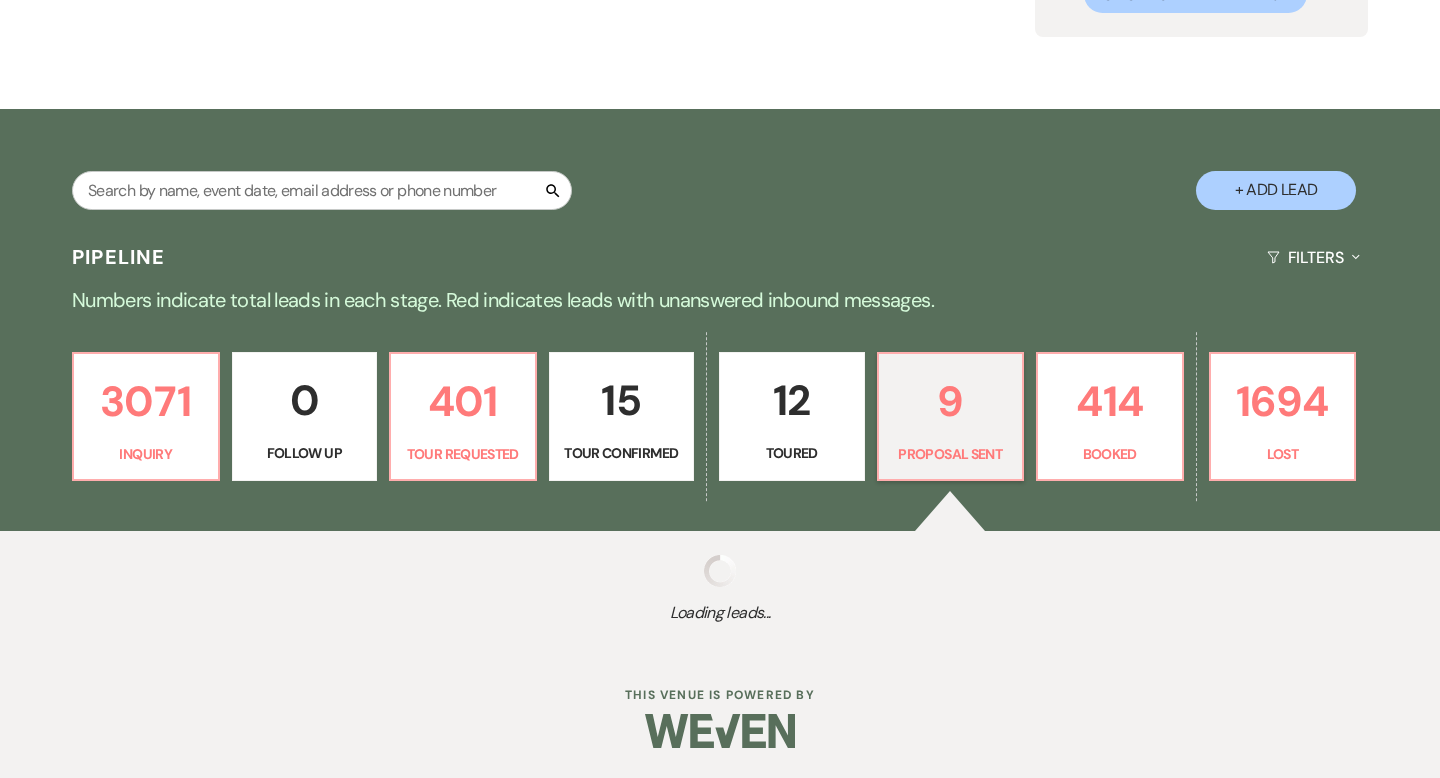 select on "6" 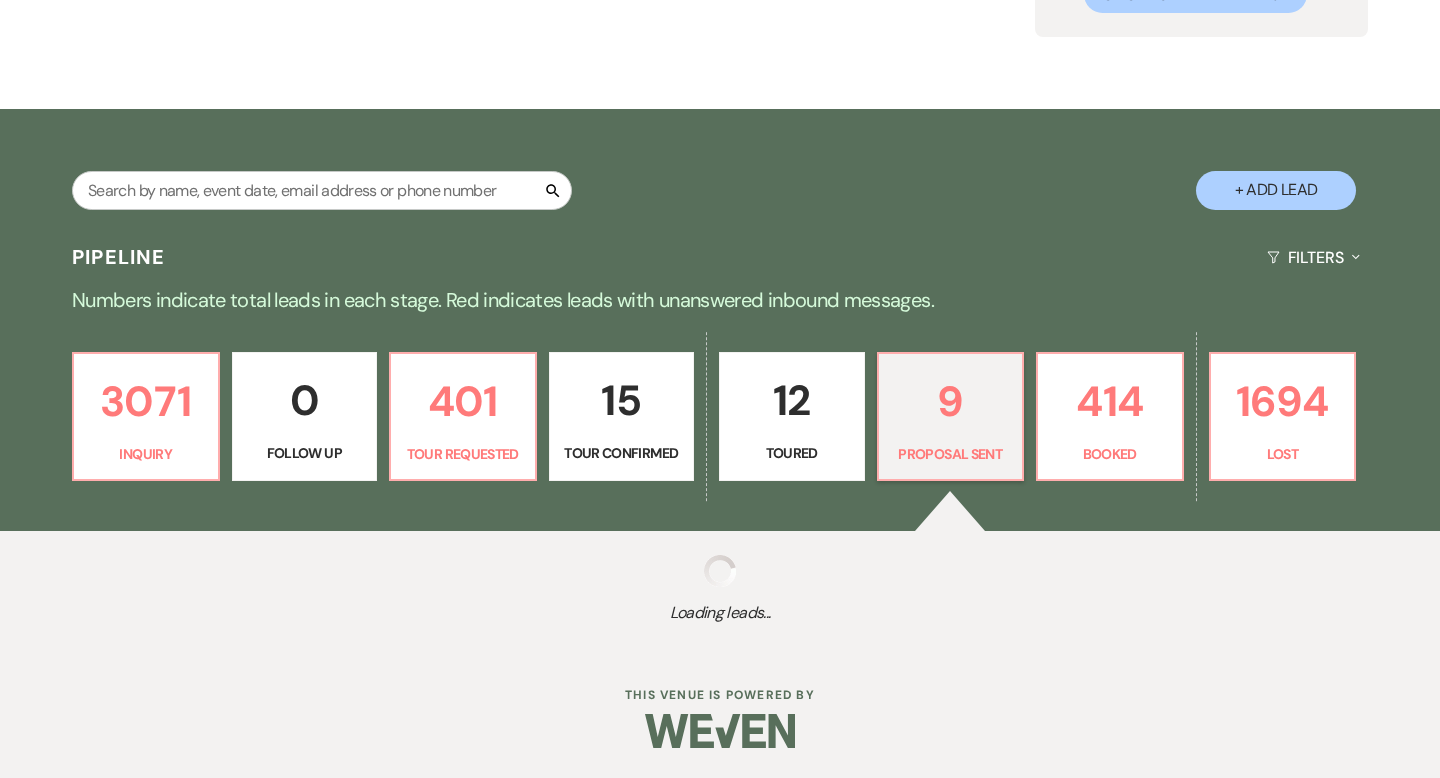 select on "6" 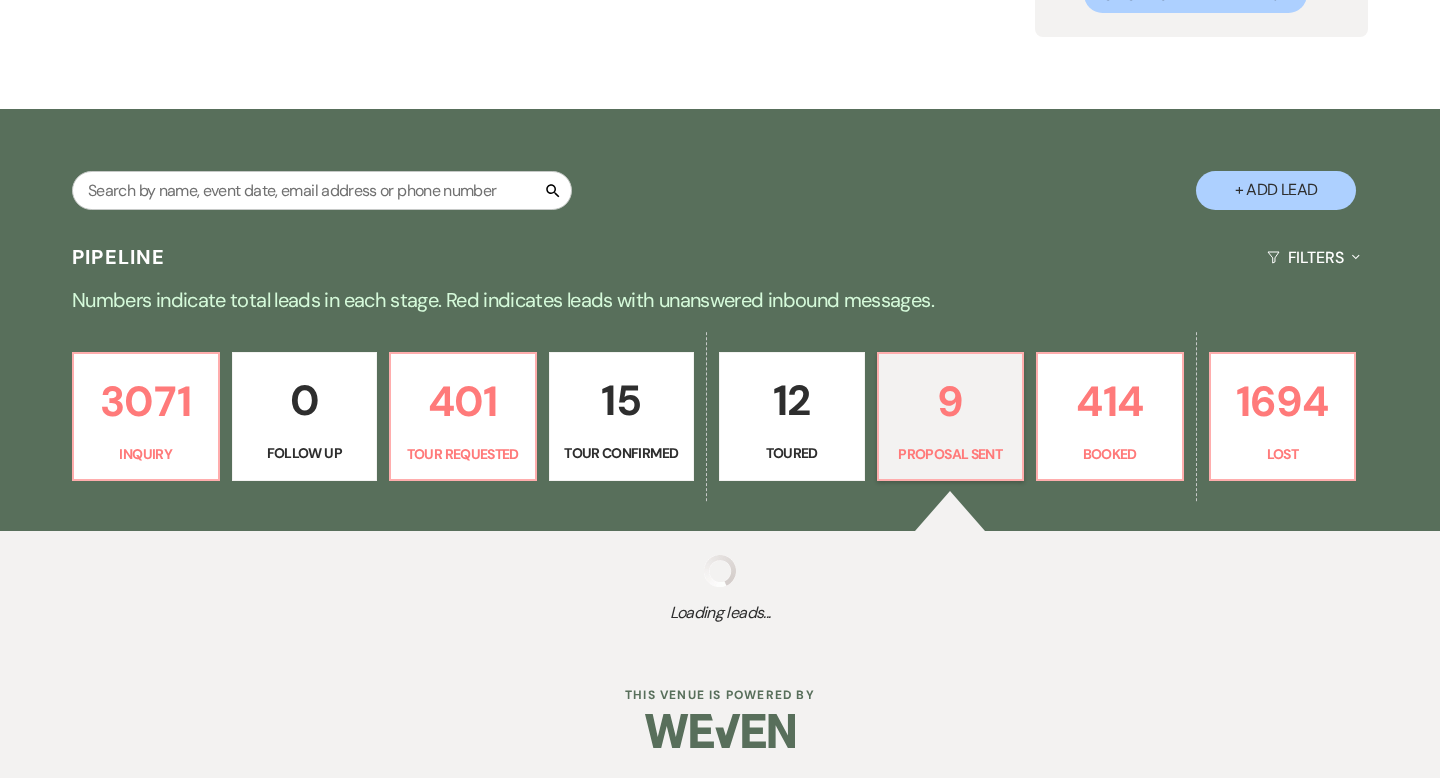 select on "6" 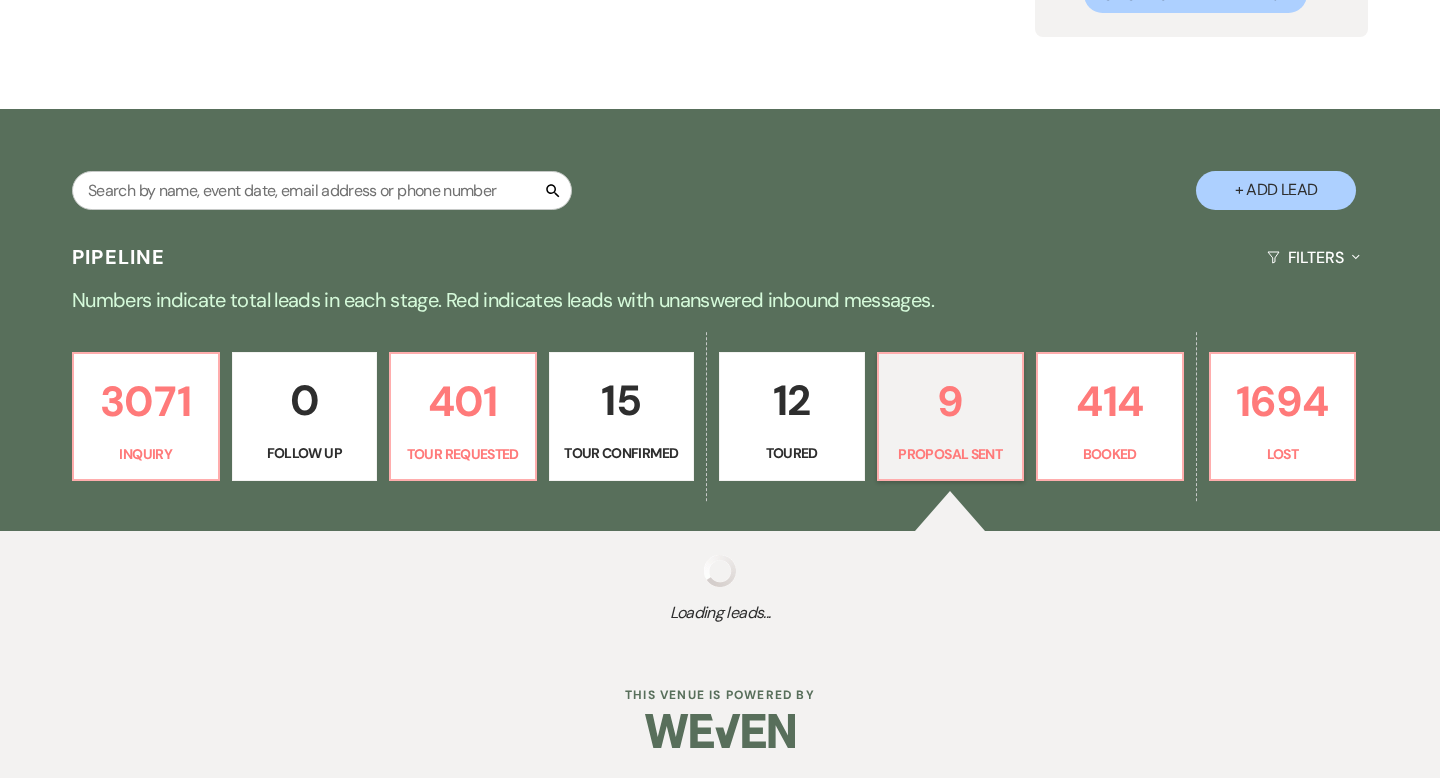select on "6" 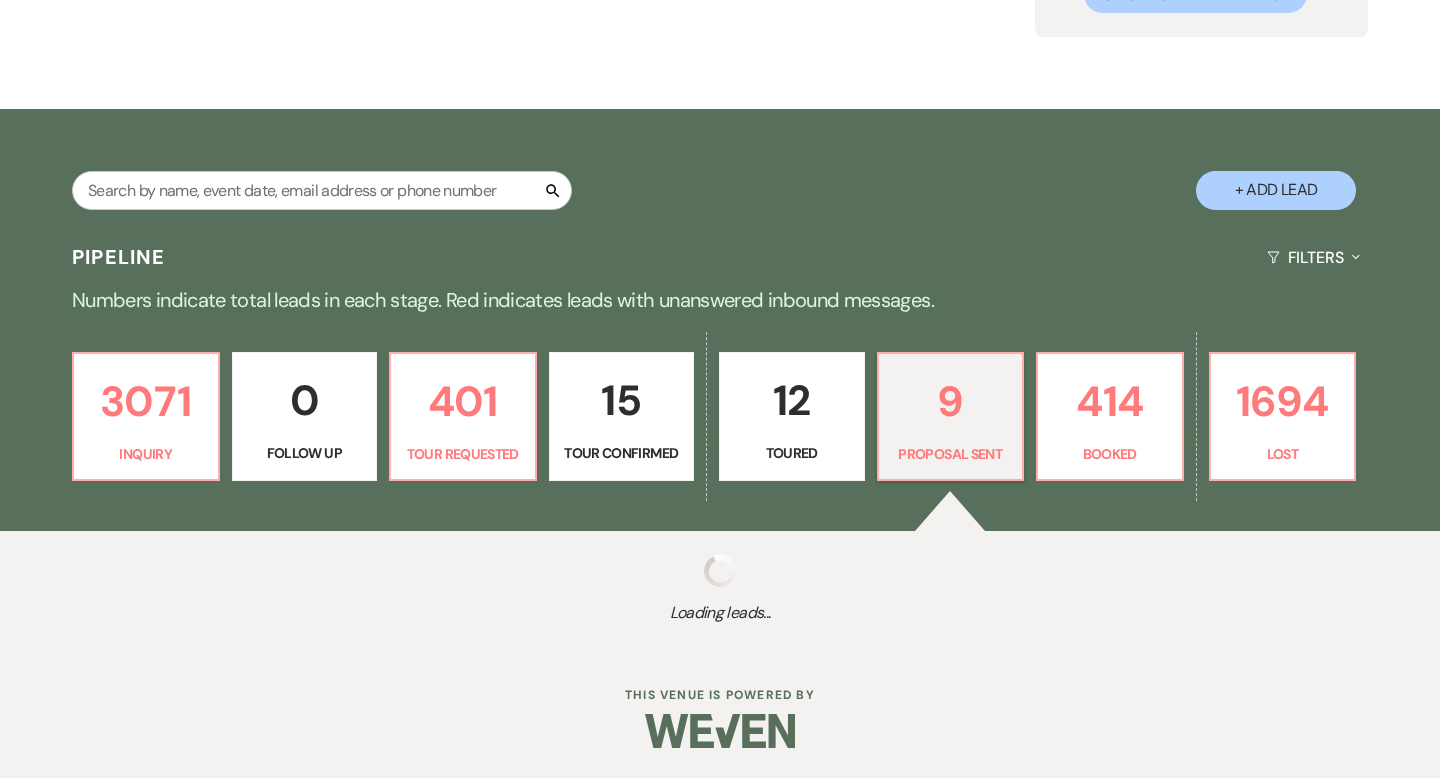select on "6" 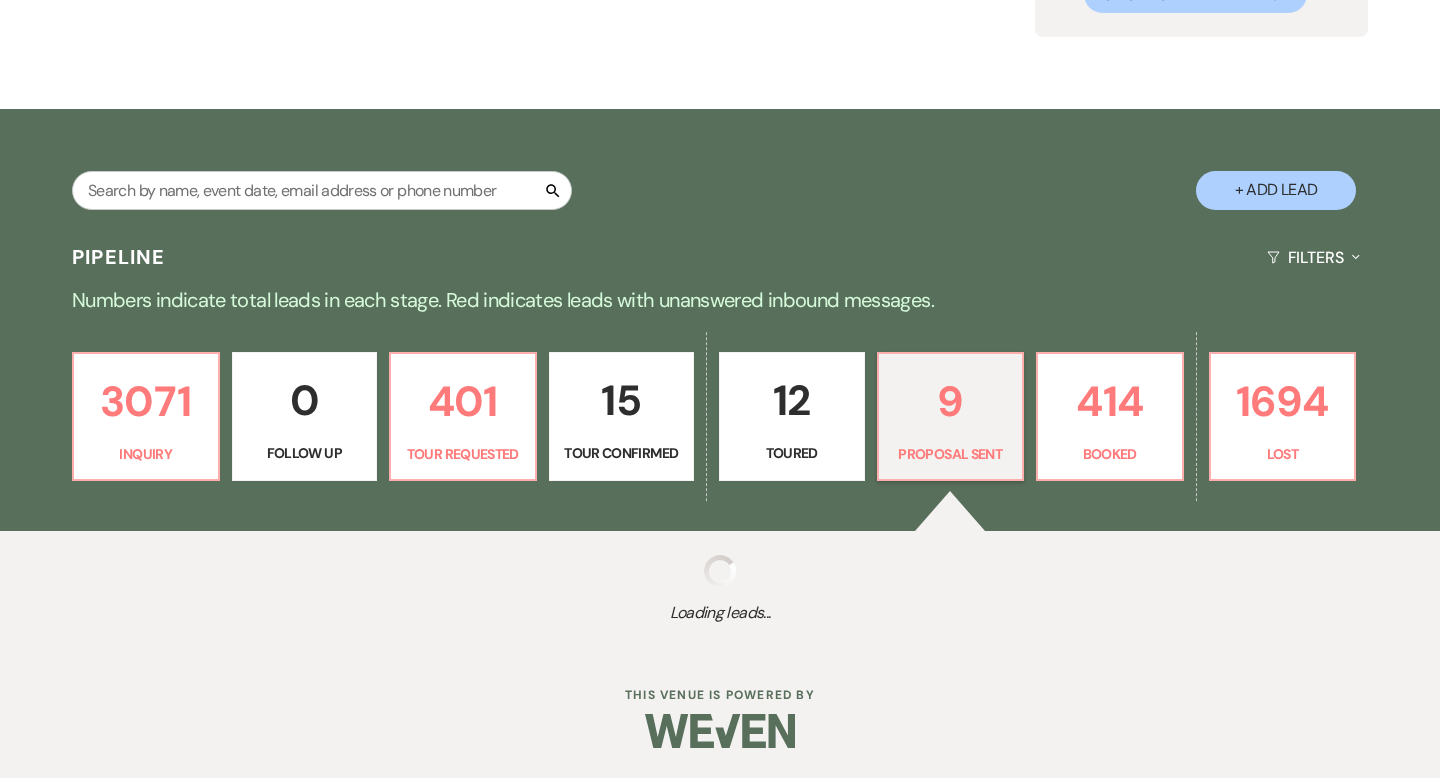 select on "6" 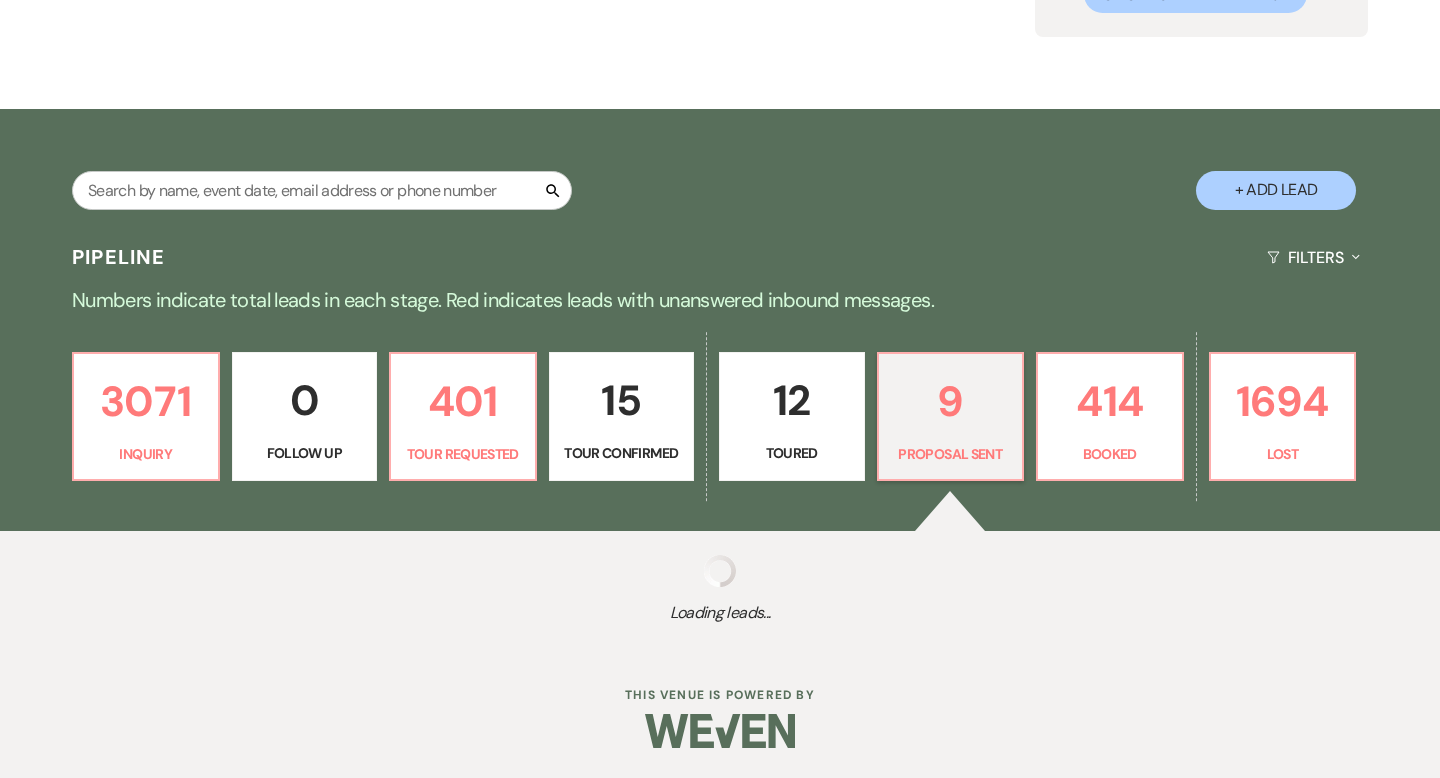 select on "6" 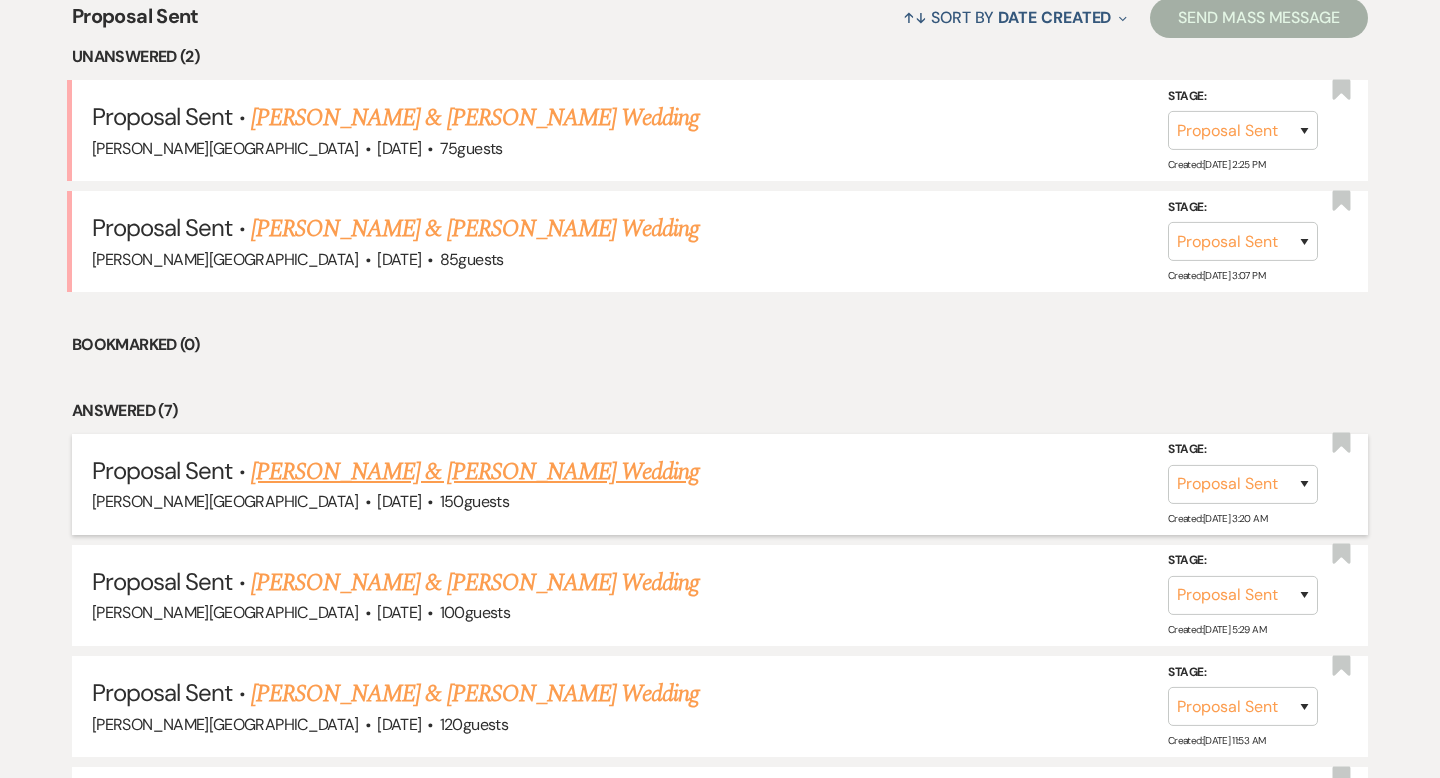 scroll, scrollTop: 789, scrollLeft: 0, axis: vertical 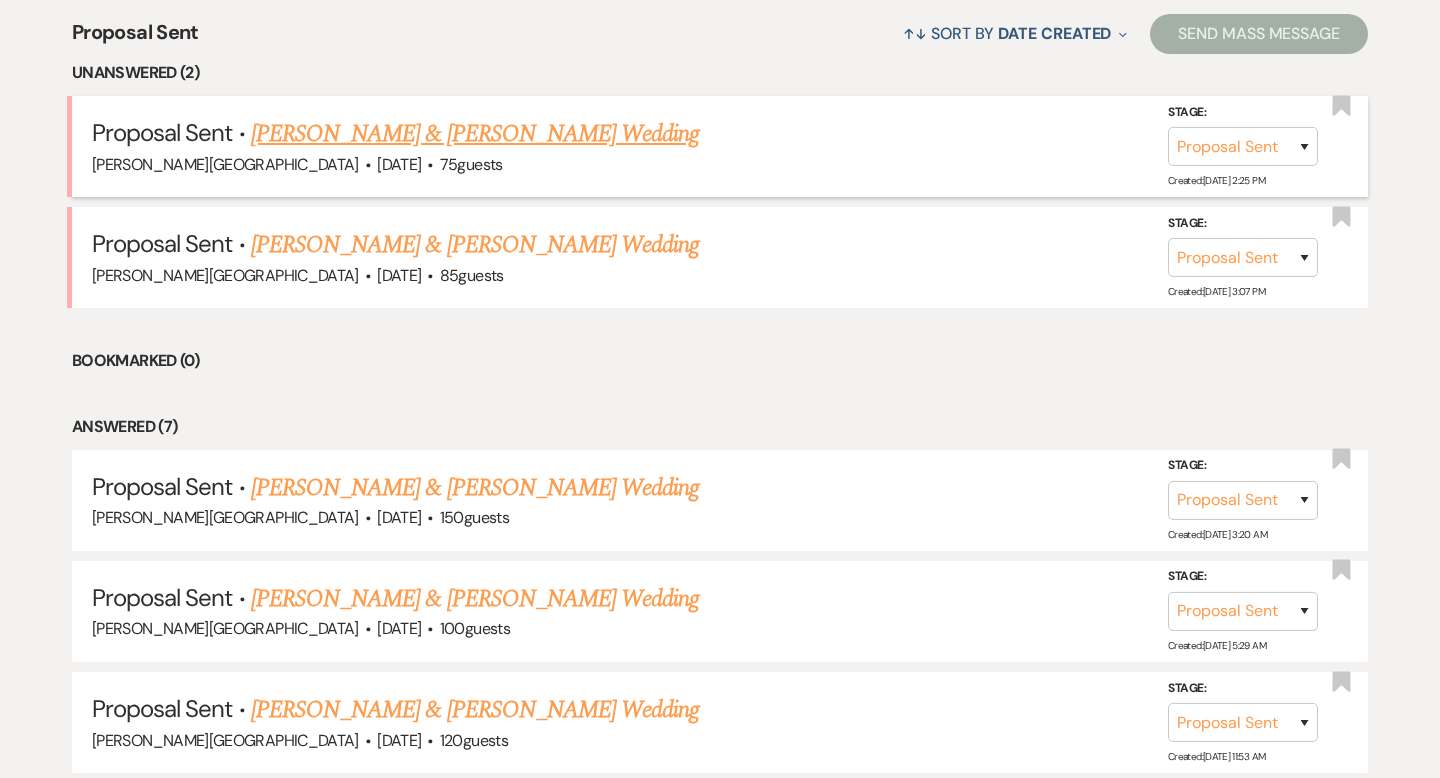 click on "Daniel Sikes & Neycha DeJesus's Wedding" at bounding box center (475, 134) 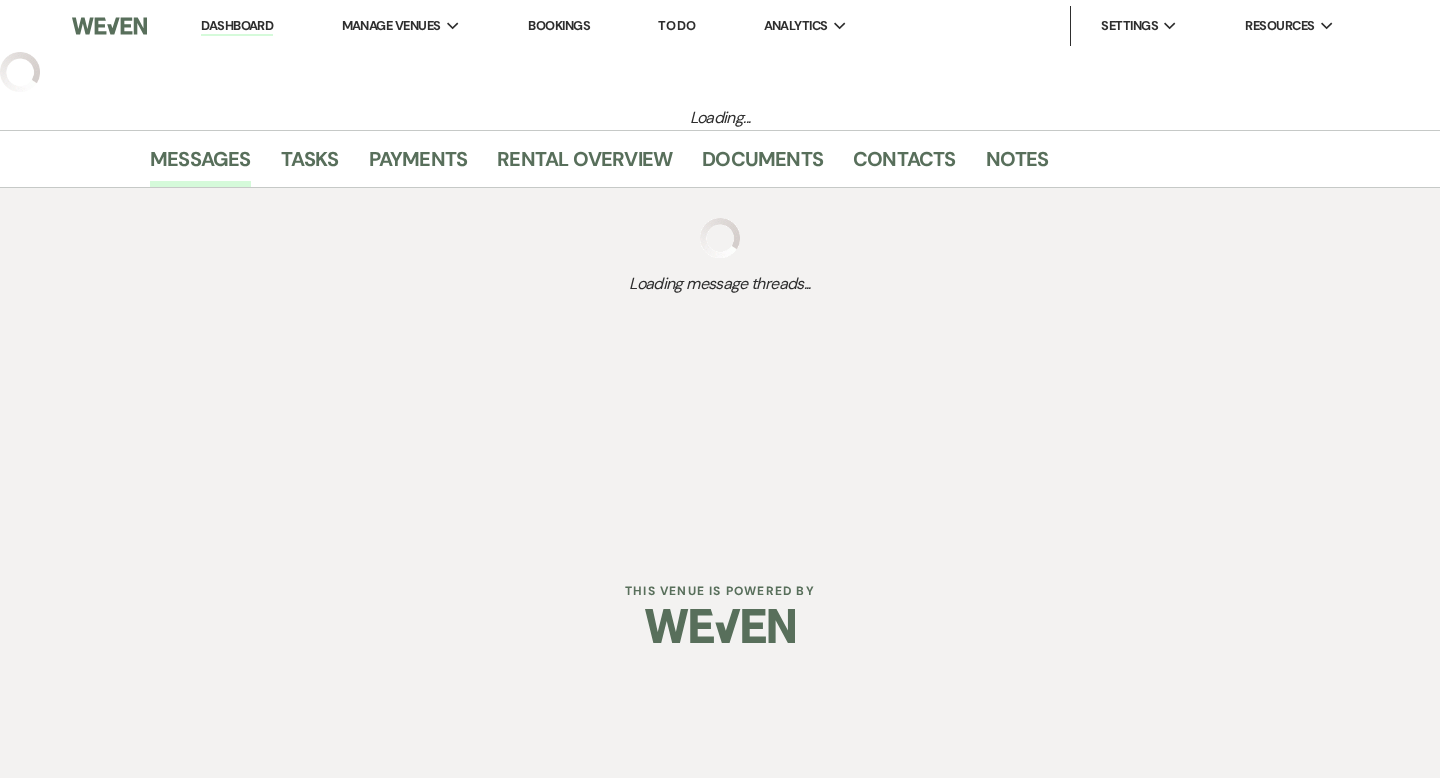 select on "6" 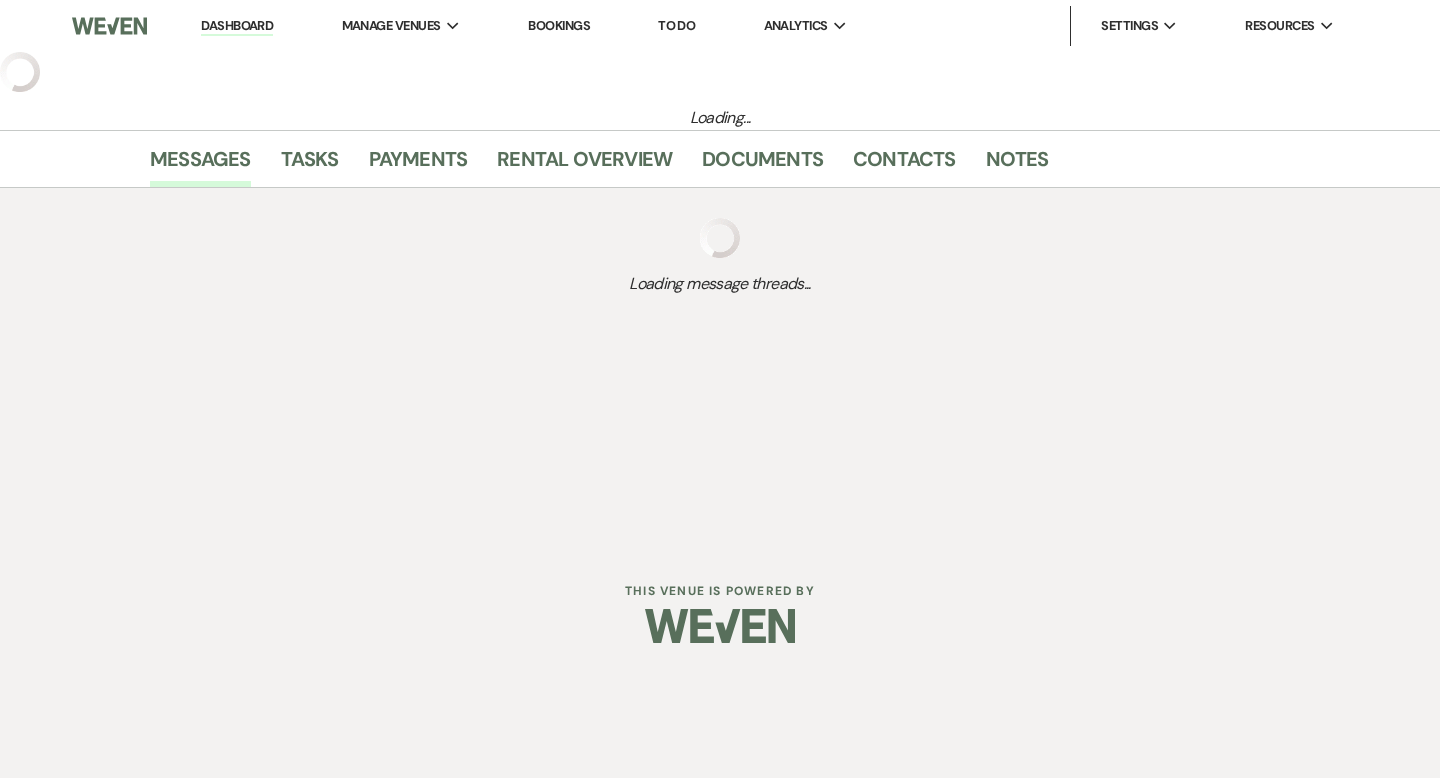 select on "17" 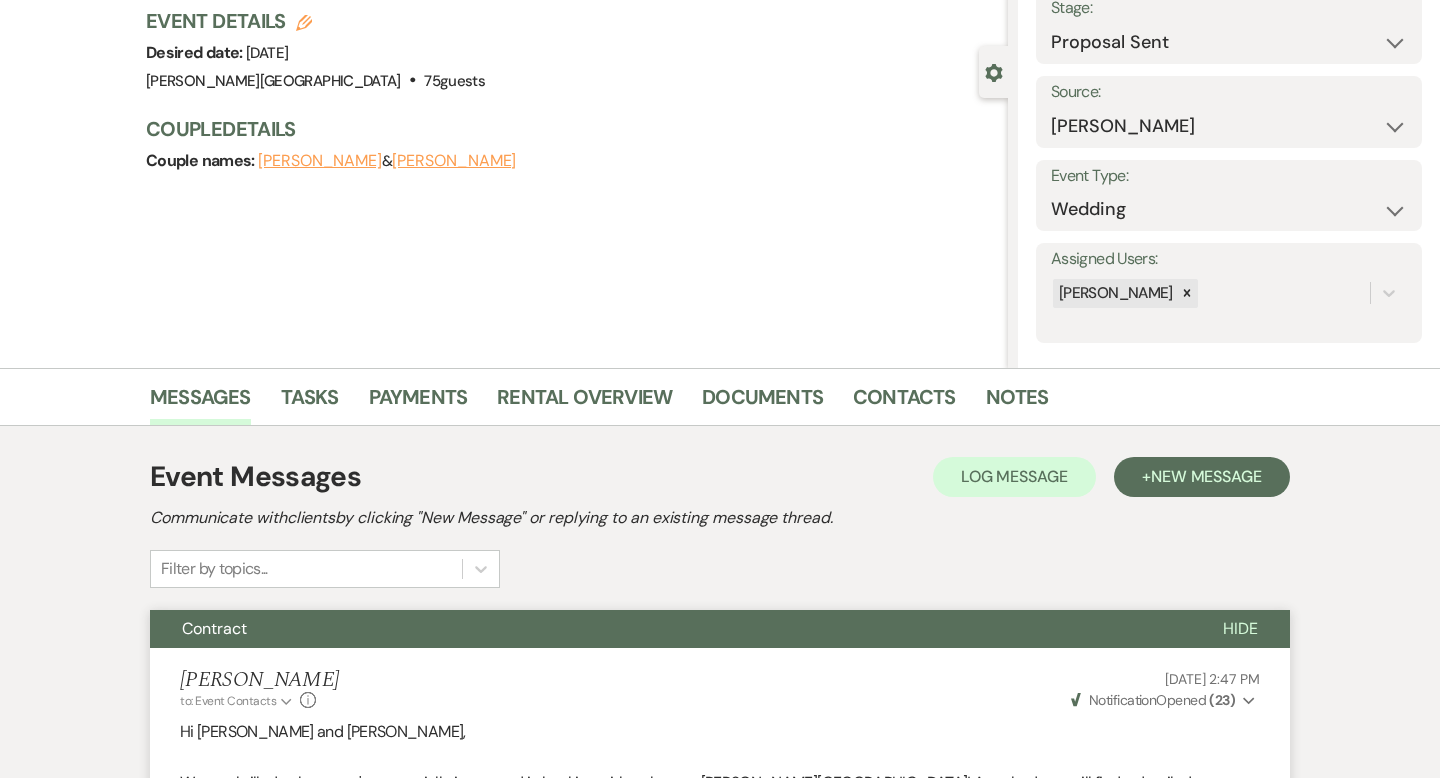 scroll, scrollTop: 0, scrollLeft: 0, axis: both 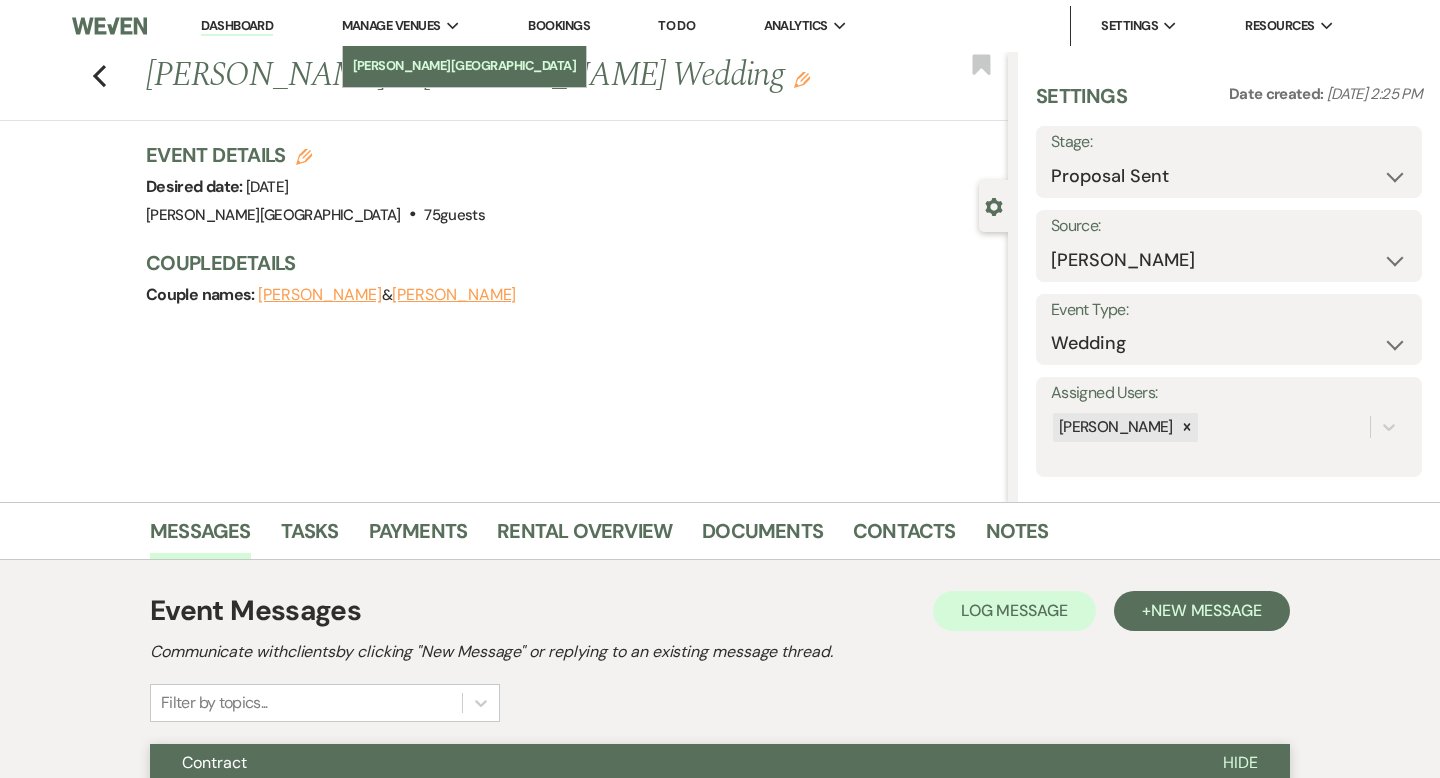 click on "[PERSON_NAME][GEOGRAPHIC_DATA]" at bounding box center (465, 66) 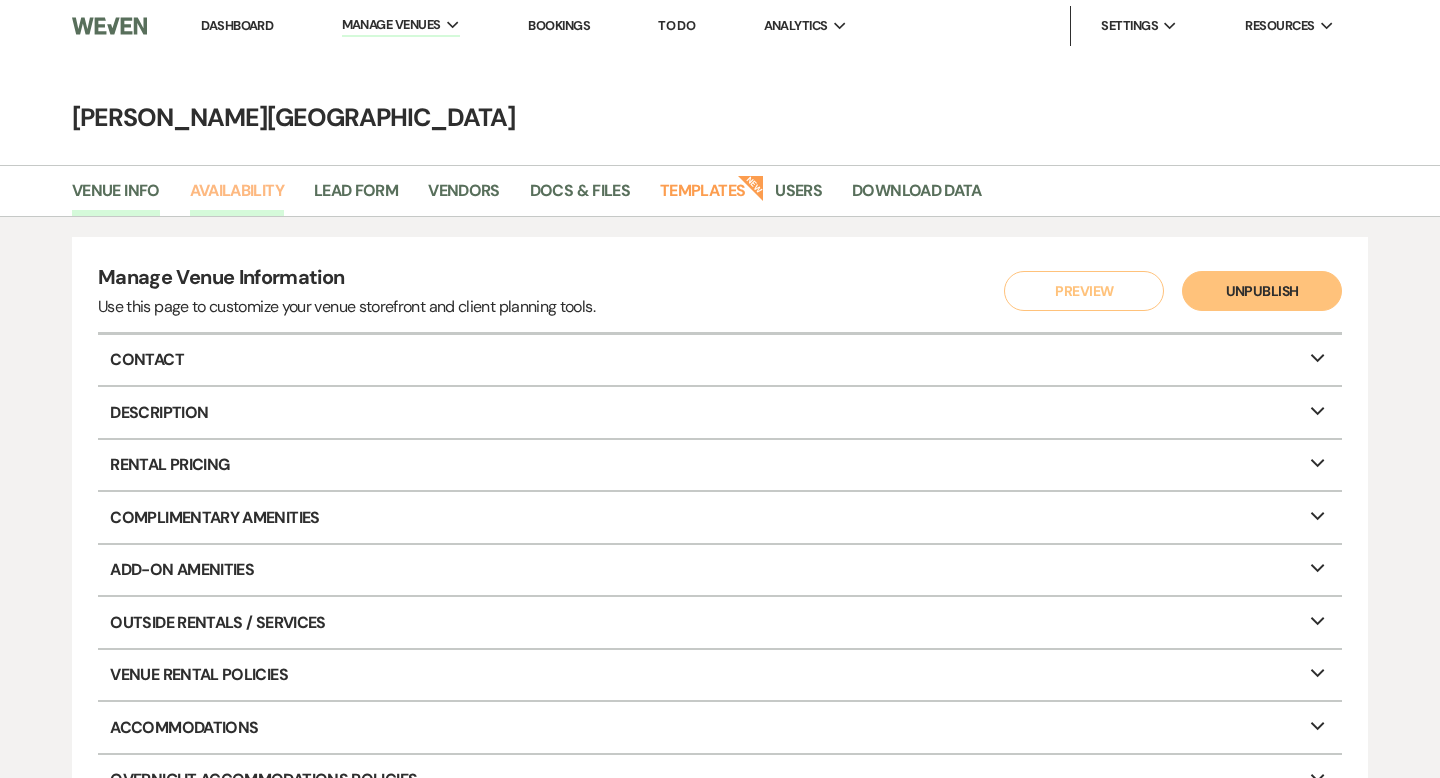 click on "Availability" at bounding box center [237, 197] 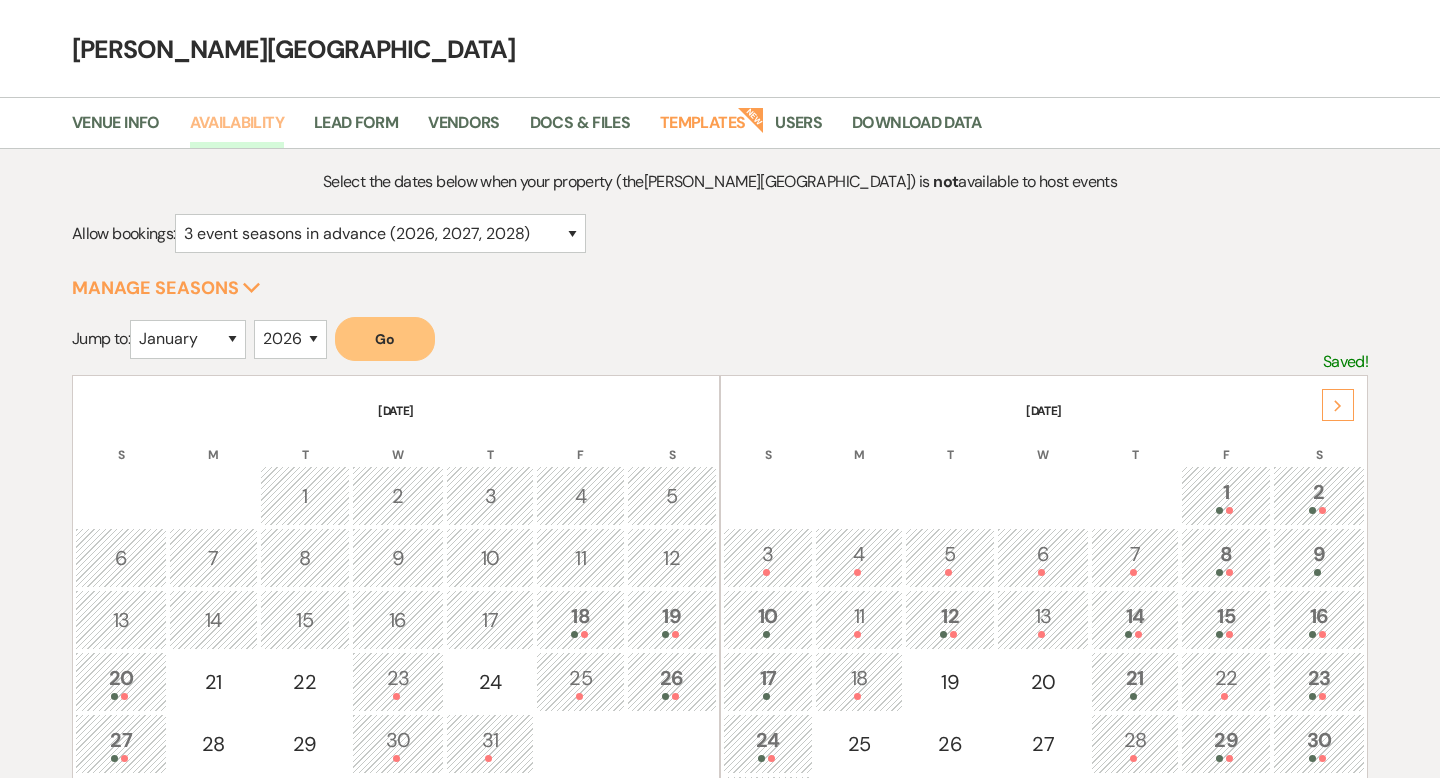 scroll, scrollTop: 90, scrollLeft: 0, axis: vertical 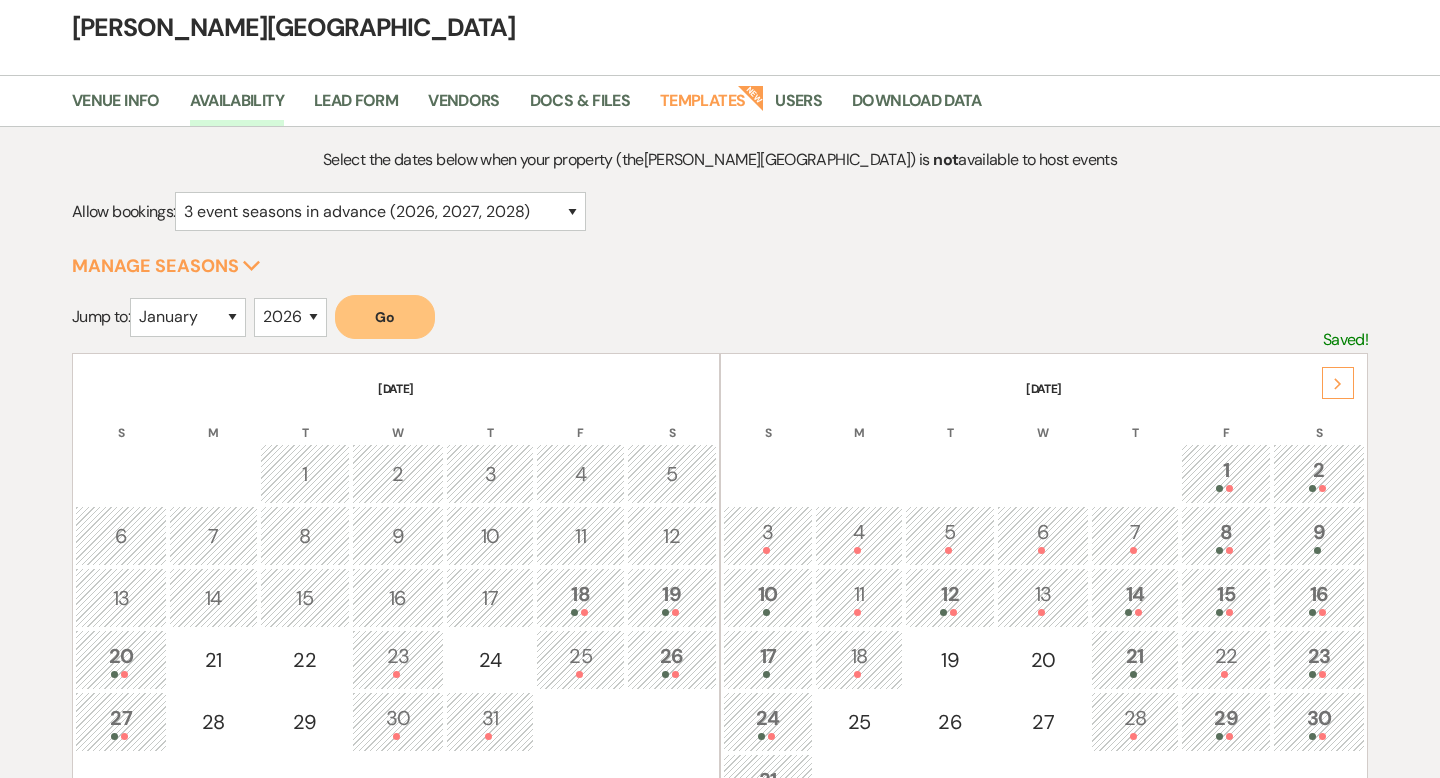 click on "Next" 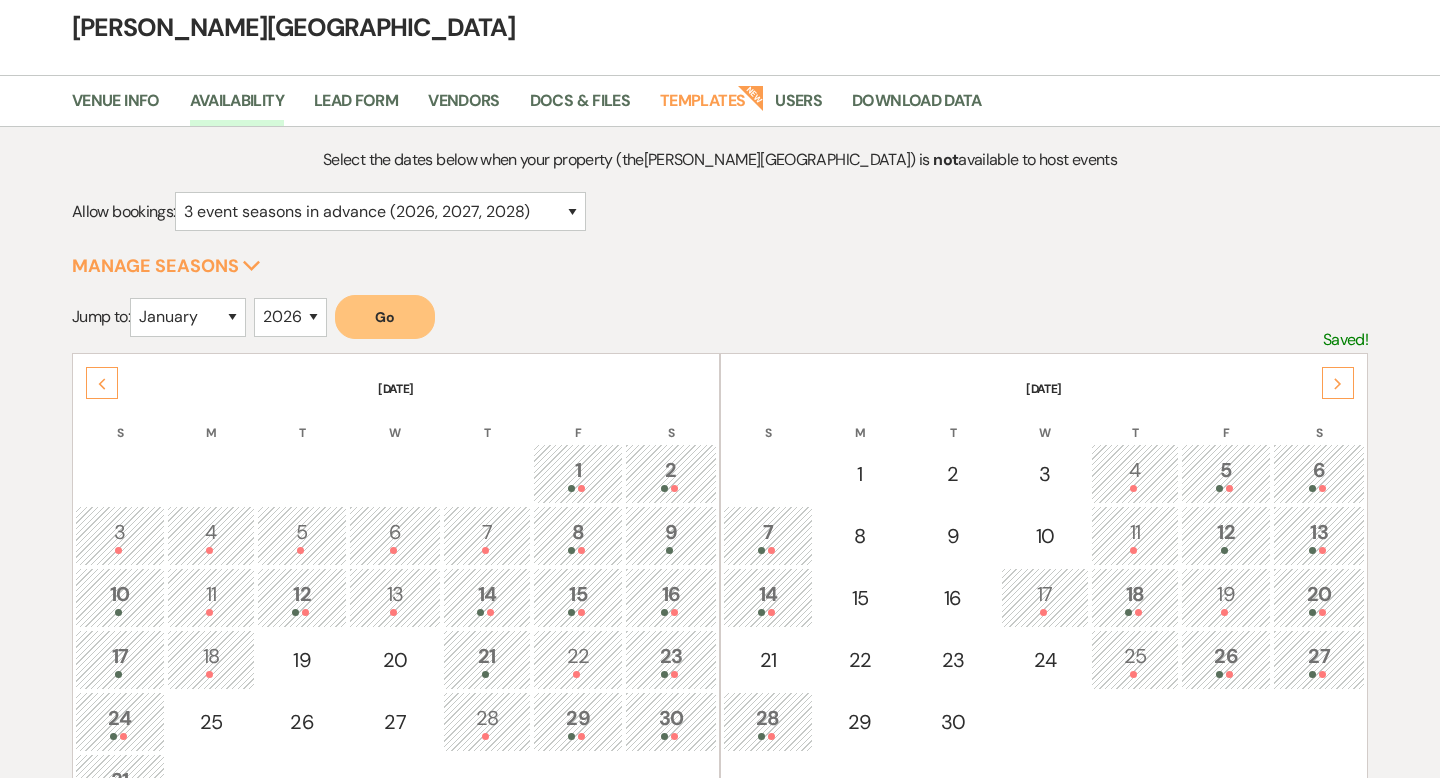 click on "Next" 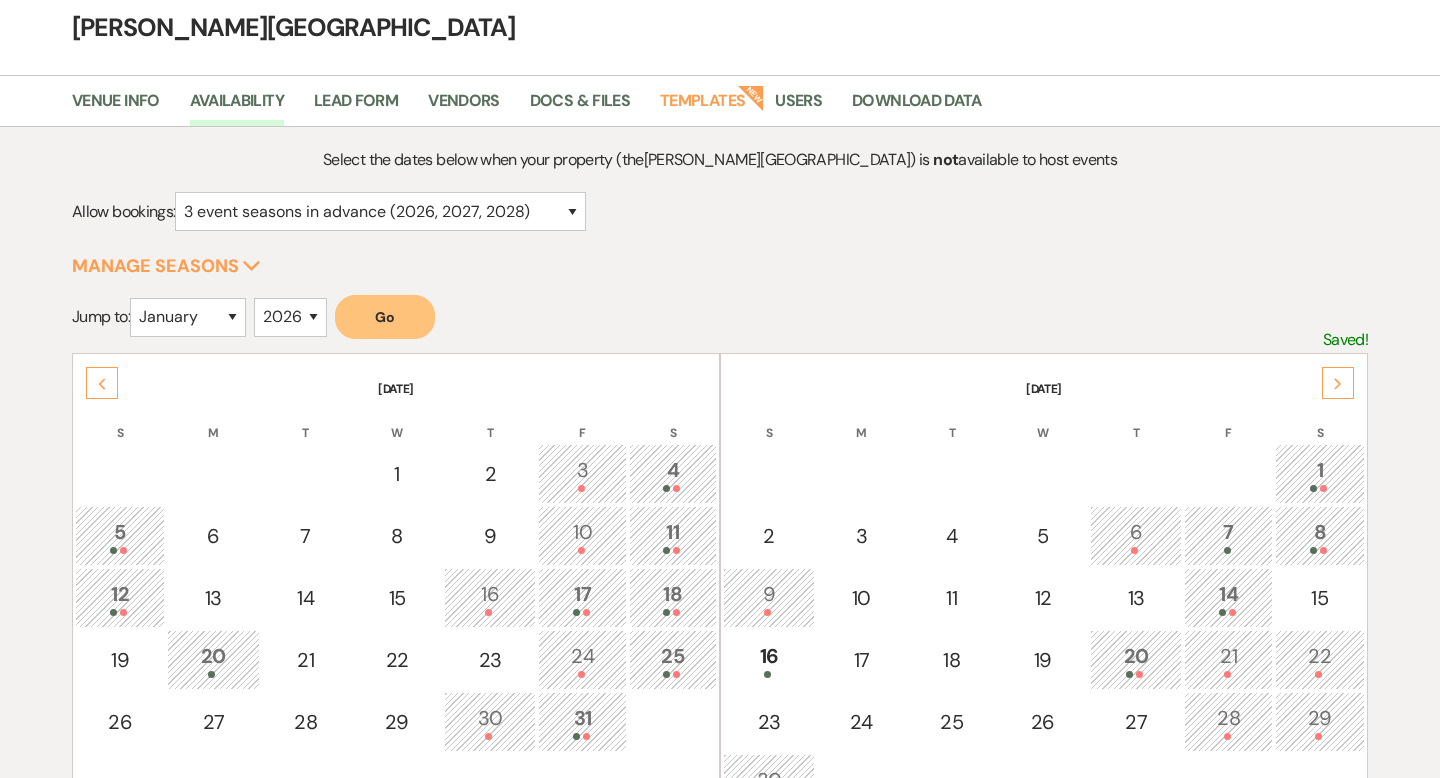 click on "Next" 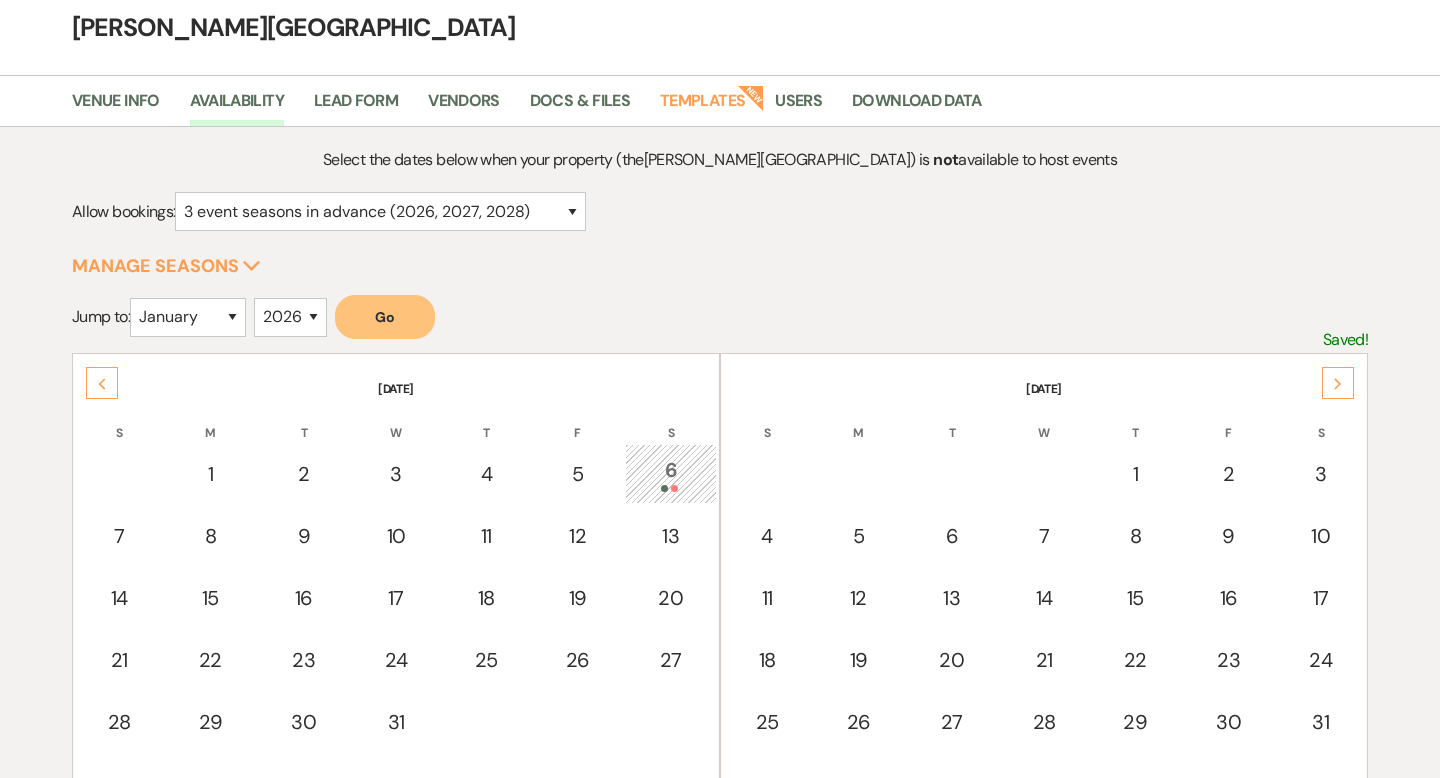 click on "Next" 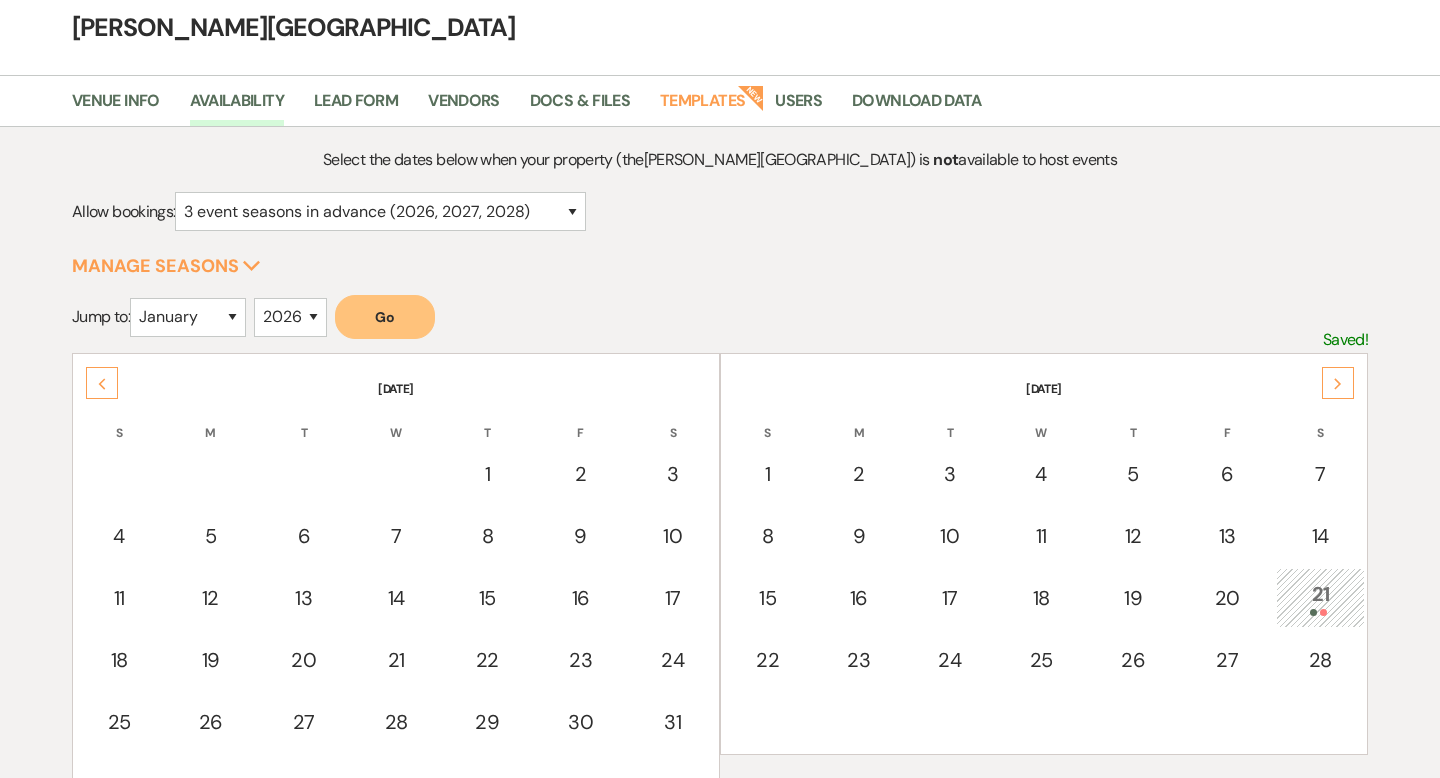 click on "Next" 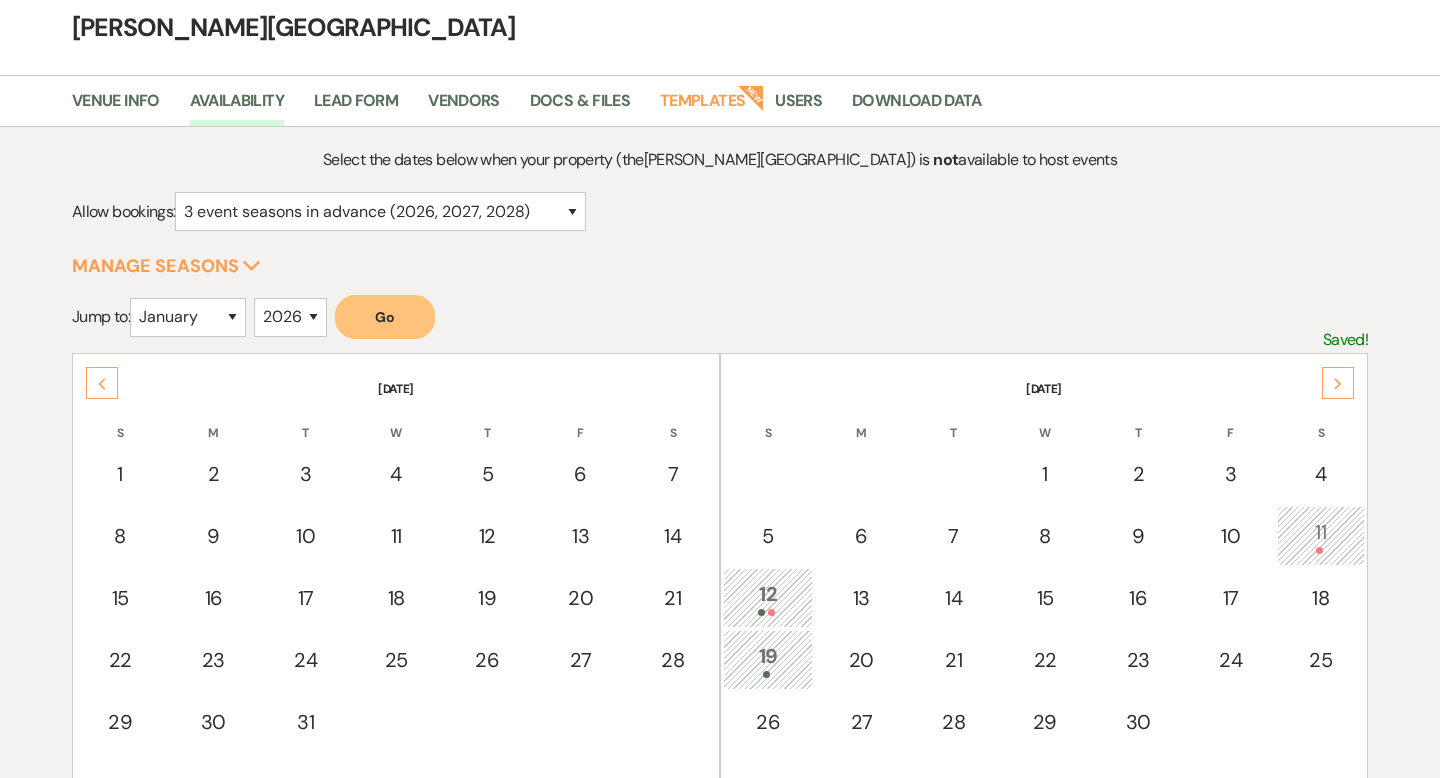 click on "Next" 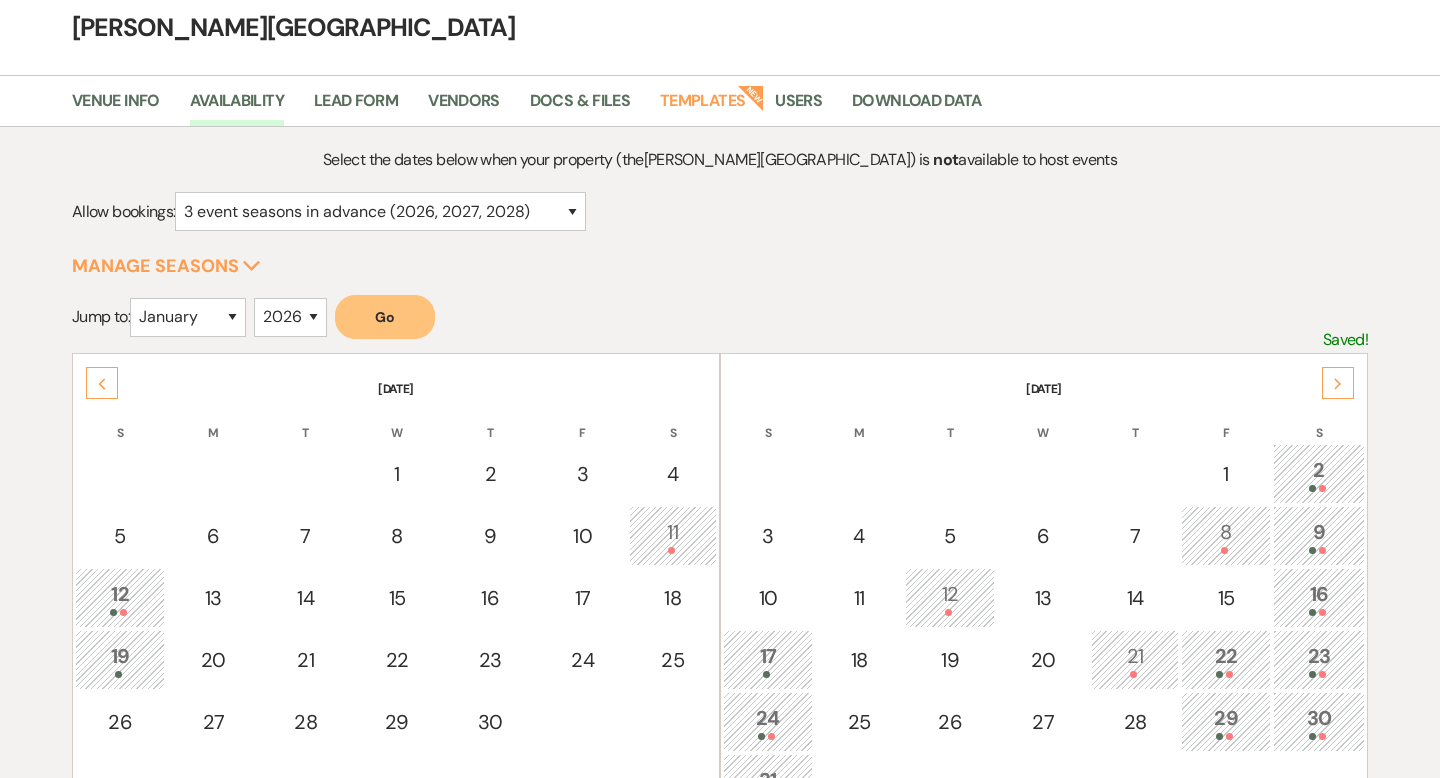 click on "Next" 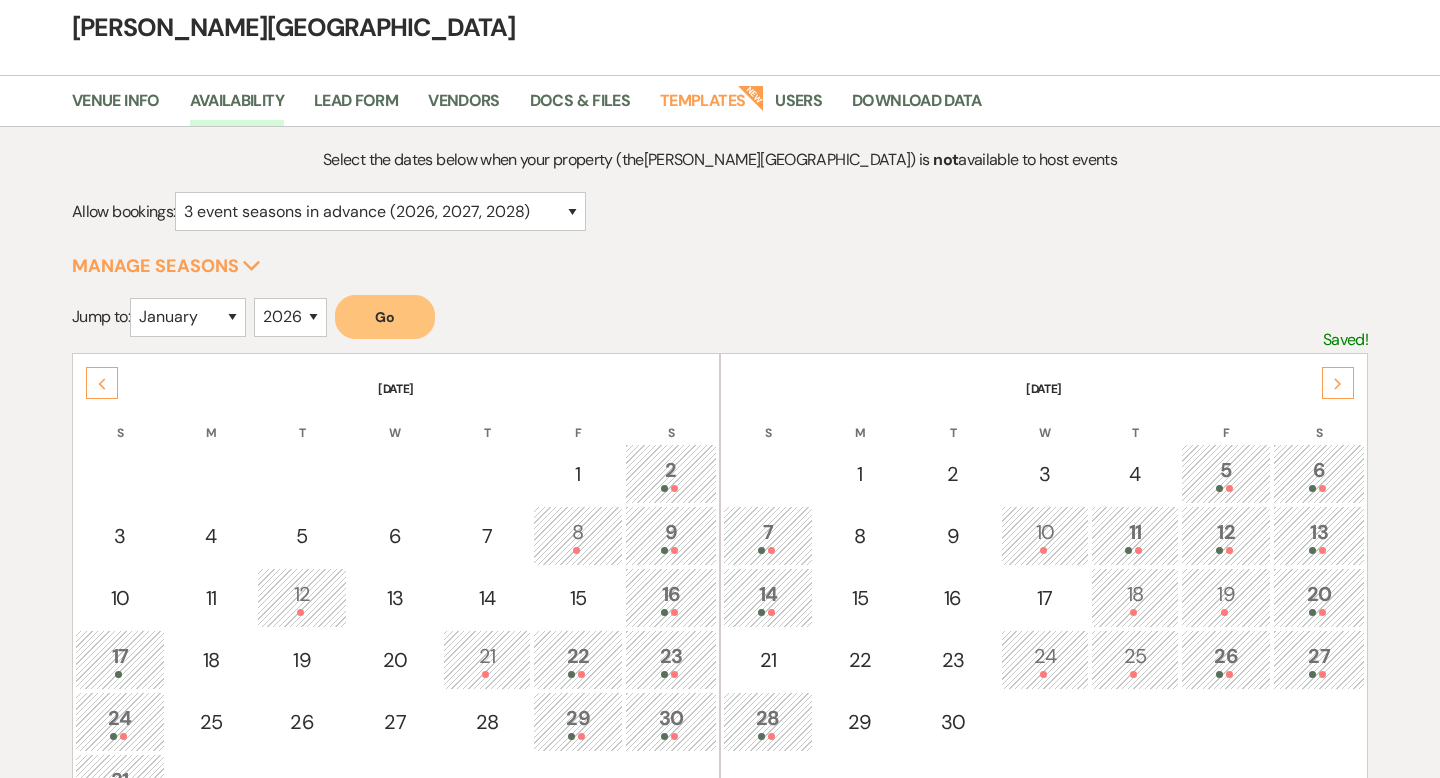 scroll, scrollTop: 0, scrollLeft: 0, axis: both 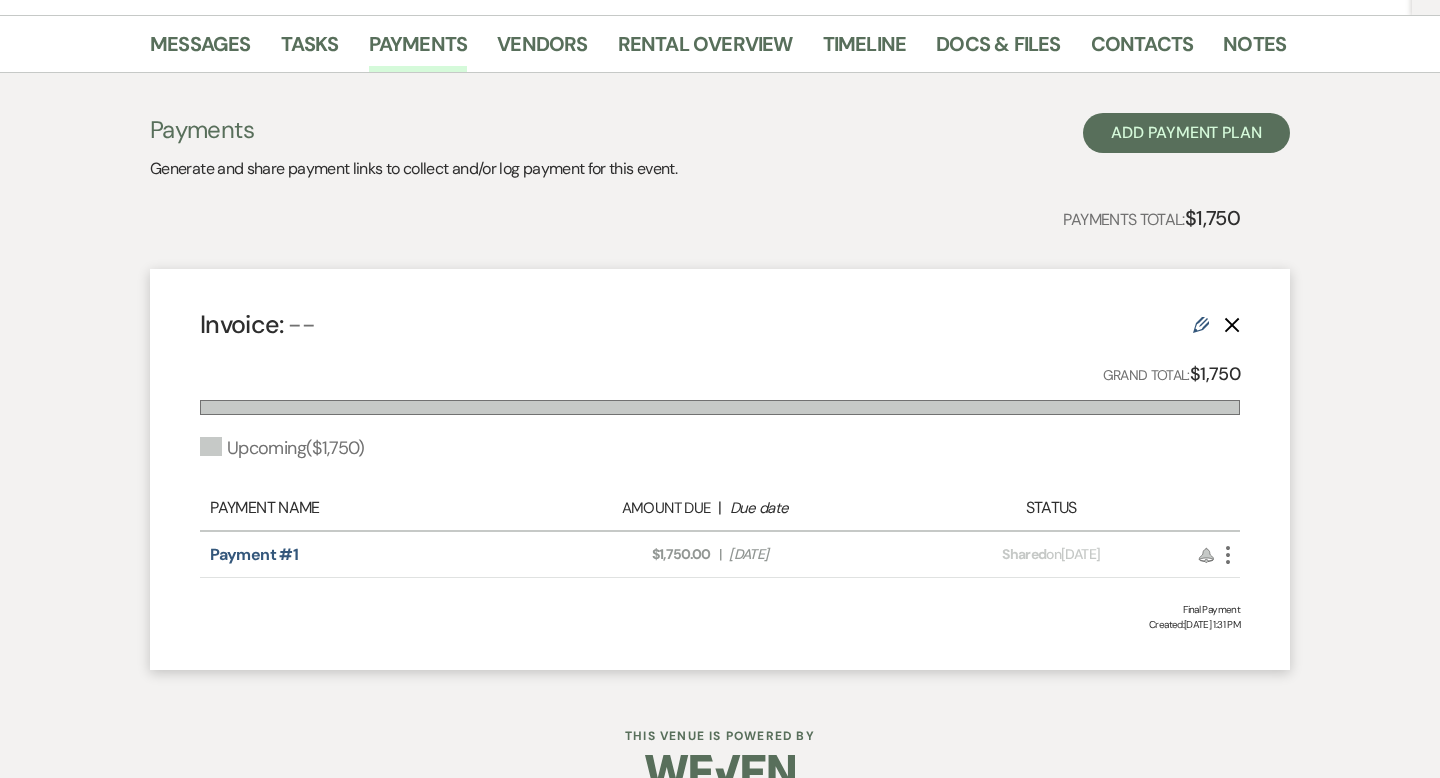 click on "More" 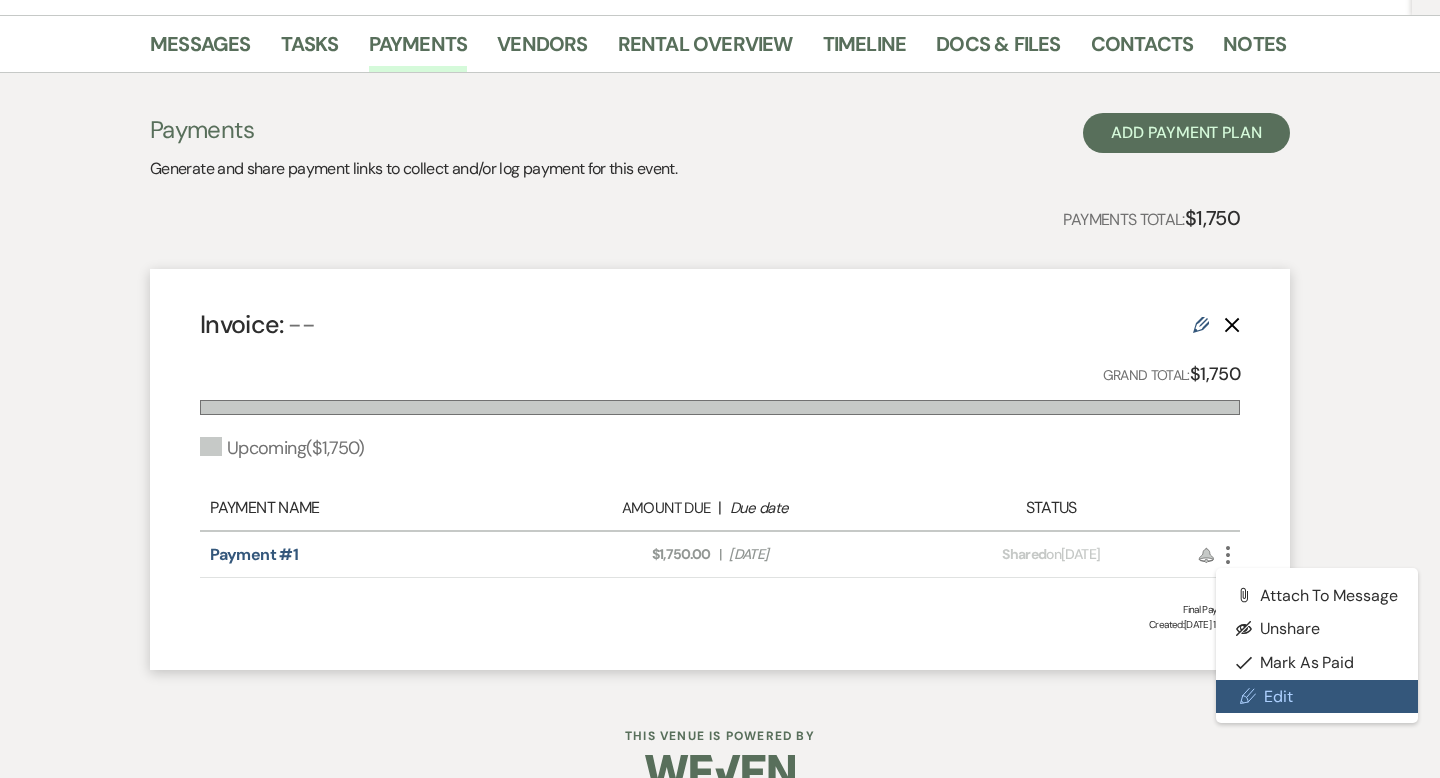 click on "Pencil Edit" at bounding box center [1317, 697] 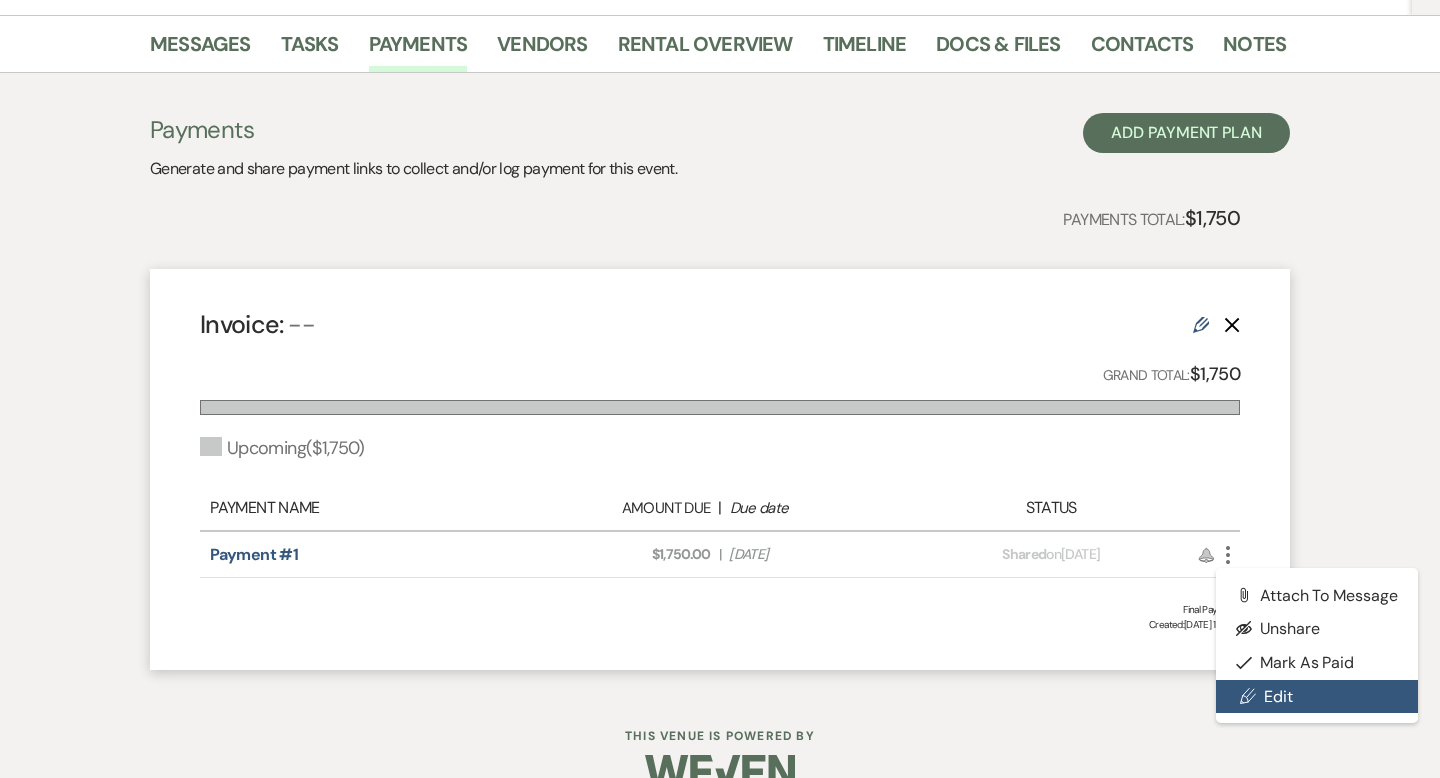 scroll, scrollTop: 0, scrollLeft: 0, axis: both 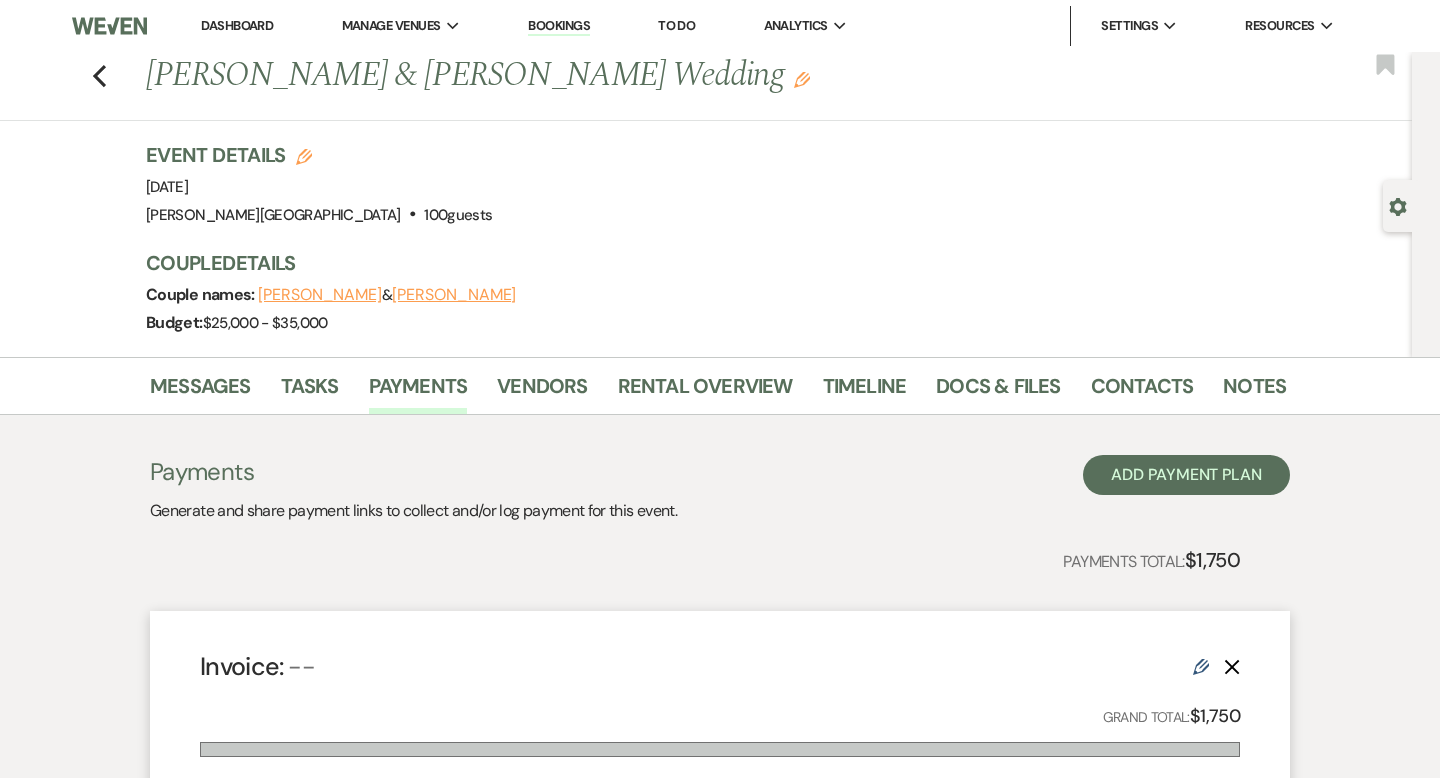 select on "2" 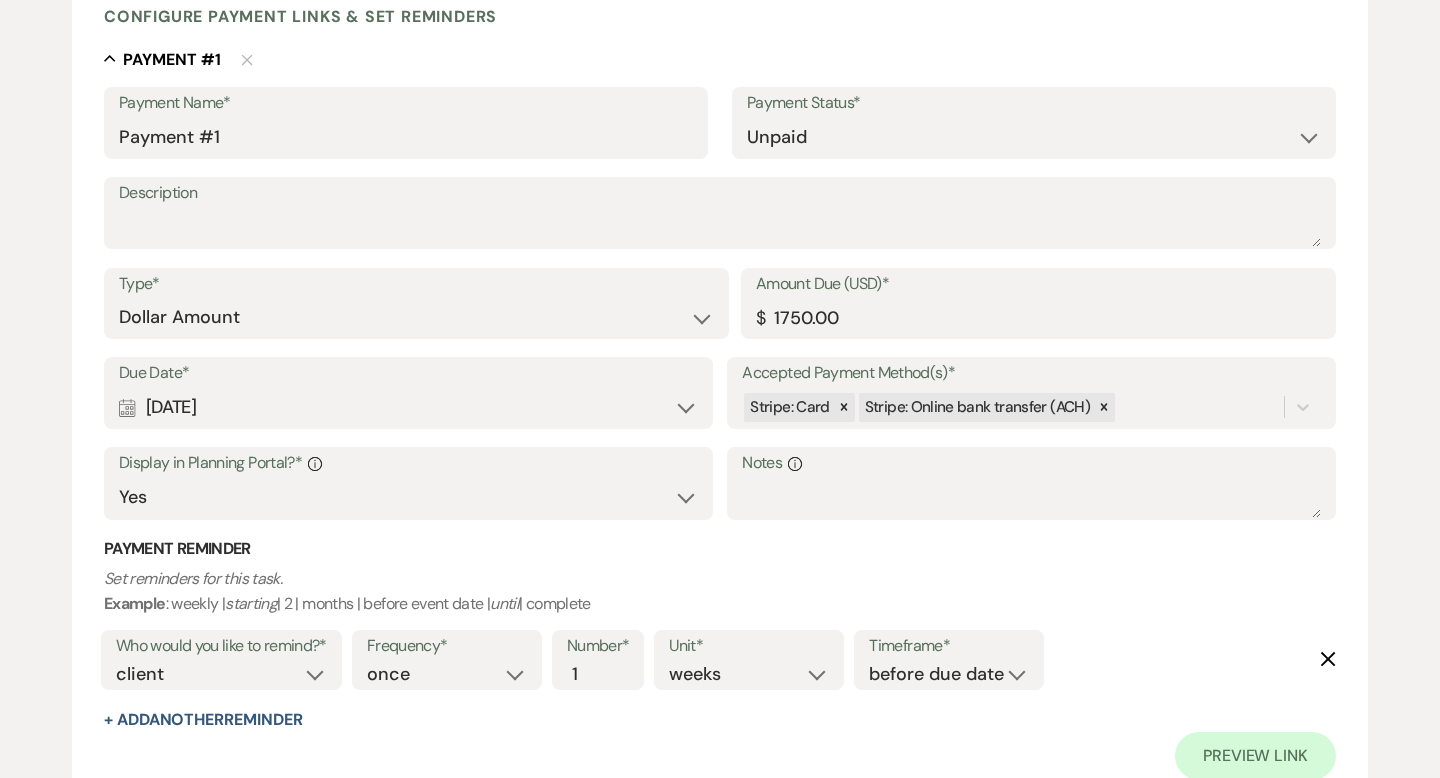 scroll, scrollTop: 524, scrollLeft: 0, axis: vertical 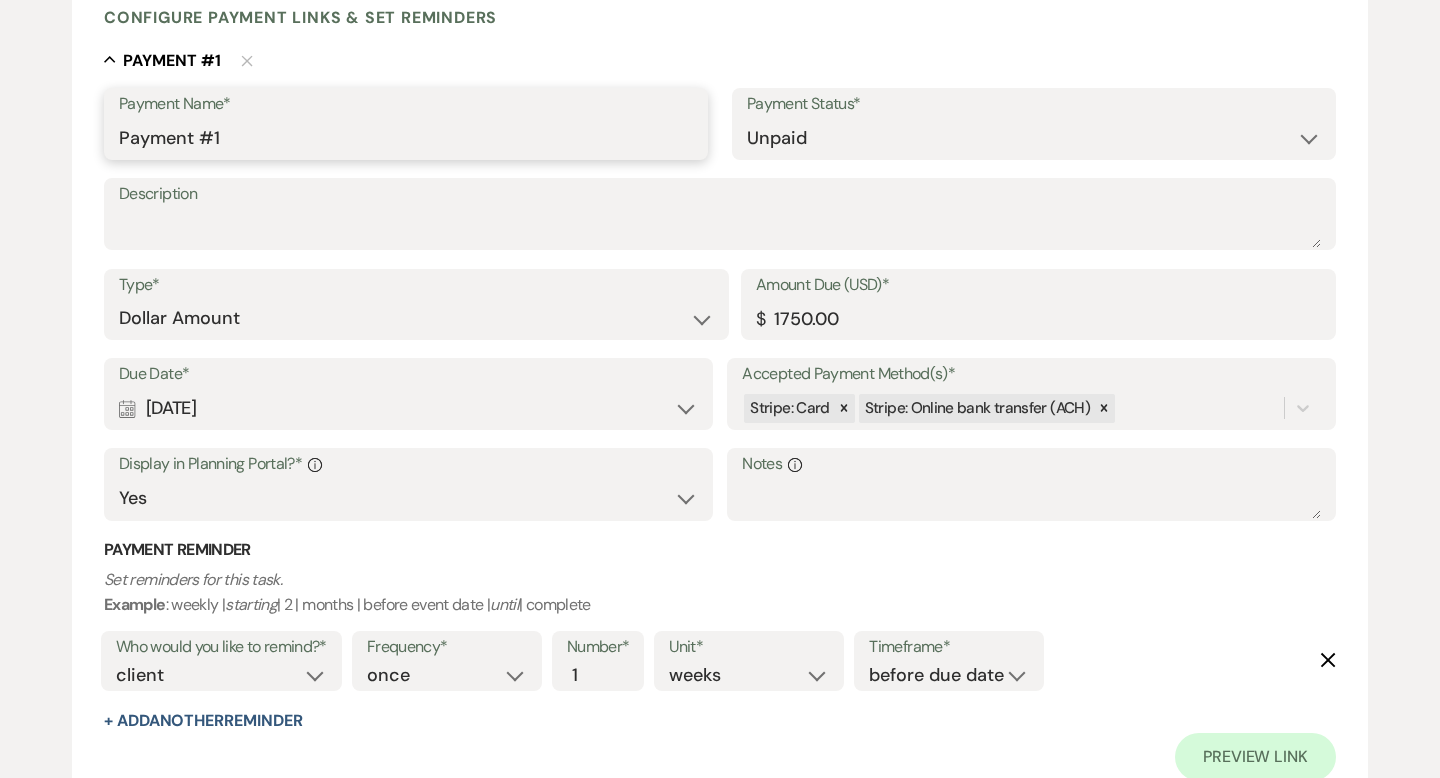 drag, startPoint x: 281, startPoint y: 150, endPoint x: 99, endPoint y: 132, distance: 182.88794 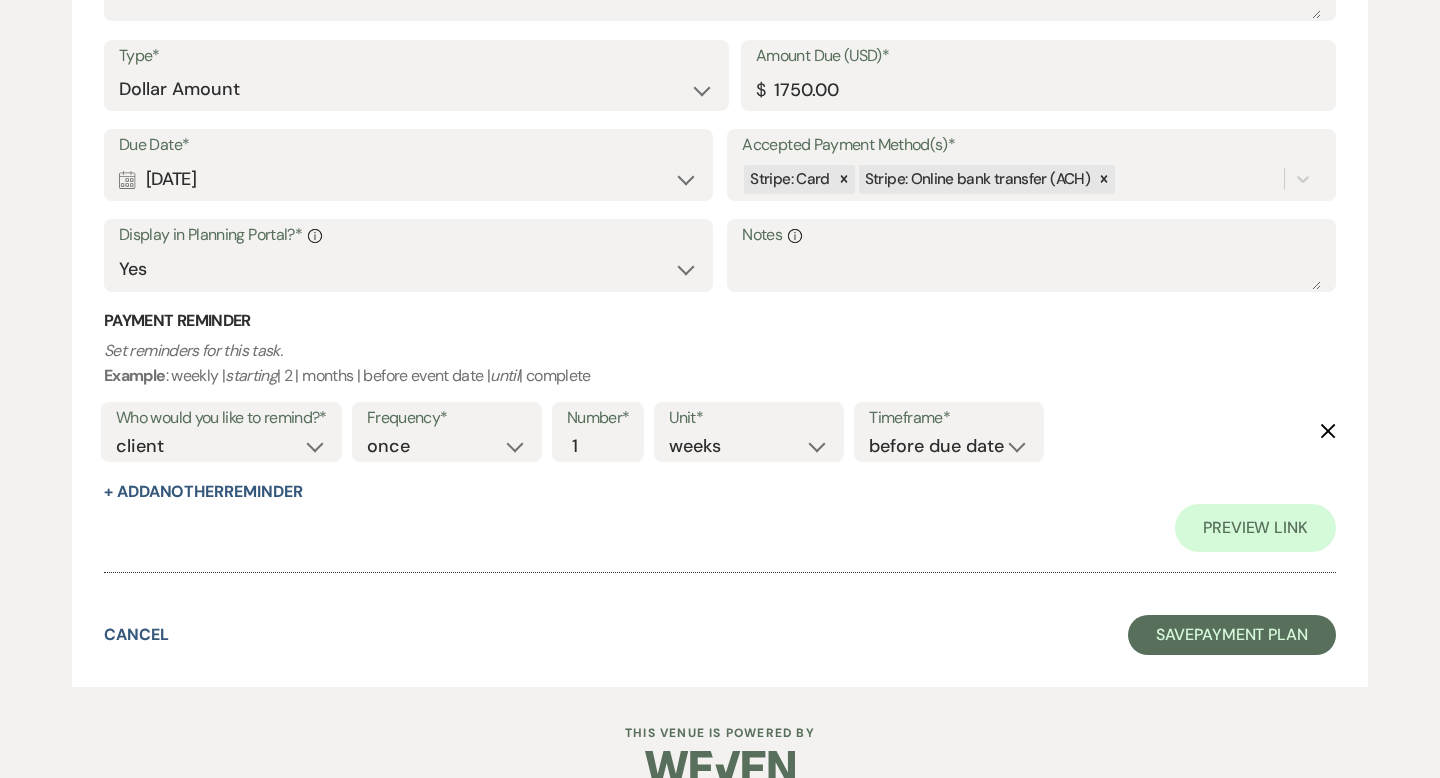 scroll, scrollTop: 790, scrollLeft: 0, axis: vertical 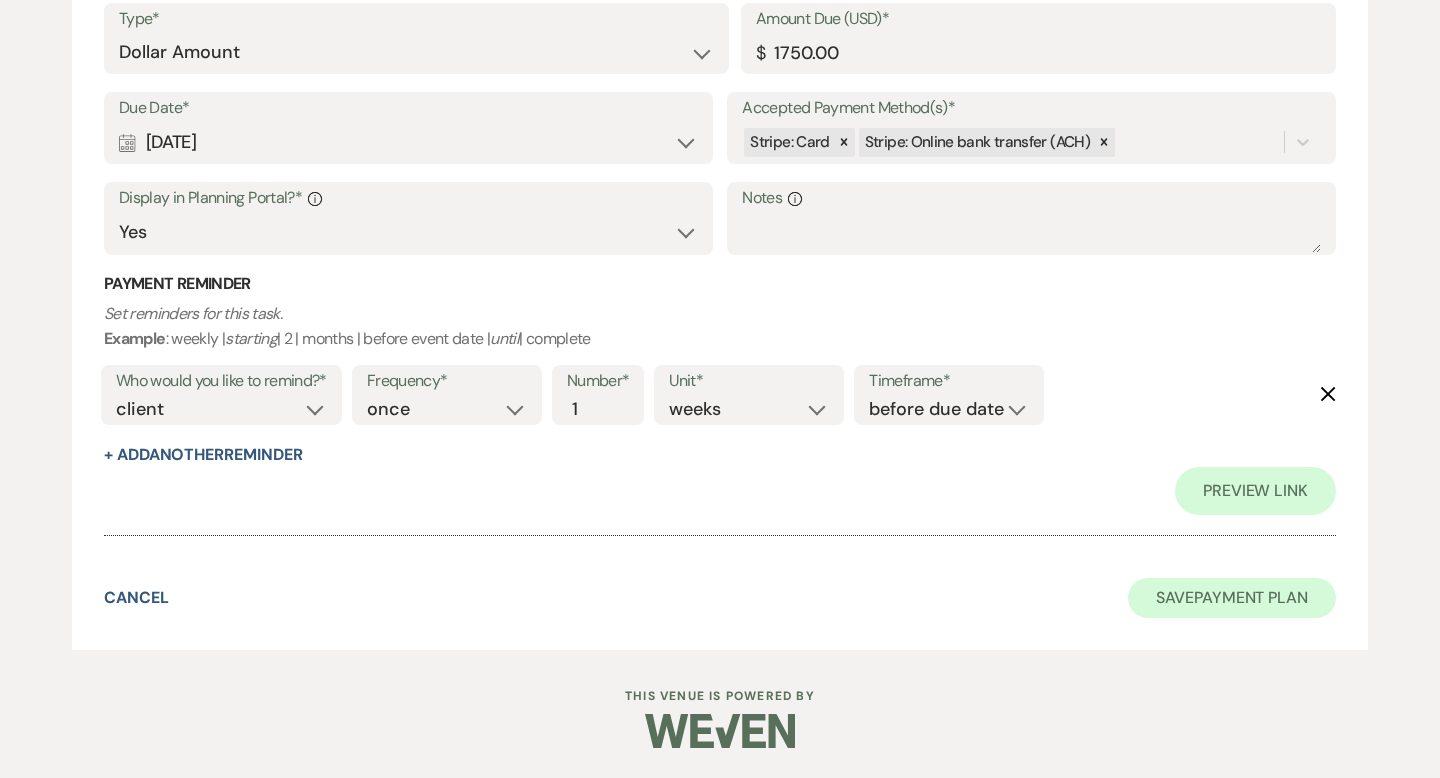 type on "Final Payment" 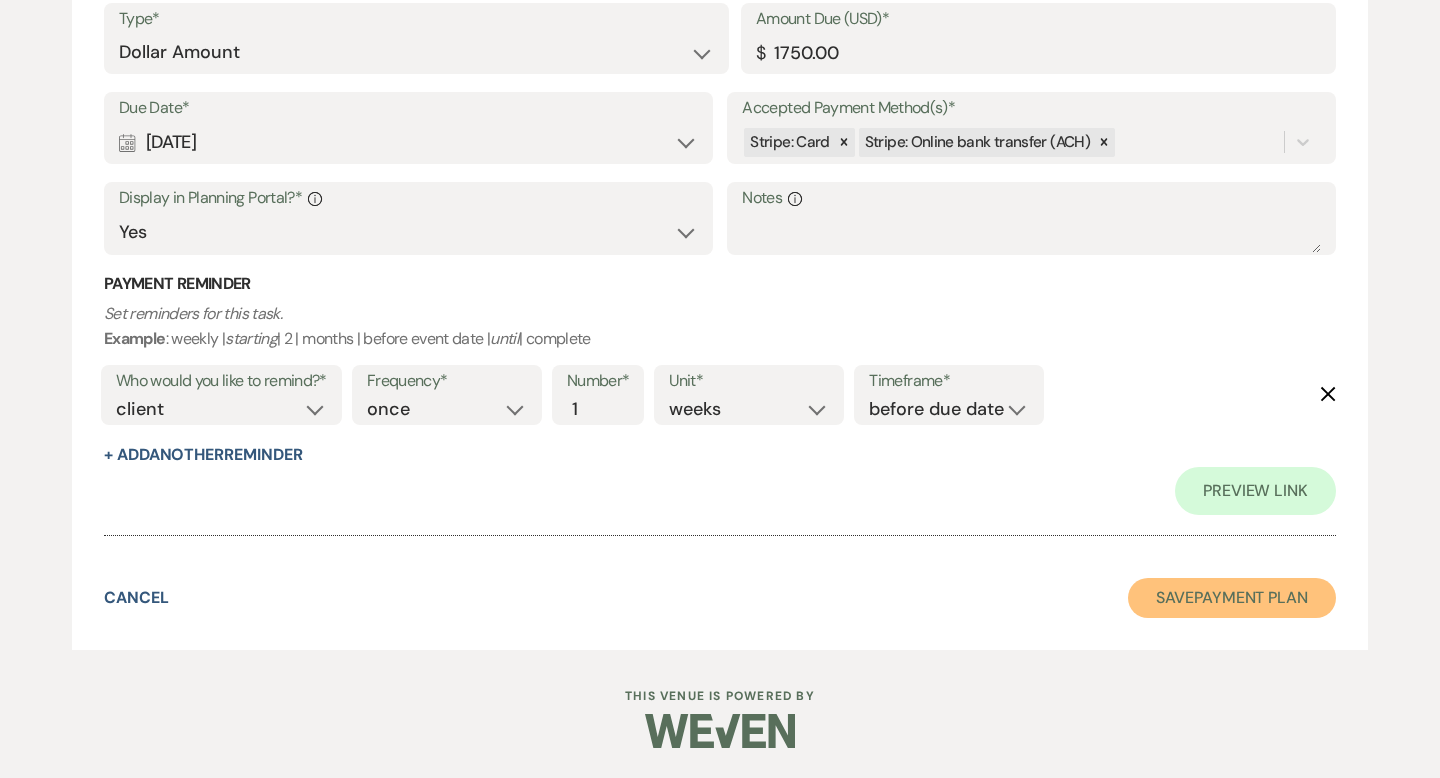 click on "Save  Payment Plan" at bounding box center [1232, 598] 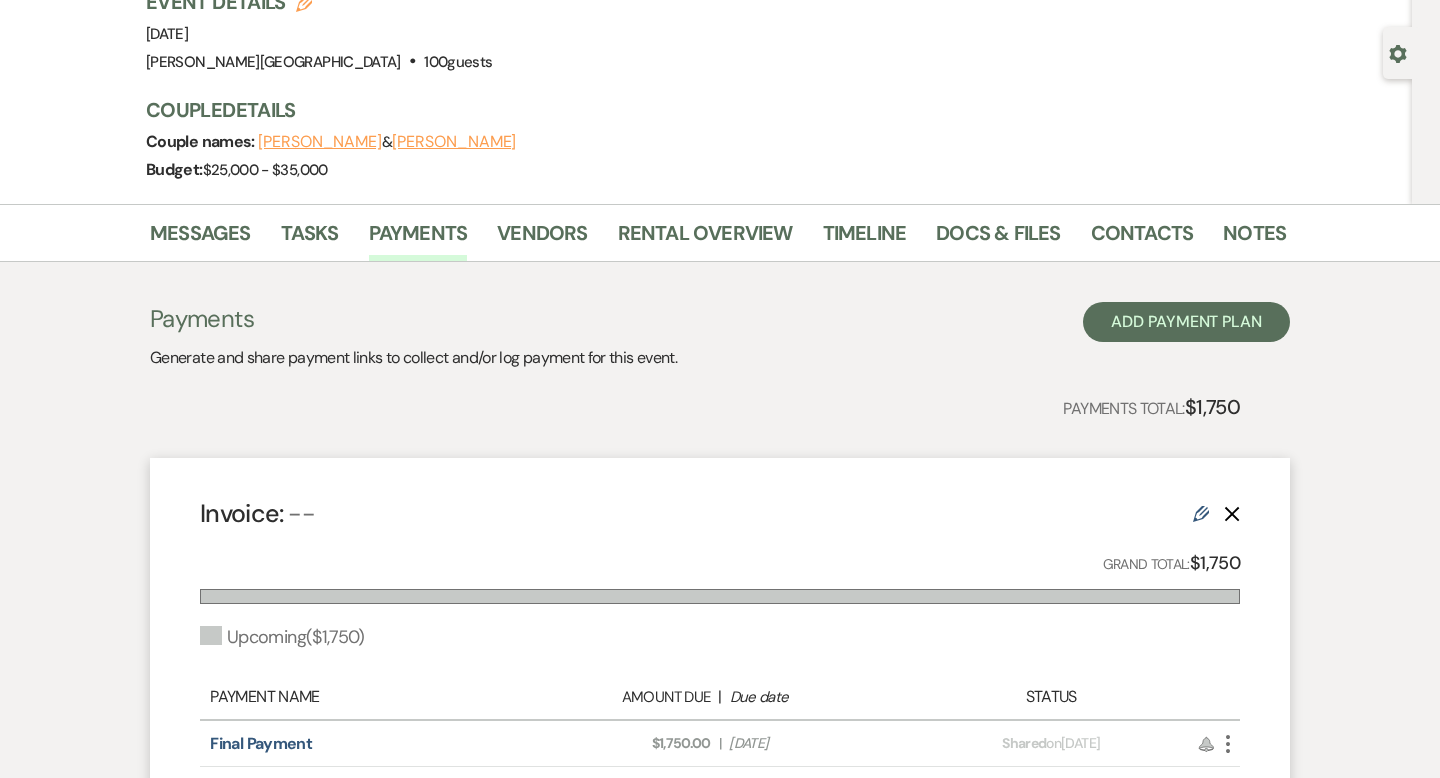 scroll, scrollTop: 340, scrollLeft: 0, axis: vertical 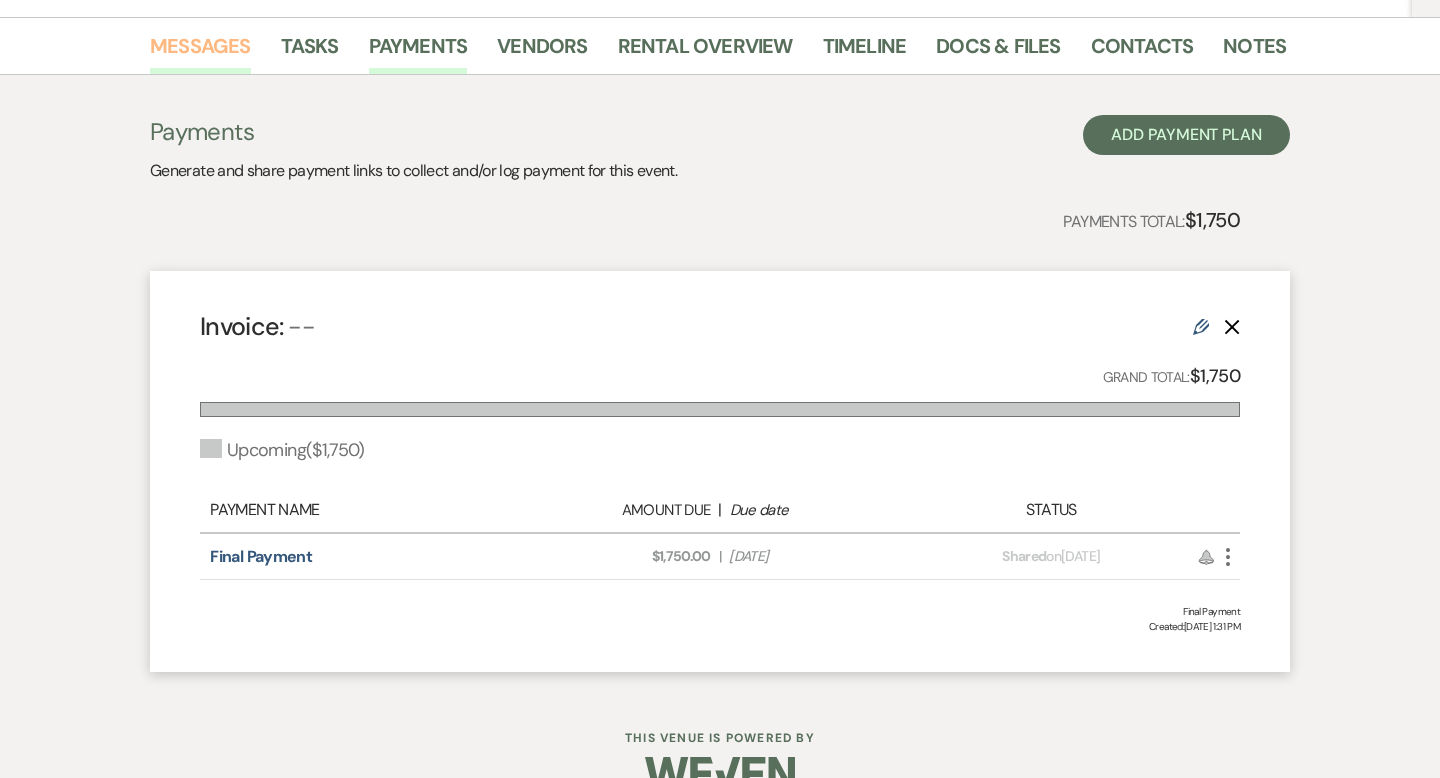 click on "Messages" at bounding box center [200, 52] 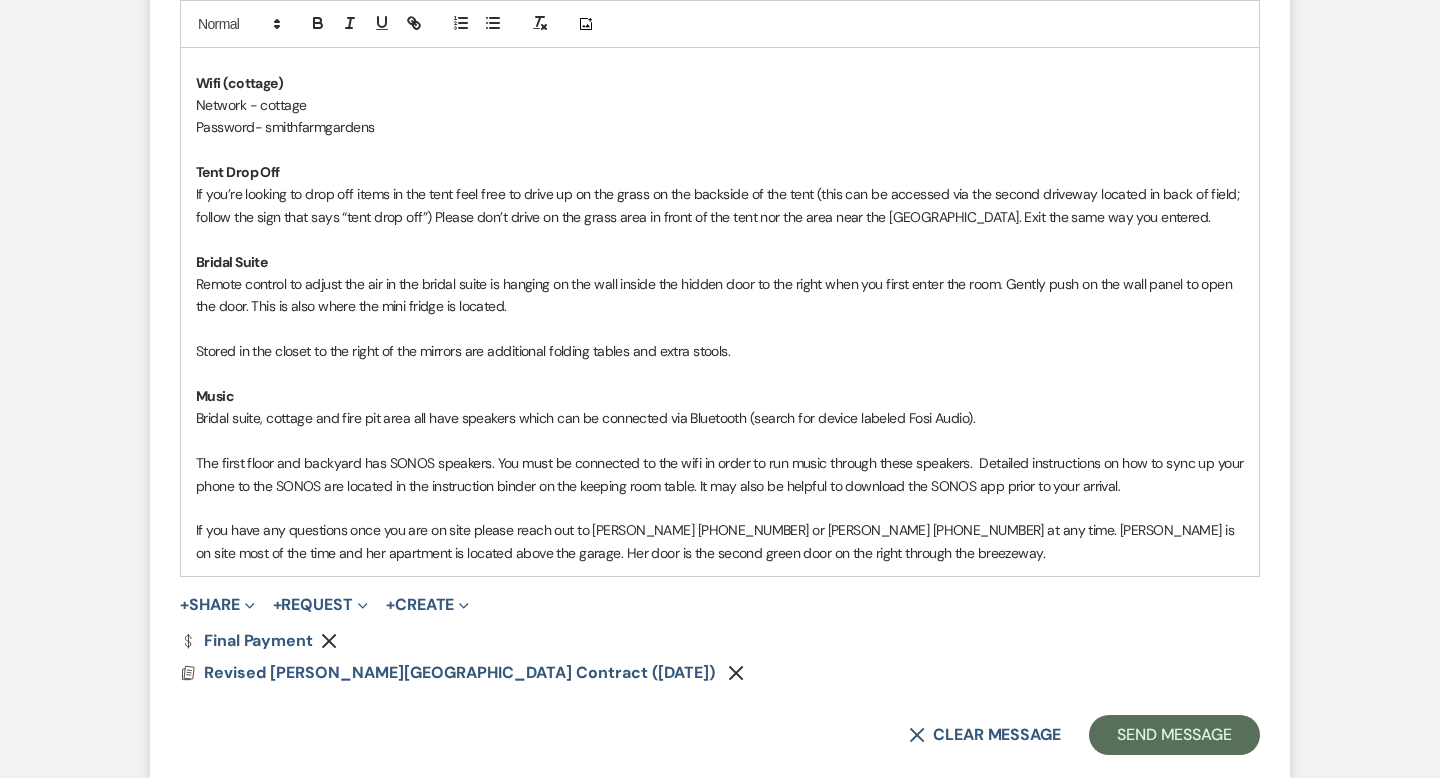 scroll, scrollTop: 2470, scrollLeft: 0, axis: vertical 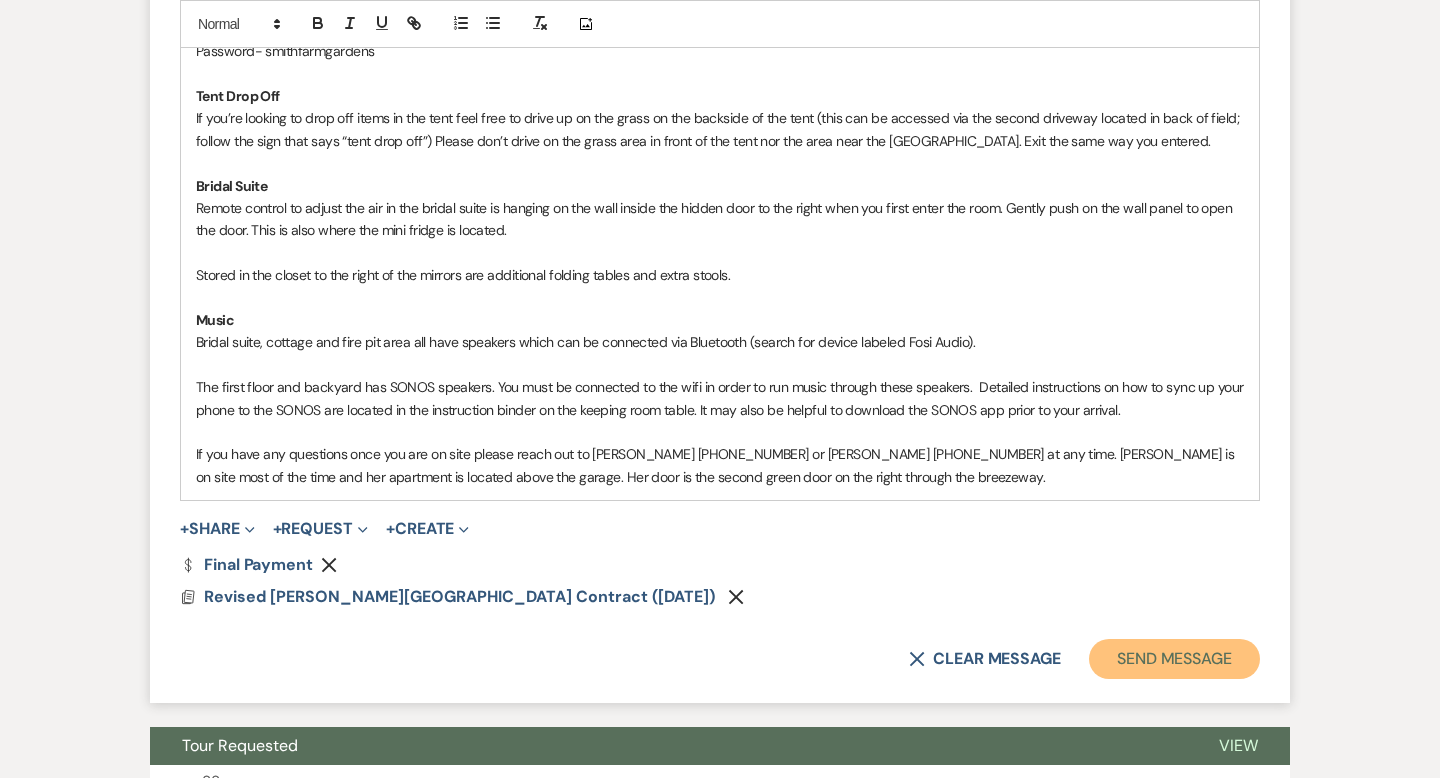 click on "Send Message" at bounding box center [1174, 659] 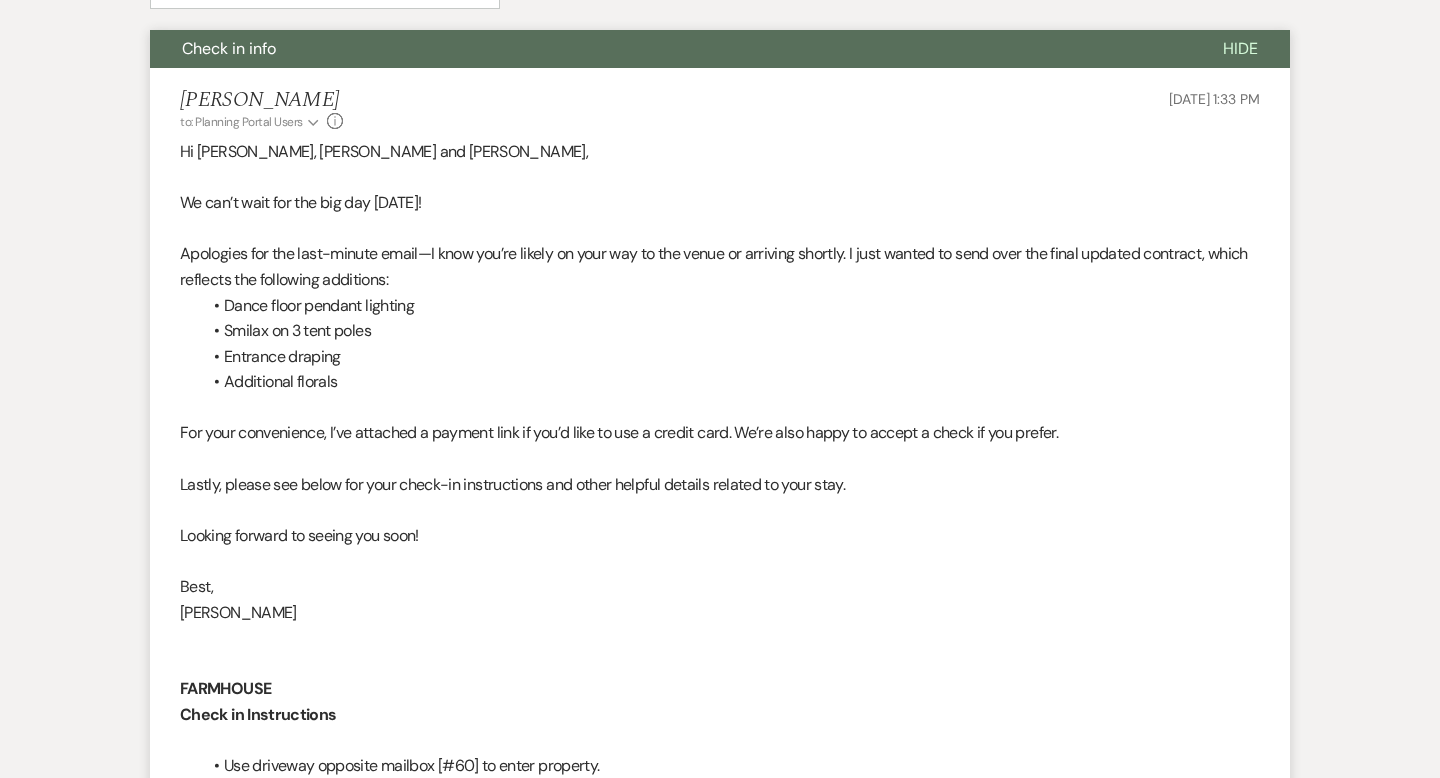 scroll, scrollTop: 0, scrollLeft: 0, axis: both 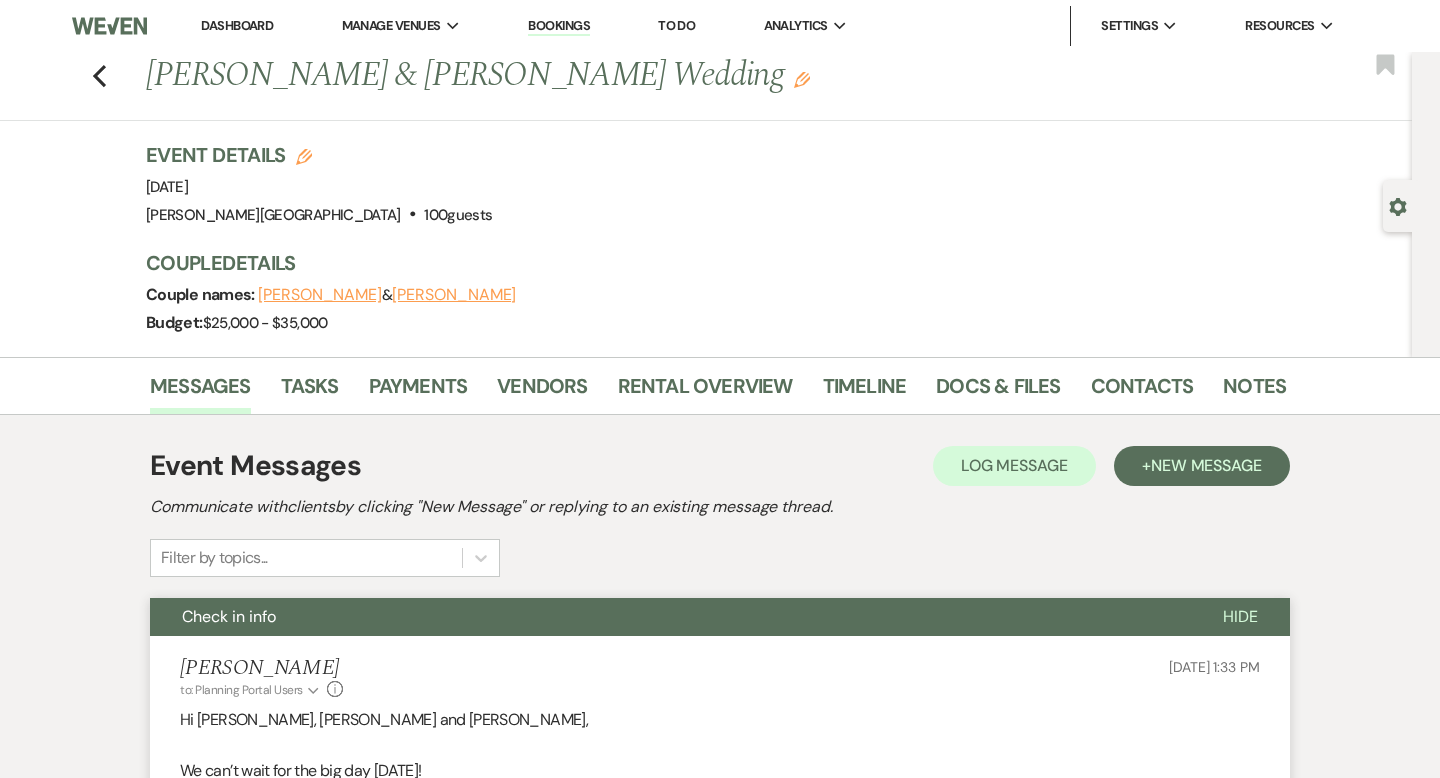 click on "Dashboard" at bounding box center (237, 25) 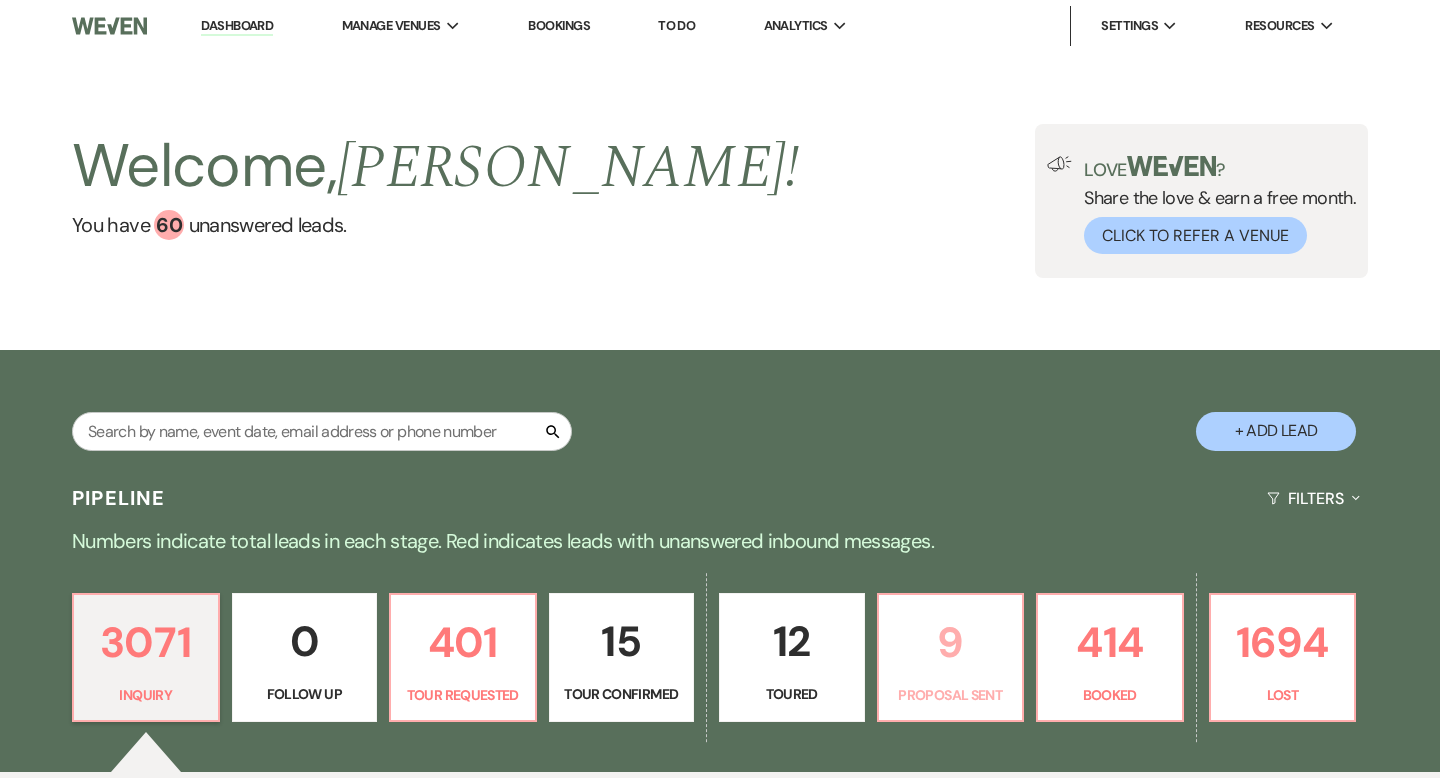 click on "9" at bounding box center (951, 642) 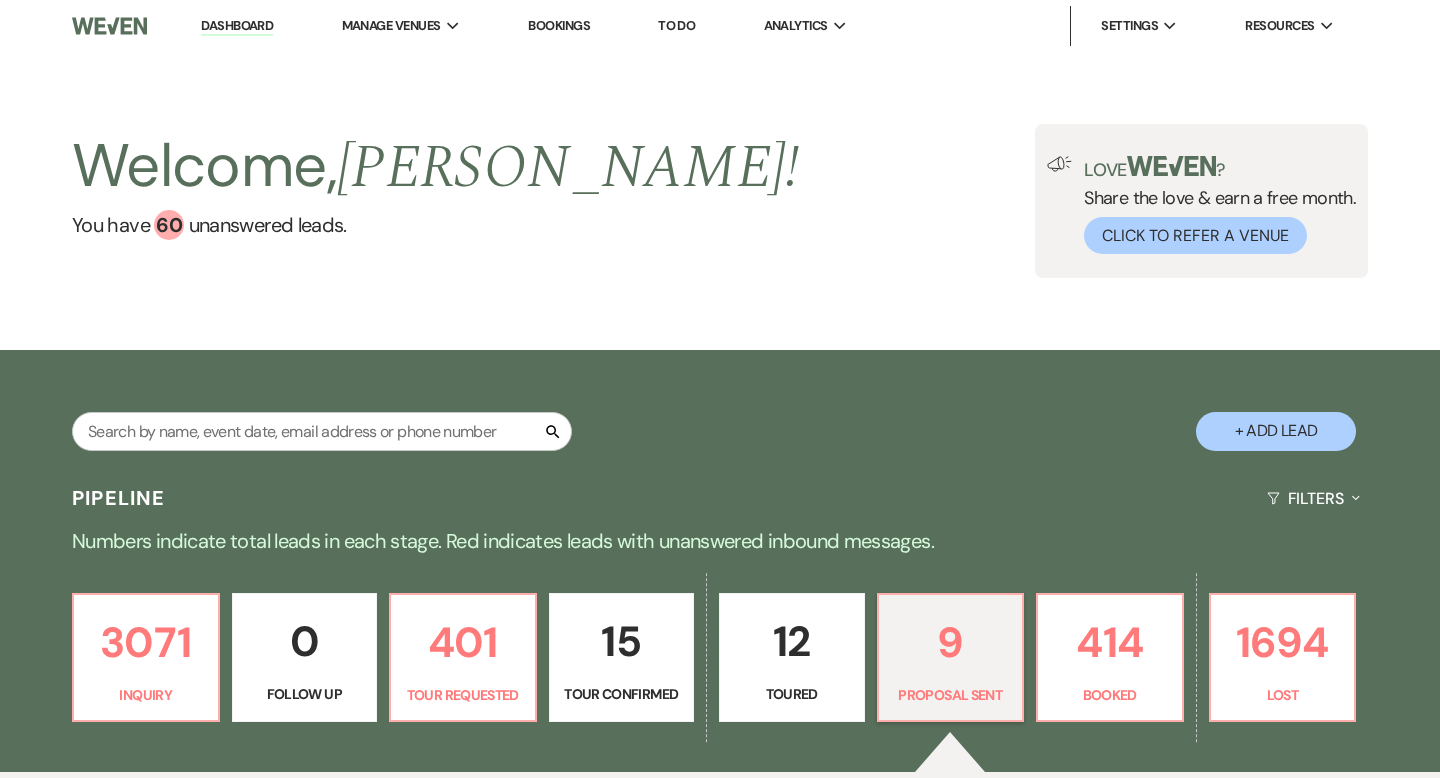 select on "6" 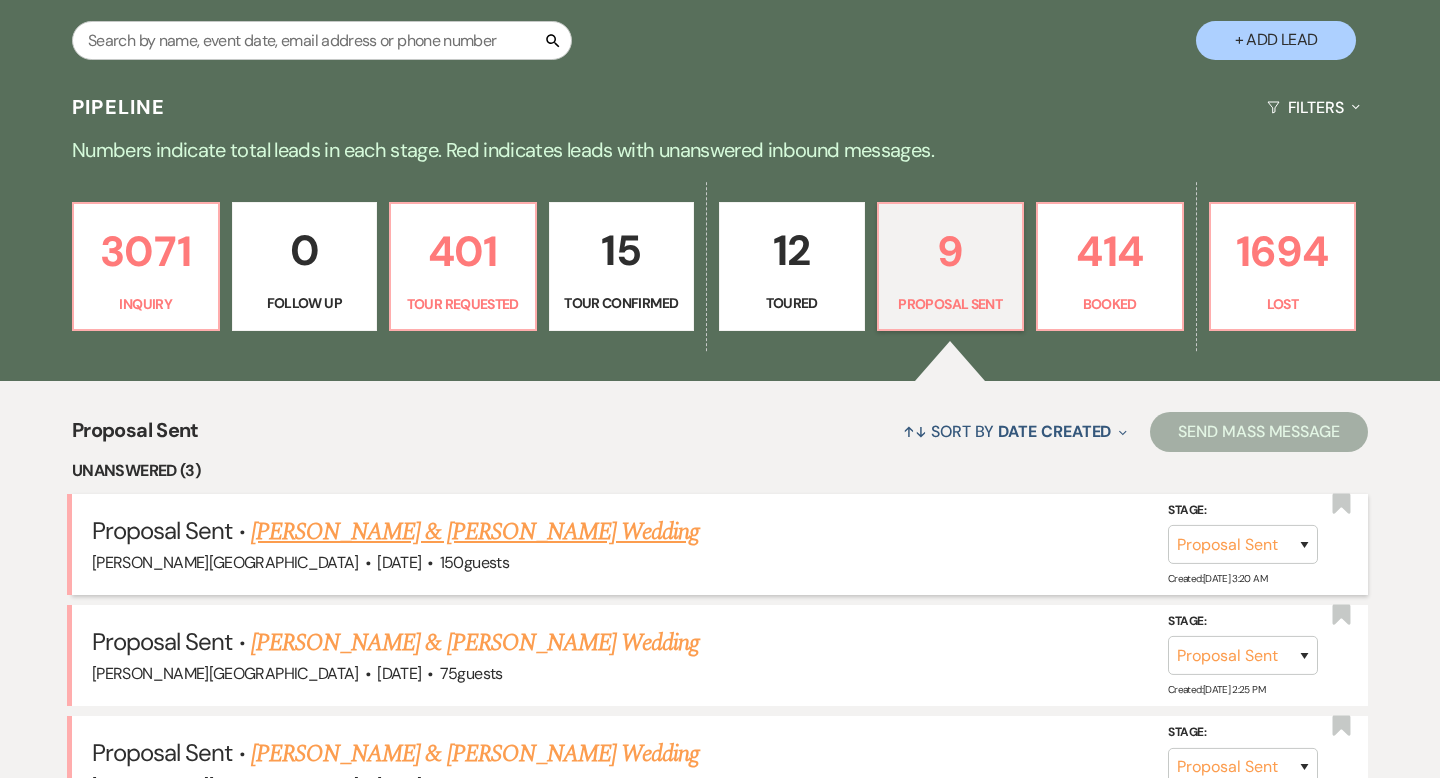 scroll, scrollTop: 609, scrollLeft: 0, axis: vertical 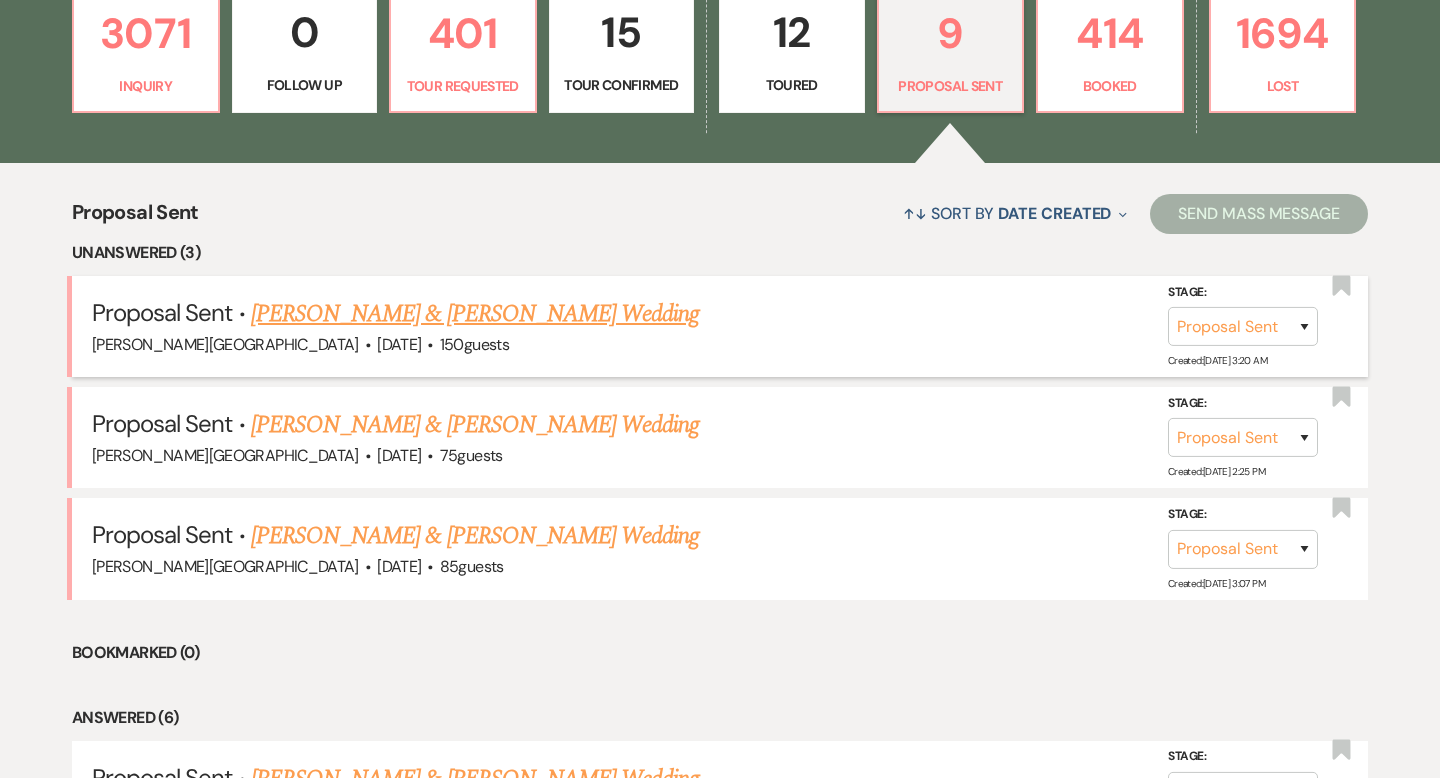 click on "[PERSON_NAME] & [PERSON_NAME] Wedding" at bounding box center (475, 314) 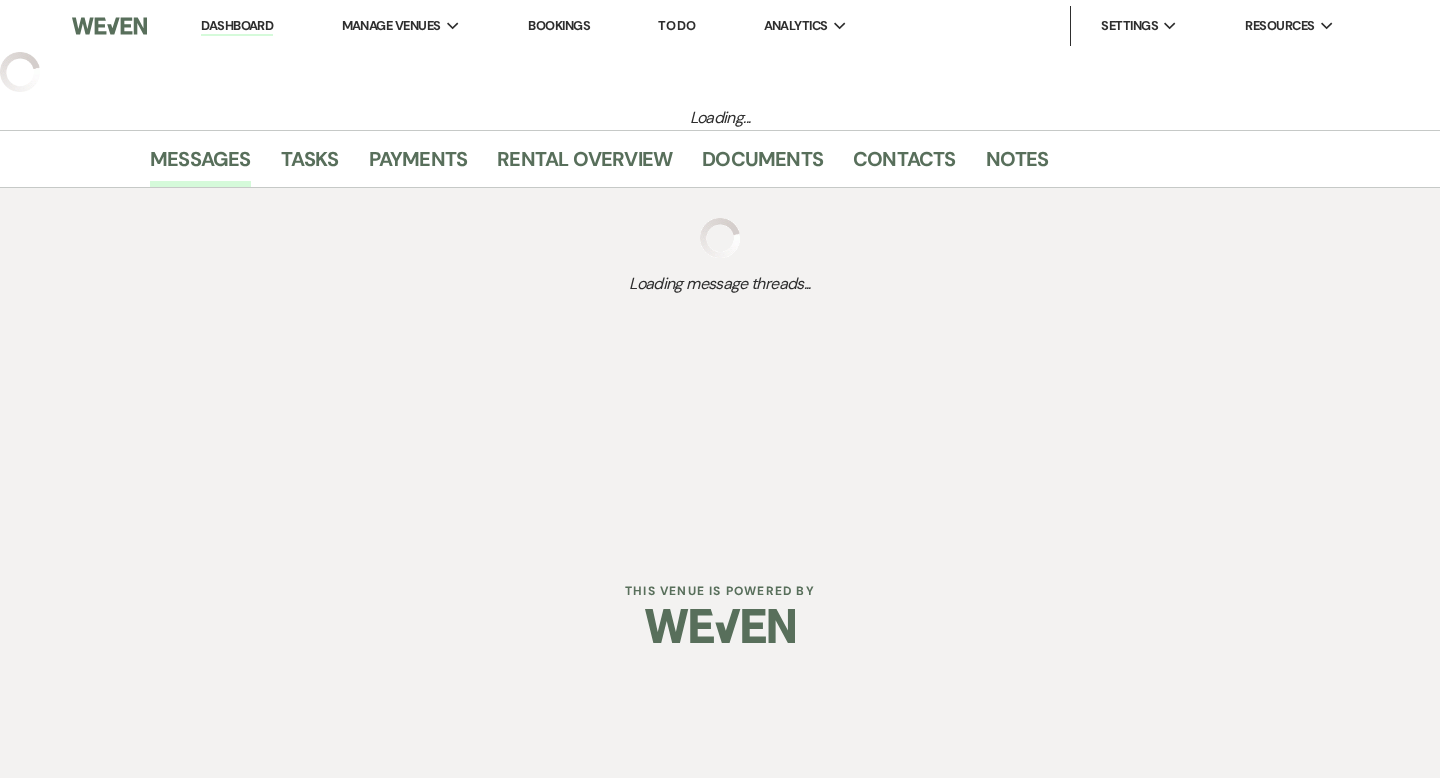 select on "6" 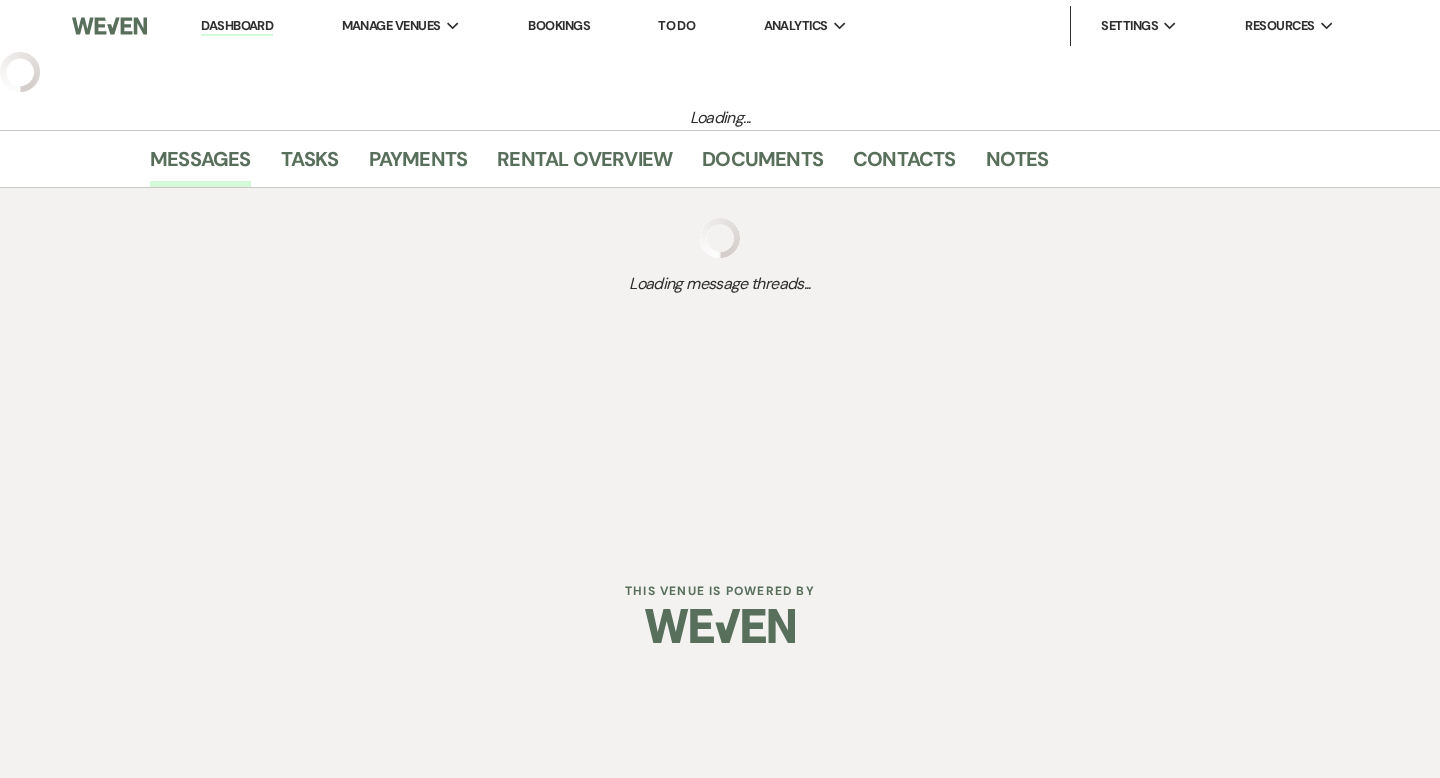 select on "5" 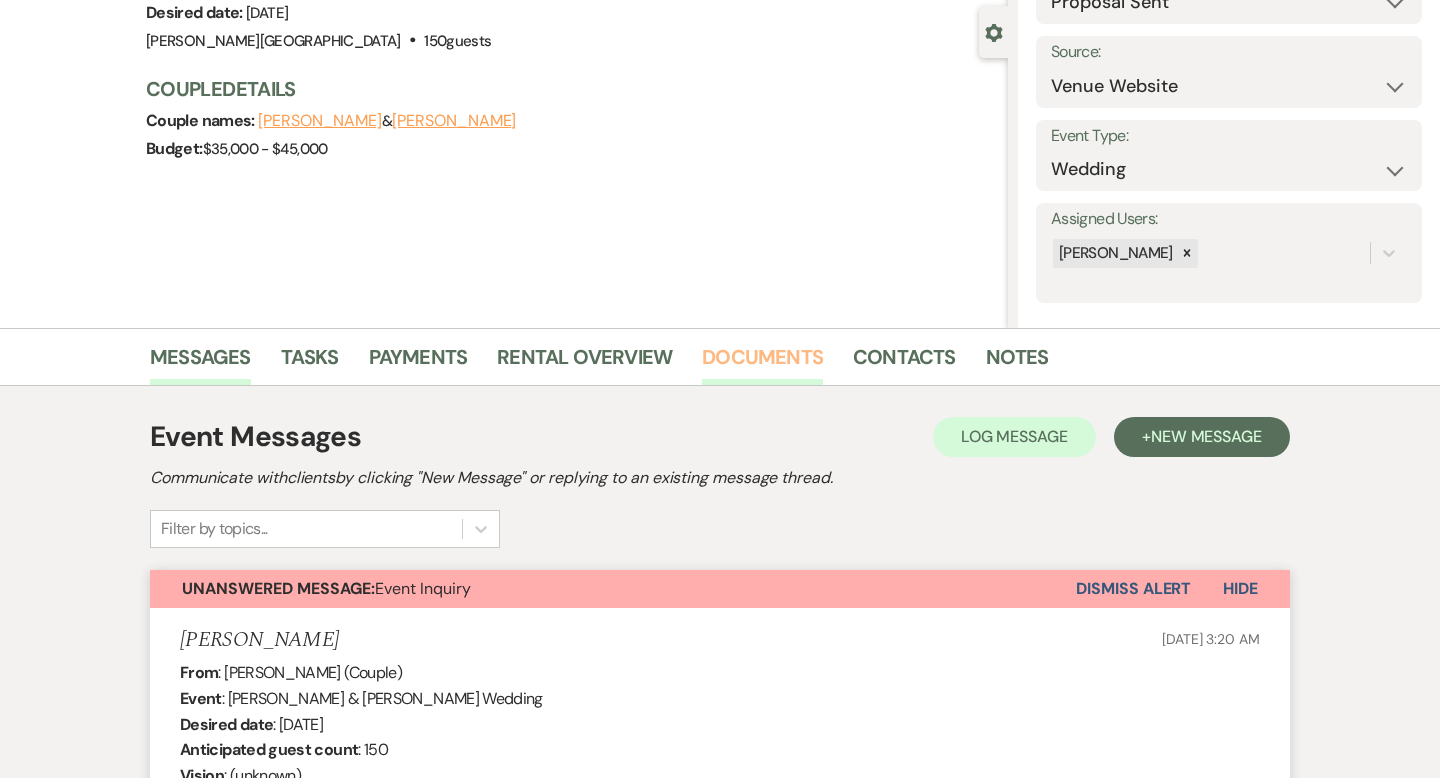 scroll, scrollTop: 179, scrollLeft: 0, axis: vertical 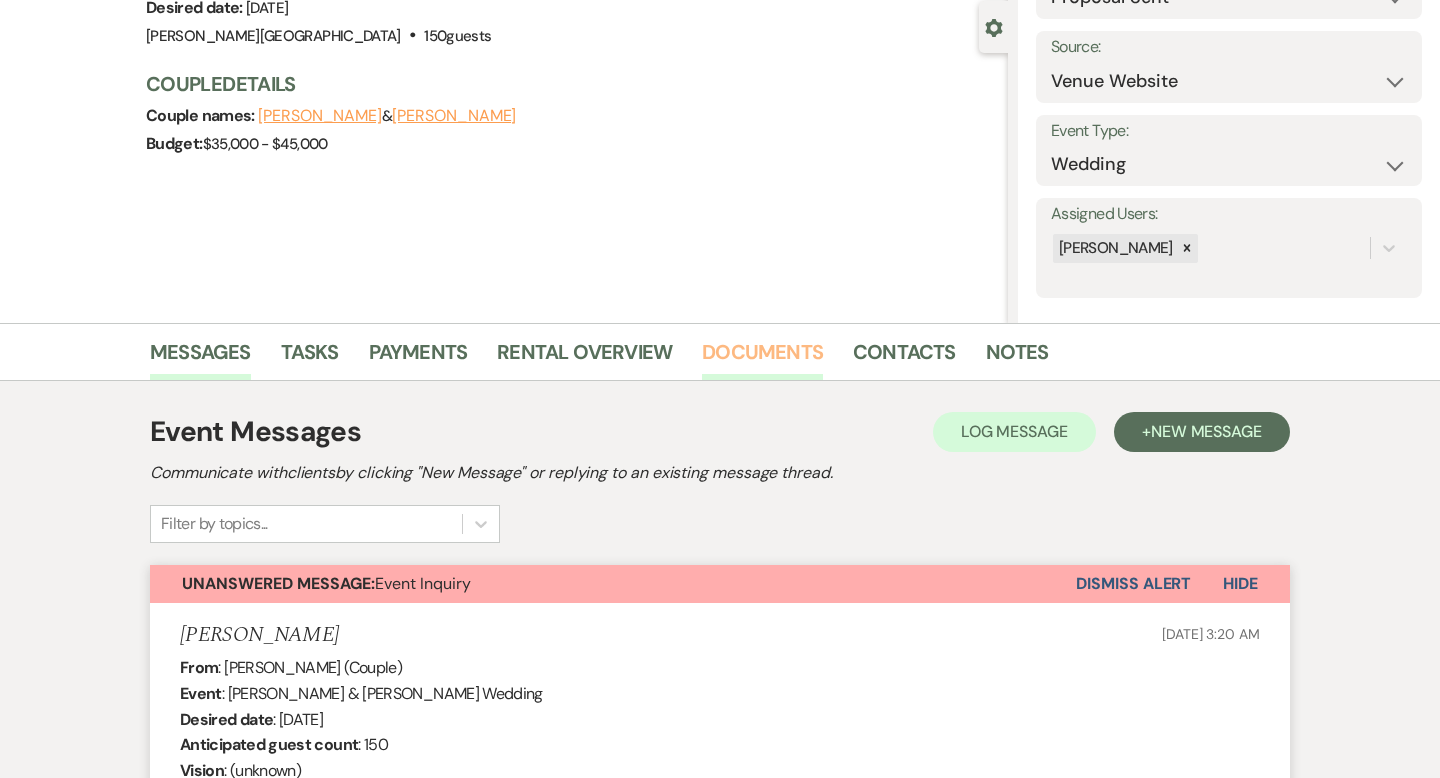 click on "Documents" at bounding box center [762, 358] 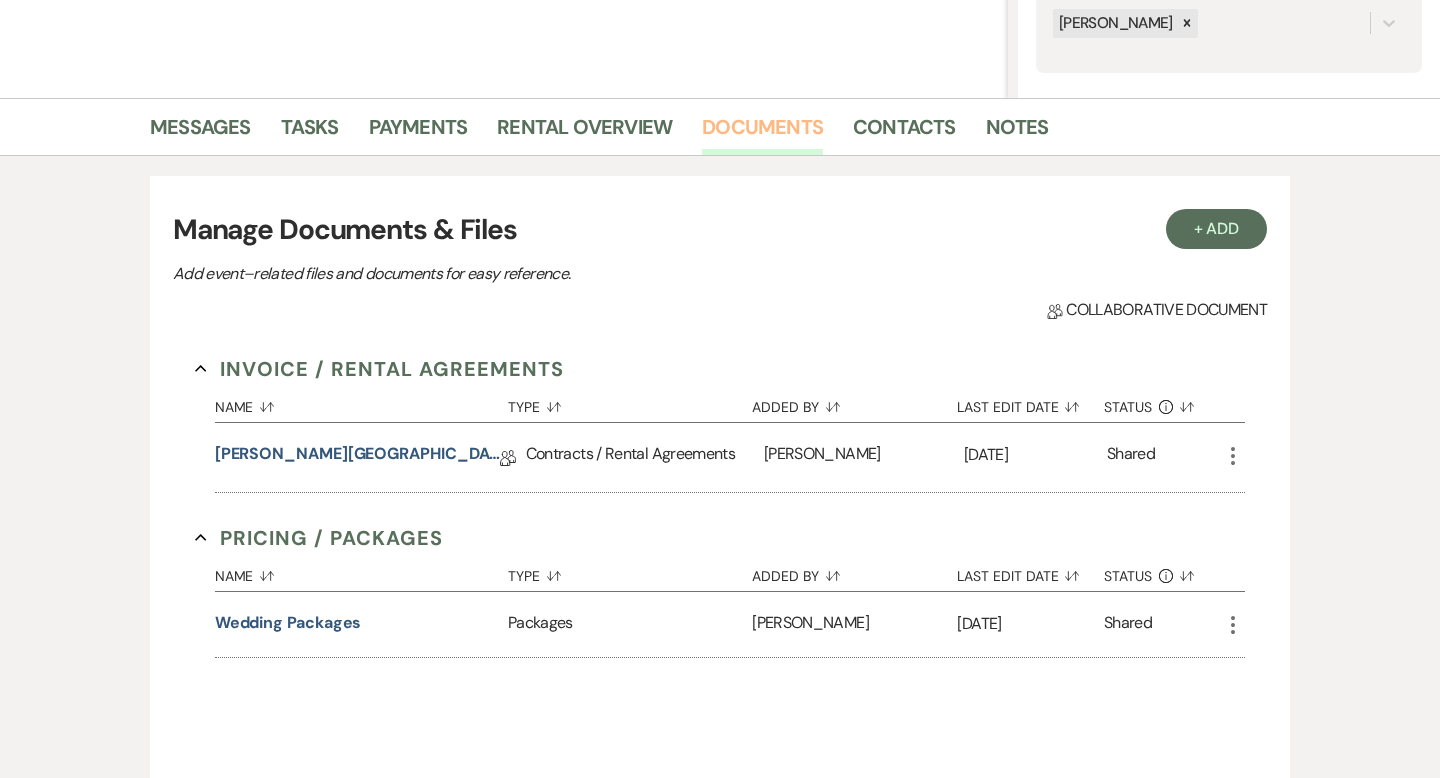 scroll, scrollTop: 430, scrollLeft: 0, axis: vertical 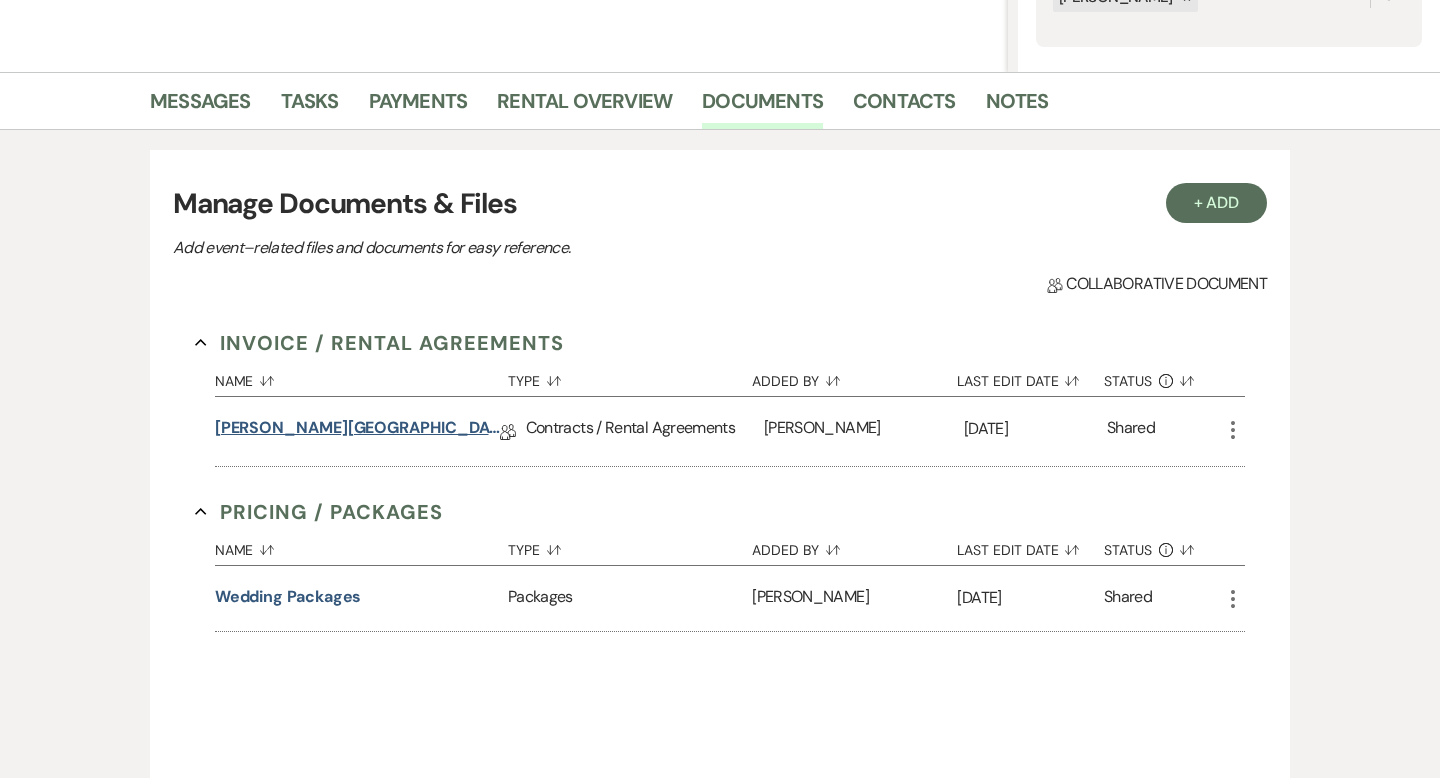 click on "[PERSON_NAME][GEOGRAPHIC_DATA] Contract" at bounding box center [357, 431] 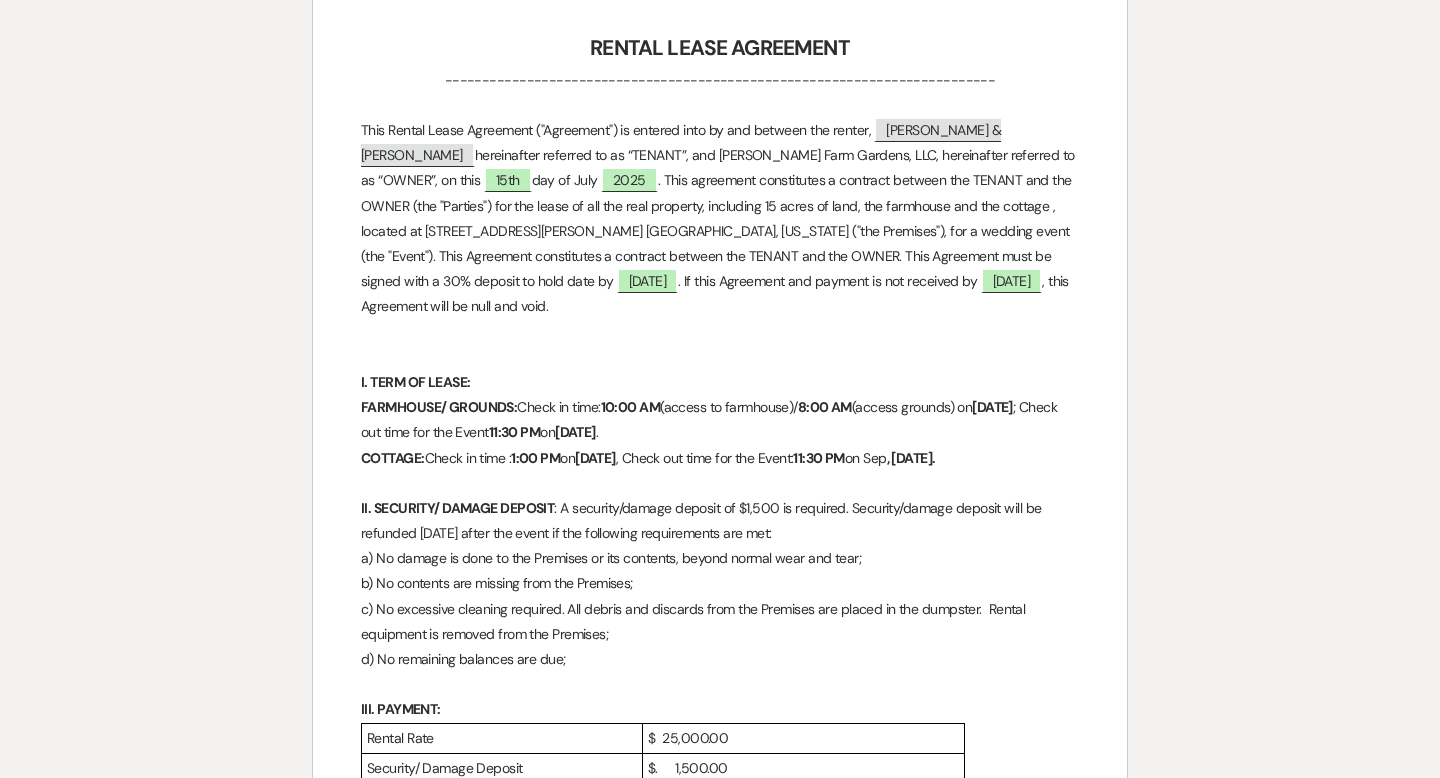 scroll, scrollTop: 452, scrollLeft: 0, axis: vertical 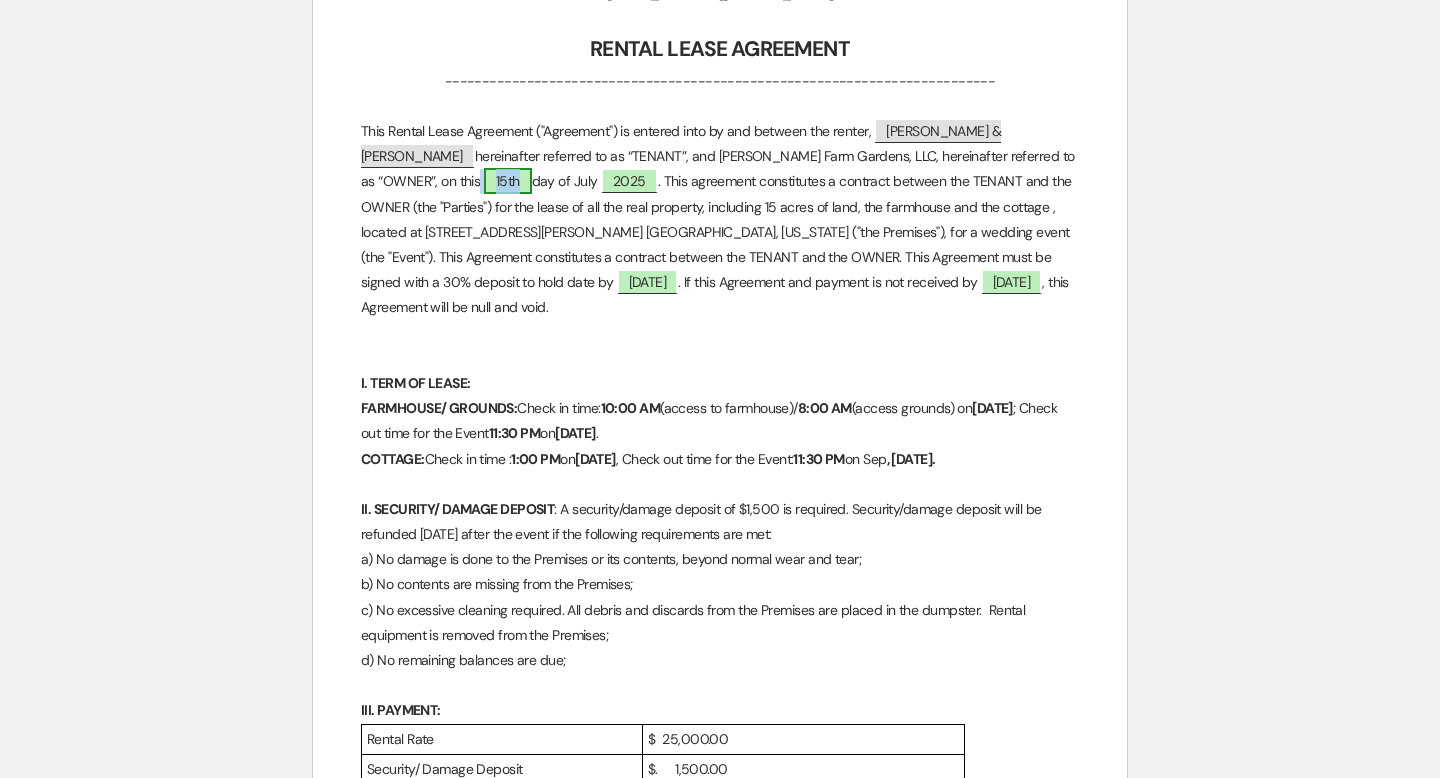 click on "15th" at bounding box center [508, 181] 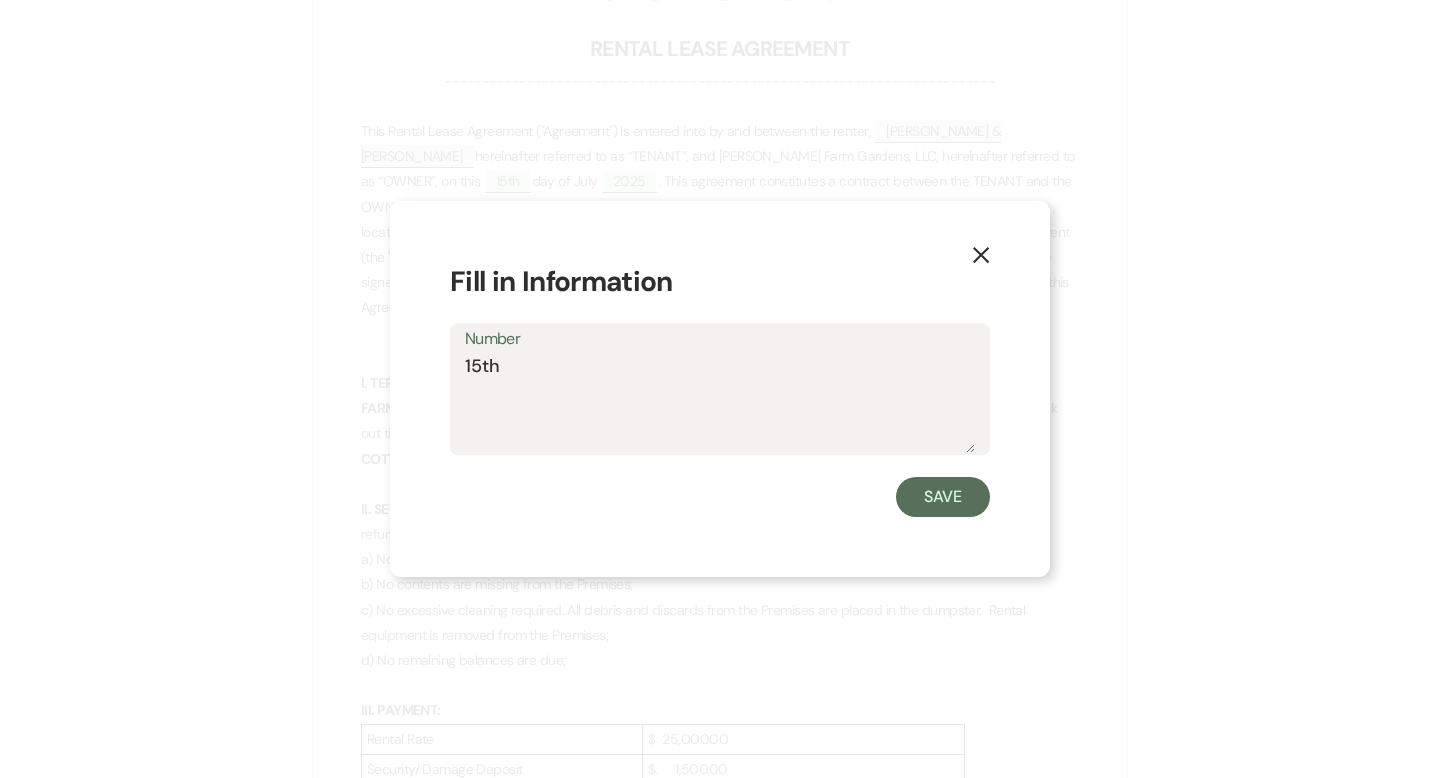 click on "15th" at bounding box center (720, 403) 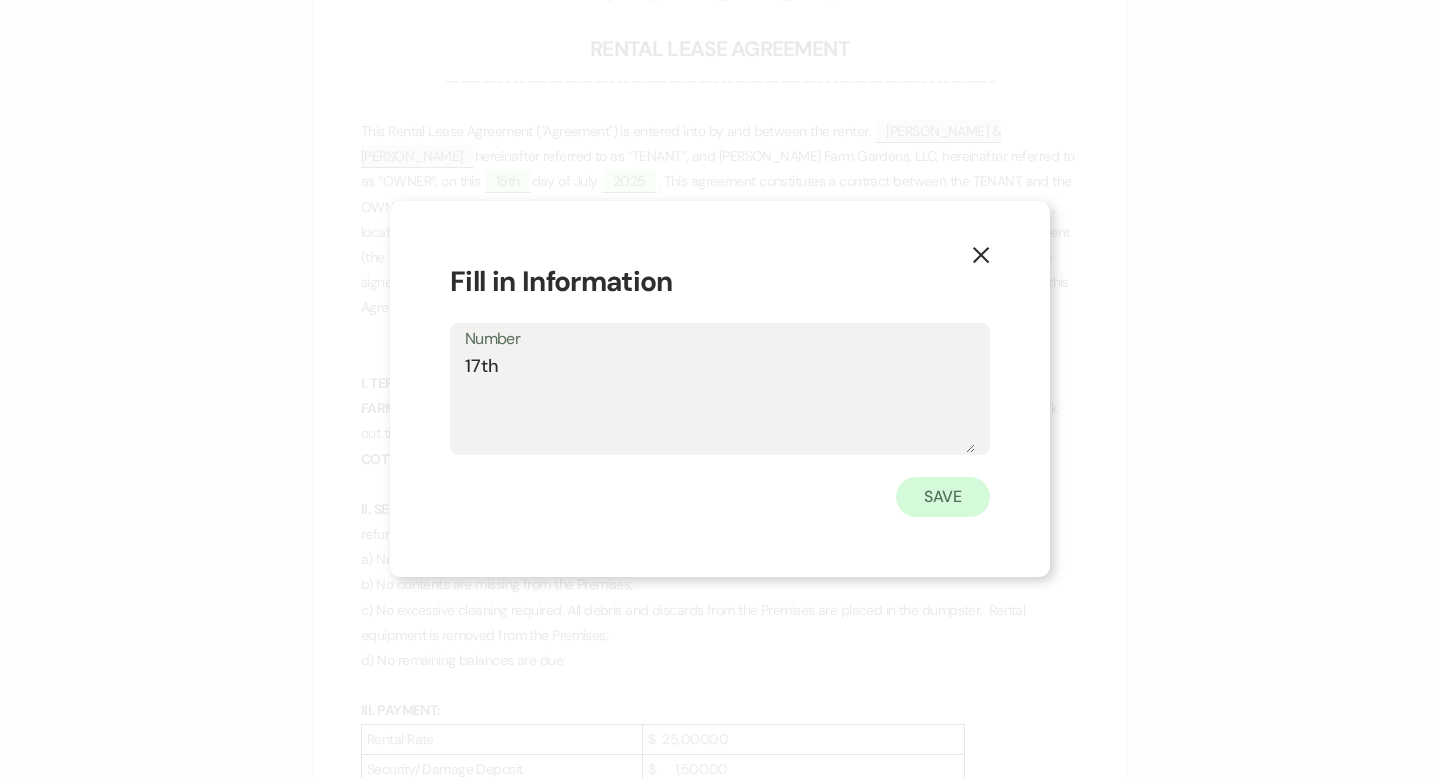 type on "17th" 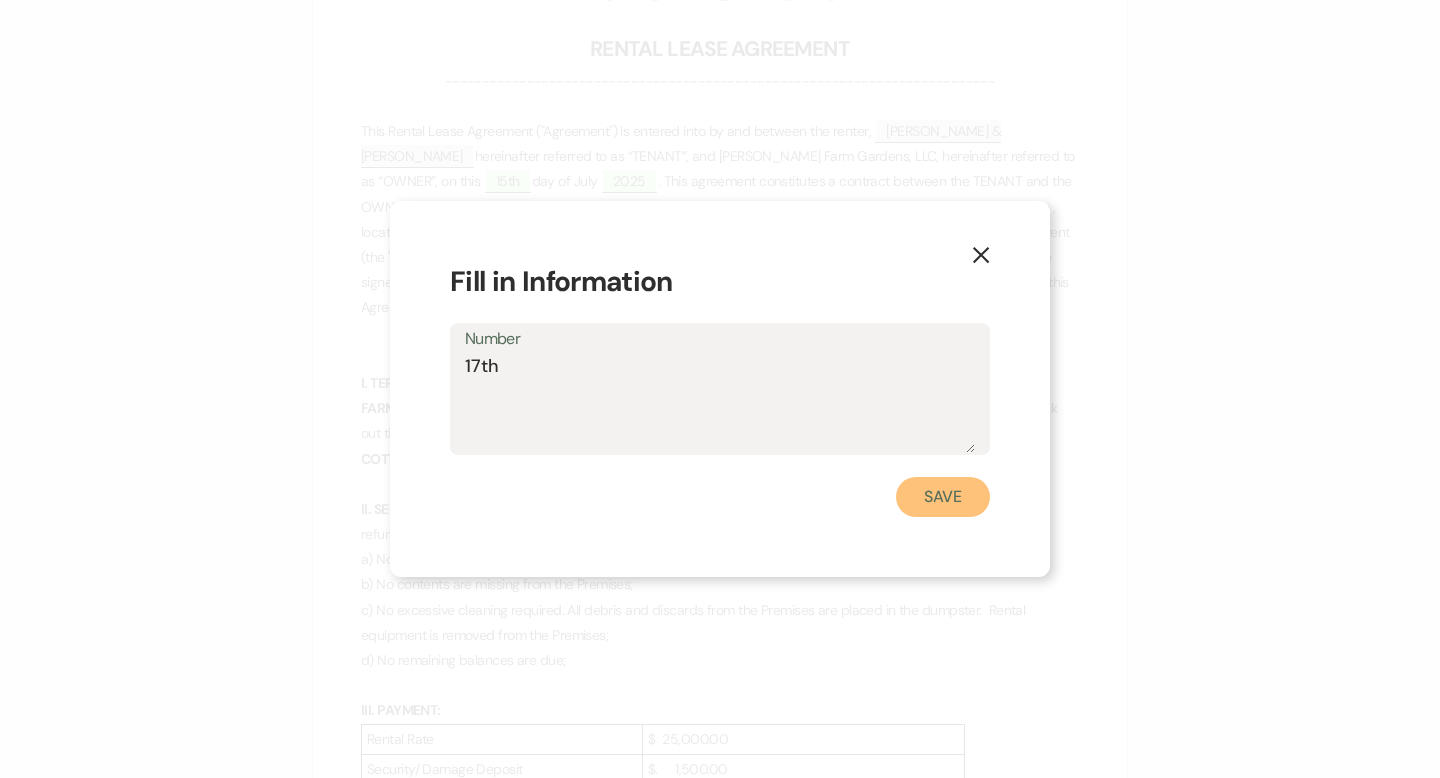 click on "Save" at bounding box center [943, 497] 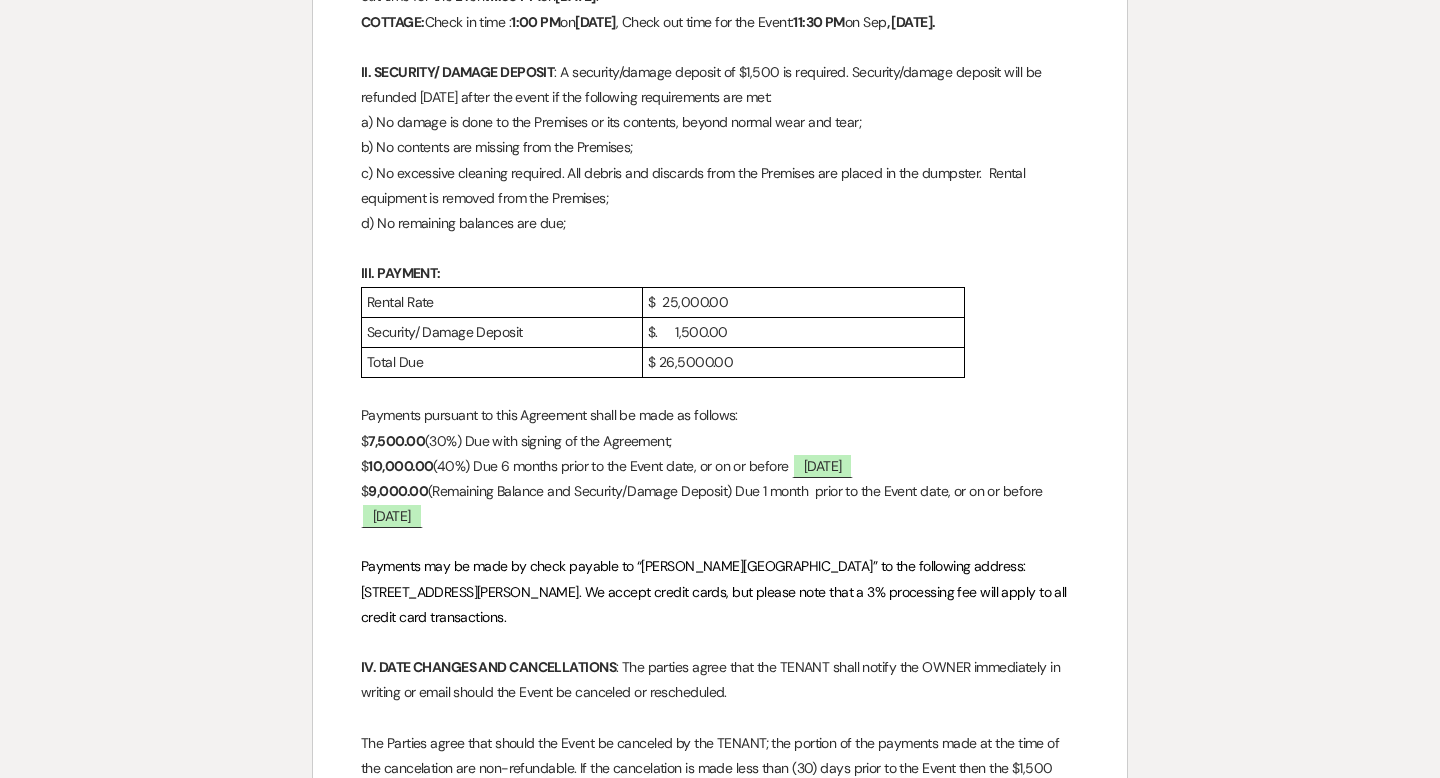 scroll, scrollTop: 891, scrollLeft: 0, axis: vertical 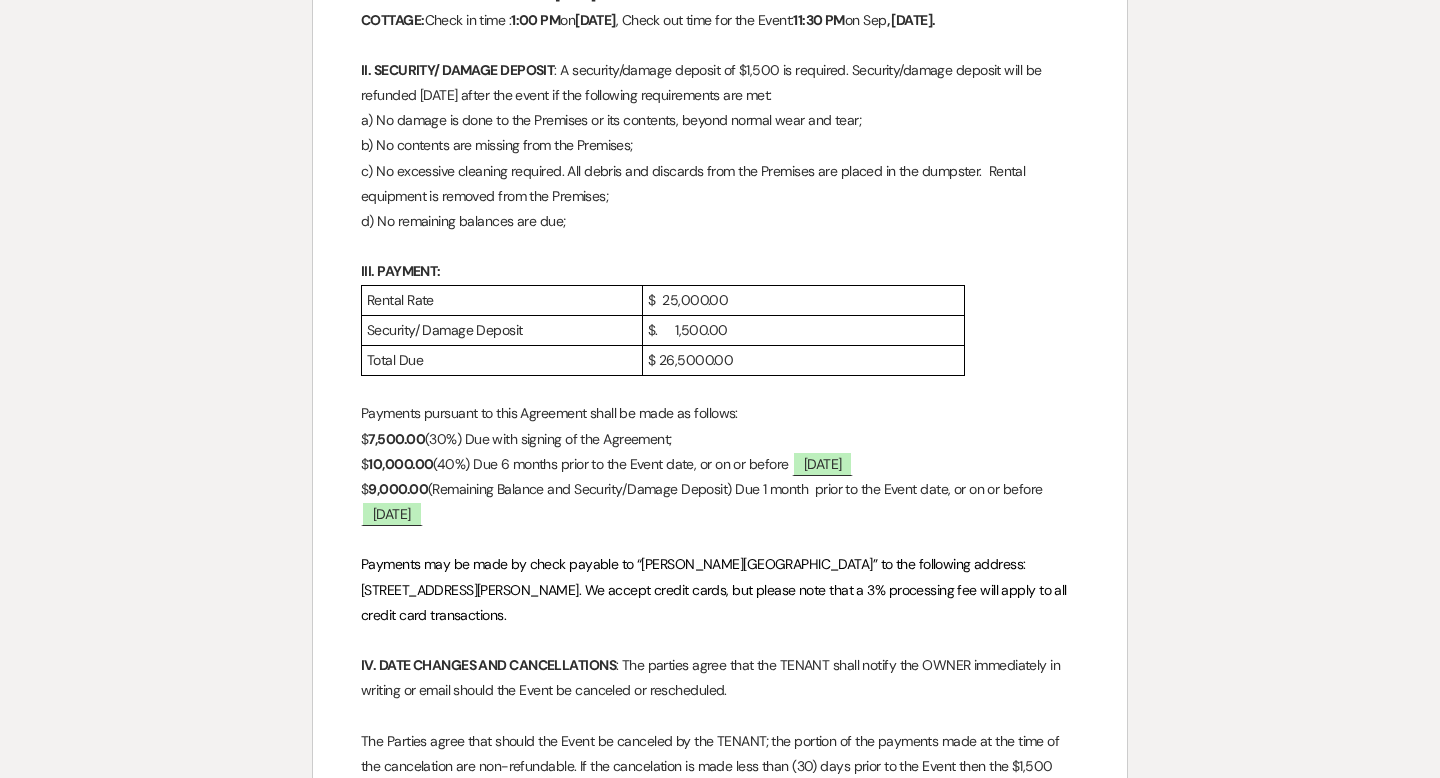 click on "$  25,000.00" at bounding box center (803, 300) 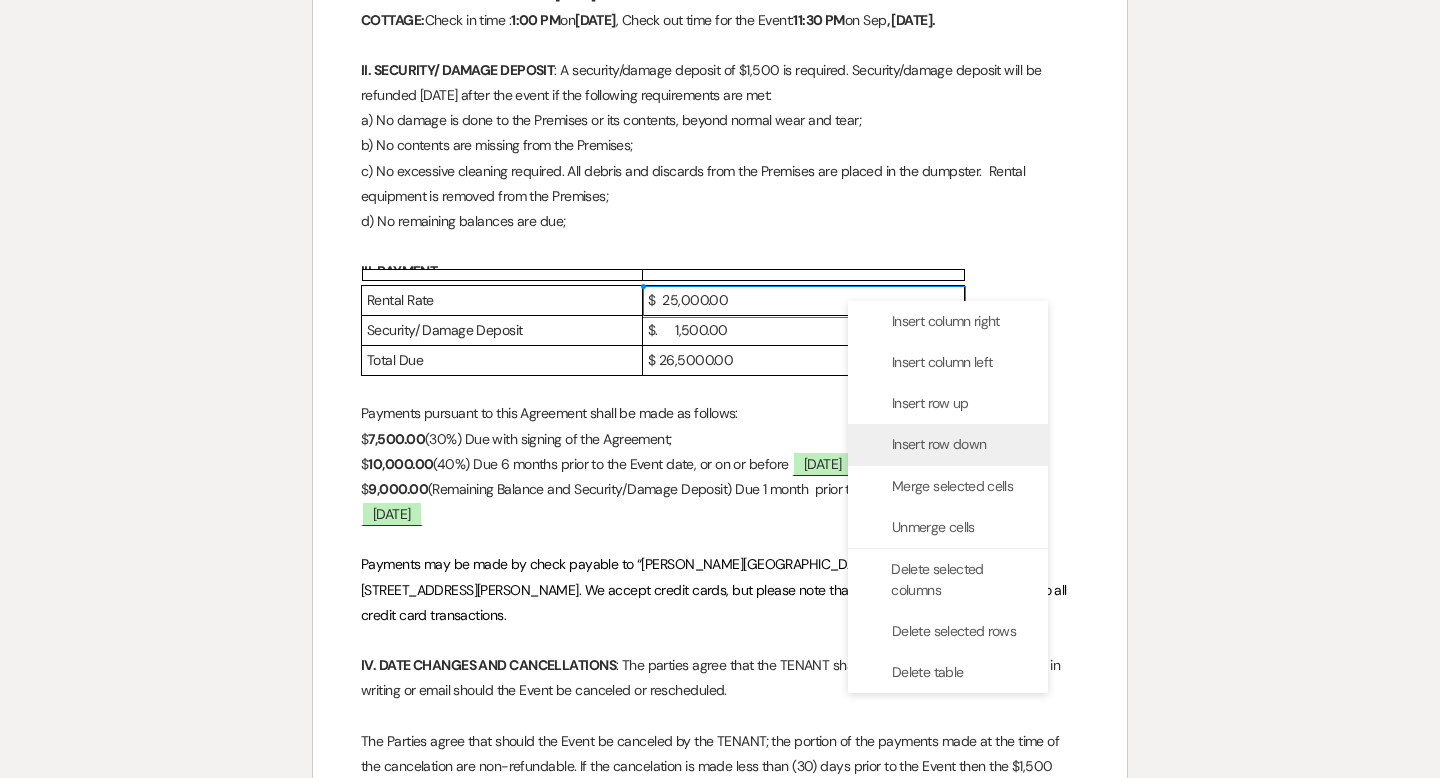 click on "Insert row down" at bounding box center [939, 444] 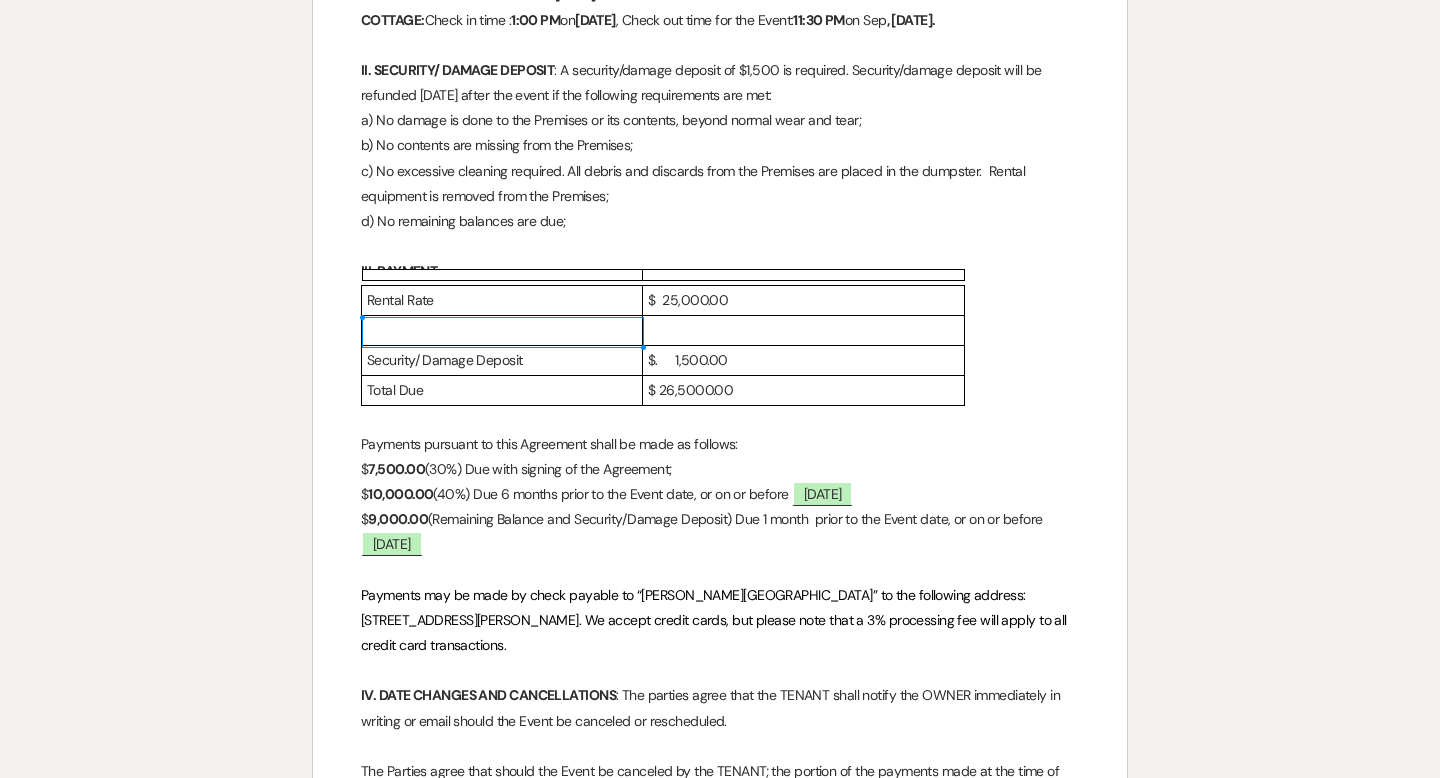 click at bounding box center [502, 330] 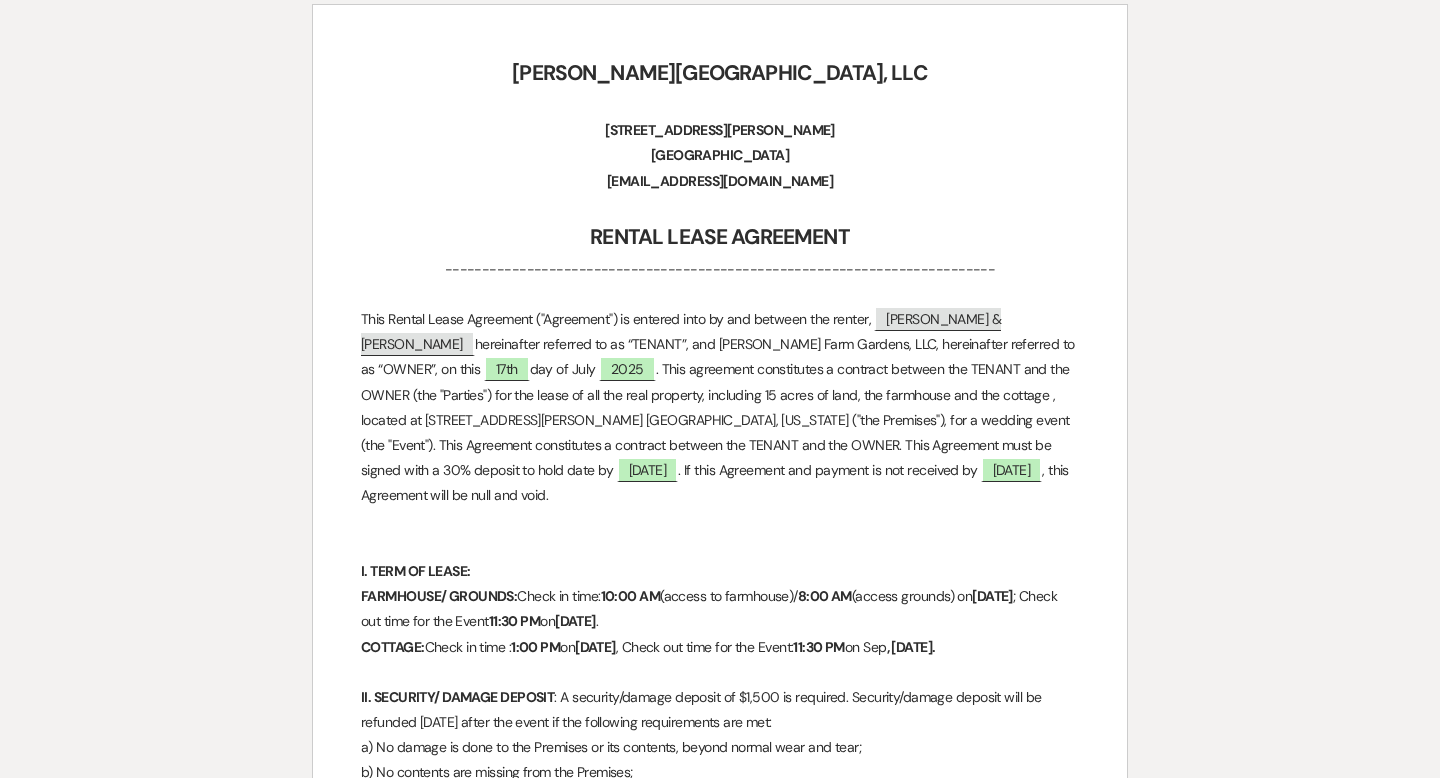 scroll, scrollTop: 0, scrollLeft: 0, axis: both 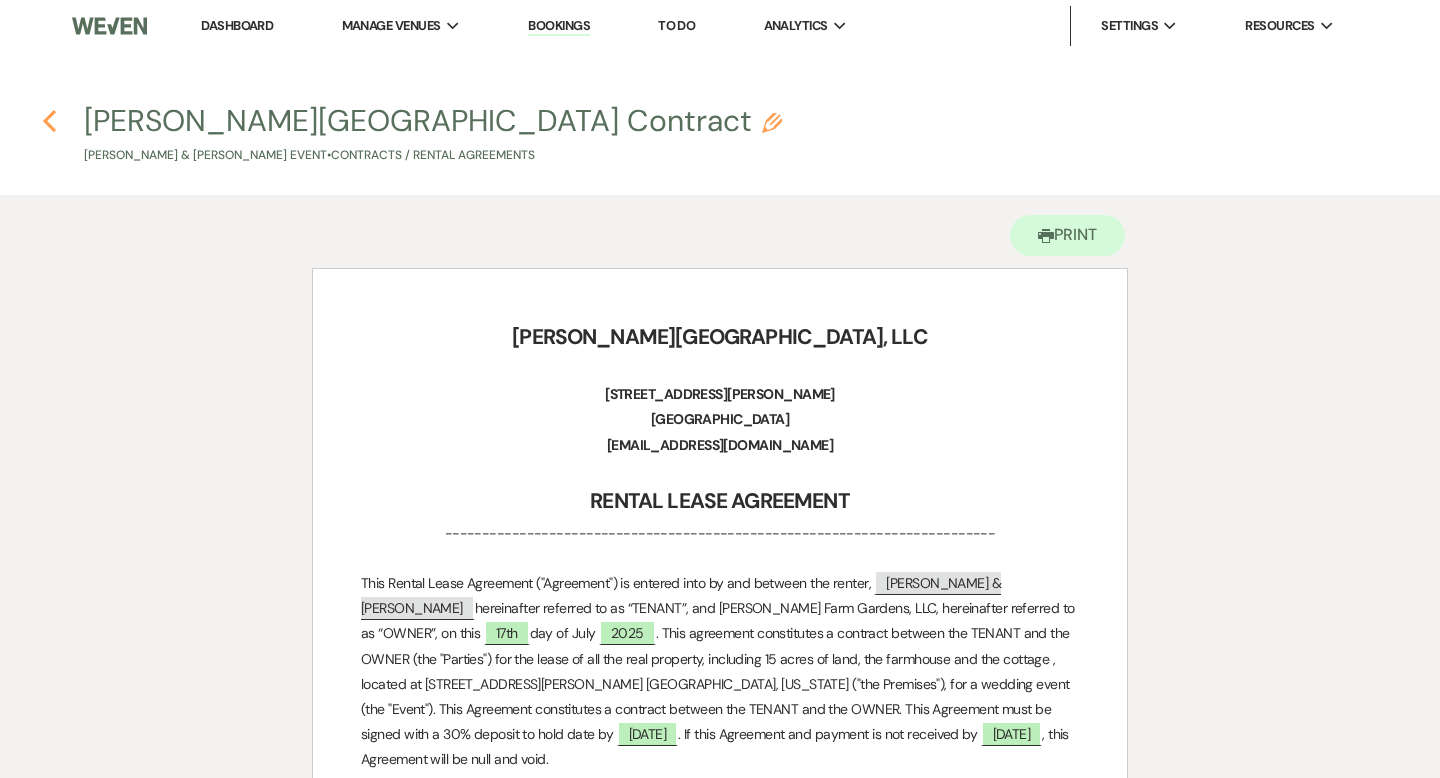click on "Previous" 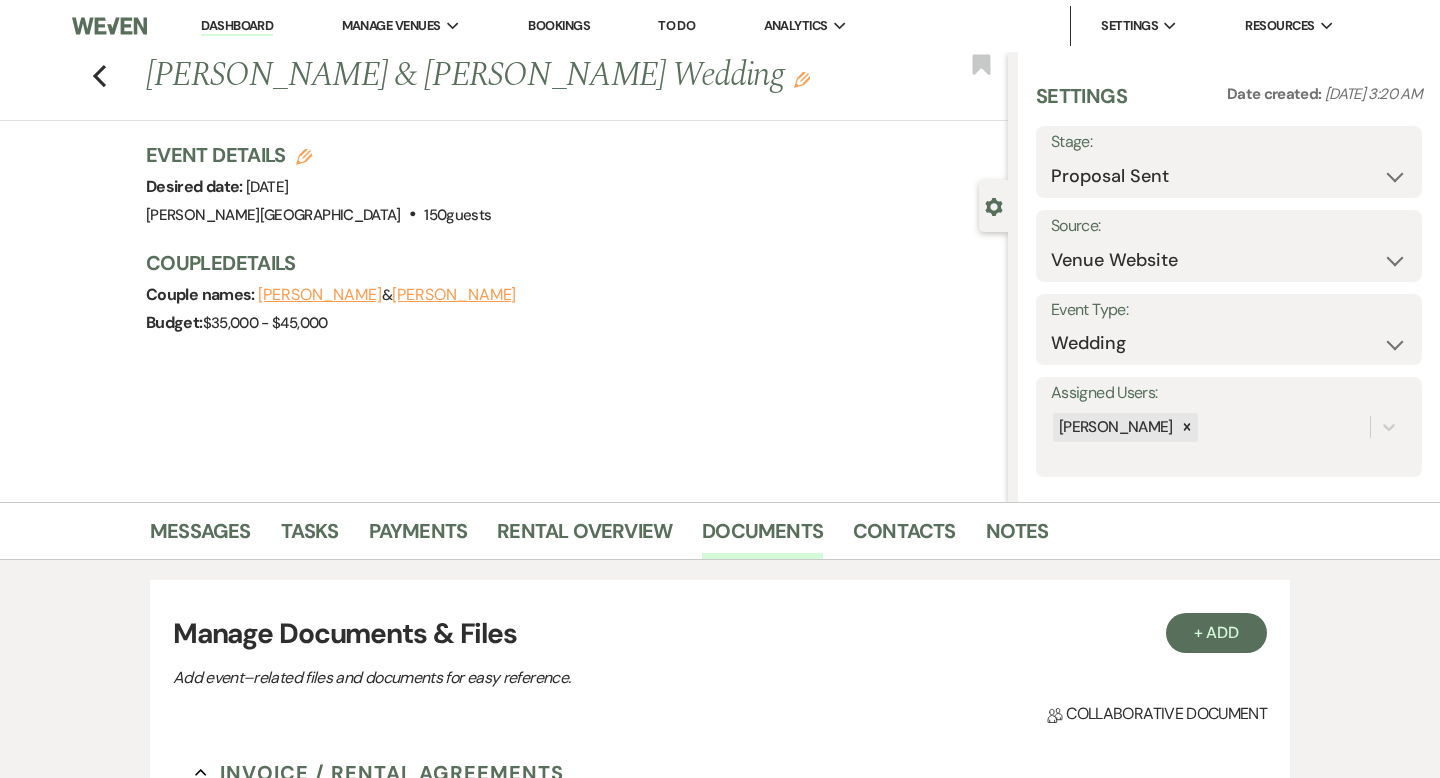 scroll, scrollTop: 430, scrollLeft: 0, axis: vertical 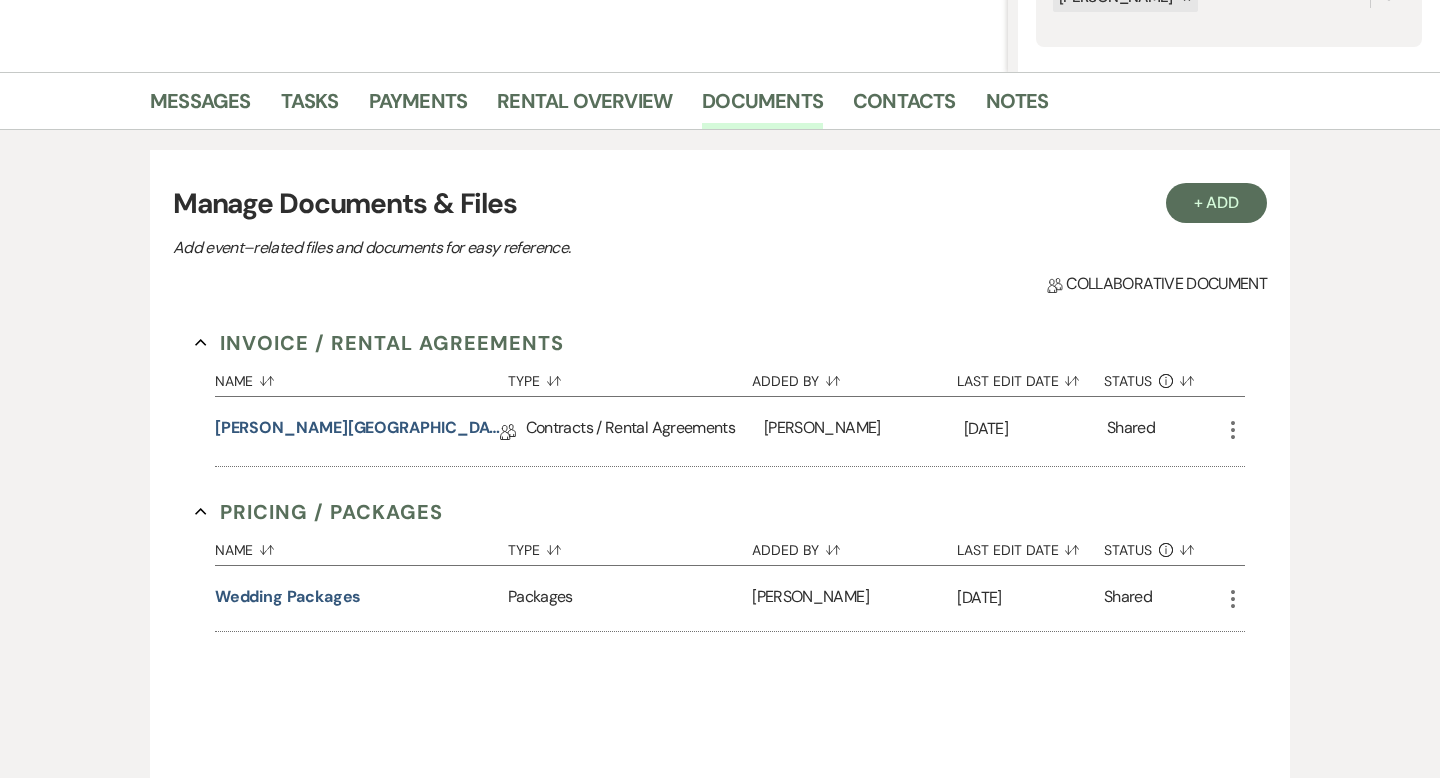 click on "More" 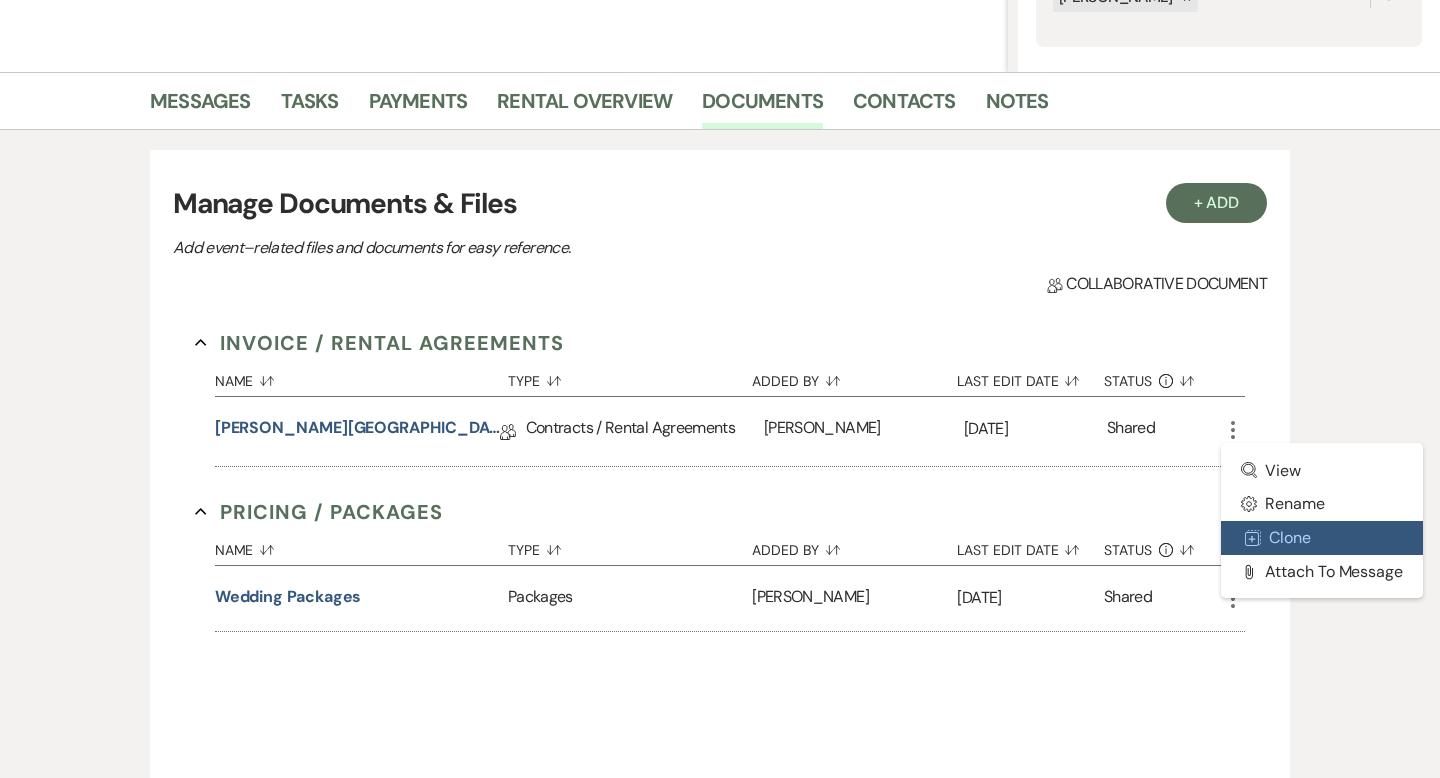 click on "Duplicate Clone" at bounding box center (1322, 538) 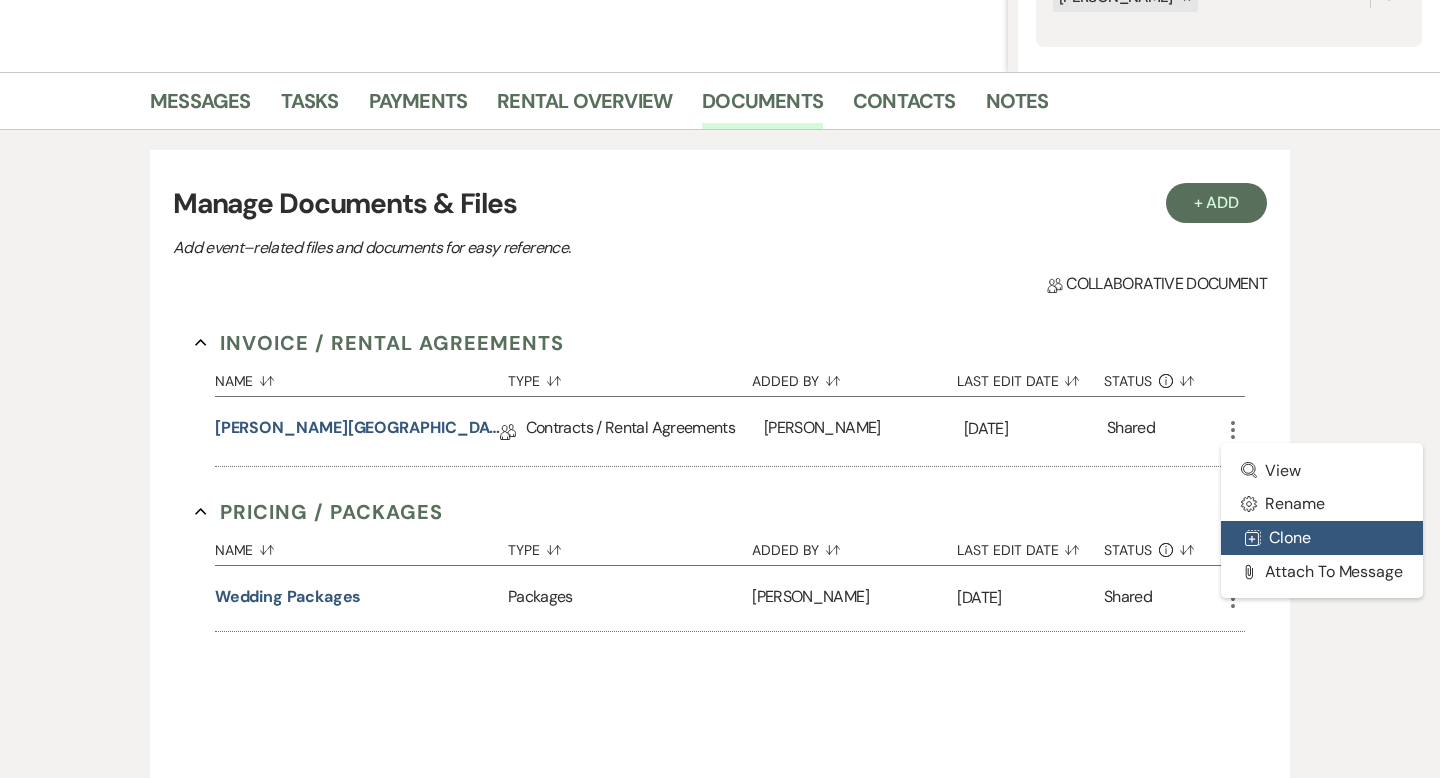 scroll, scrollTop: 0, scrollLeft: 0, axis: both 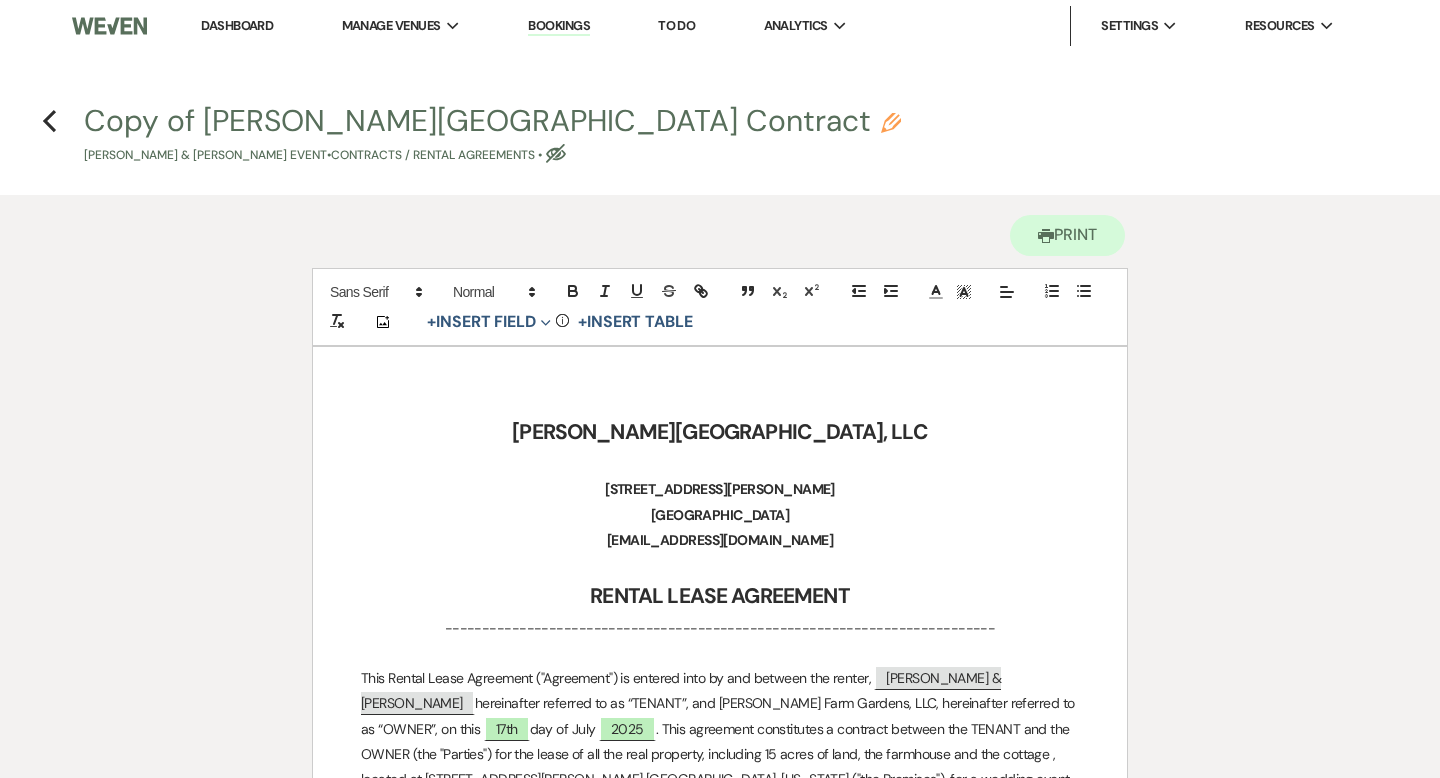 click on "Pencil" 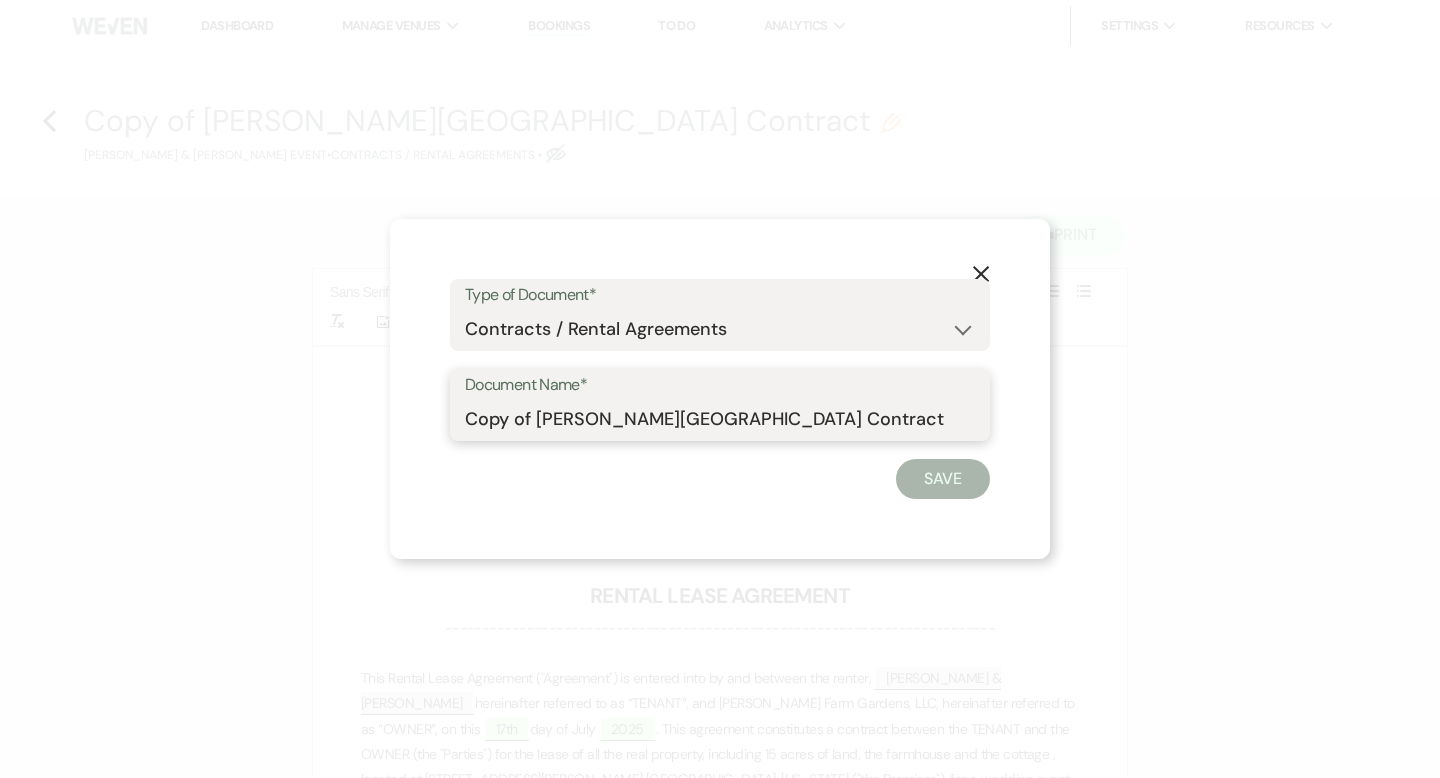 drag, startPoint x: 529, startPoint y: 416, endPoint x: 295, endPoint y: 416, distance: 234 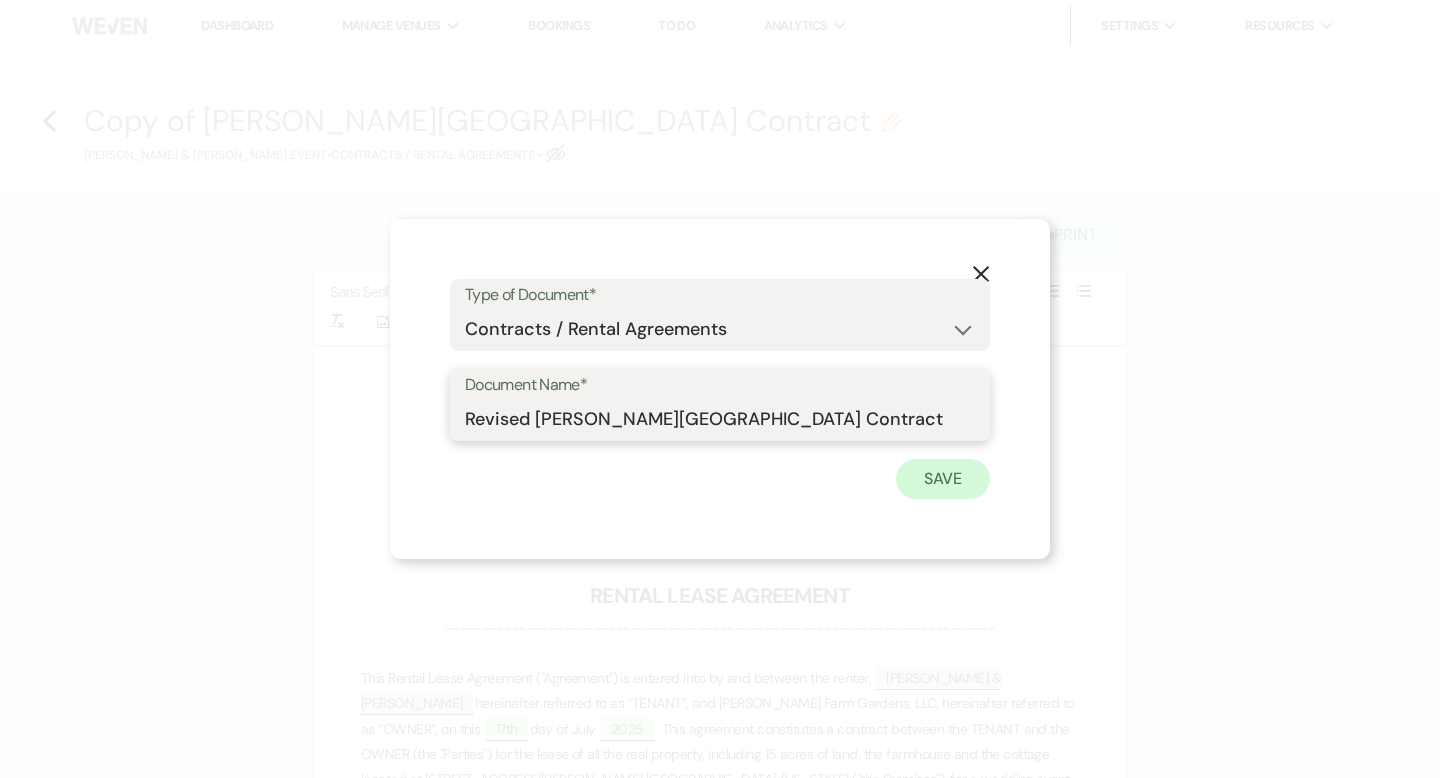 type on "Revised [PERSON_NAME][GEOGRAPHIC_DATA] Contract" 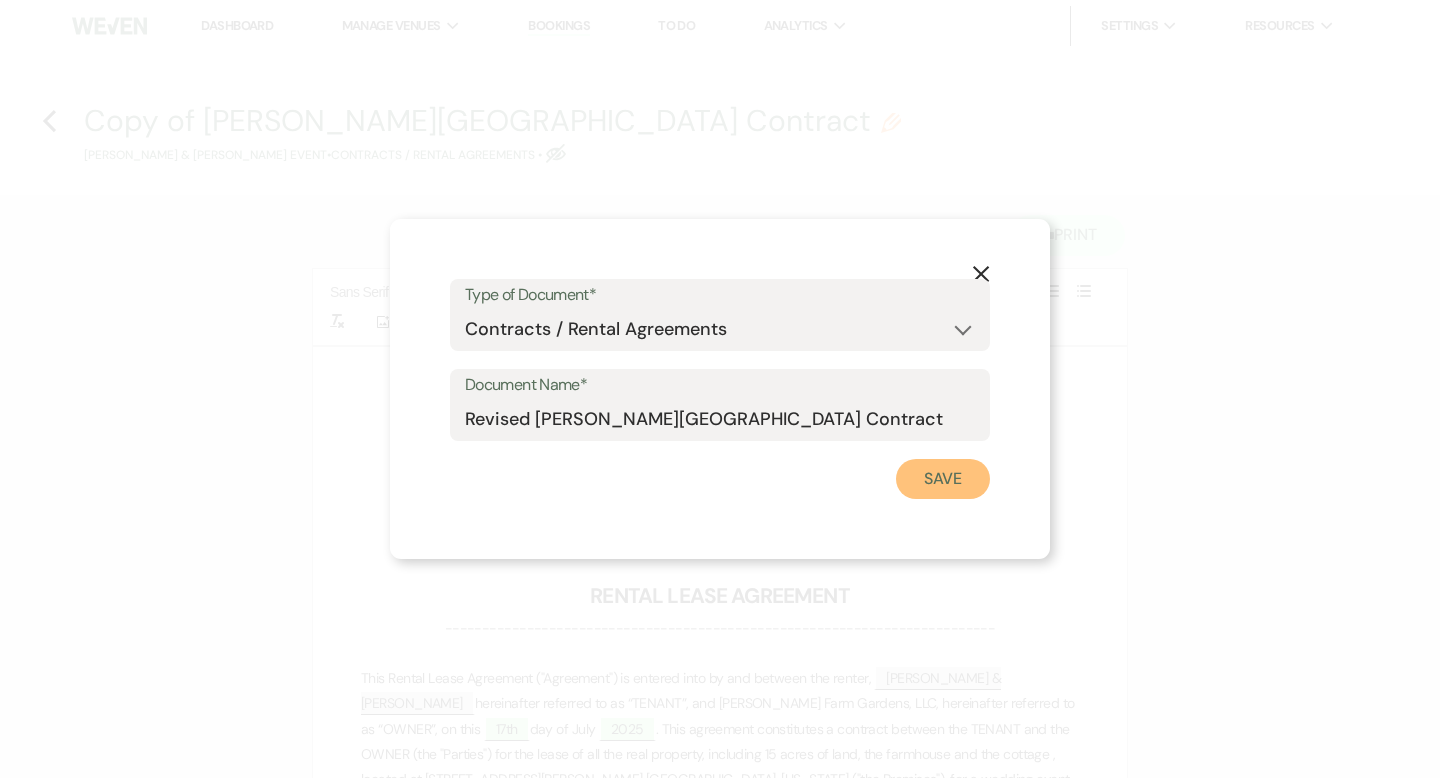 click on "Save" at bounding box center [943, 479] 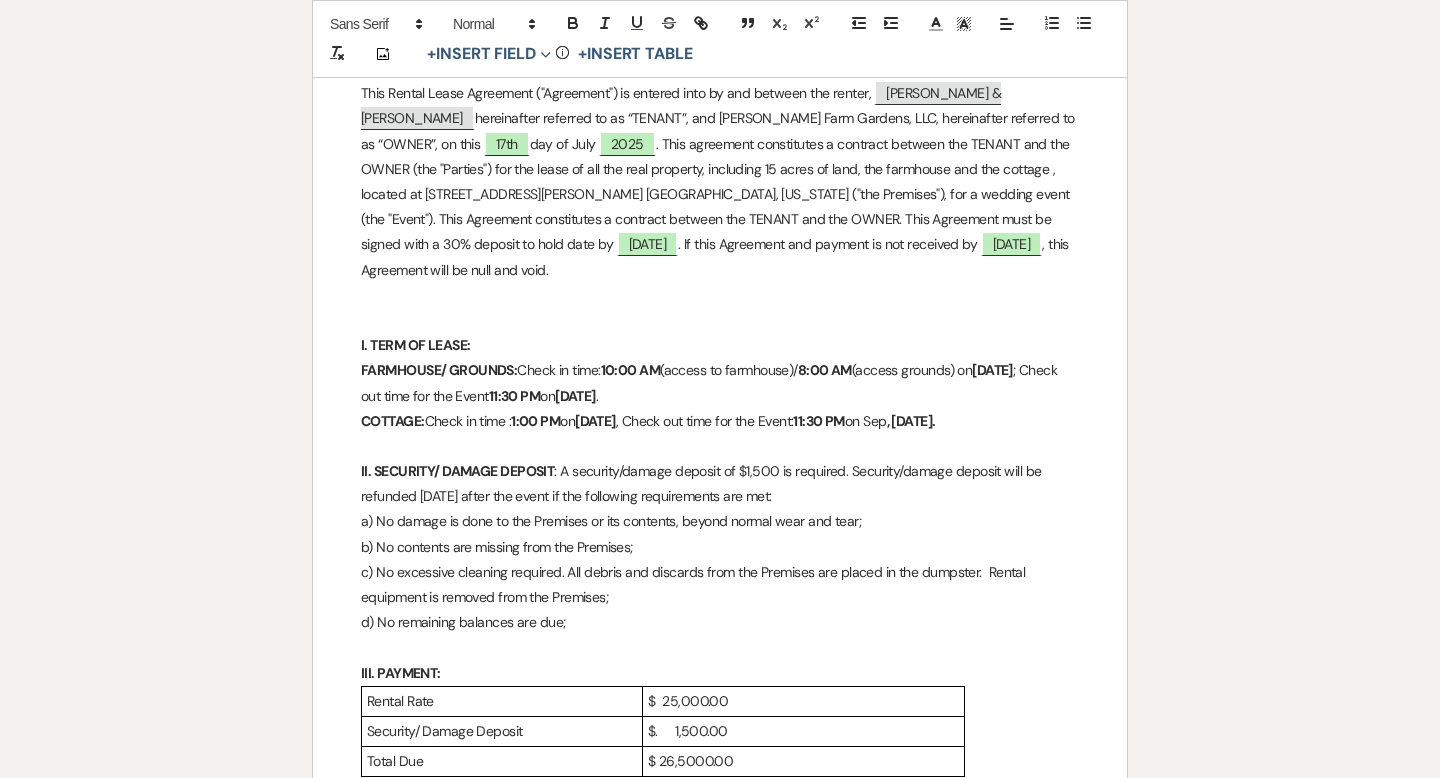 scroll, scrollTop: 586, scrollLeft: 0, axis: vertical 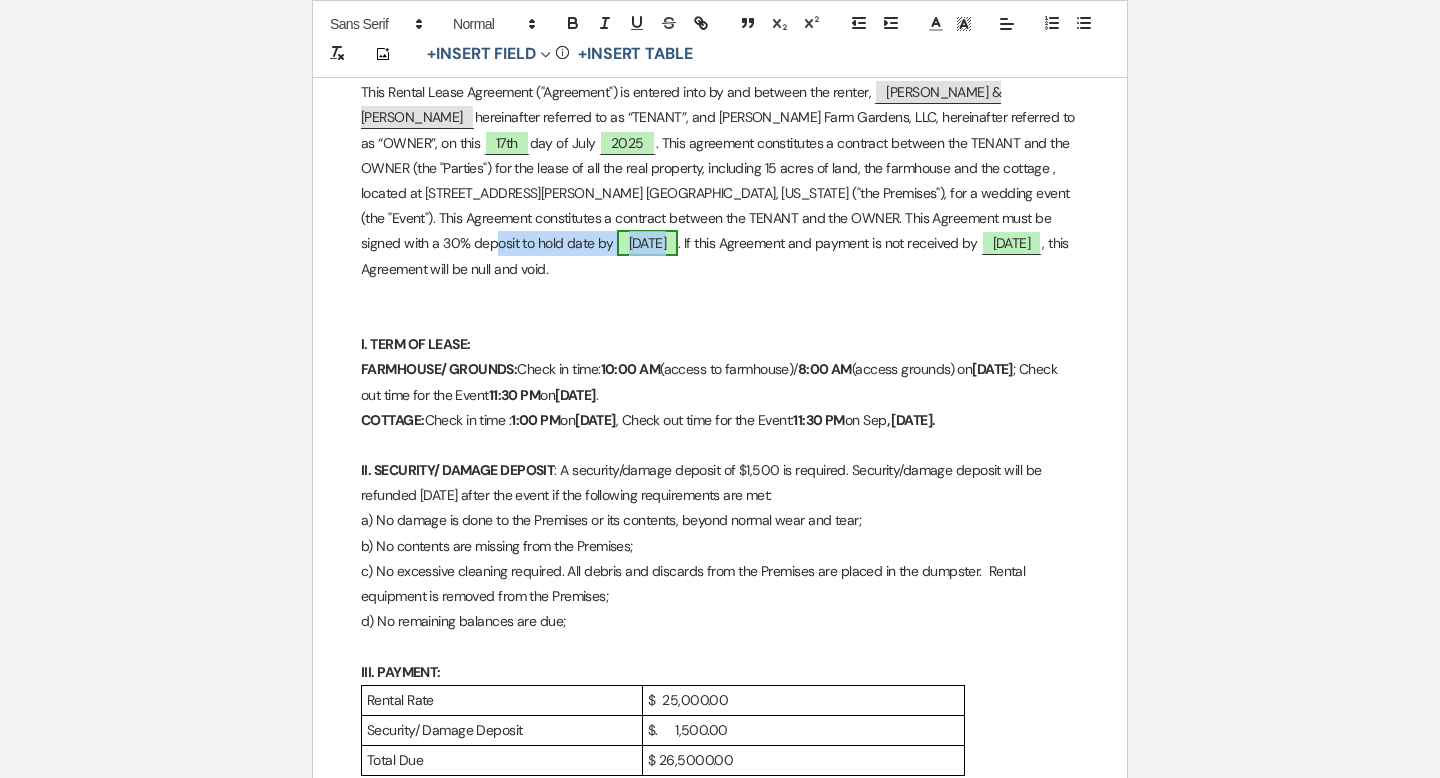 click on "[DATE]" at bounding box center [648, 243] 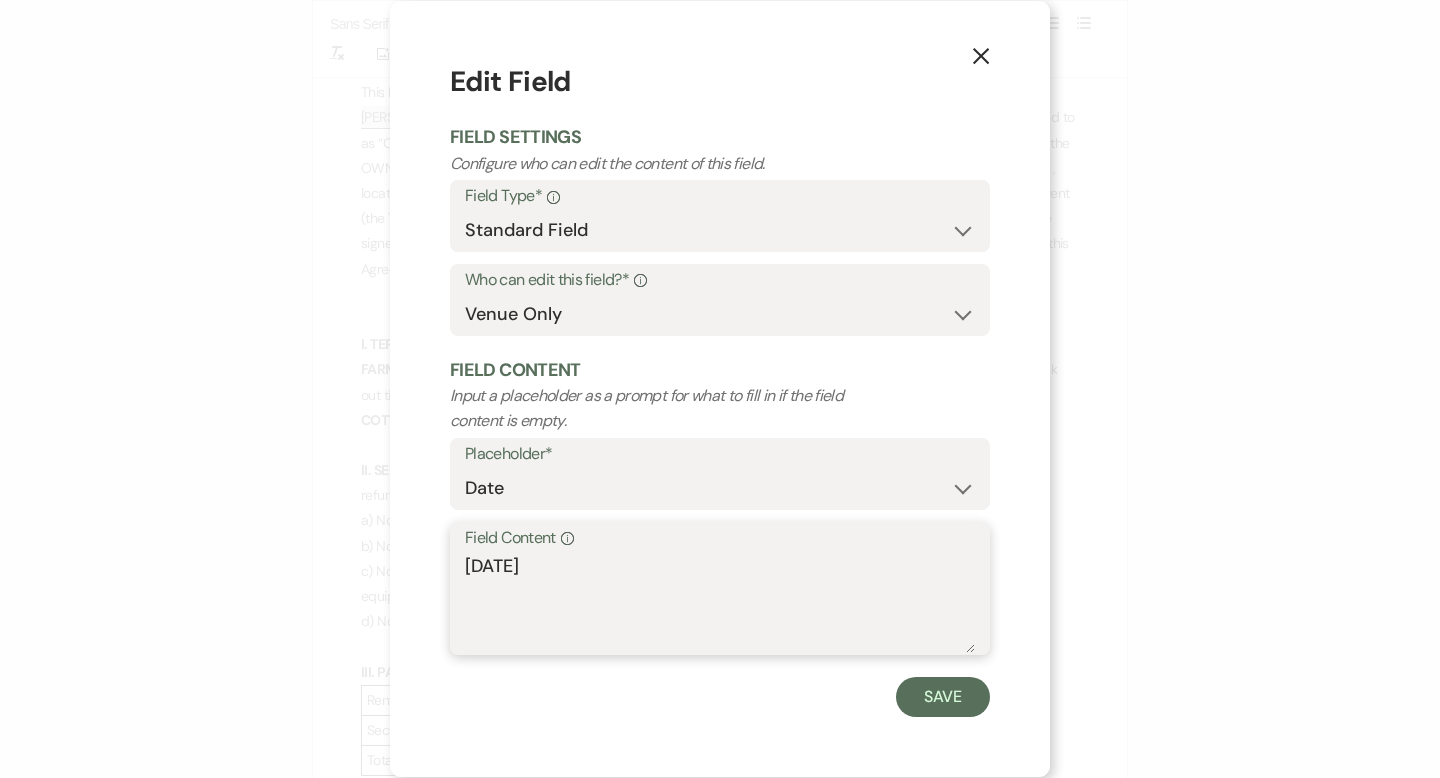 drag, startPoint x: 526, startPoint y: 570, endPoint x: 443, endPoint y: 565, distance: 83.15047 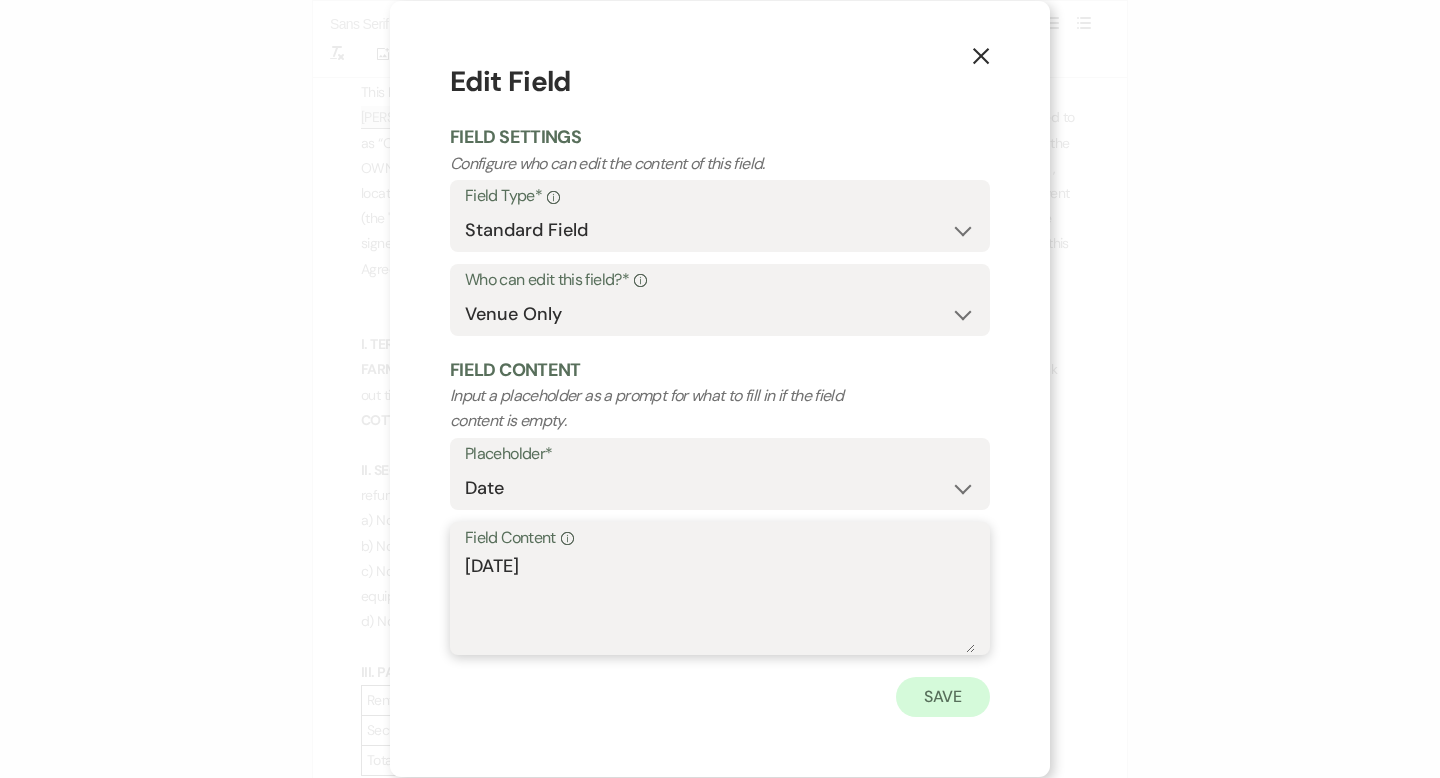 type on "[DATE]" 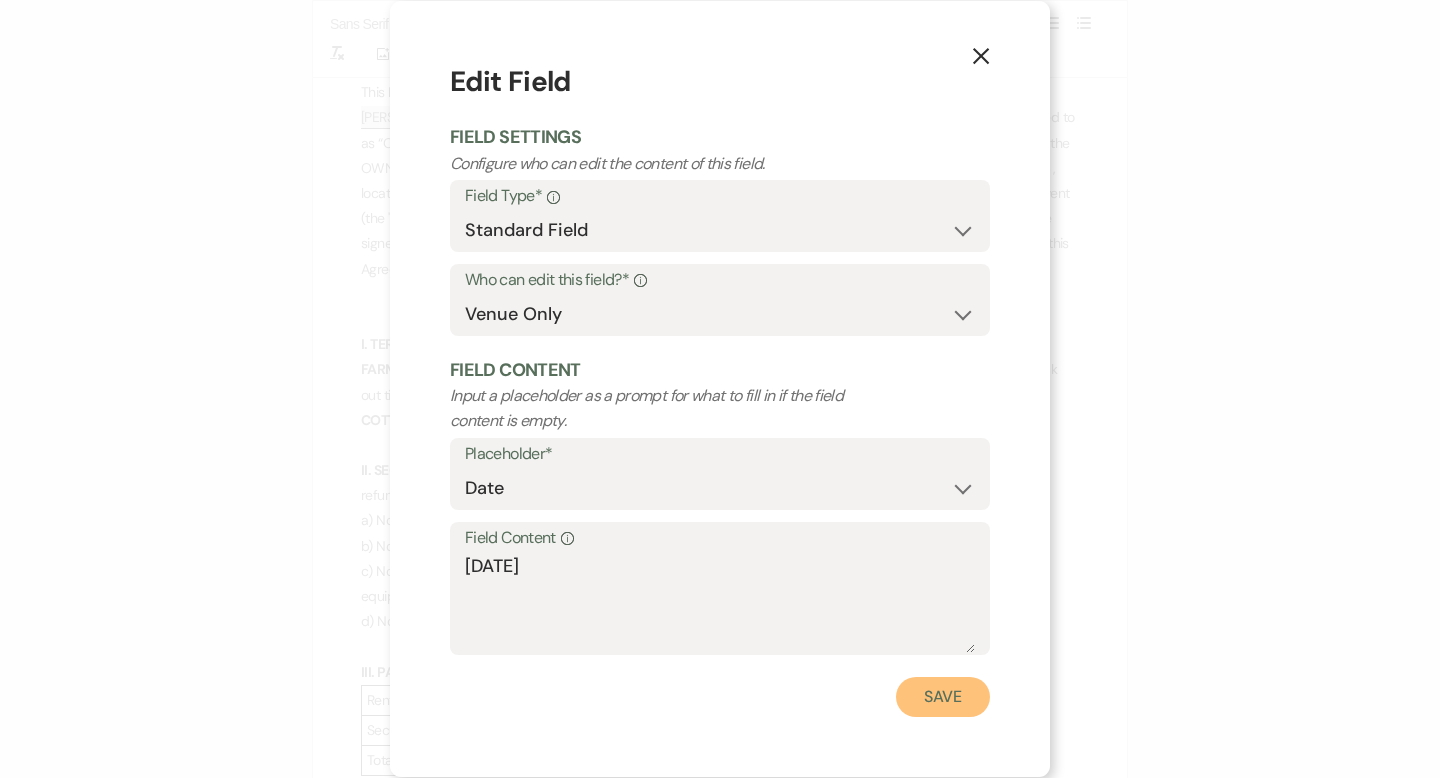 click on "Save" at bounding box center [943, 697] 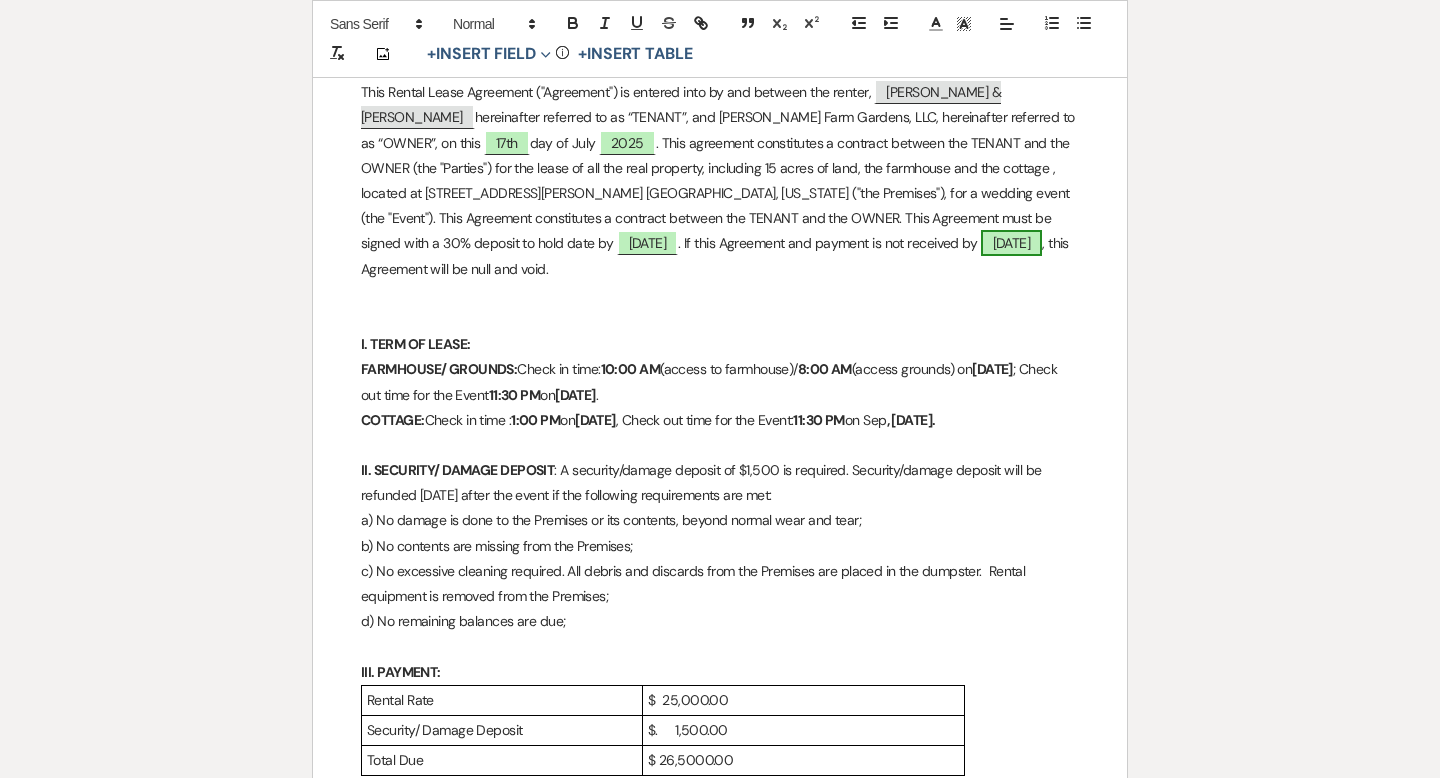 click on "[DATE]" at bounding box center (1012, 243) 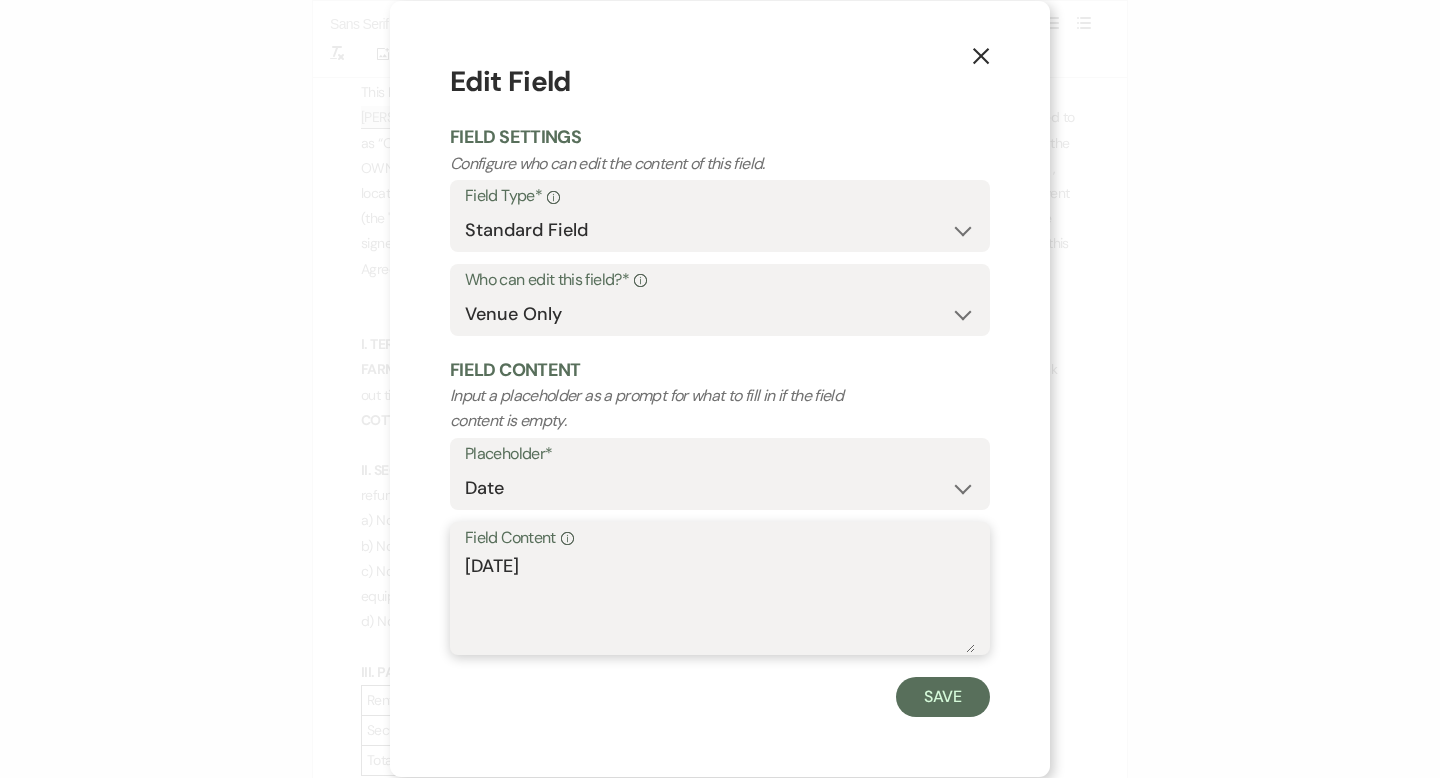 drag, startPoint x: 526, startPoint y: 567, endPoint x: 437, endPoint y: 567, distance: 89 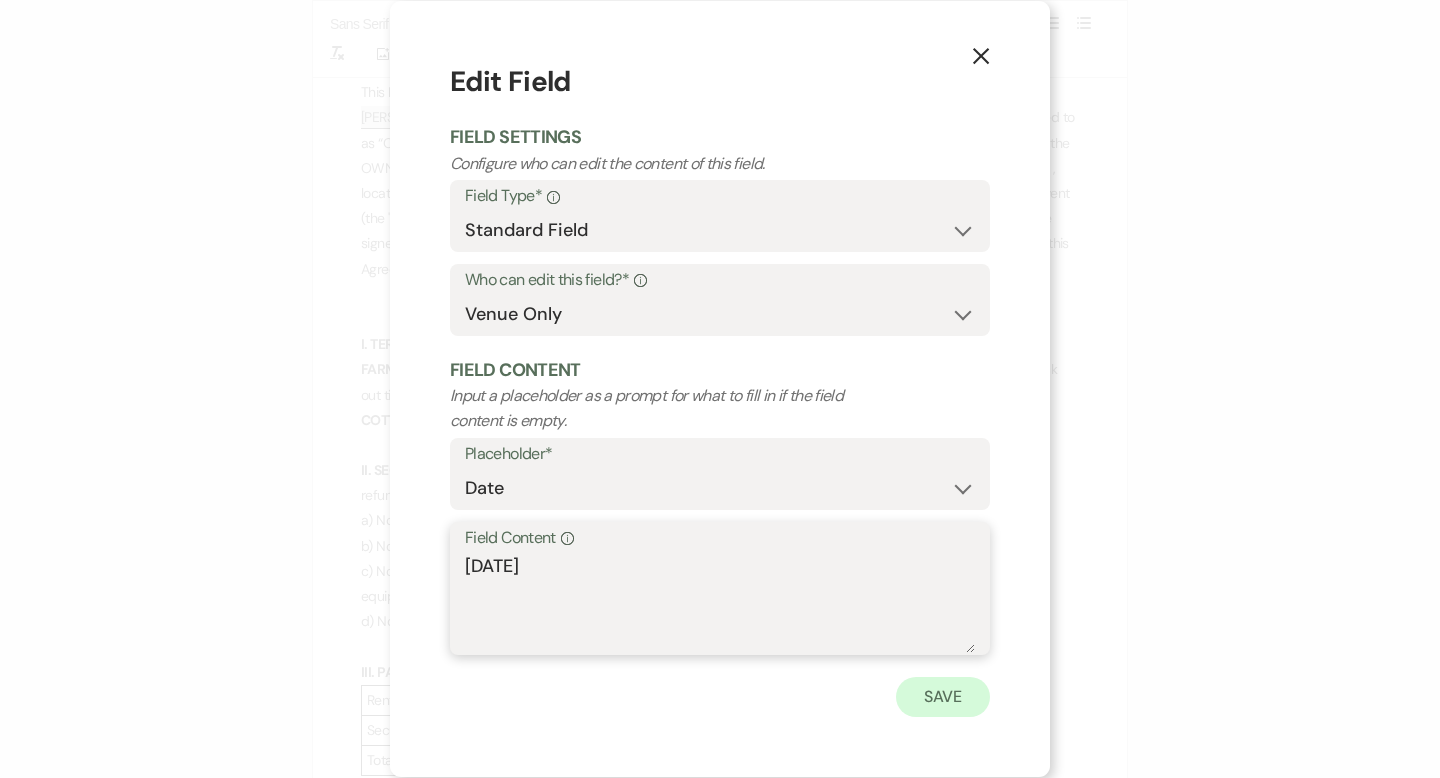 type on "[DATE]" 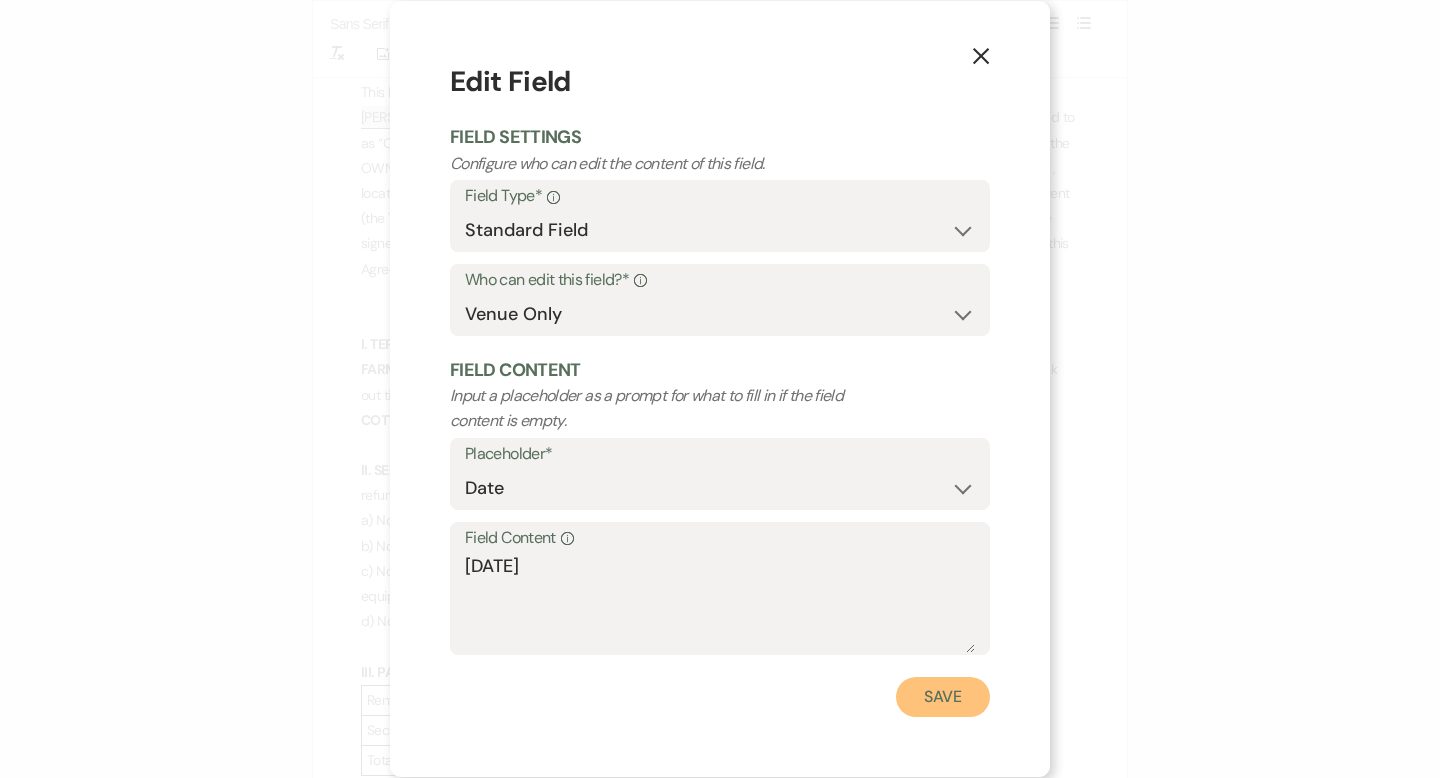 click on "Save" at bounding box center [943, 697] 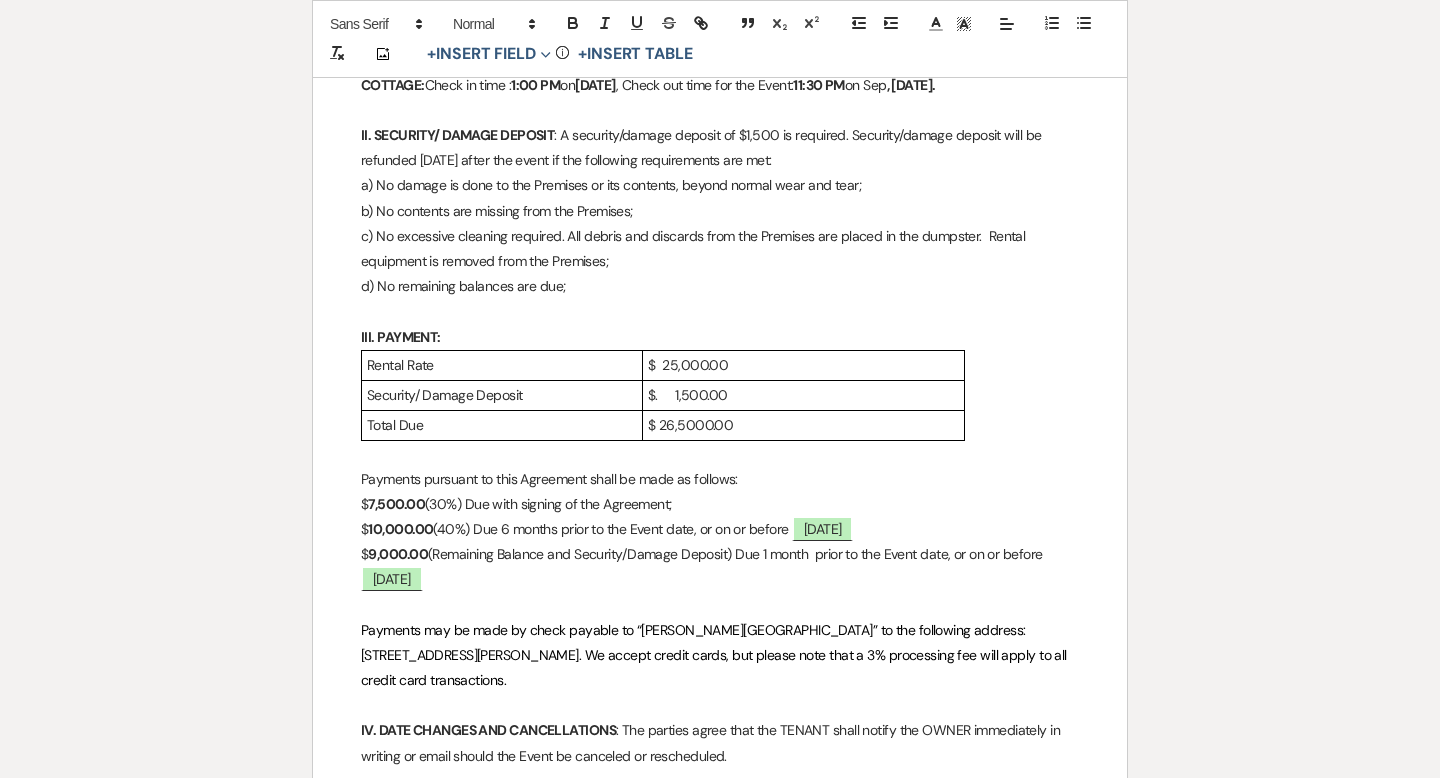 scroll, scrollTop: 897, scrollLeft: 0, axis: vertical 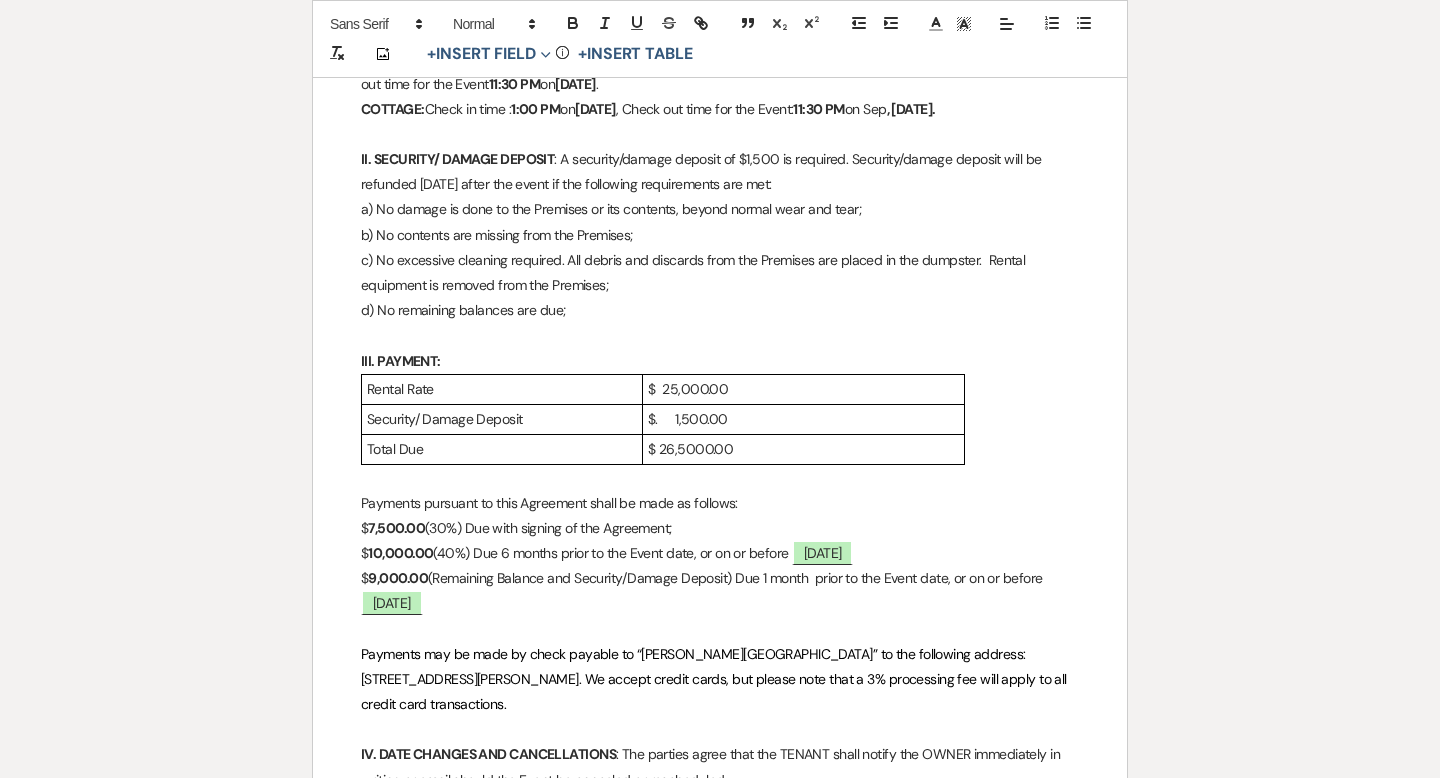 click on "$  25,000.00" at bounding box center (803, 389) 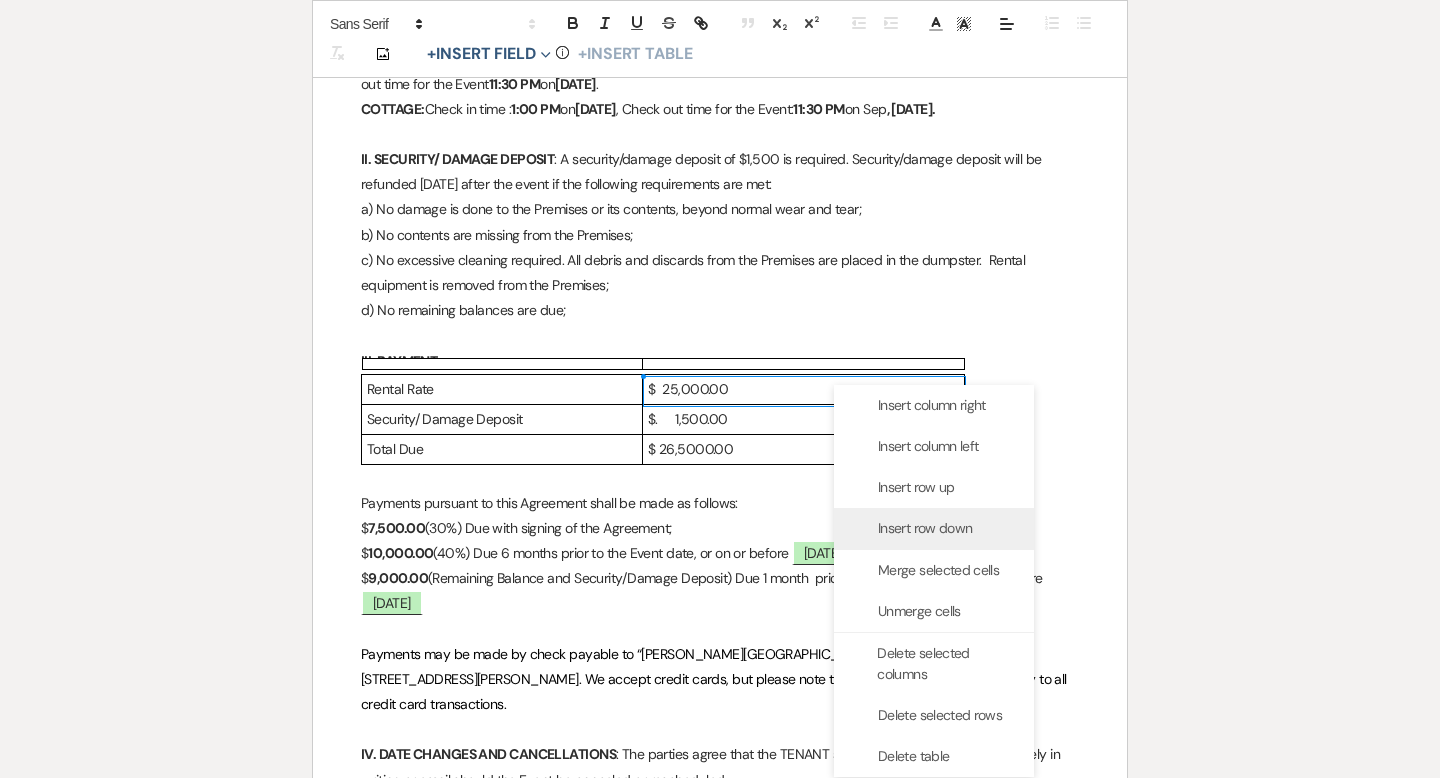 click on "Insert row down" at bounding box center (925, 528) 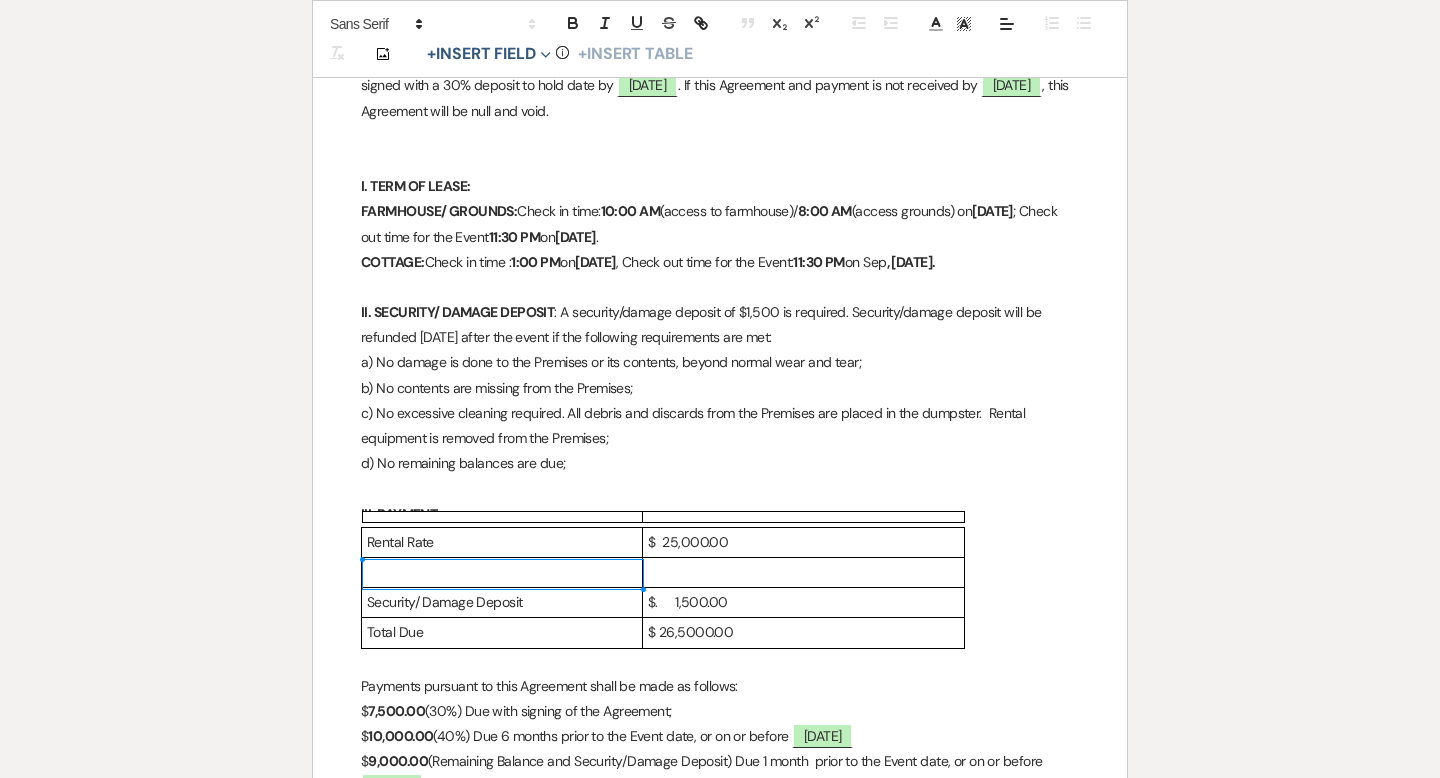 scroll, scrollTop: 816, scrollLeft: 0, axis: vertical 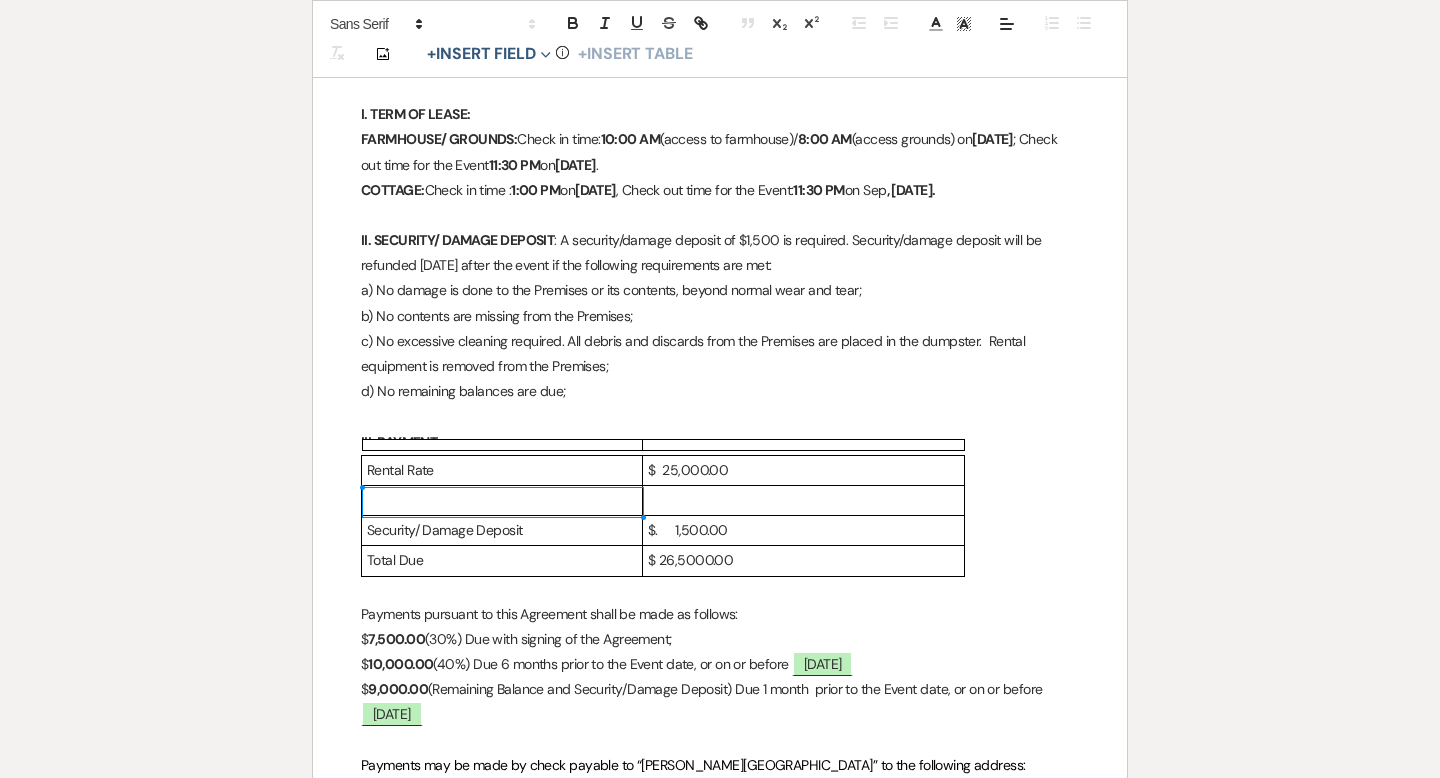 type 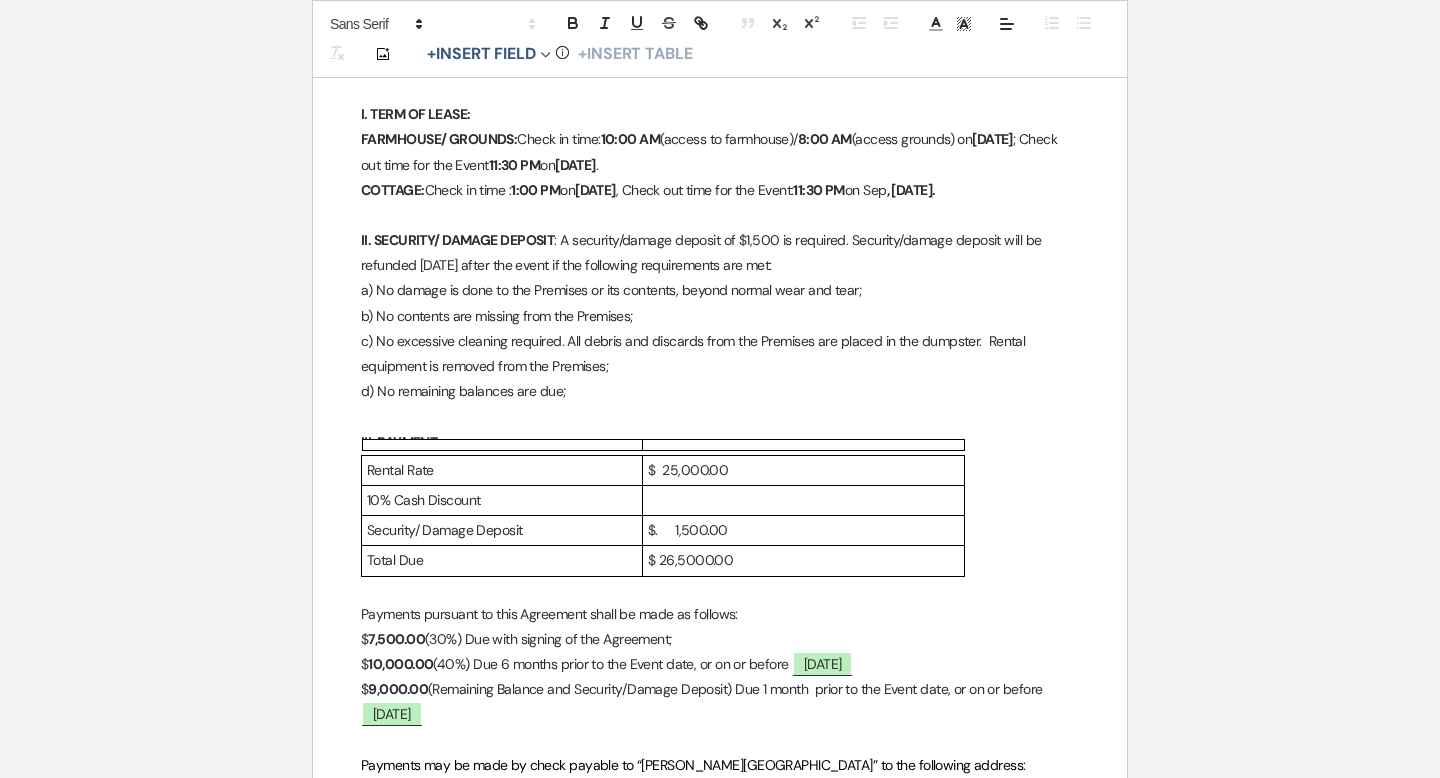 click at bounding box center (803, 500) 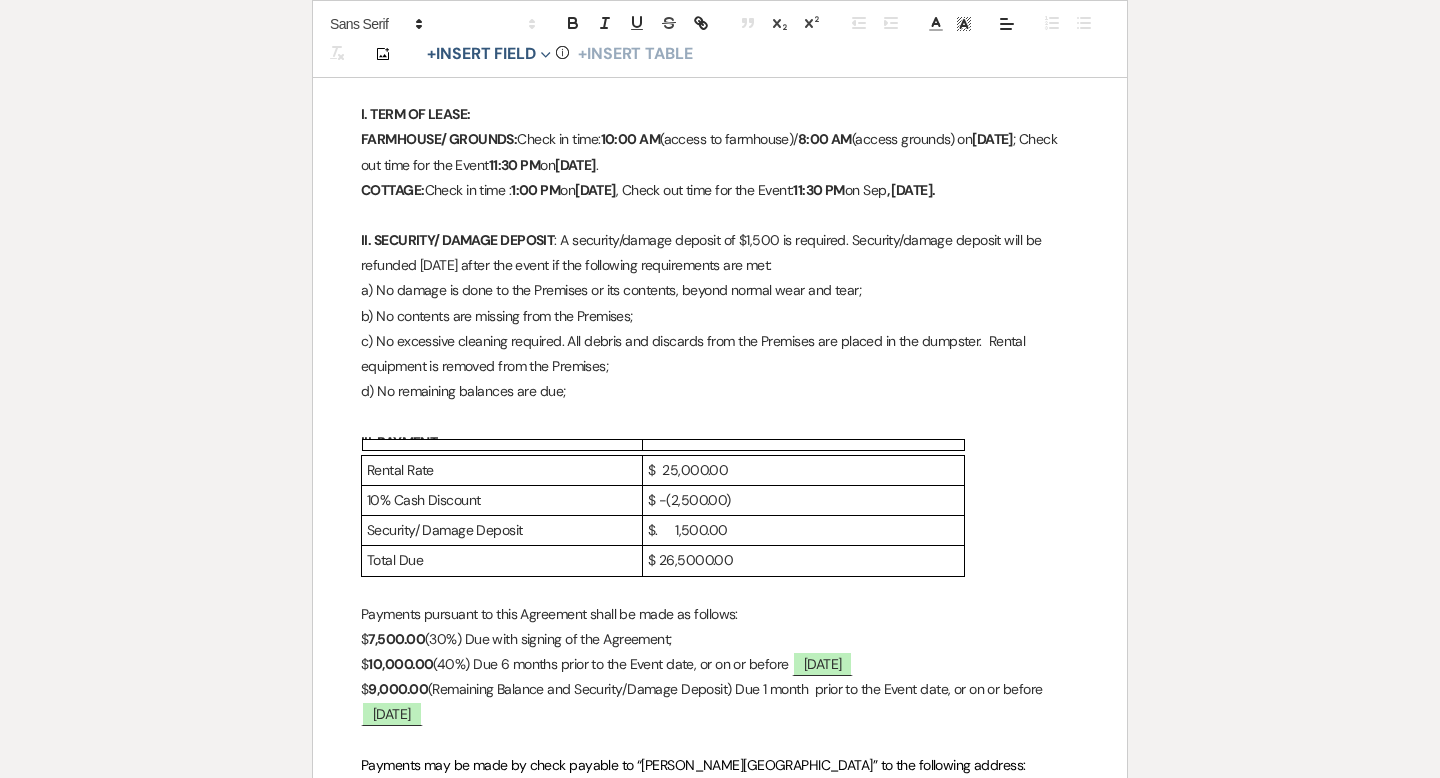 click on "7,500.00" at bounding box center [396, 639] 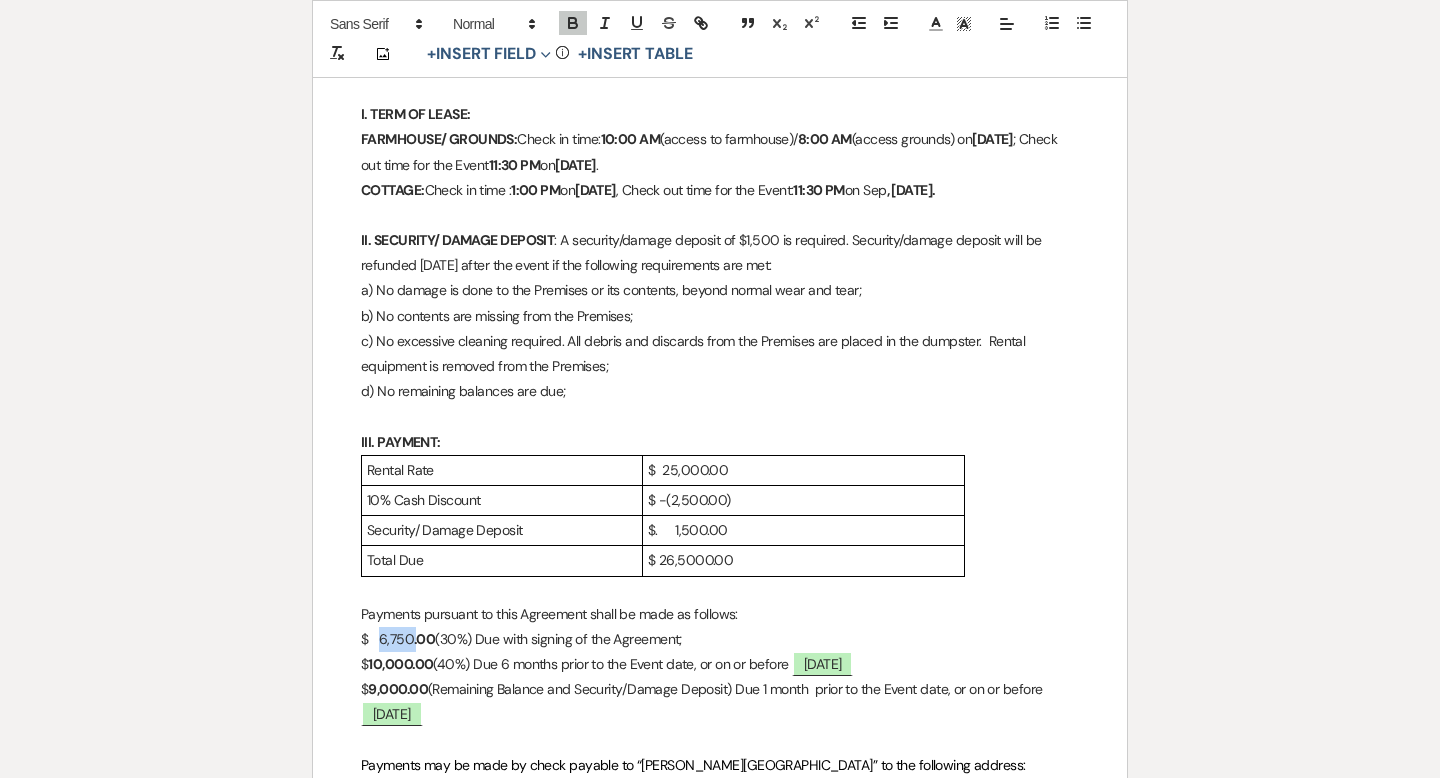 drag, startPoint x: 416, startPoint y: 640, endPoint x: 379, endPoint y: 636, distance: 37.215588 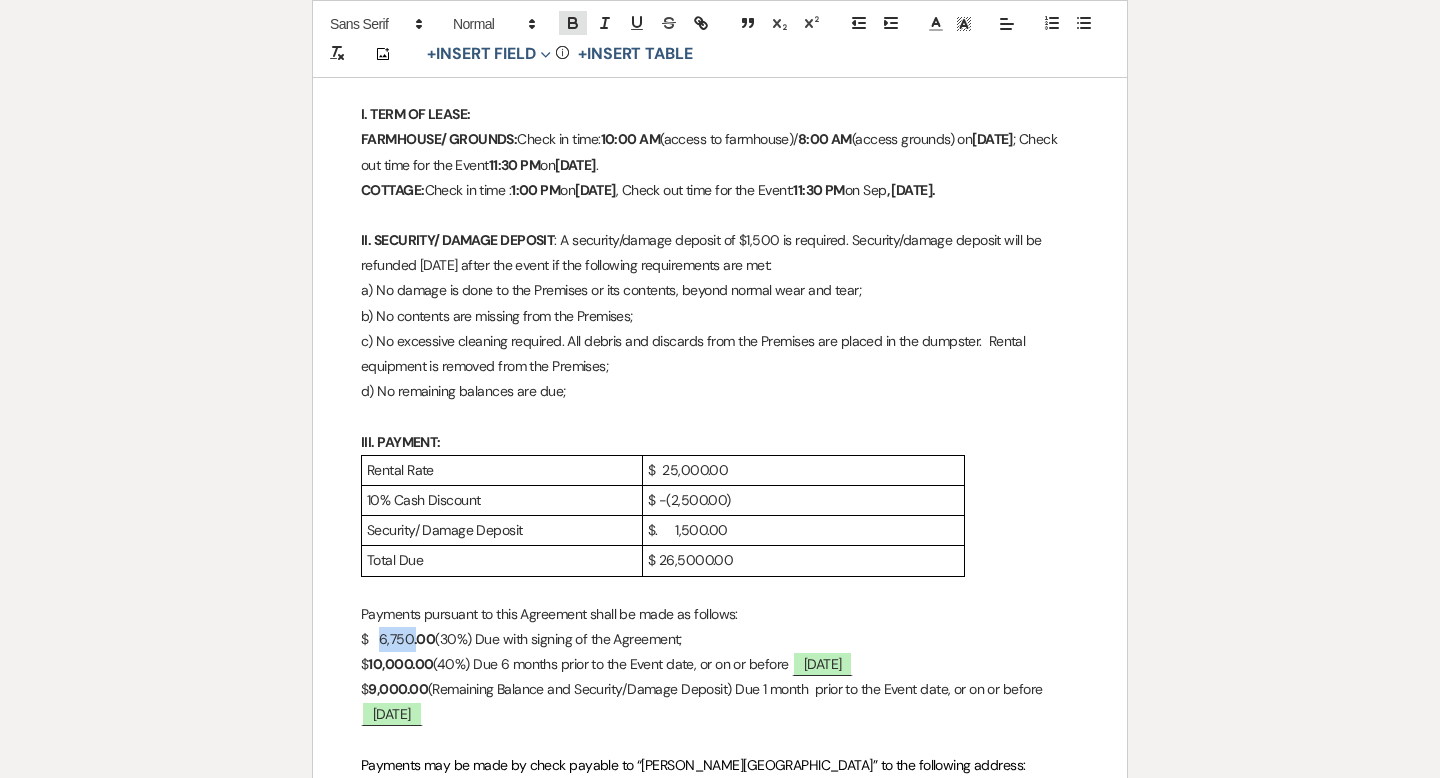 click 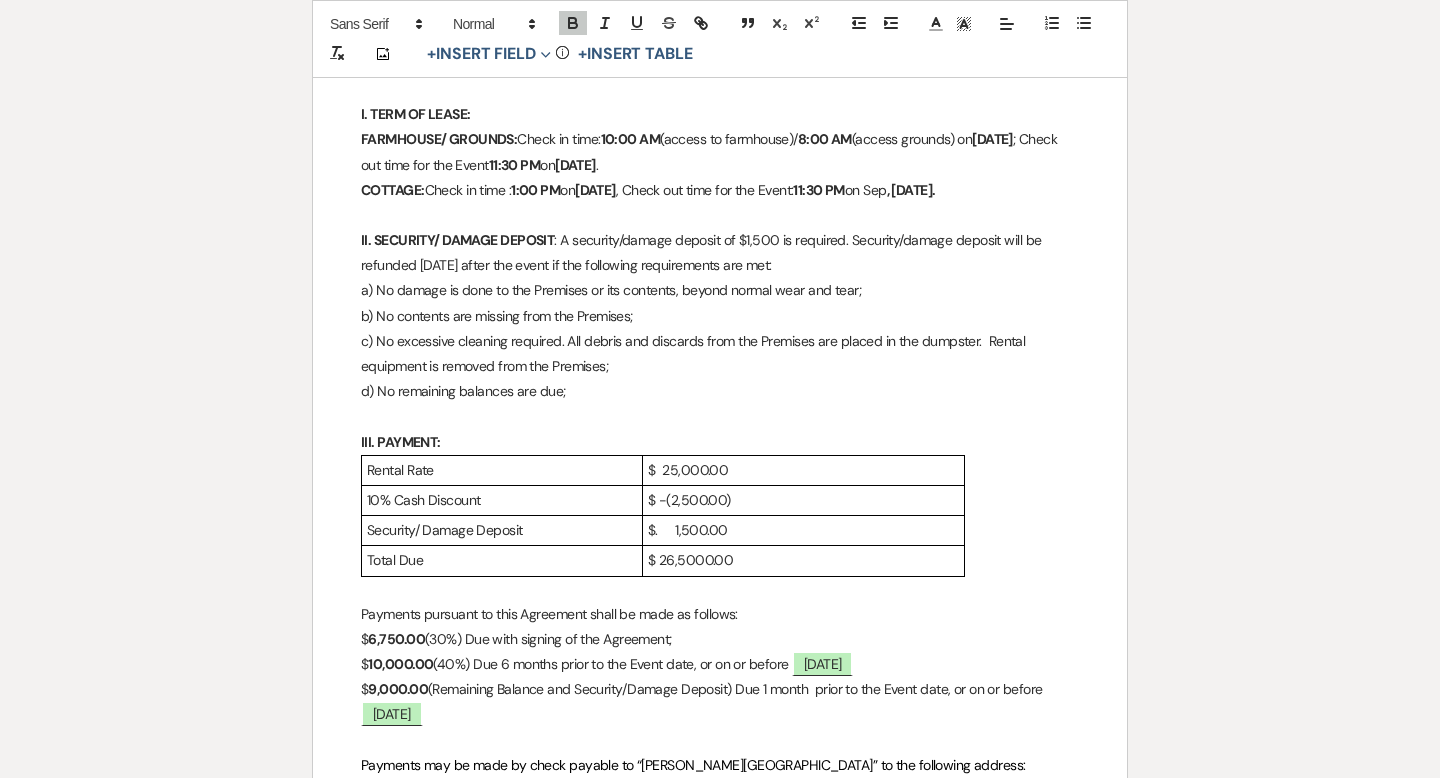 click on "$  10,000.00   (40%) Due 6 months prior to the Event date, or on or before  ﻿
[DATE]
﻿" at bounding box center [720, 664] 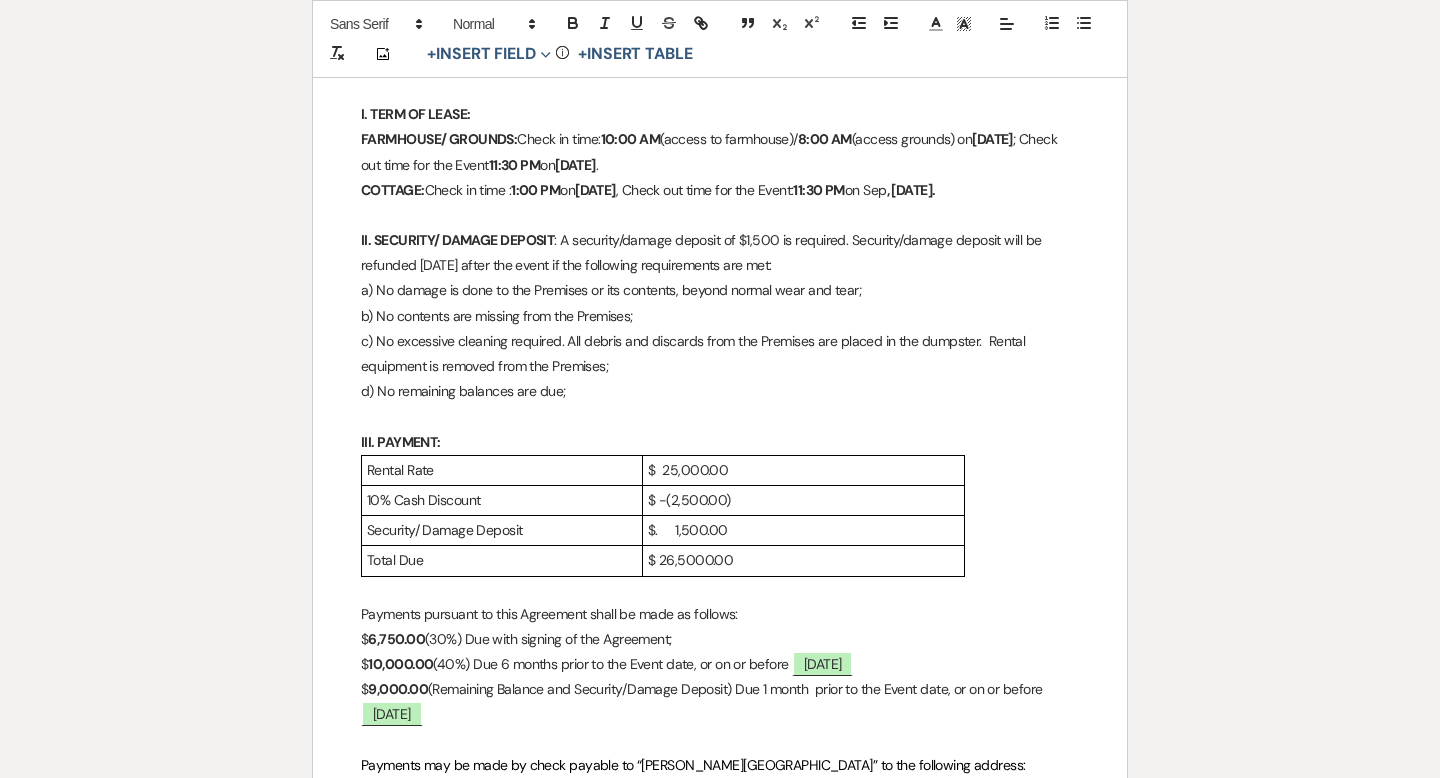 click on "10,000.00" at bounding box center (400, 664) 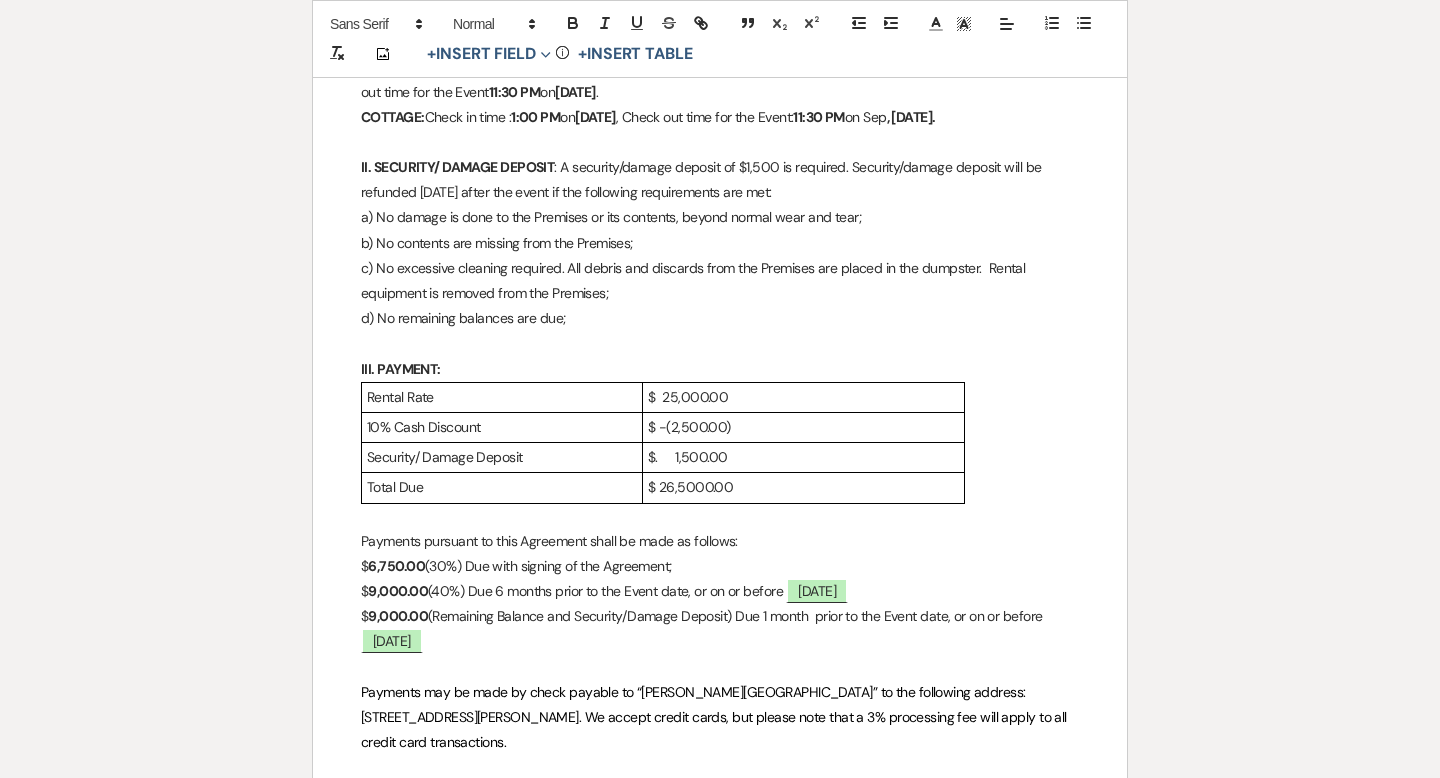 scroll, scrollTop: 893, scrollLeft: 0, axis: vertical 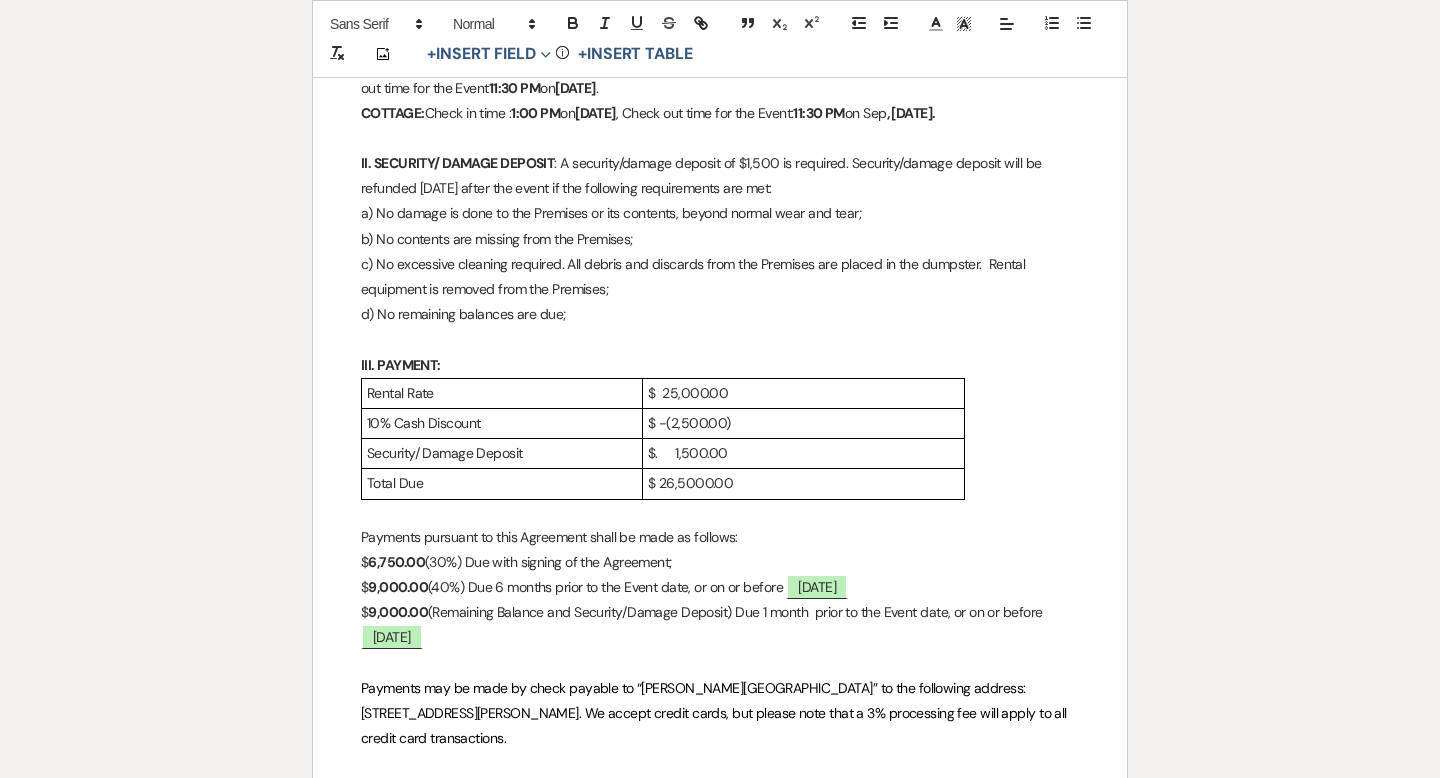 click on "6,750.00" at bounding box center (396, 562) 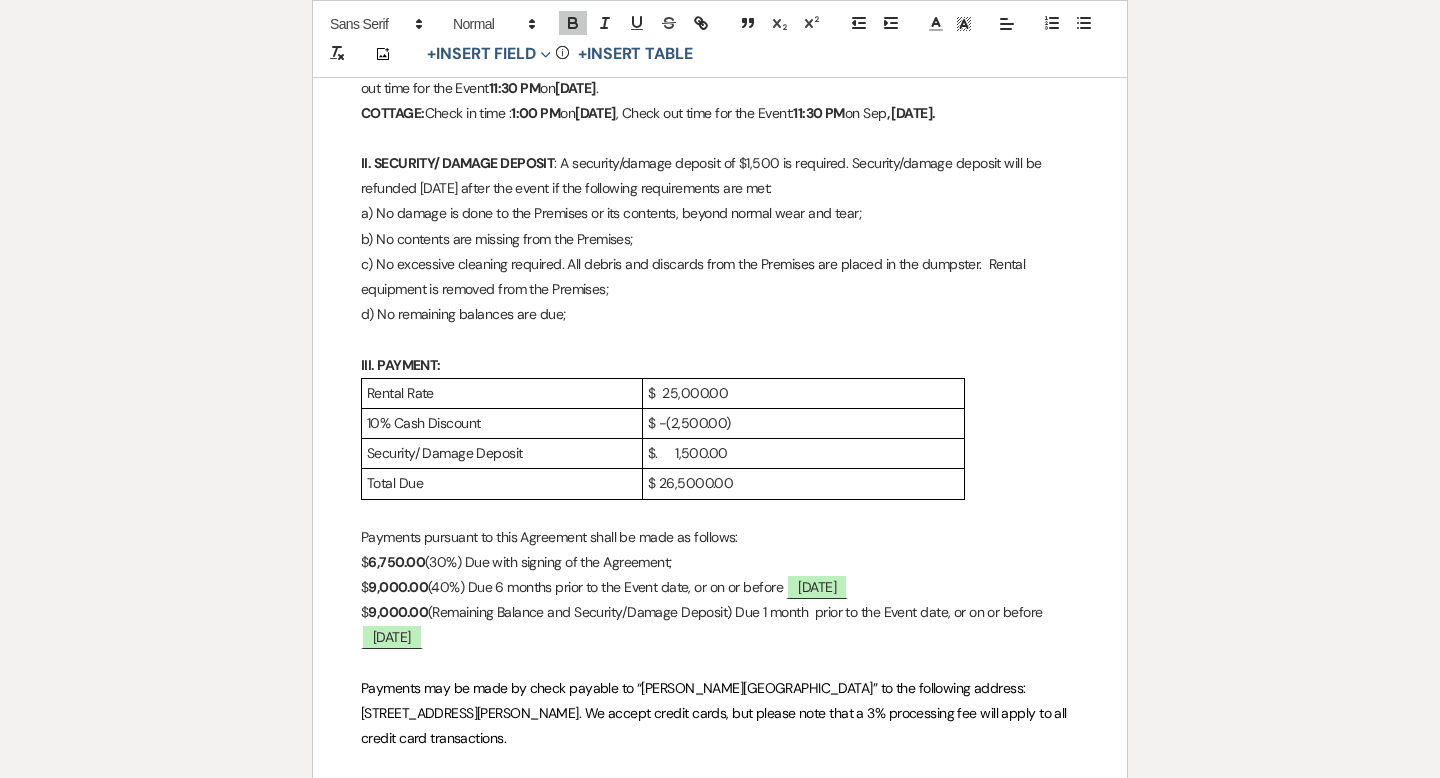 click on "9,000.00" at bounding box center (398, 587) 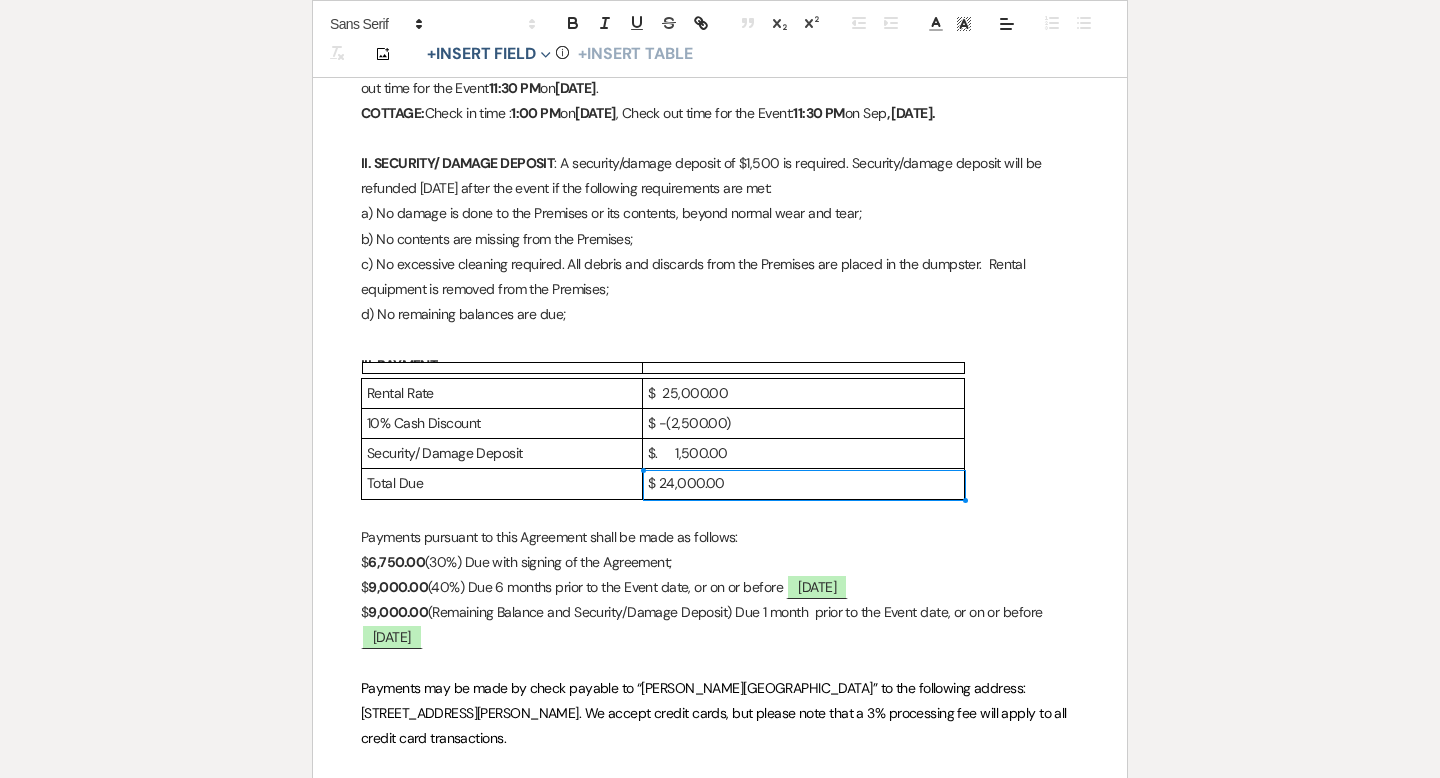 click on "$ 24,000.00" at bounding box center [803, 483] 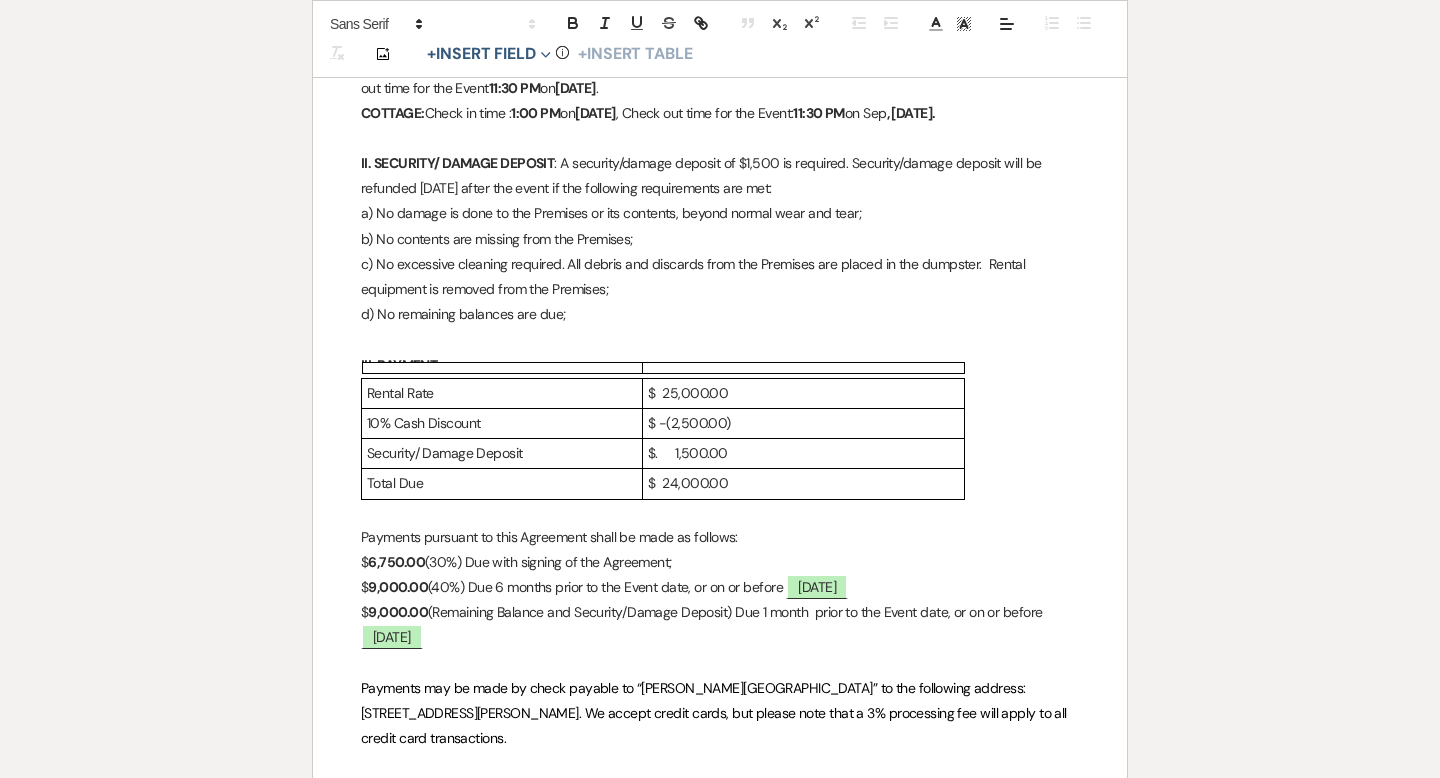 click on "9,000.00" at bounding box center [398, 612] 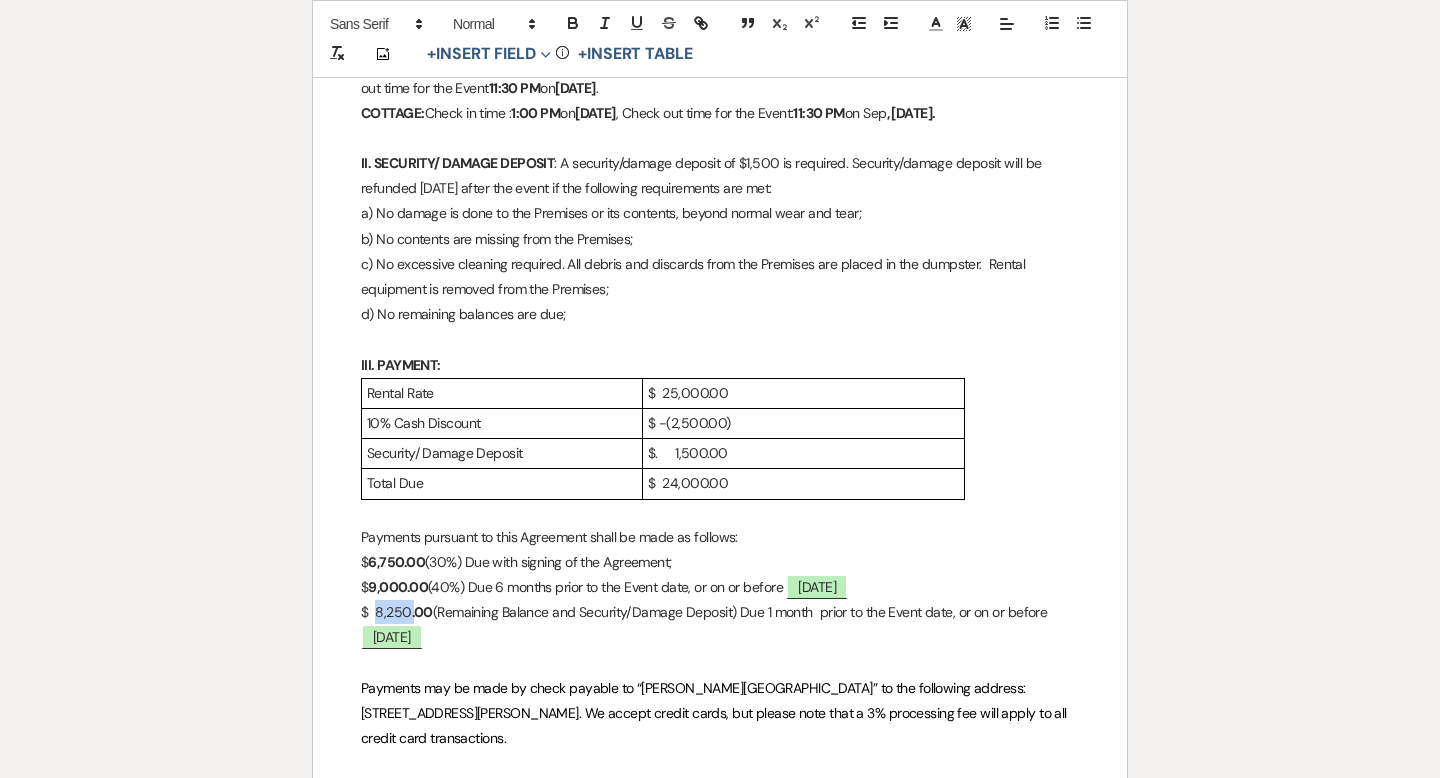 drag, startPoint x: 413, startPoint y: 608, endPoint x: 377, endPoint y: 608, distance: 36 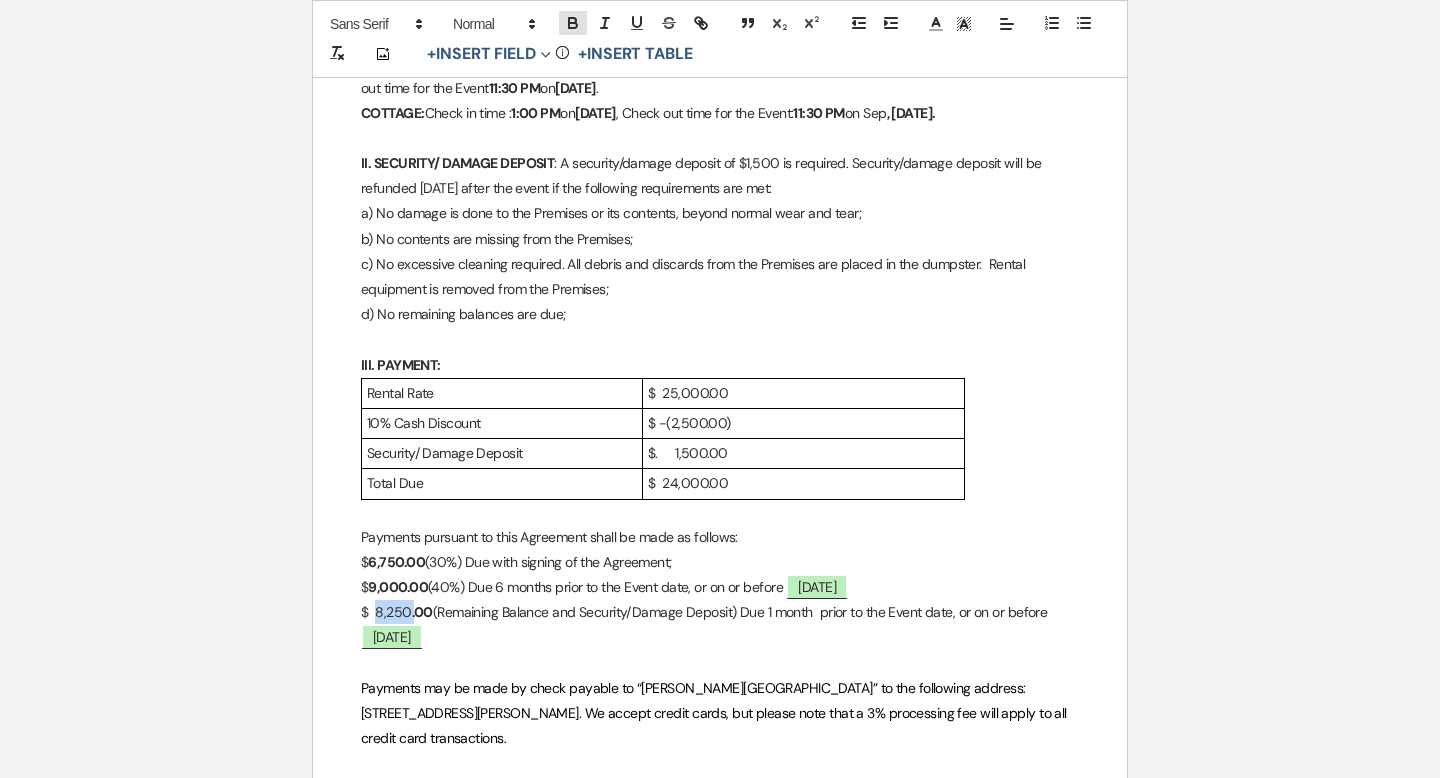 click 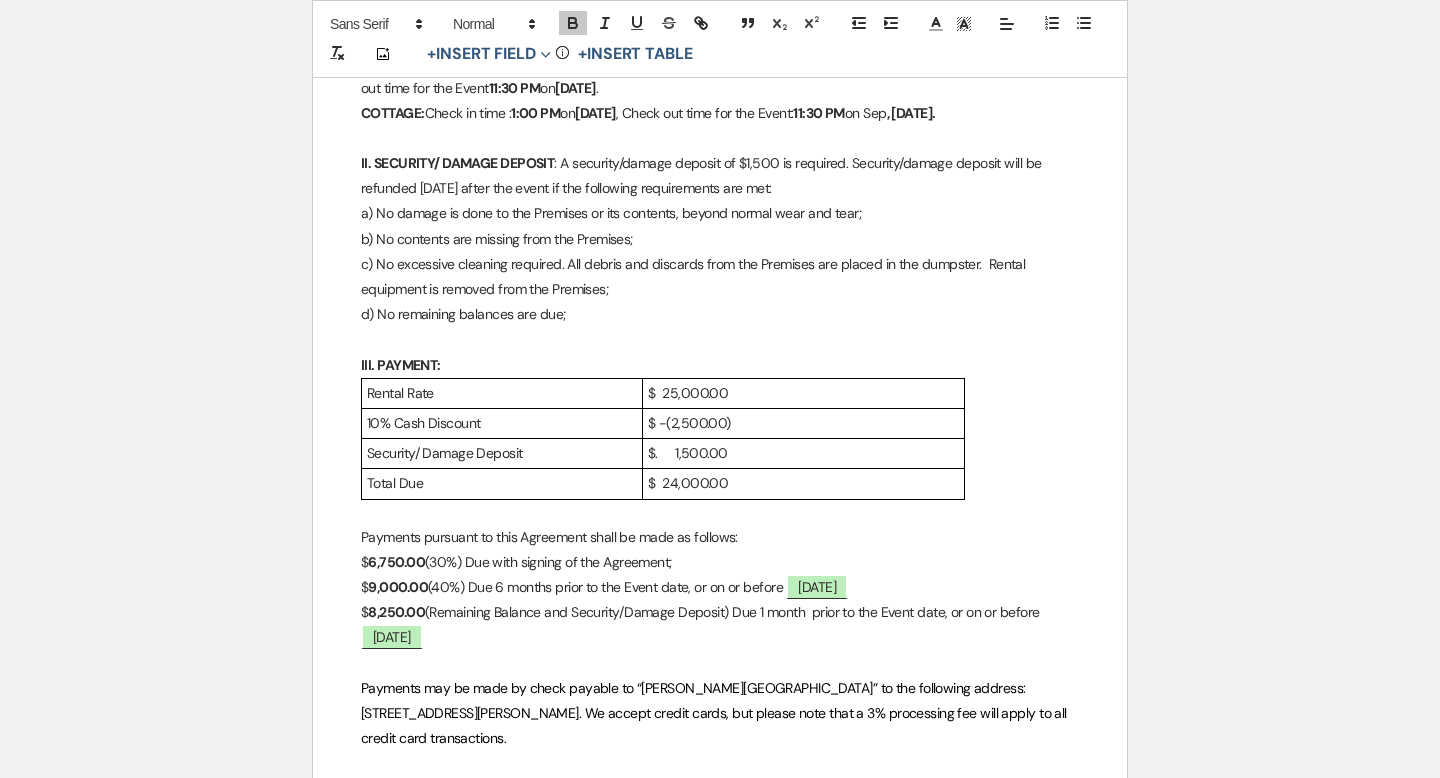 click on "$   9,000.00   (40%) Due 6 months prior to the Event date, or on or before  ﻿
[DATE]
﻿" at bounding box center [720, 587] 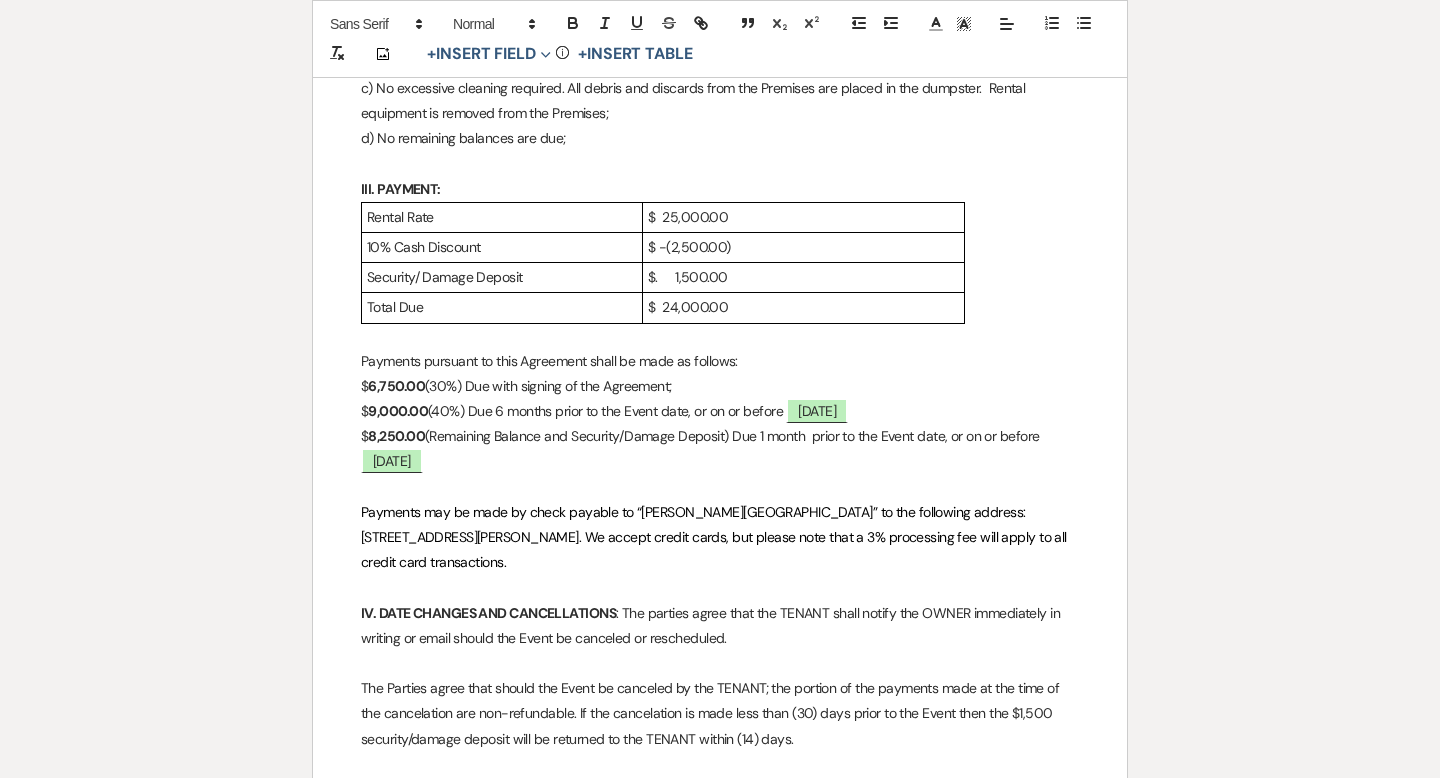scroll, scrollTop: 1083, scrollLeft: 0, axis: vertical 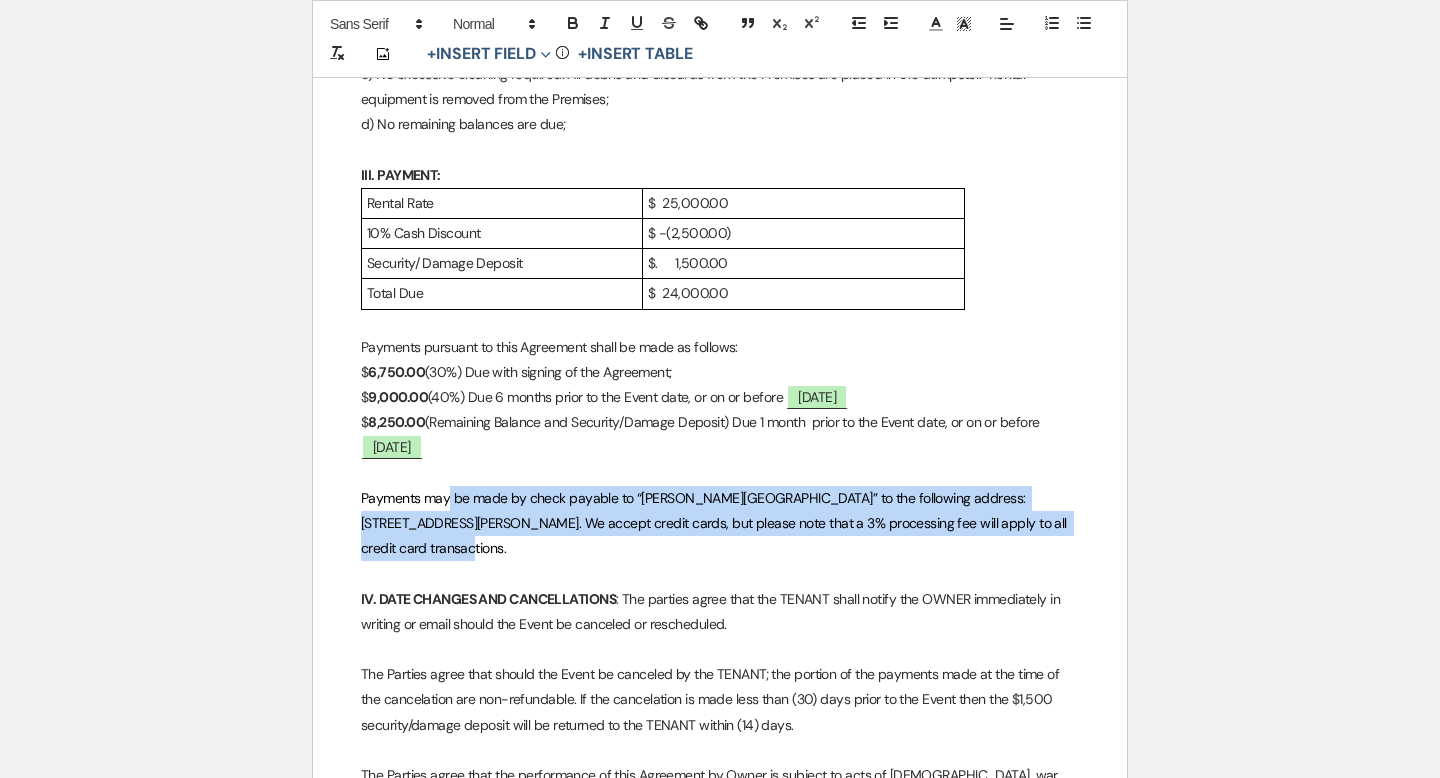 drag, startPoint x: 1057, startPoint y: 523, endPoint x: 446, endPoint y: 486, distance: 612.11926 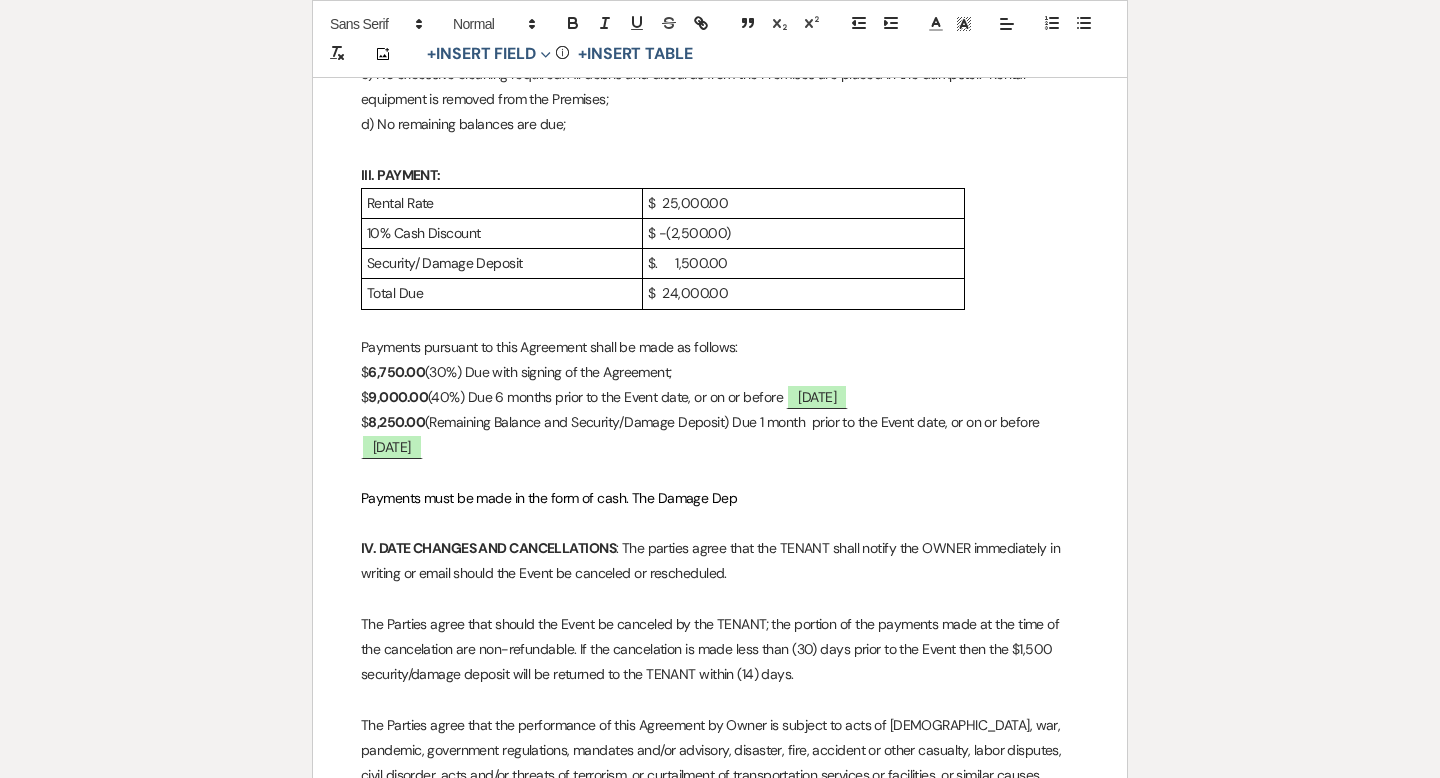 click at bounding box center [720, 523] 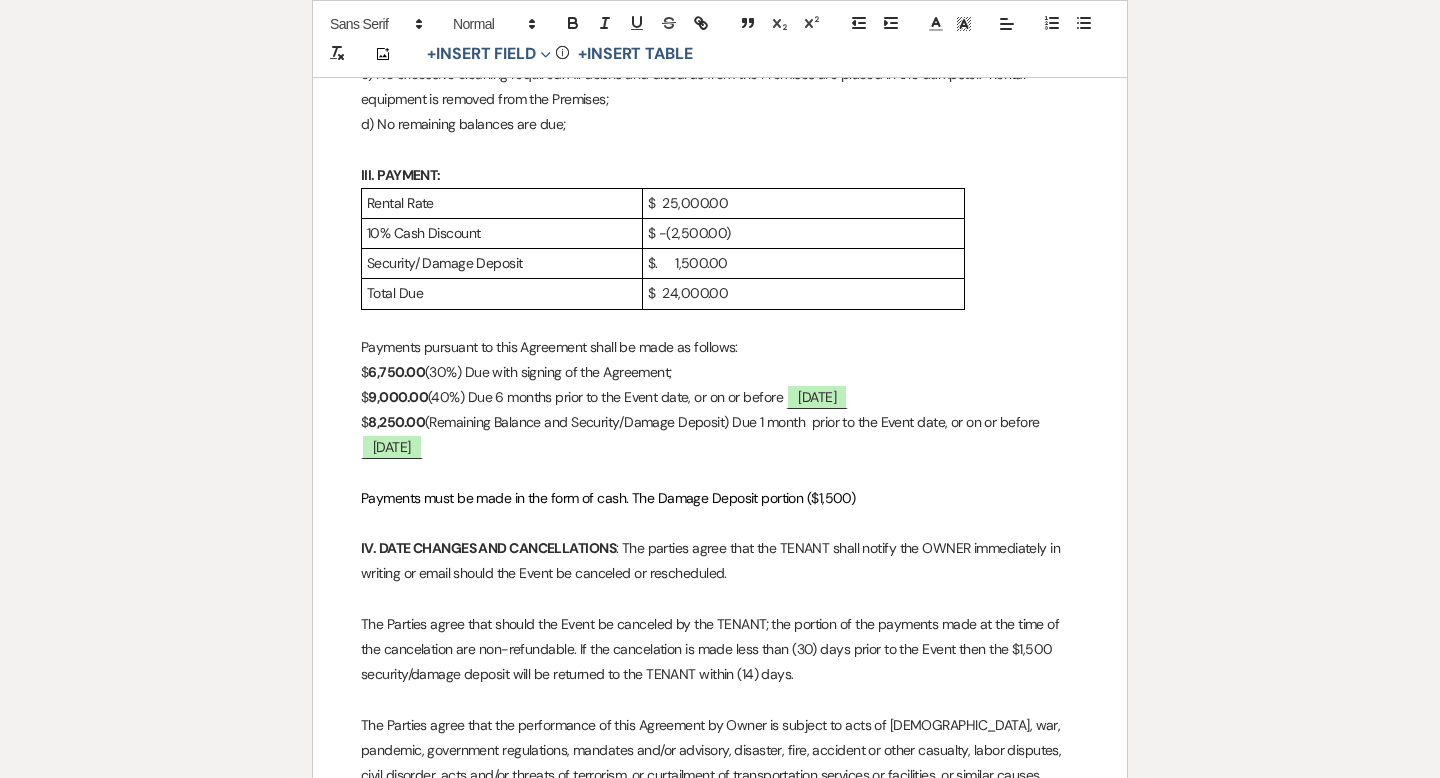 click on "Payments must be made in the form of cash. The Damage Deposit portion ($1,500)" at bounding box center [608, 498] 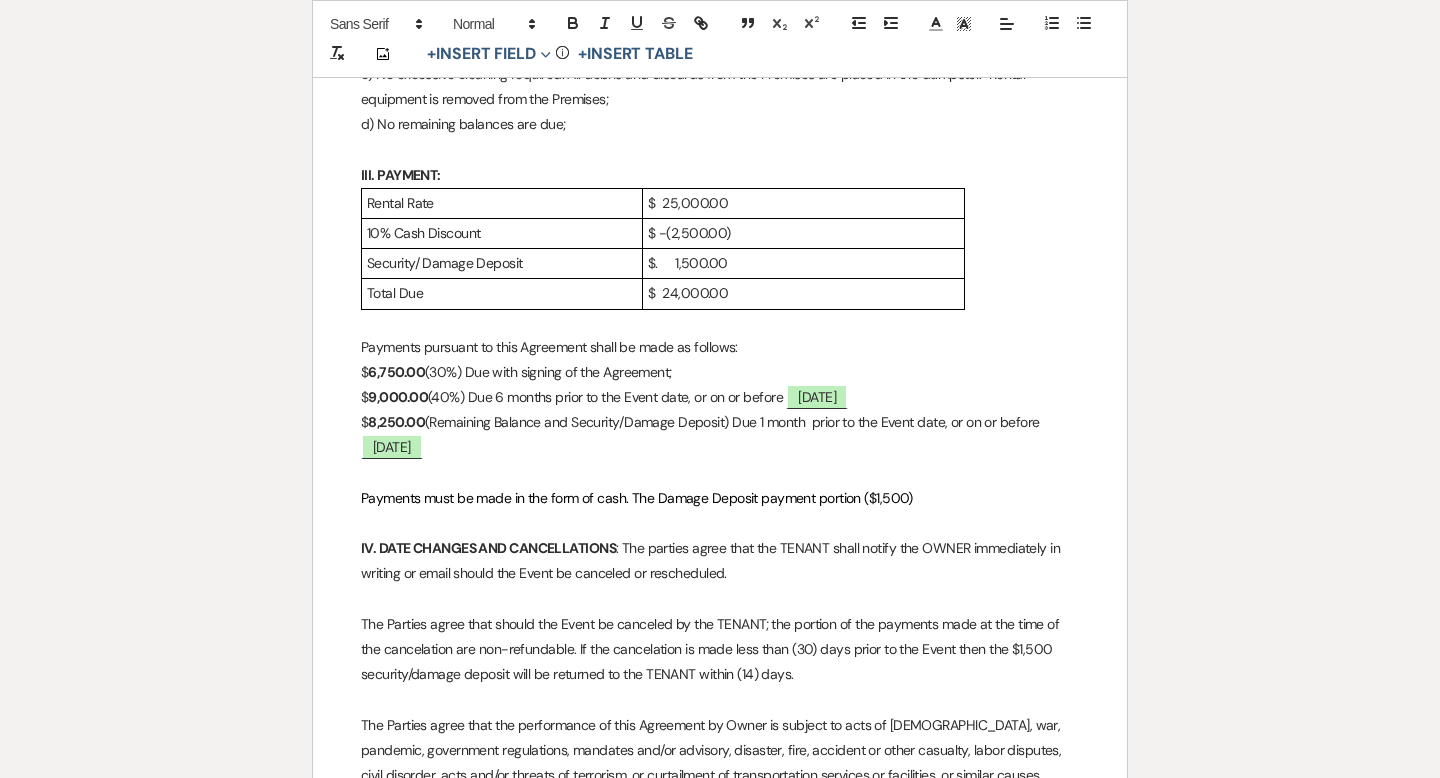 click on "Payments must be made in the form of cash. The Damage Deposit payment portion ($1,500)" at bounding box center [720, 498] 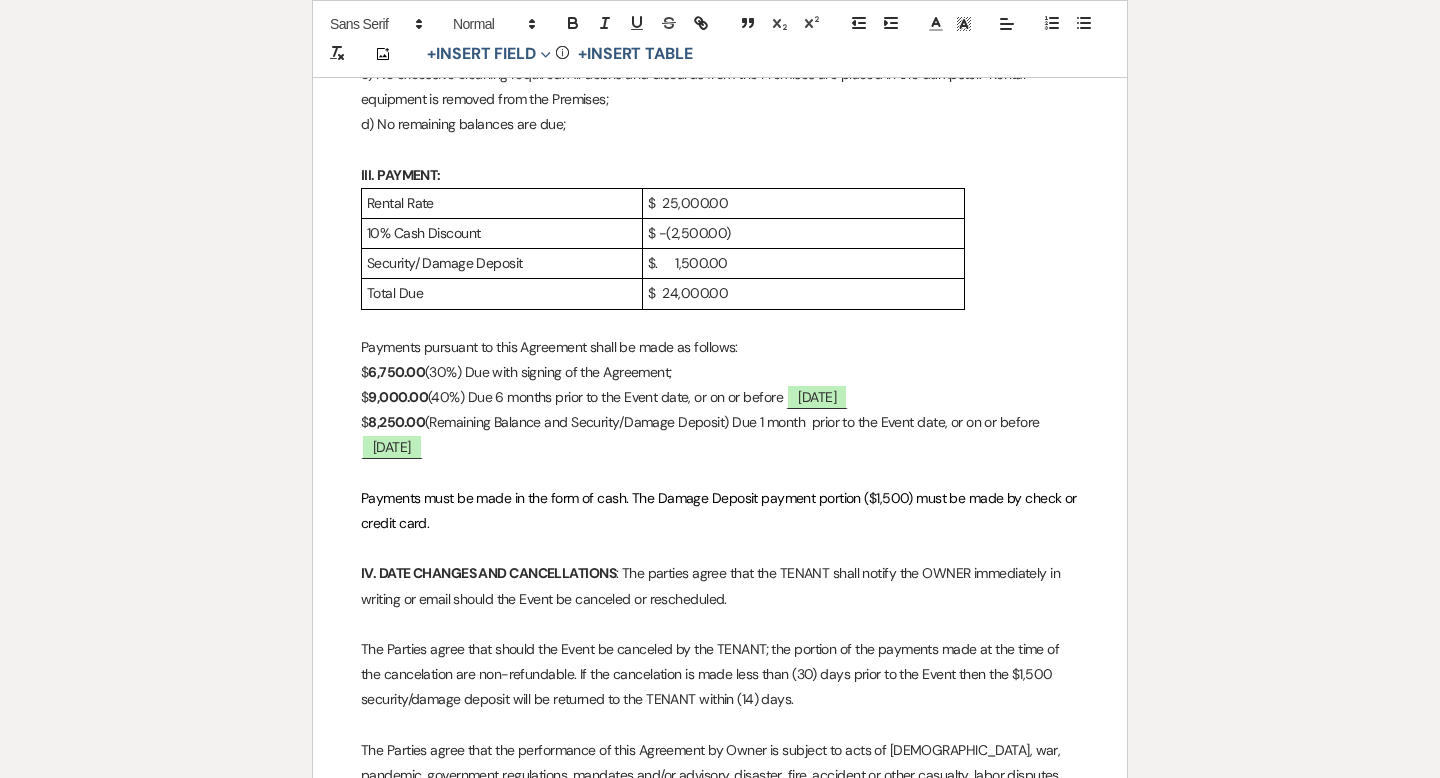 click on "Payments must be made in the form of cash. The Damage Deposit payment portion ($1,500) must be made by check or credit card." at bounding box center [720, 510] 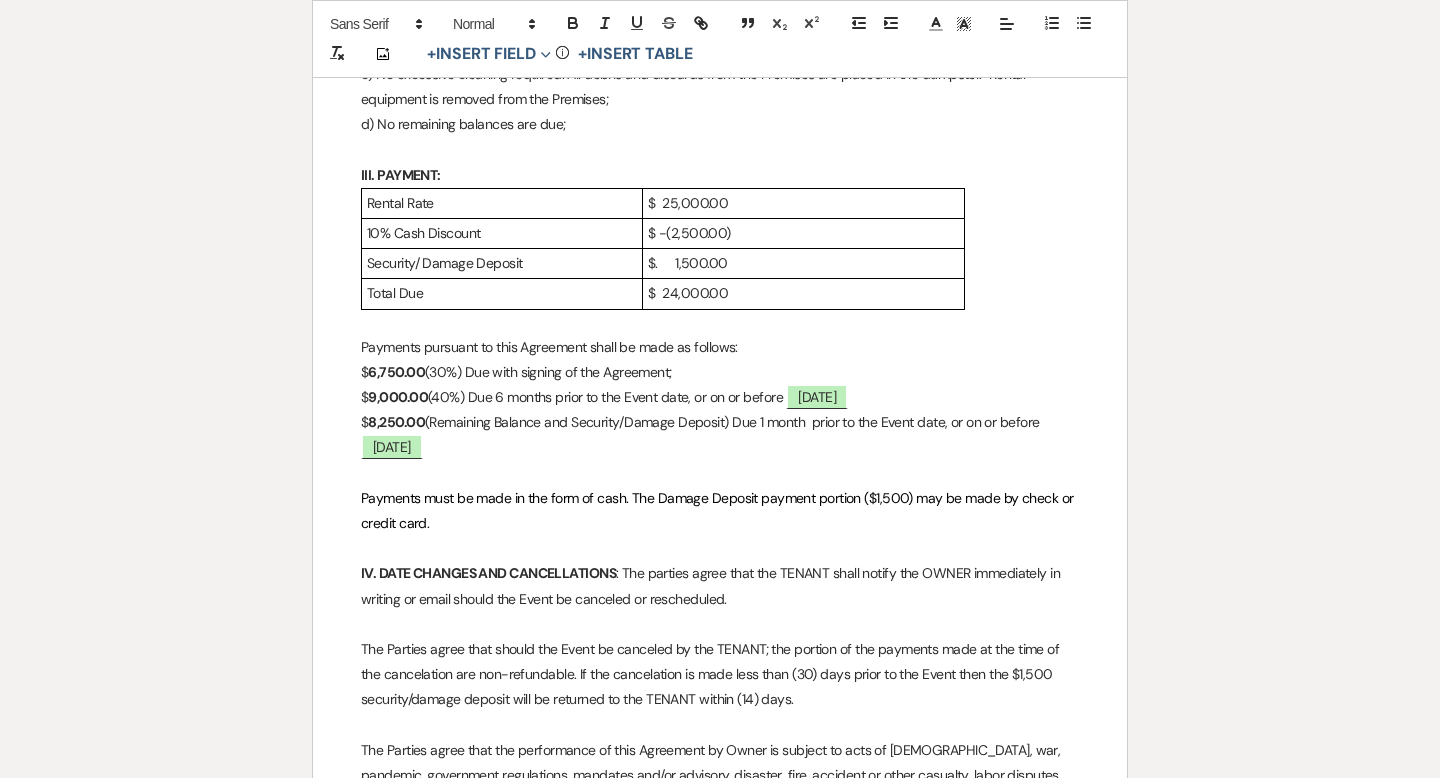 click on "Payments must be made in the form of cash. The Damage Deposit payment portion ($1,500) may be made by check or credit card." at bounding box center (720, 511) 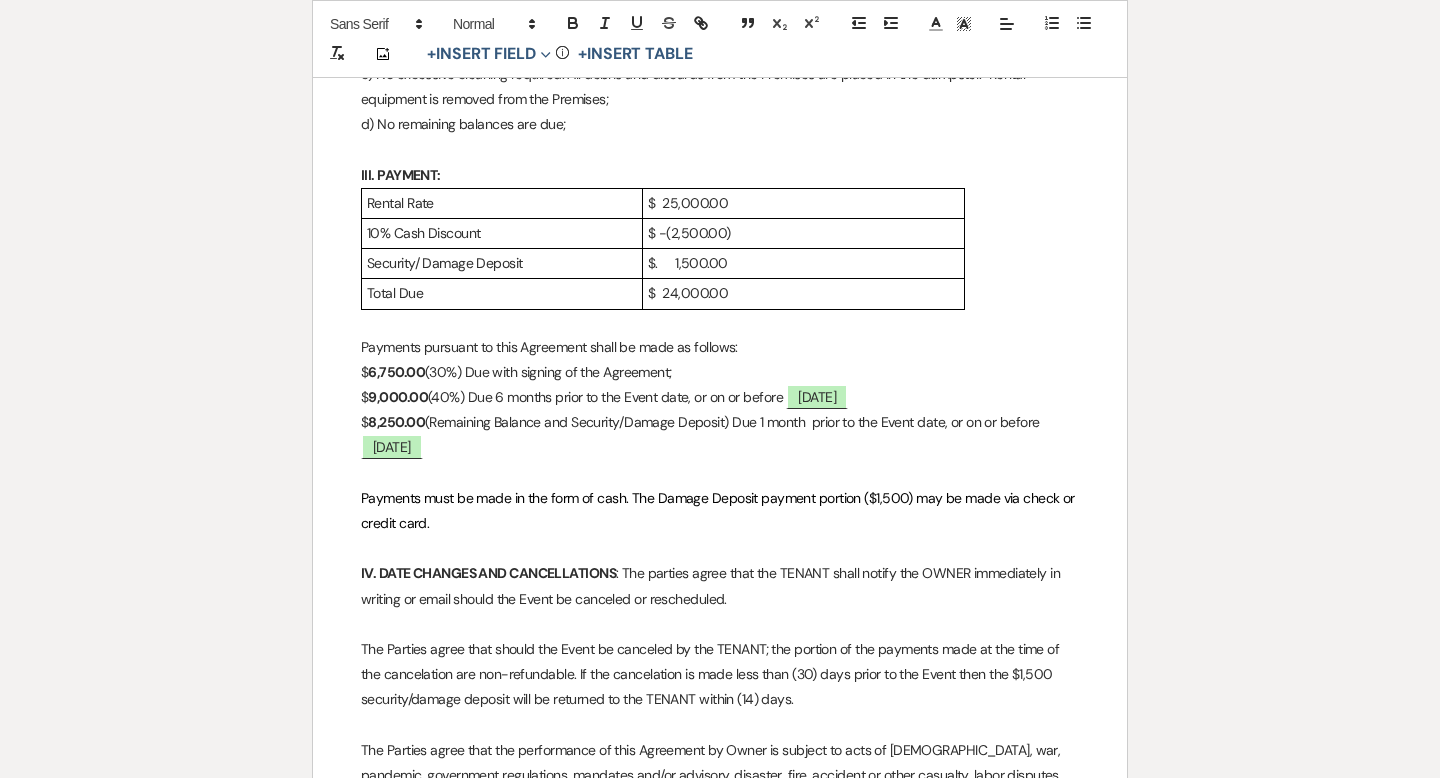 click on "Payments must be made in the form of cash. The Damage Deposit payment portion ($1,500) may be made via check or credit card." at bounding box center (719, 510) 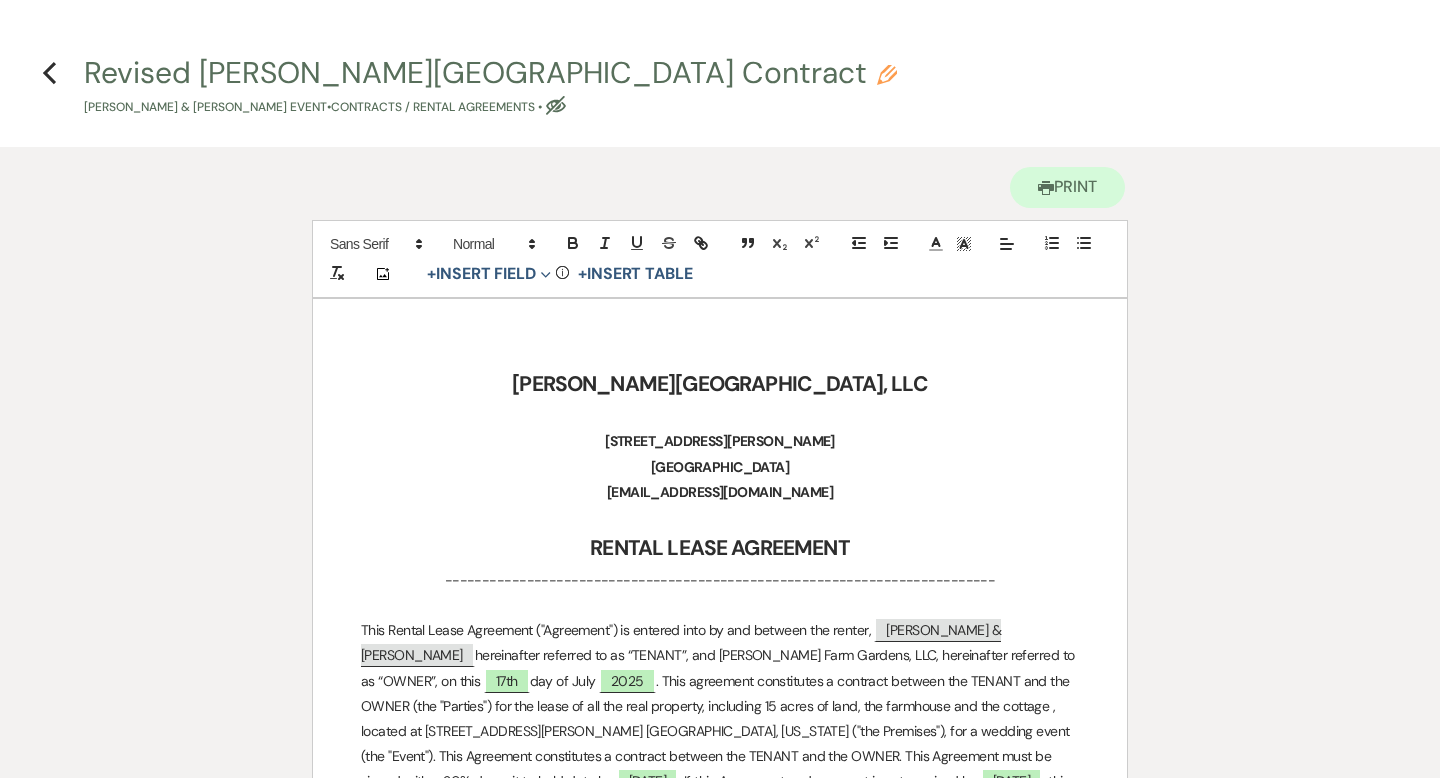 scroll, scrollTop: 0, scrollLeft: 0, axis: both 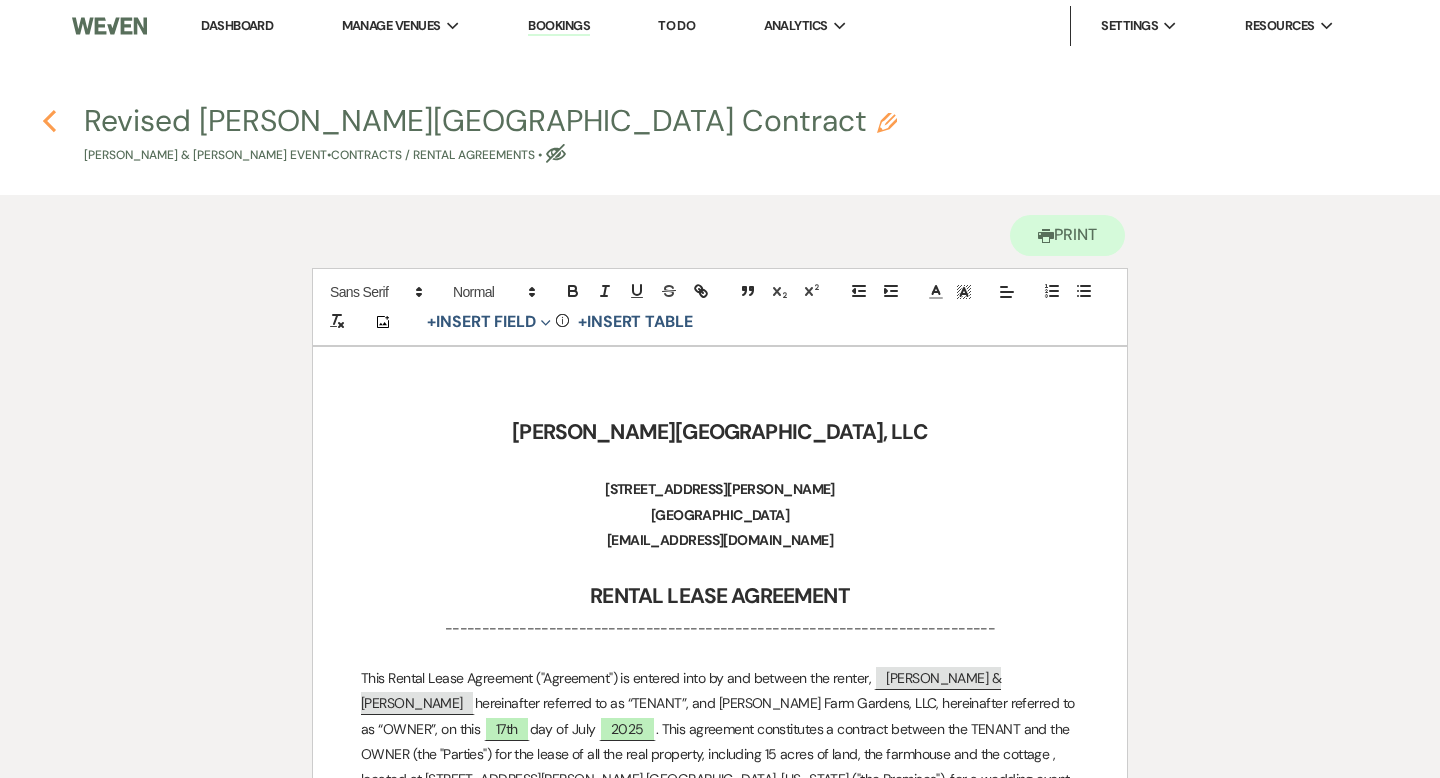 click on "Previous" 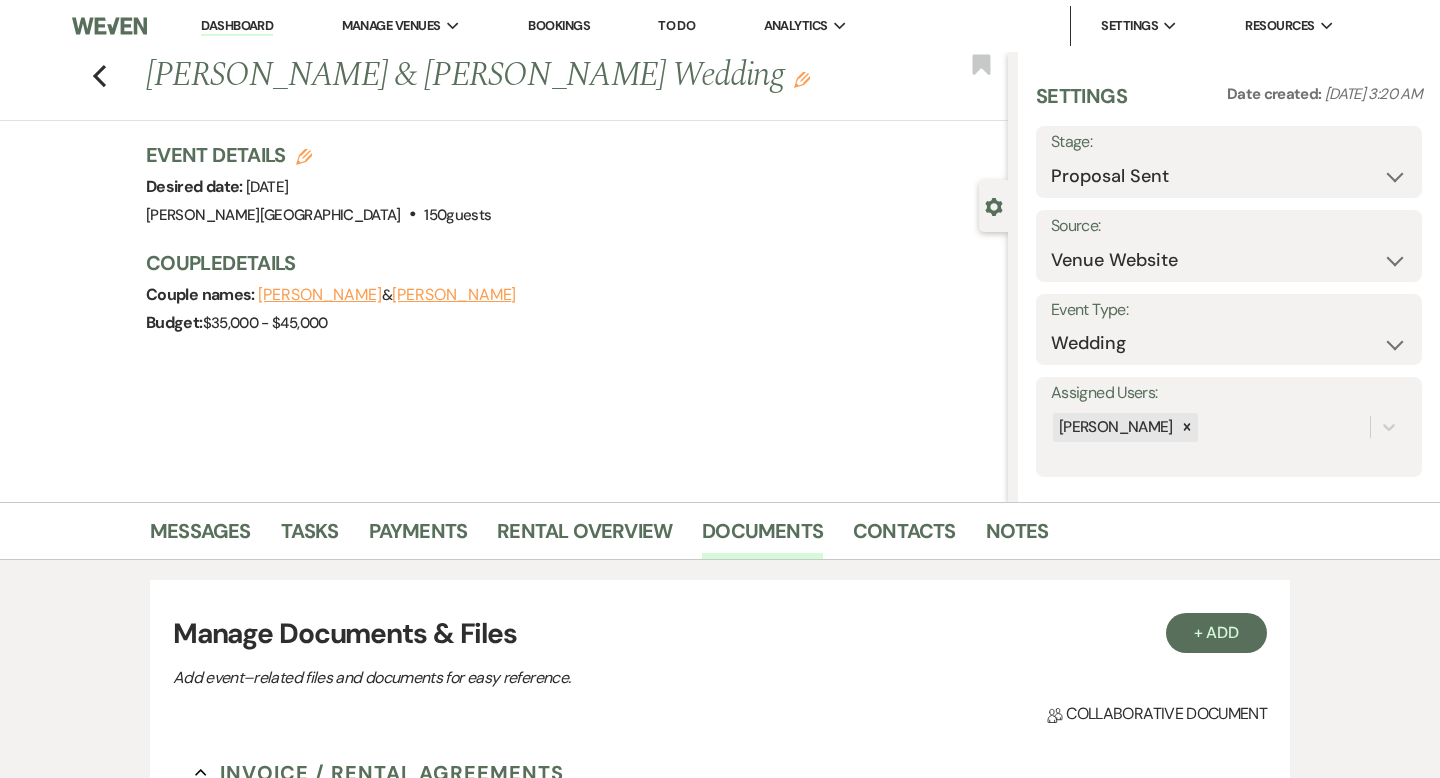 scroll, scrollTop: 430, scrollLeft: 0, axis: vertical 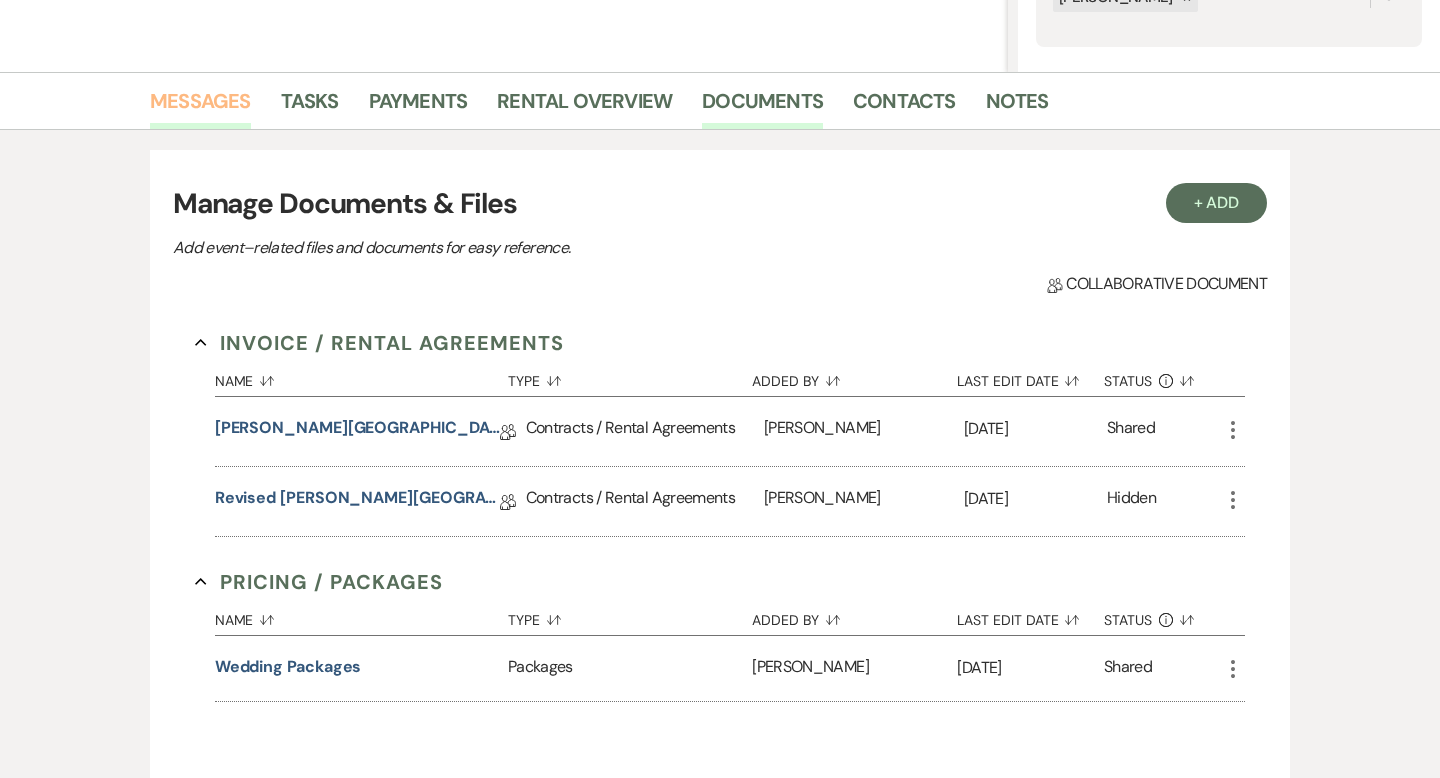 click on "Messages" at bounding box center [200, 107] 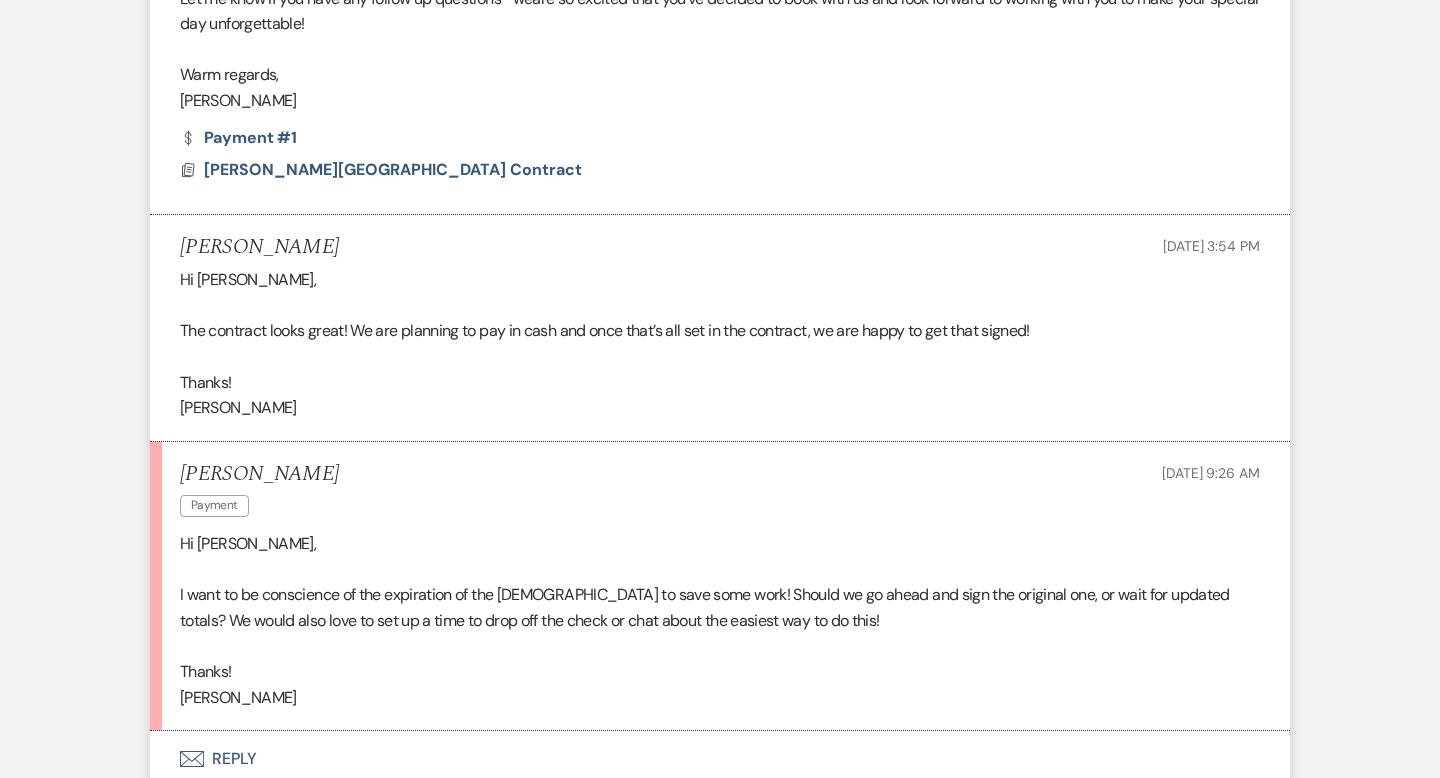 scroll, scrollTop: 4762, scrollLeft: 0, axis: vertical 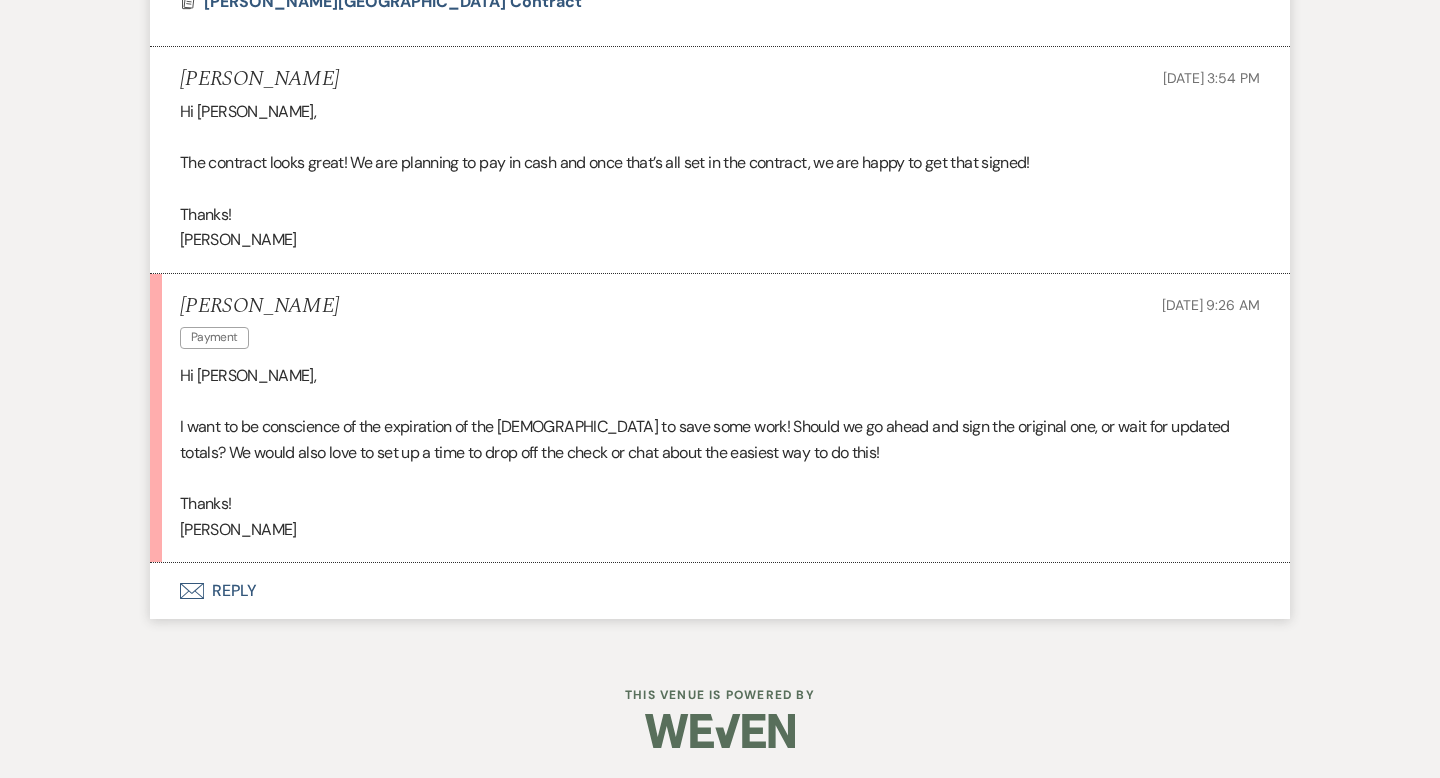 click on "Envelope Reply" at bounding box center [720, 591] 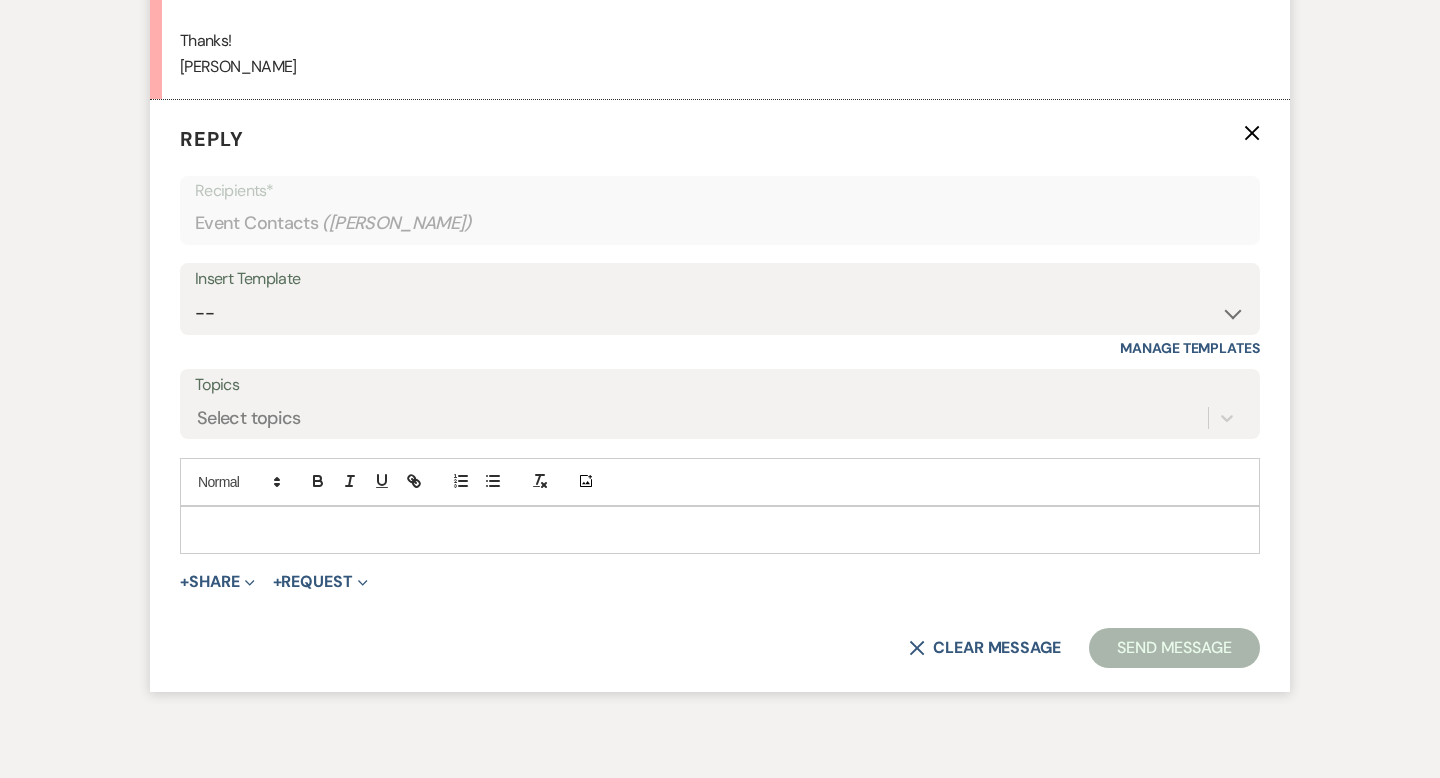 scroll, scrollTop: 5232, scrollLeft: 0, axis: vertical 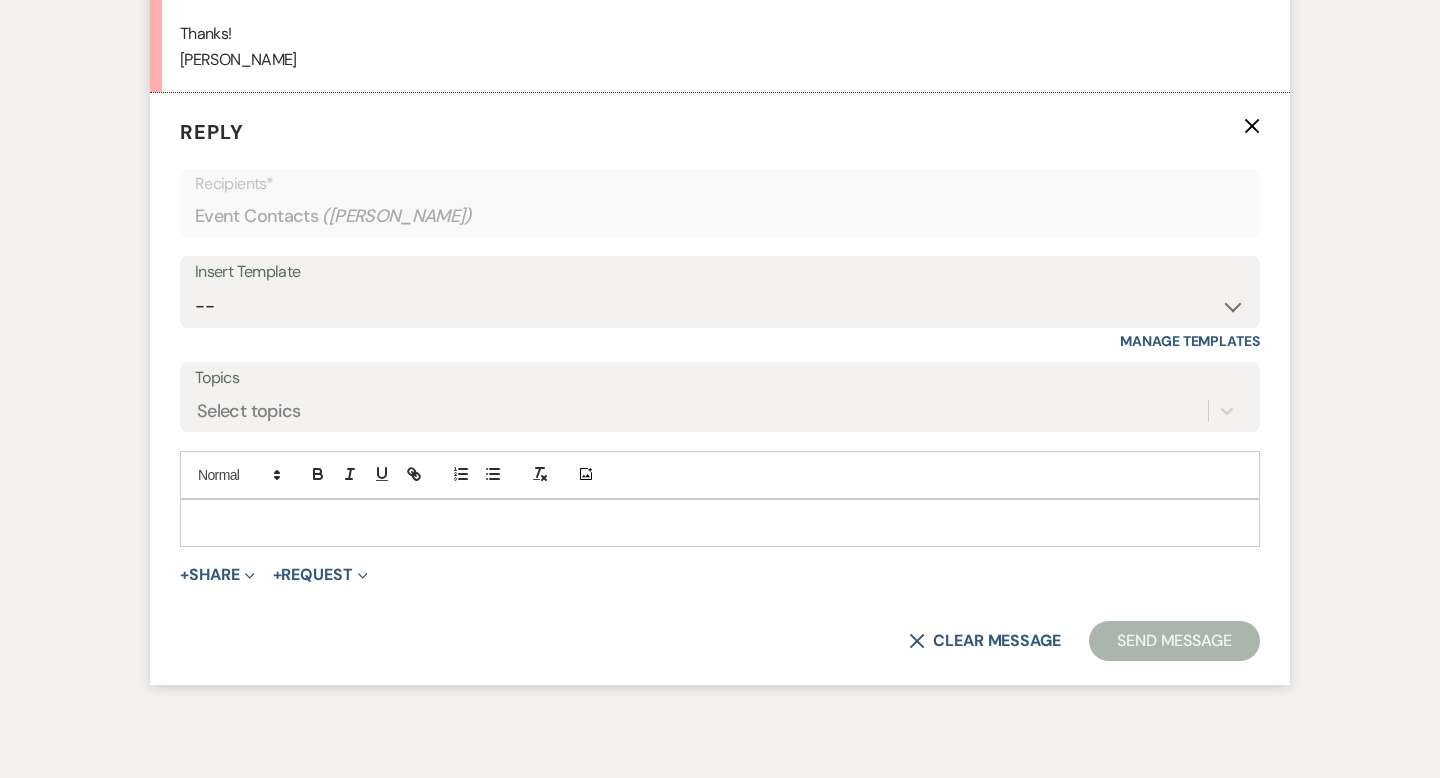 click at bounding box center [720, 523] 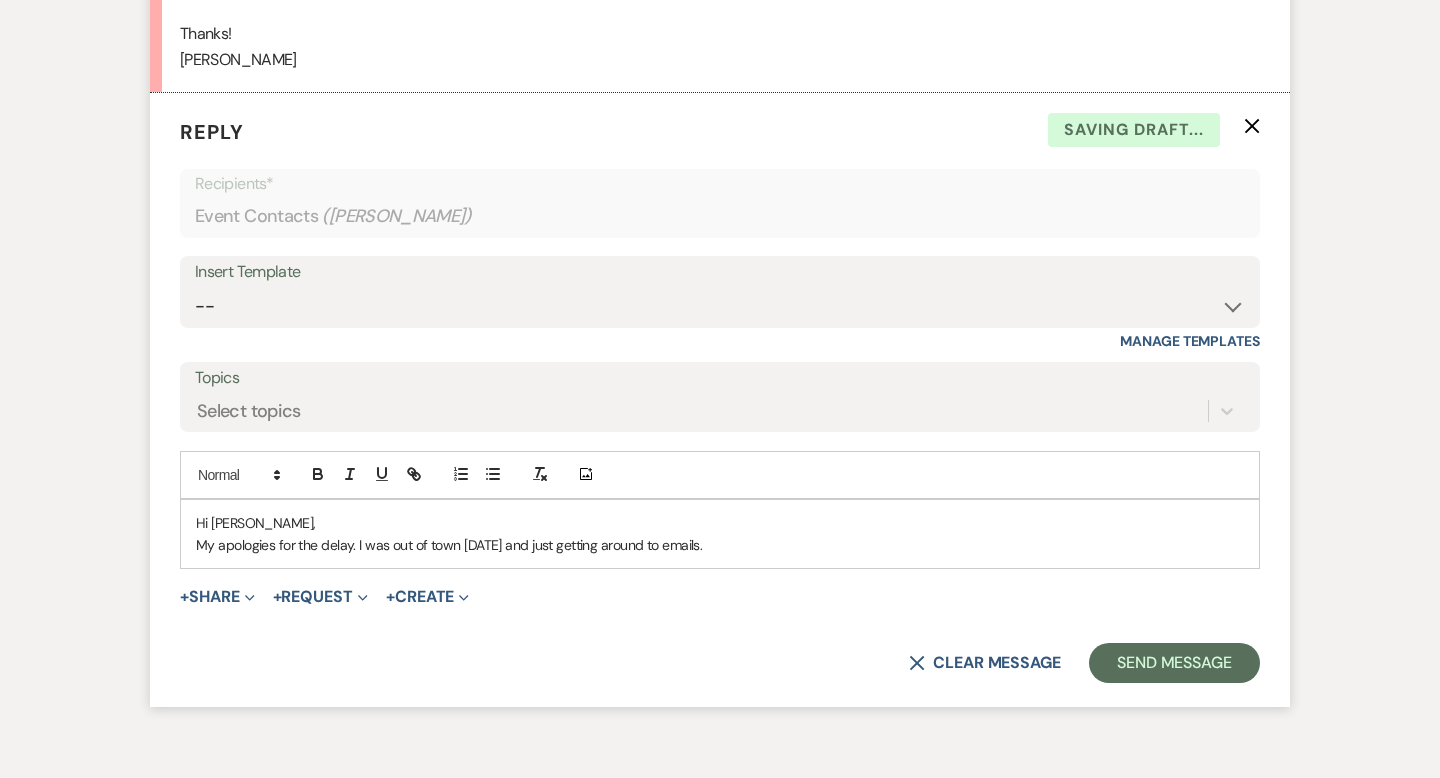 click on "My apologies for the delay. I was out of town [DATE] and just getting around to emails." at bounding box center [720, 545] 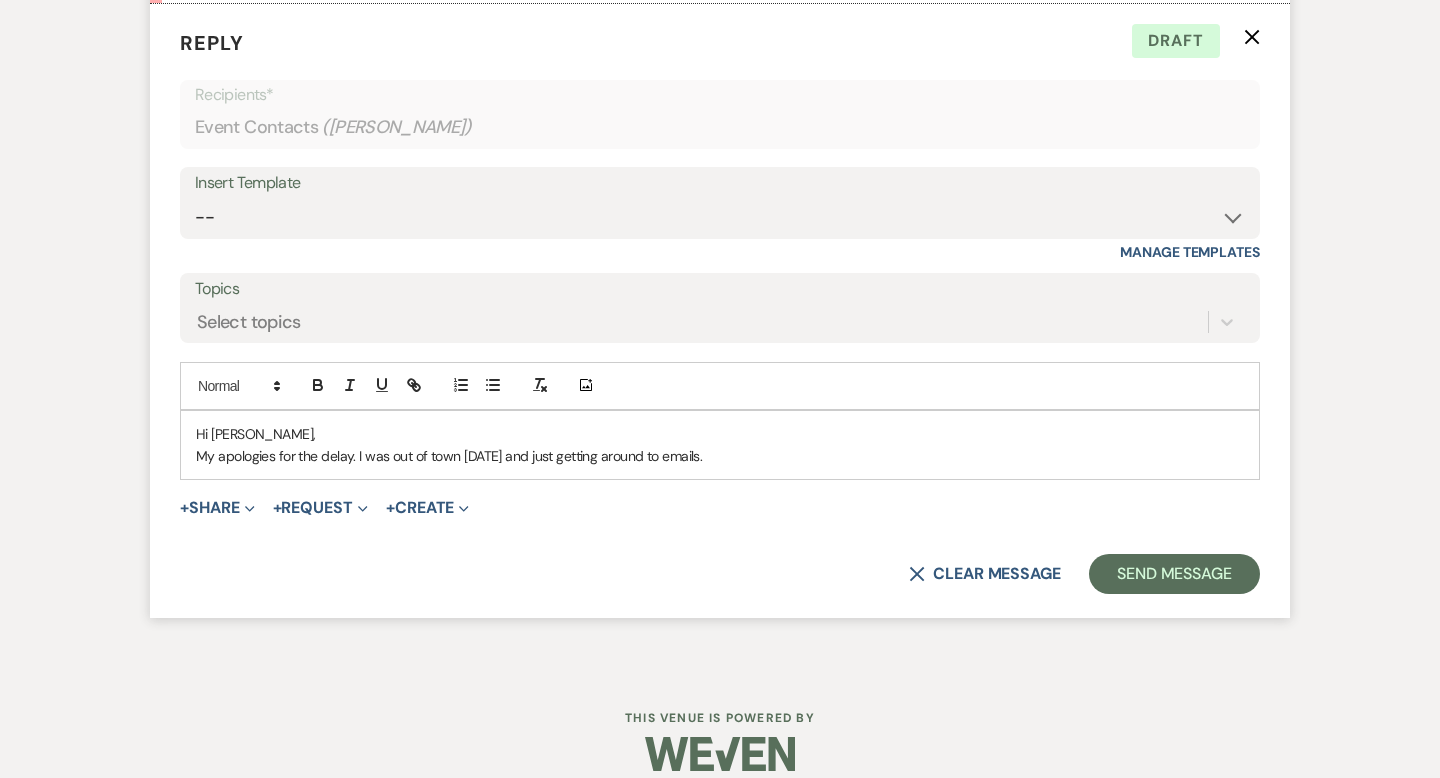 scroll, scrollTop: 5344, scrollLeft: 0, axis: vertical 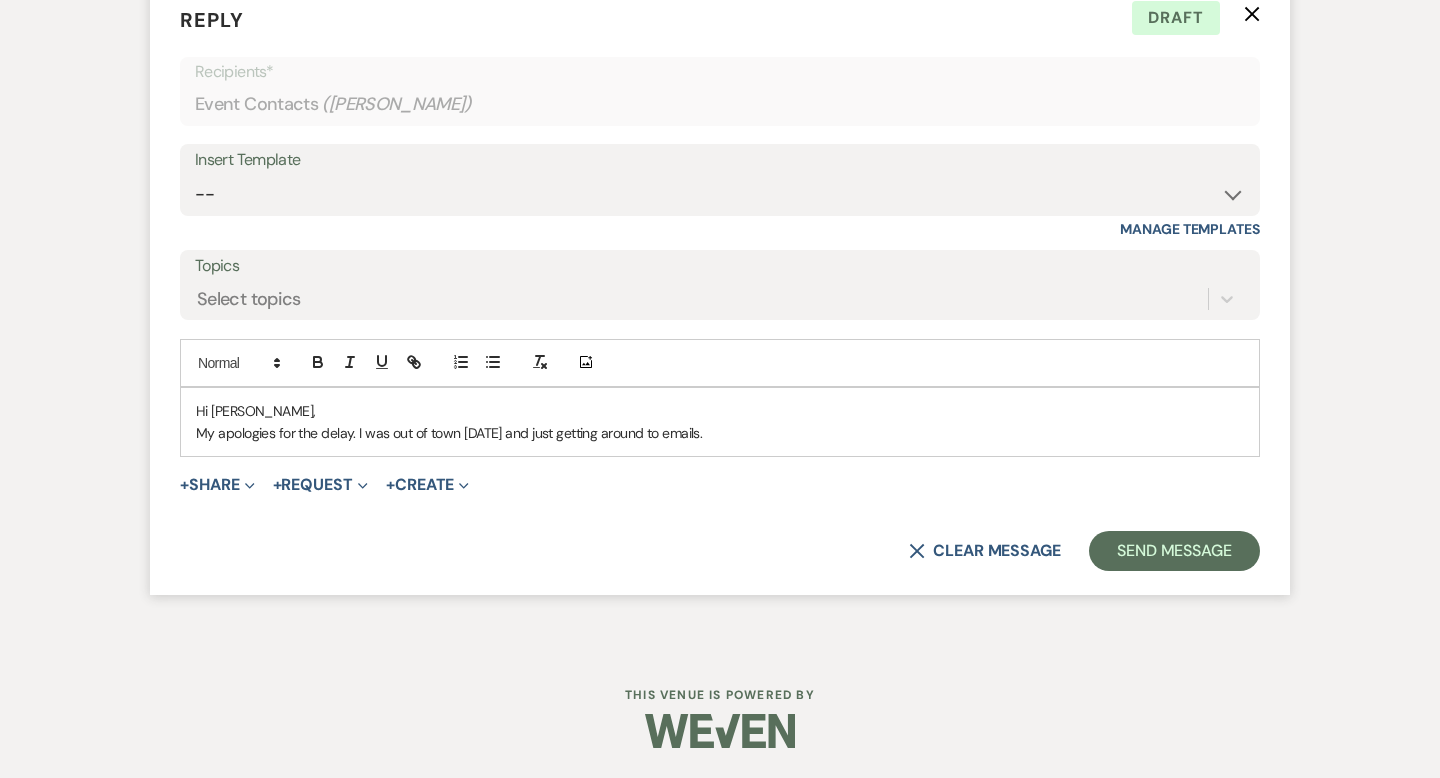 click on "My apologies for the delay. I was out of town [DATE] and just getting around to emails." at bounding box center [720, 433] 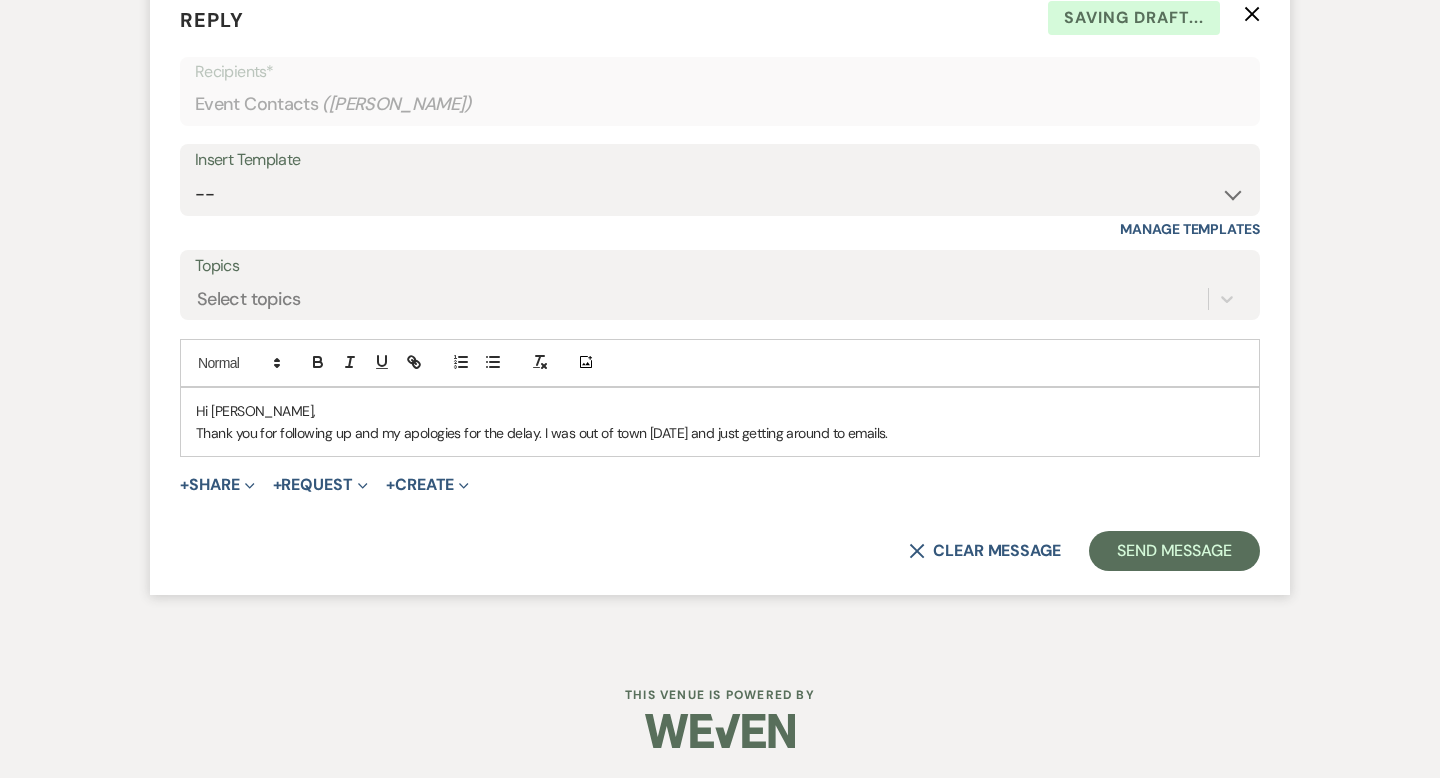click on "Thank you for following up and my apologies for the delay. I was out of town [DATE] and just getting around to emails." at bounding box center (720, 433) 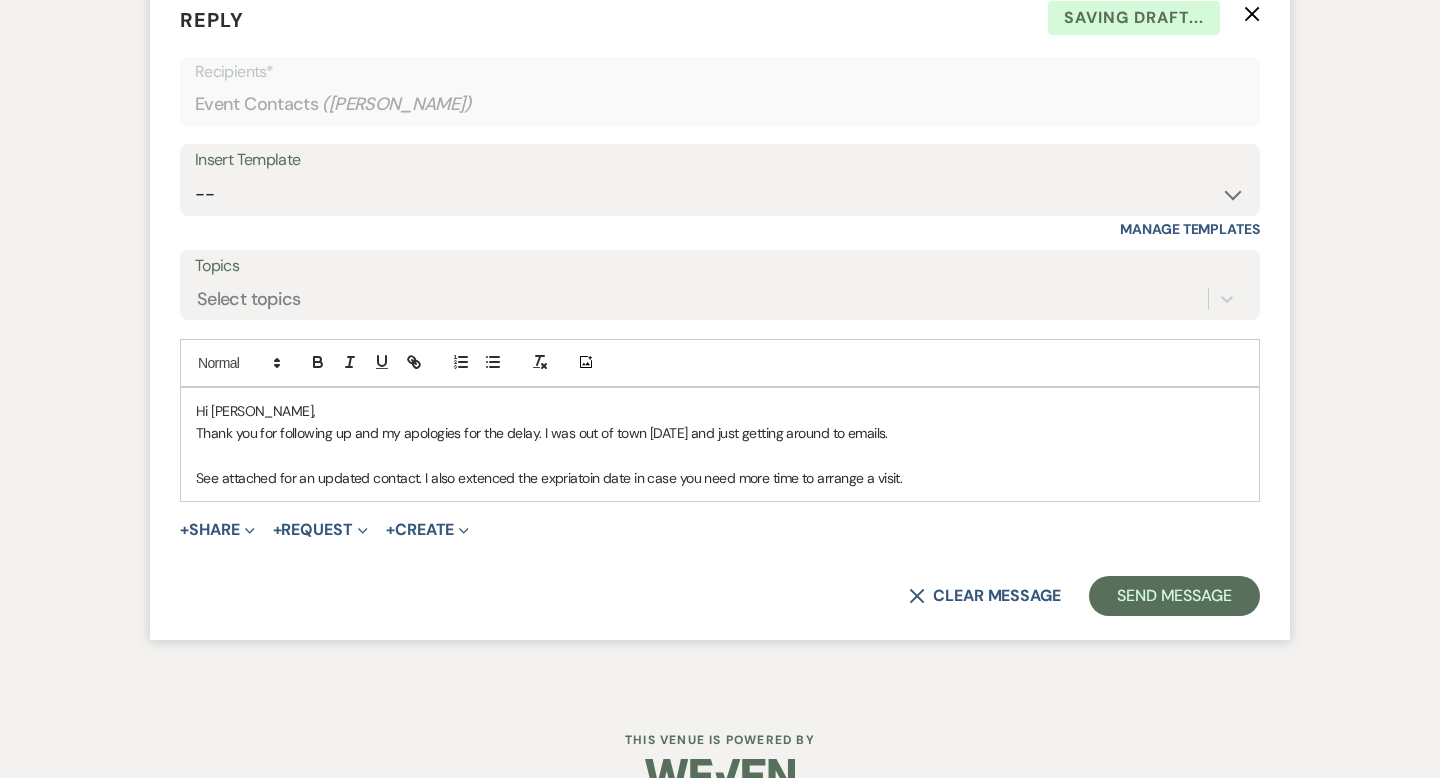 click on "See attached for an updated contact. I also extenced the expriatoin date in case you need more time to arrange a visit." at bounding box center (720, 478) 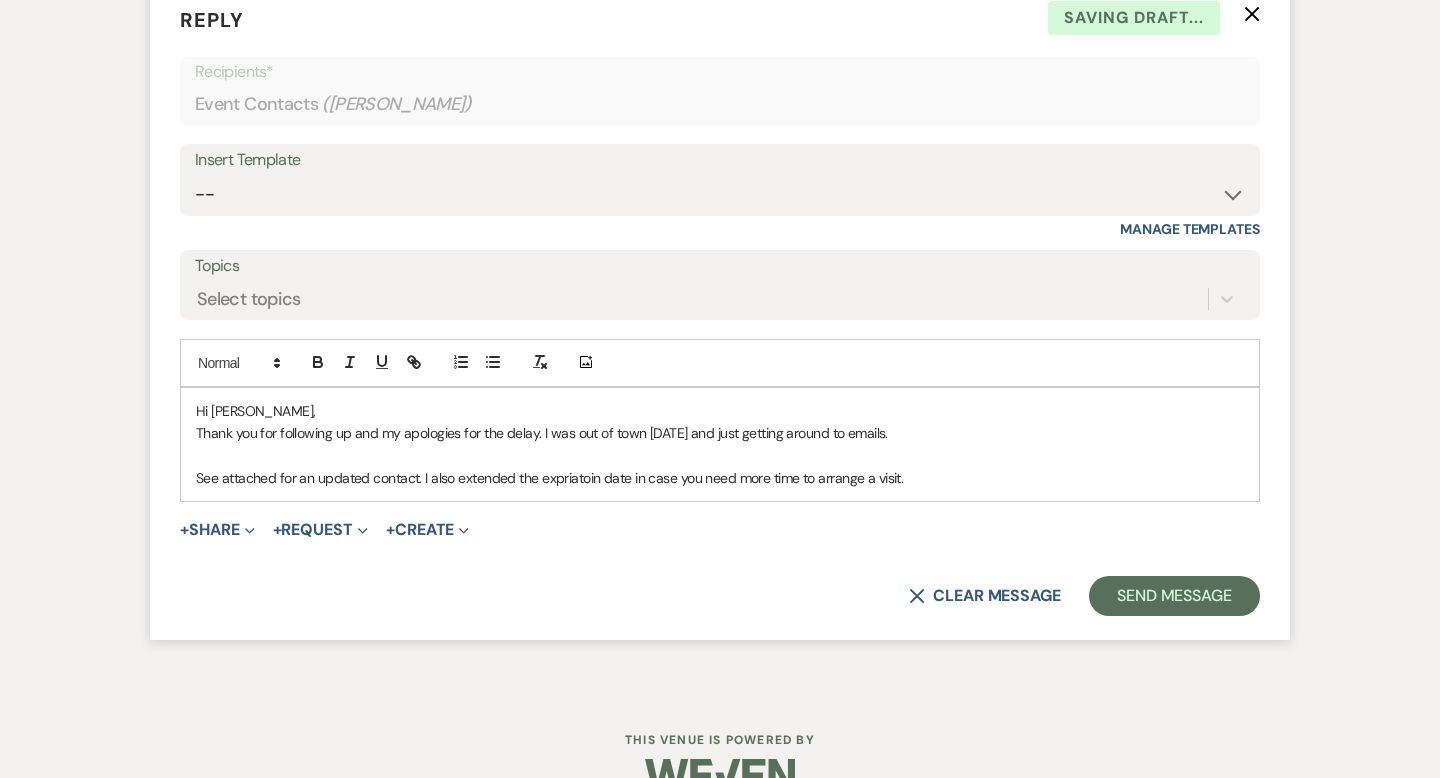 click on "See attached for an updated contact. I also extended the expriatoin date in case you need more time to arrange a visit." at bounding box center [720, 478] 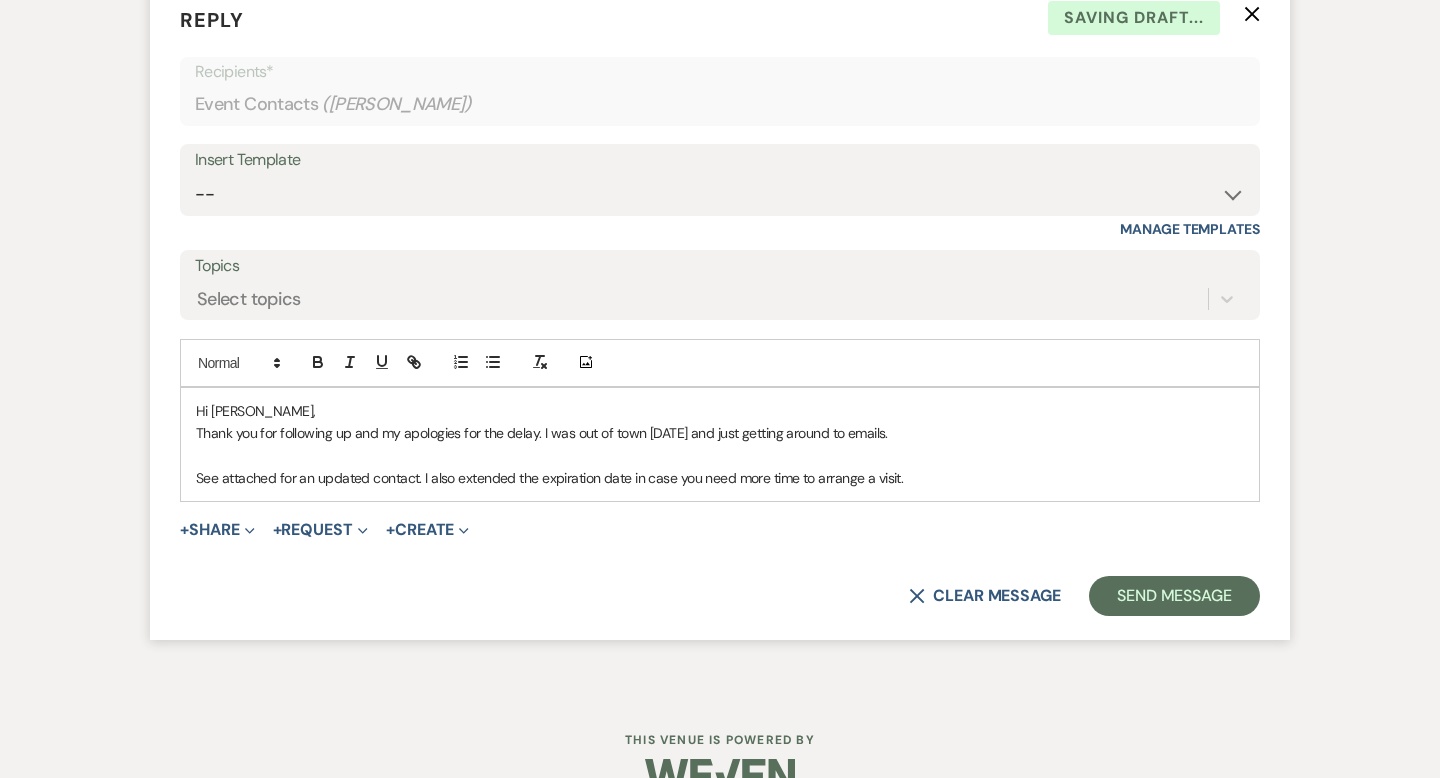 click on "See attached for an updated contact. I also extended the expiration date in case you need more time to arrange a visit." at bounding box center [720, 478] 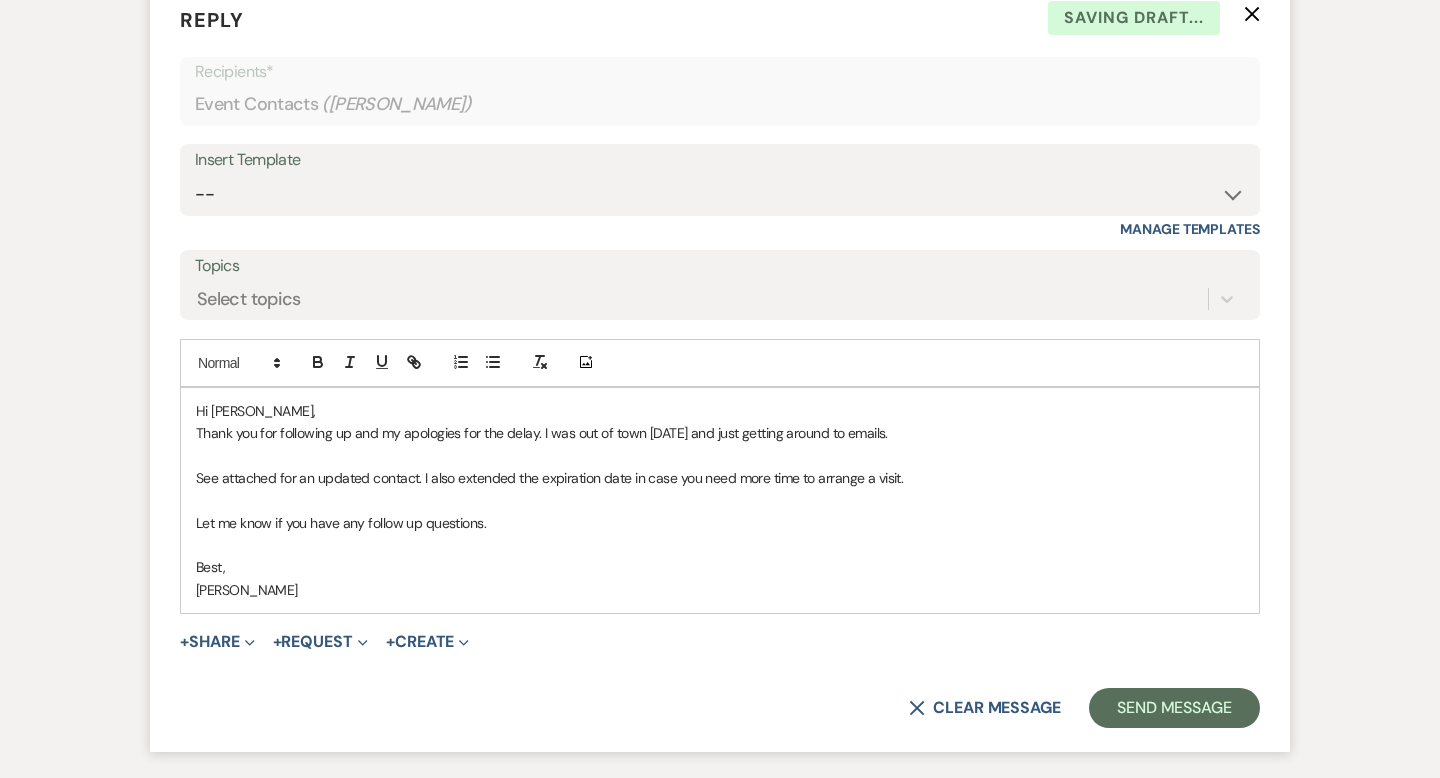 click on "Let me know if you have any follow up questions." at bounding box center (720, 523) 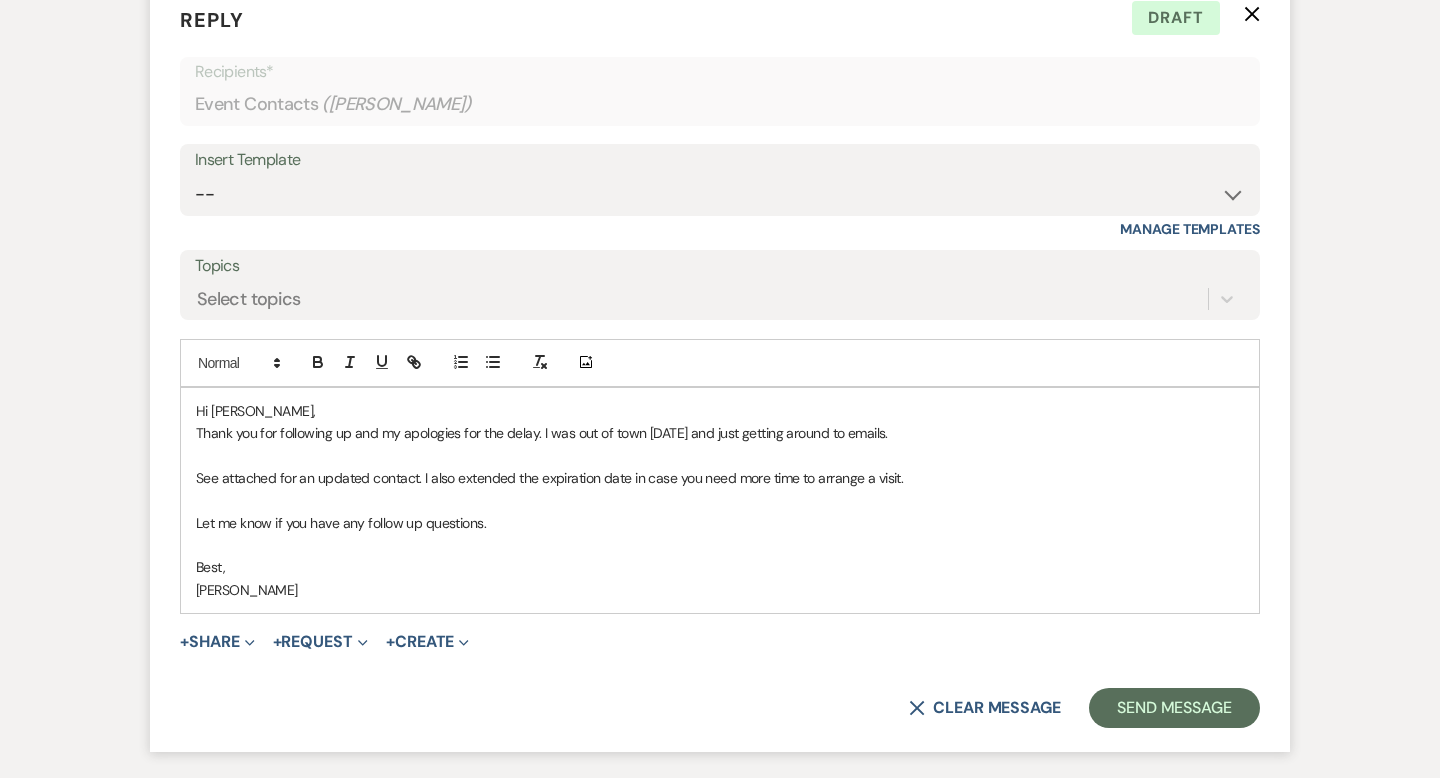 click on "See attached for an updated contact. I also extended the expiration date in case you need more time to arrange a visit." at bounding box center (720, 478) 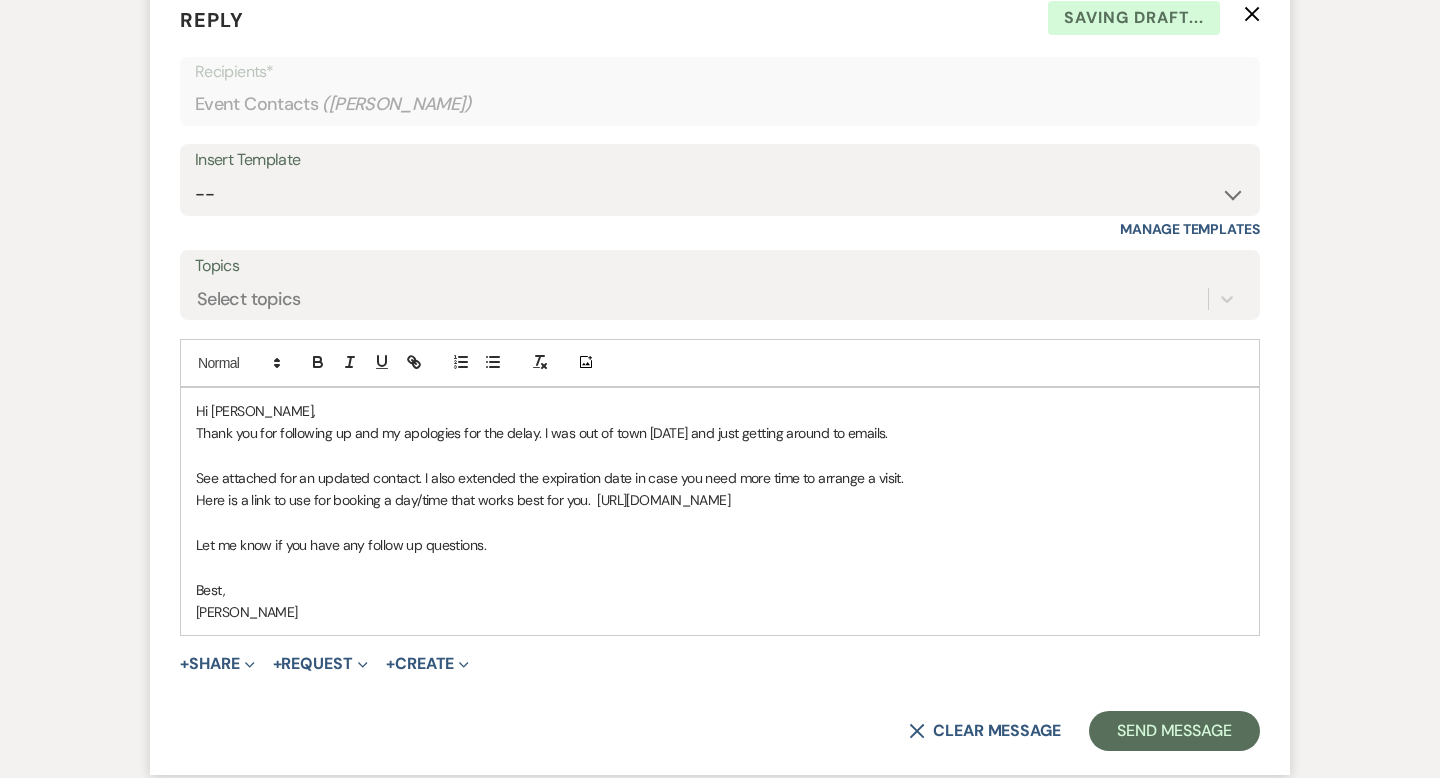 click on "Here is a link to use for booking a day/time that works best for you.  [URL][DOMAIN_NAME]" at bounding box center (720, 500) 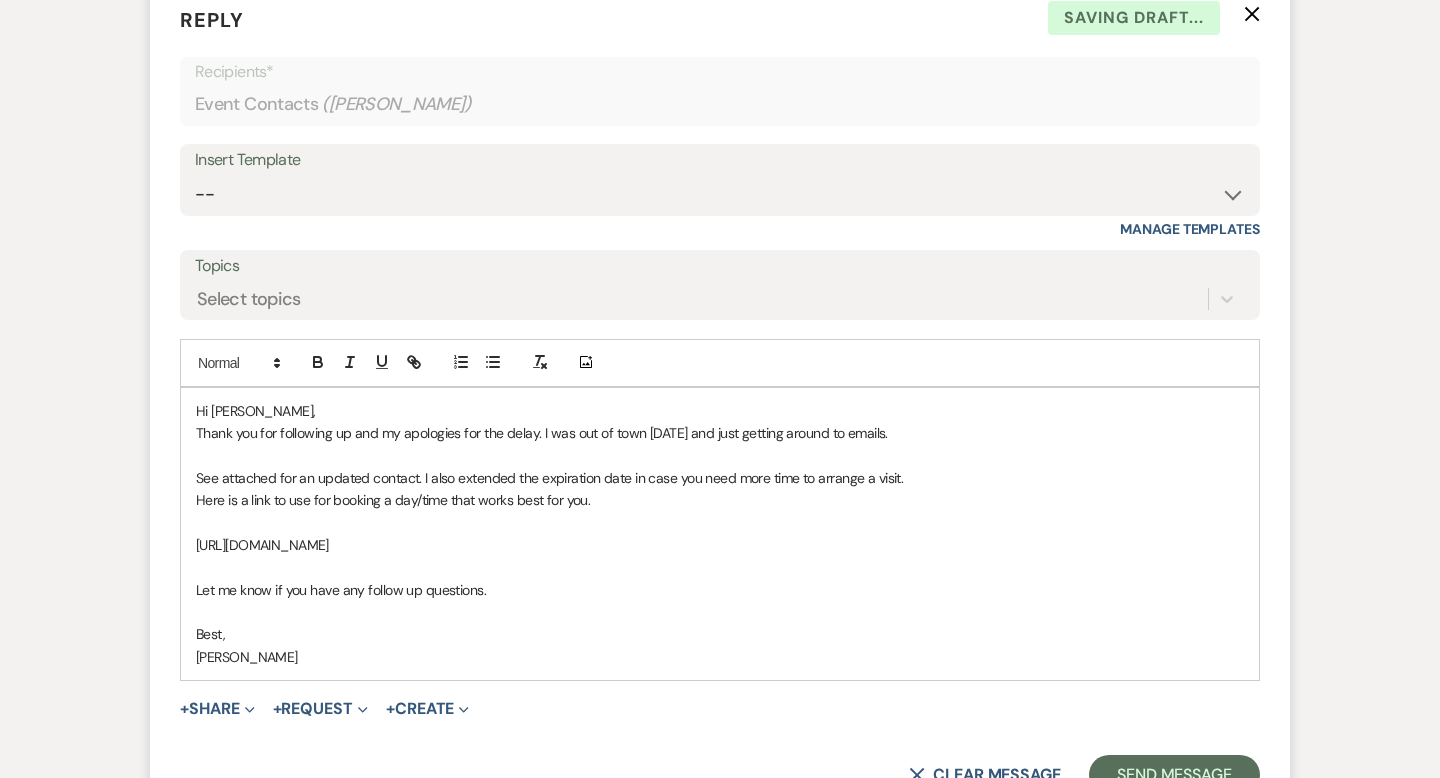 click on "Let me know if you have any follow up questions." at bounding box center (720, 590) 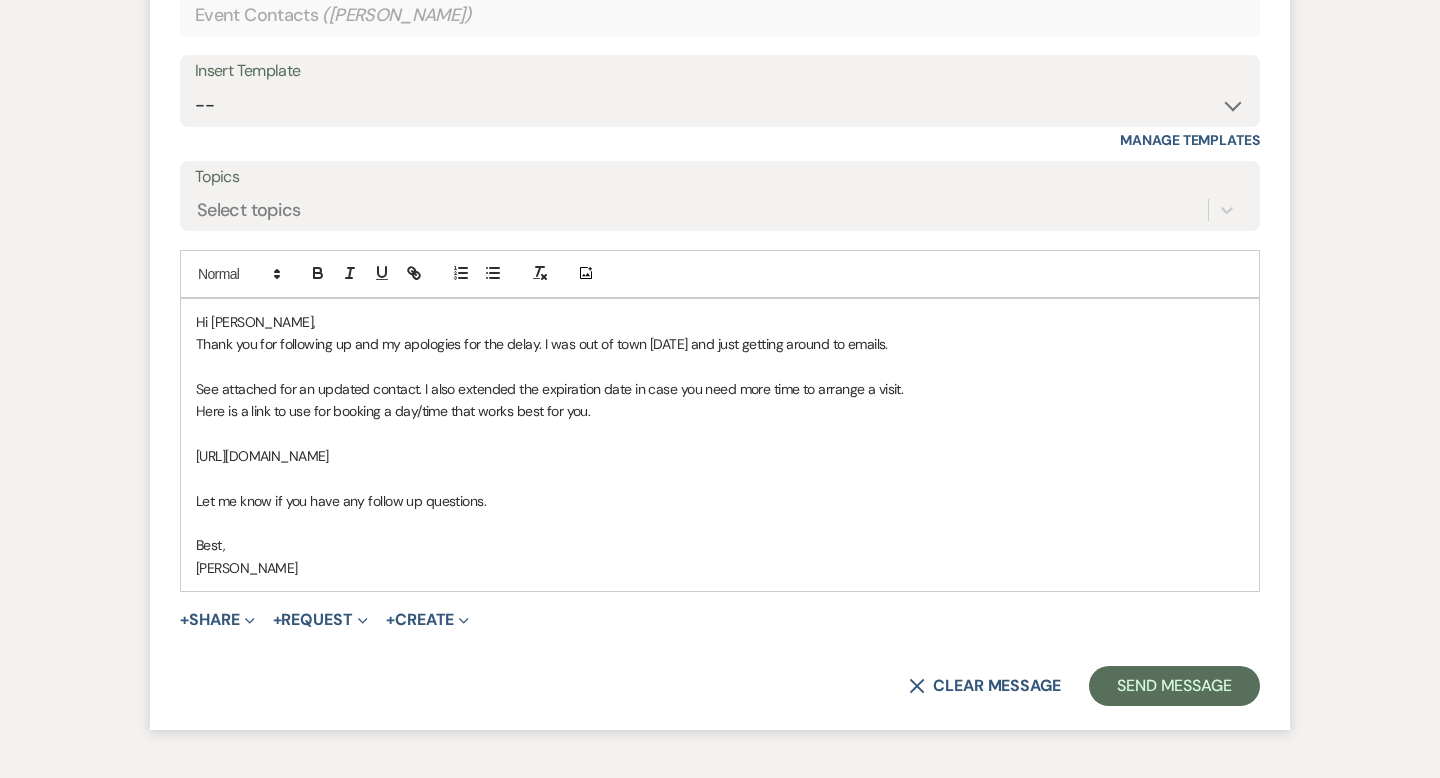 scroll, scrollTop: 5434, scrollLeft: 0, axis: vertical 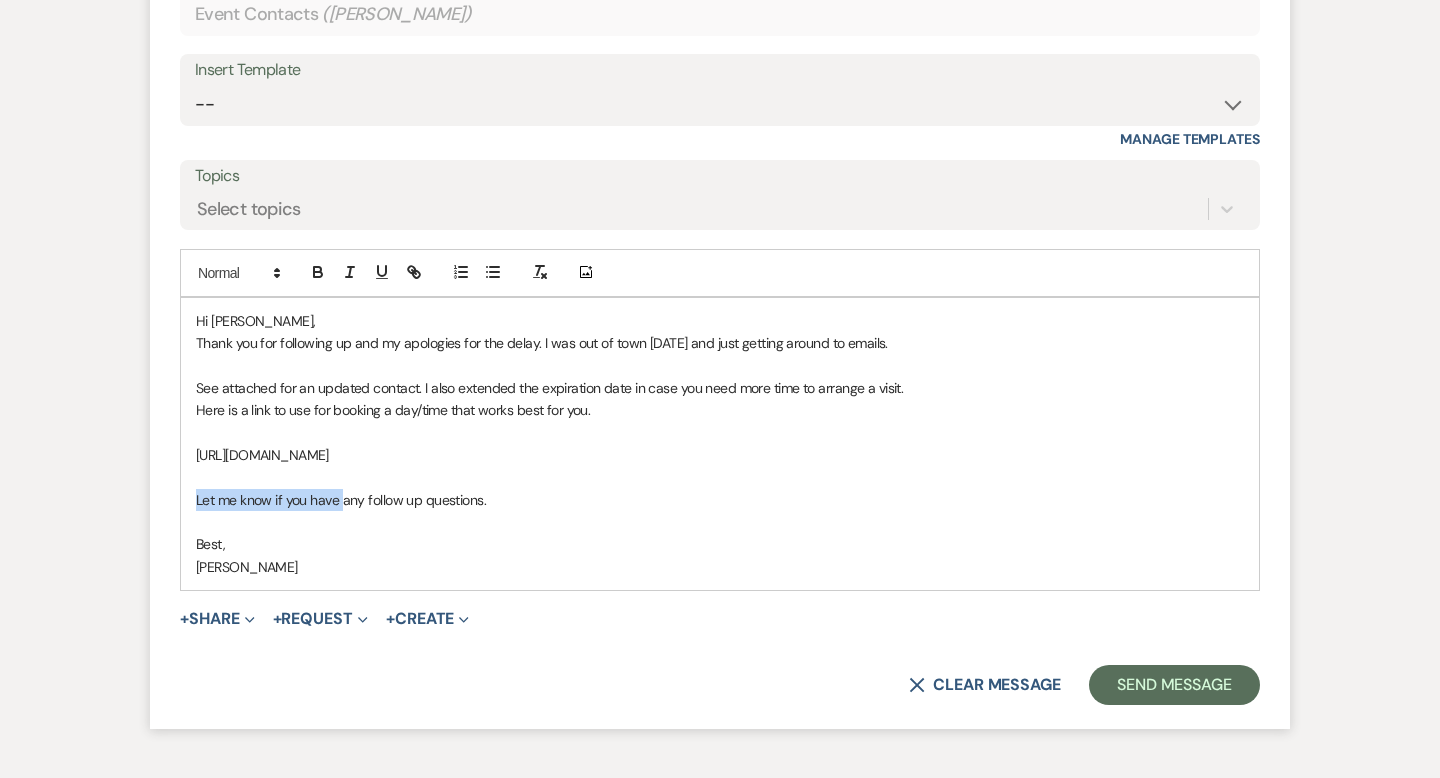 drag, startPoint x: 342, startPoint y: 498, endPoint x: 198, endPoint y: 502, distance: 144.05554 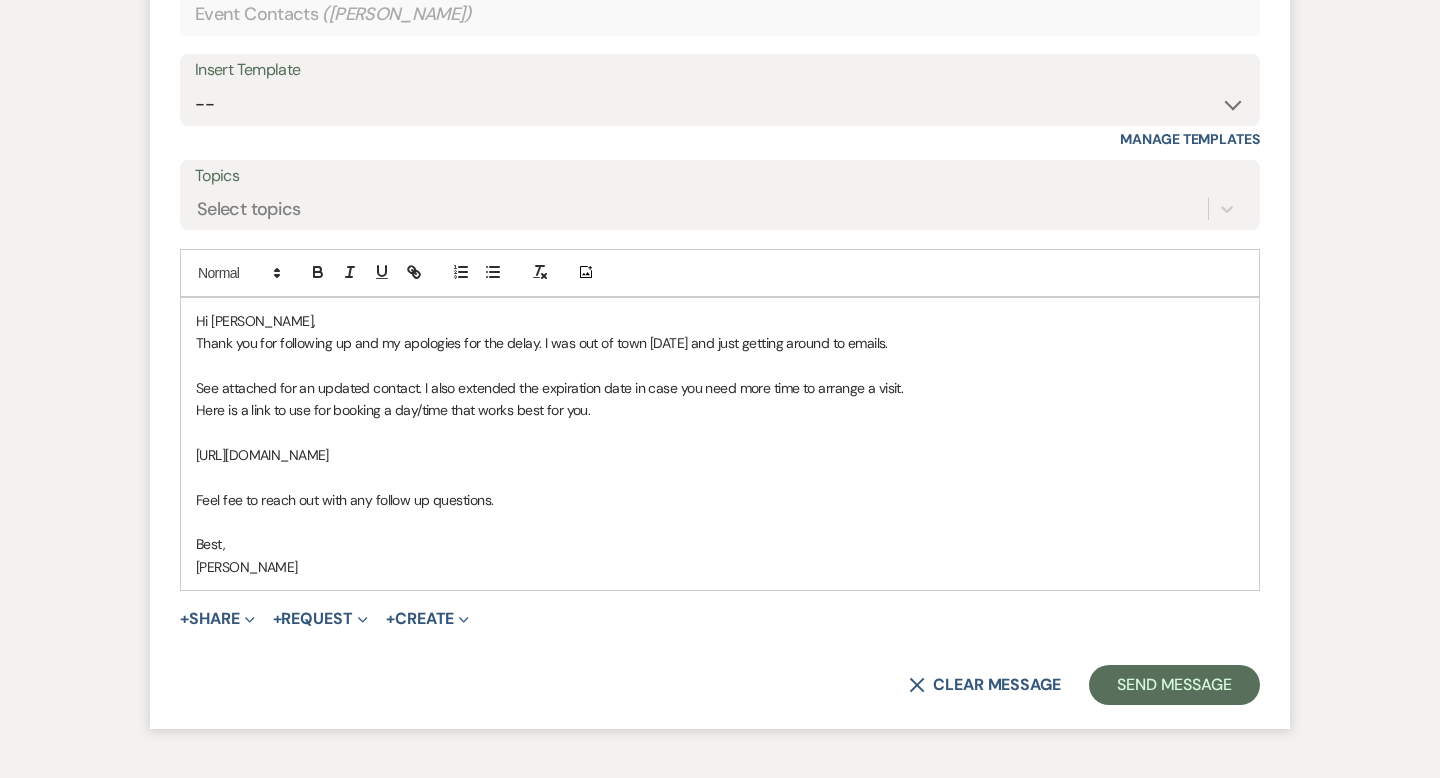 click on "[PERSON_NAME]" at bounding box center [720, 567] 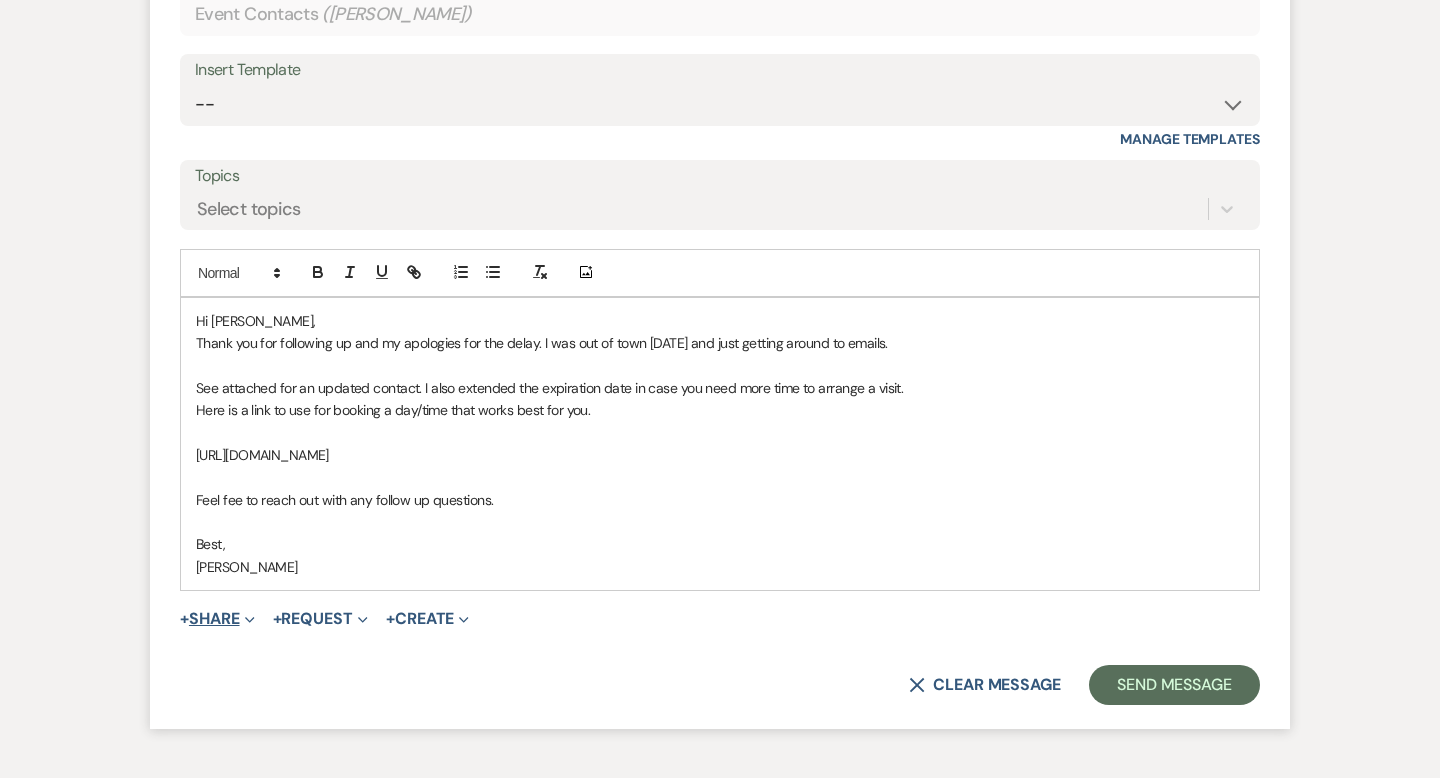click on "+  Share Expand" at bounding box center [217, 619] 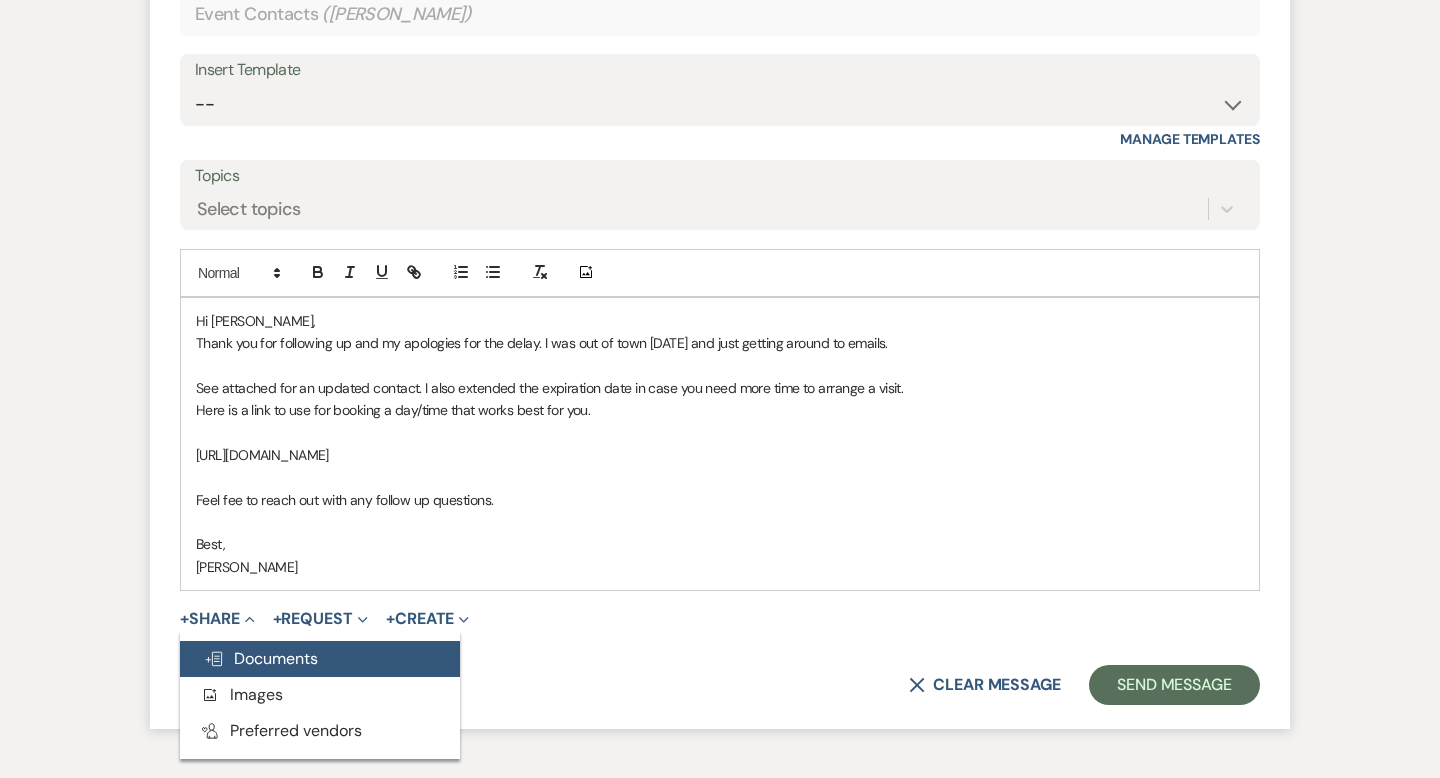 click on "Doc Upload Documents" at bounding box center [261, 658] 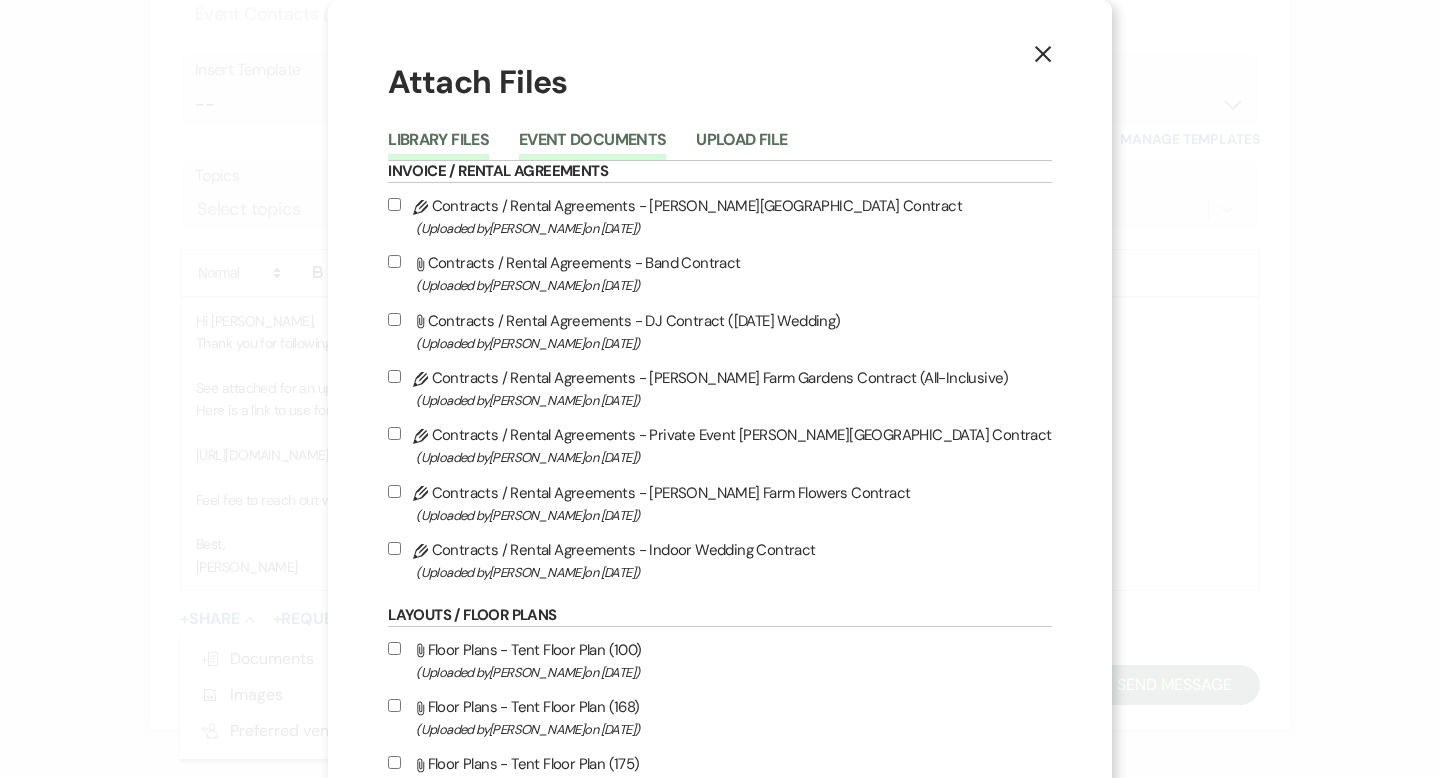 click on "Event Documents" at bounding box center (592, 146) 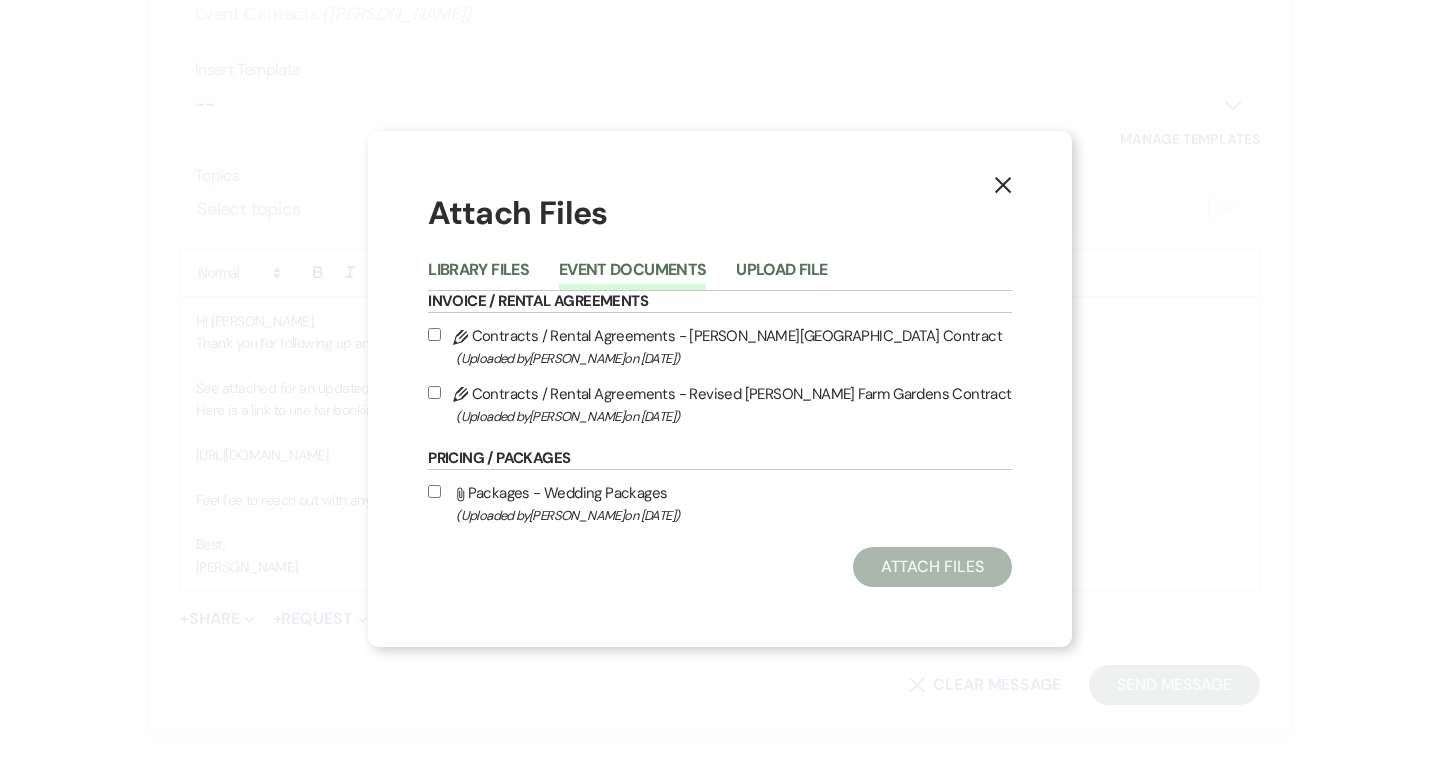 click on "Pencil Contracts / Rental Agreements - Revised [PERSON_NAME] Farm Gardens Contract (Uploaded by  [PERSON_NAME]  on   [DATE] )" at bounding box center (719, 404) 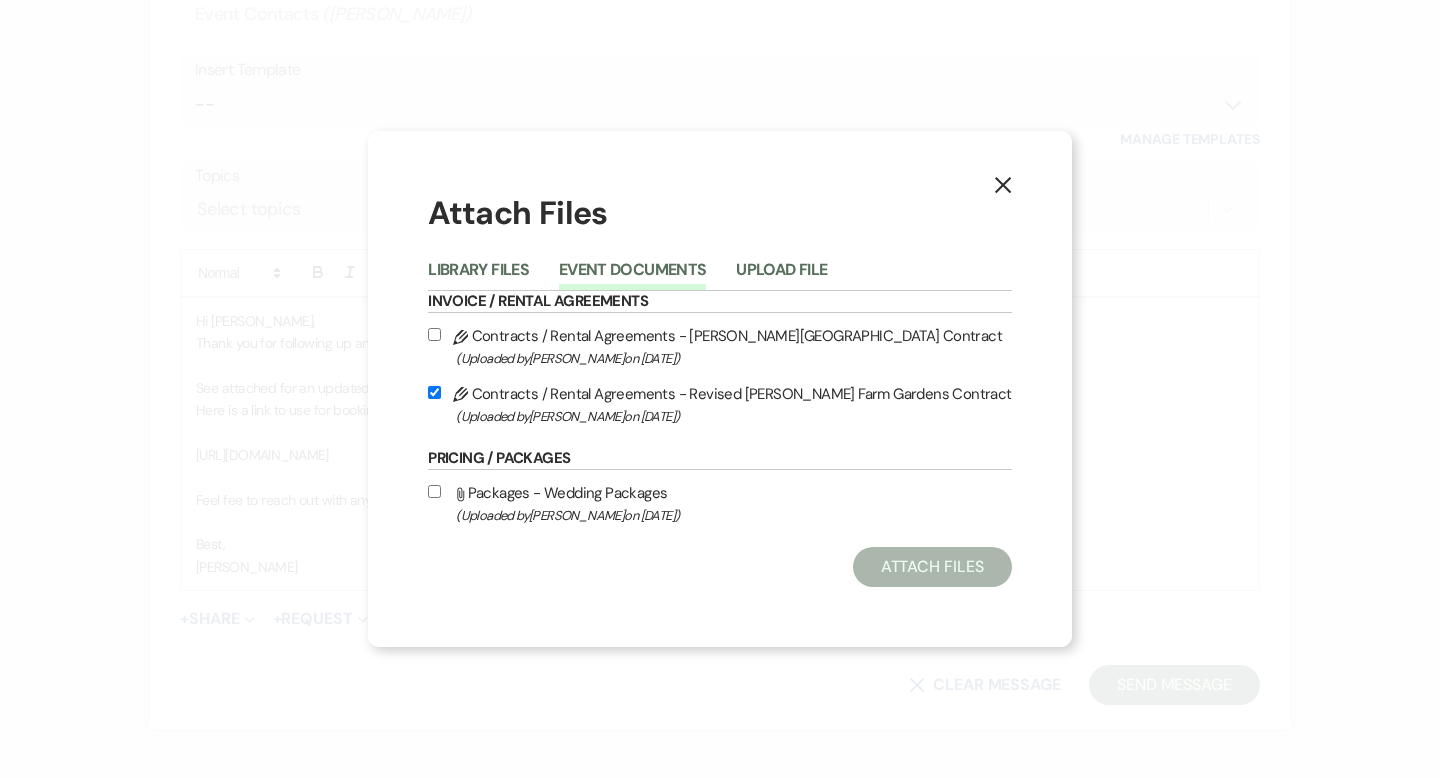 checkbox on "true" 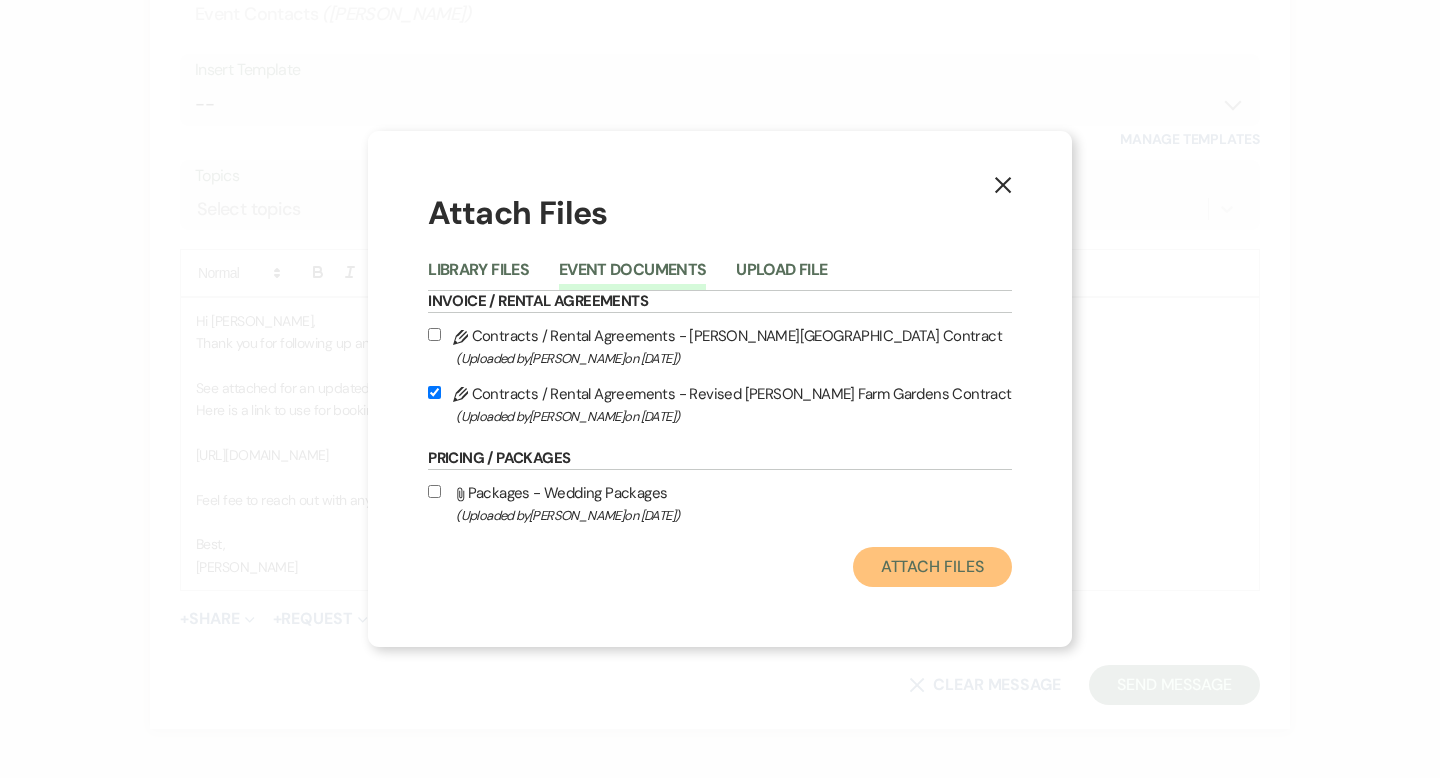click on "Attach Files" at bounding box center [932, 567] 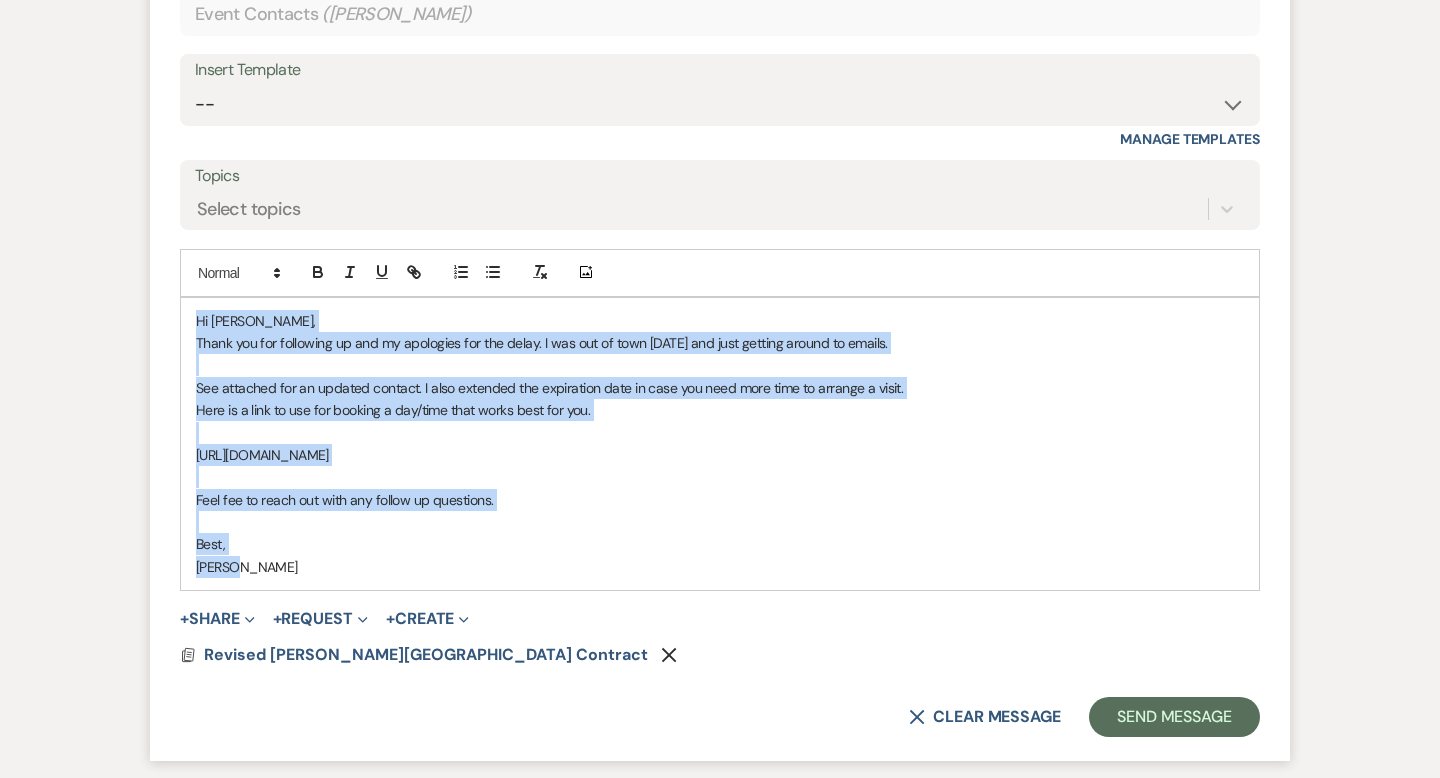drag, startPoint x: 266, startPoint y: 567, endPoint x: 192, endPoint y: 323, distance: 254.9745 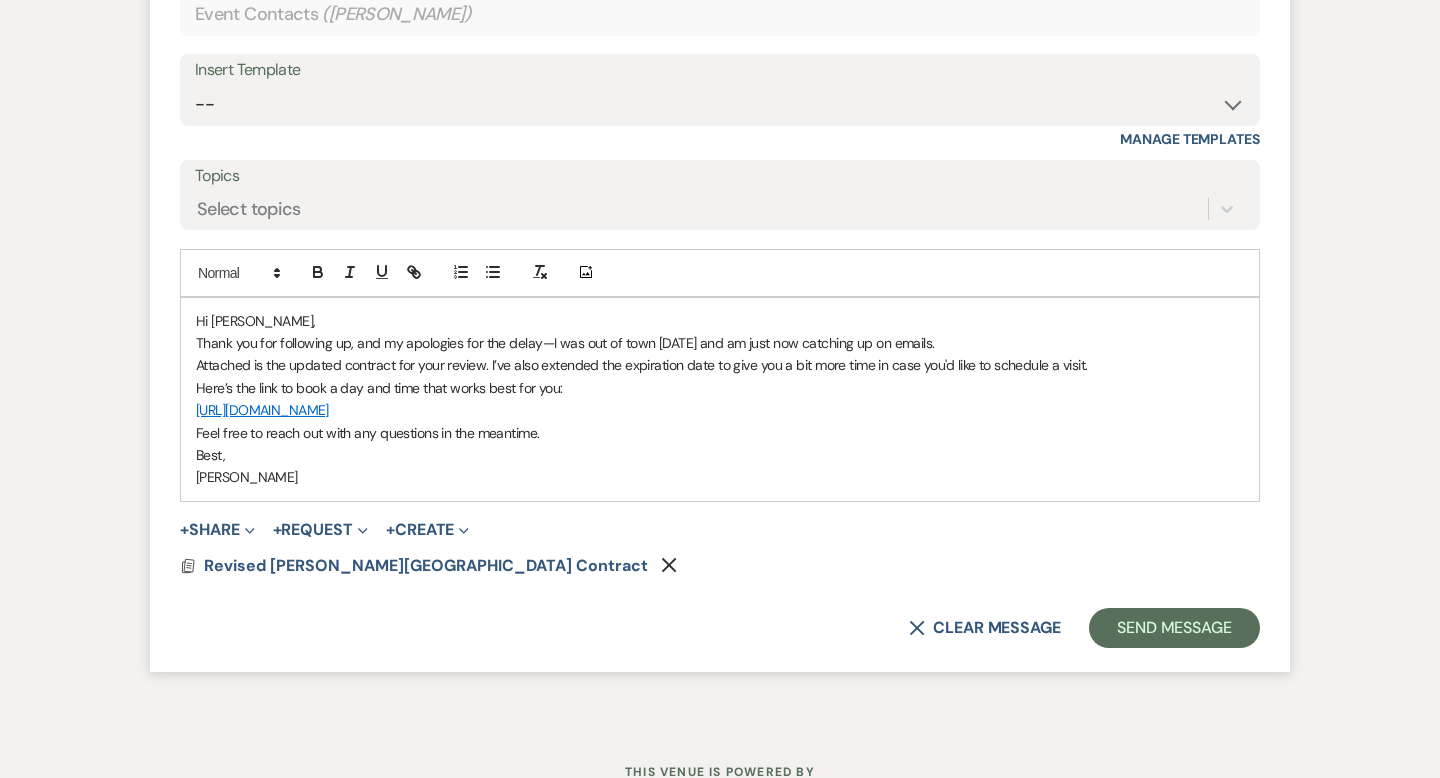 click on "Thank you for following up, and my apologies for the delay—I was out of town [DATE] and am just now catching up on emails." at bounding box center (720, 343) 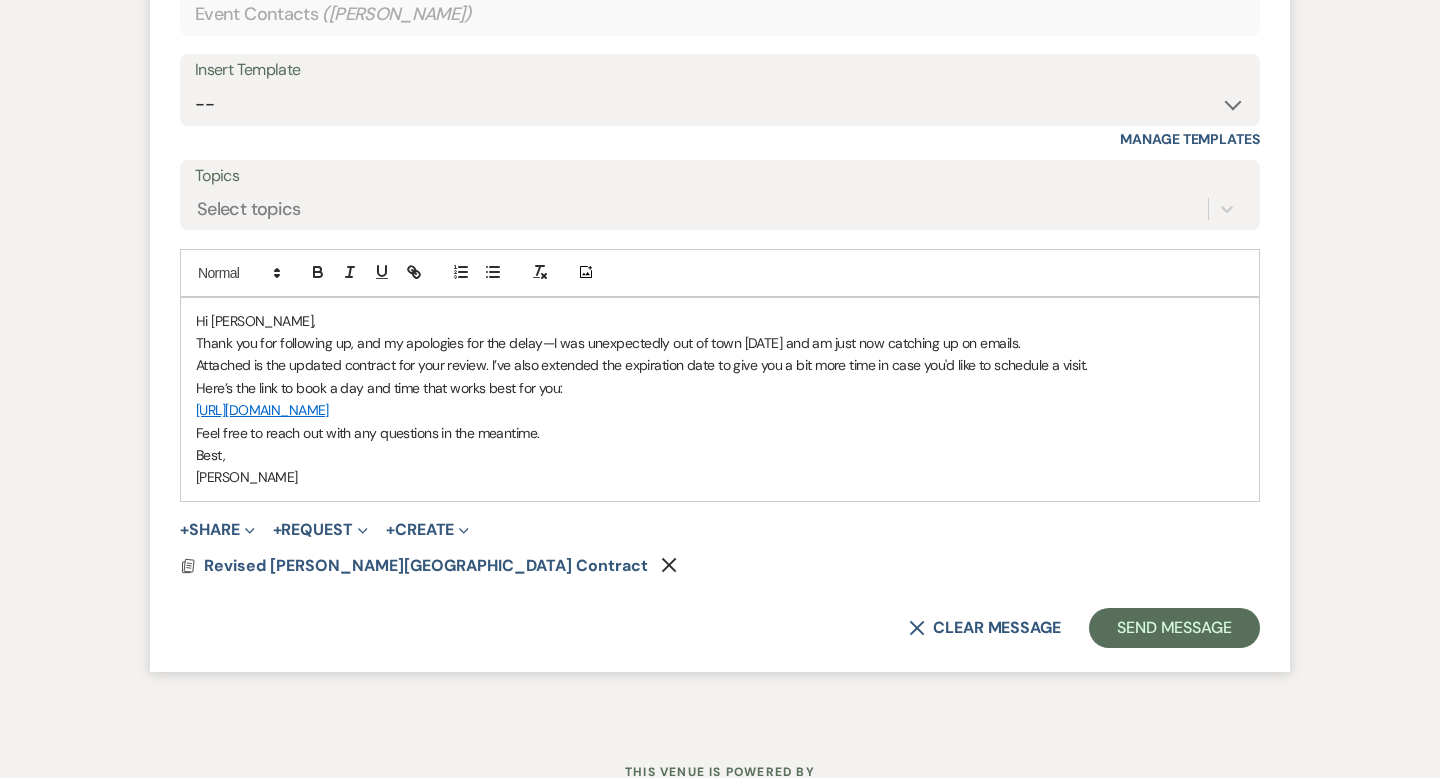 click on "Thank you for following up, and my apologies for the delay—I was unexpectedly out of town [DATE] and am just now catching up on emails." at bounding box center (720, 343) 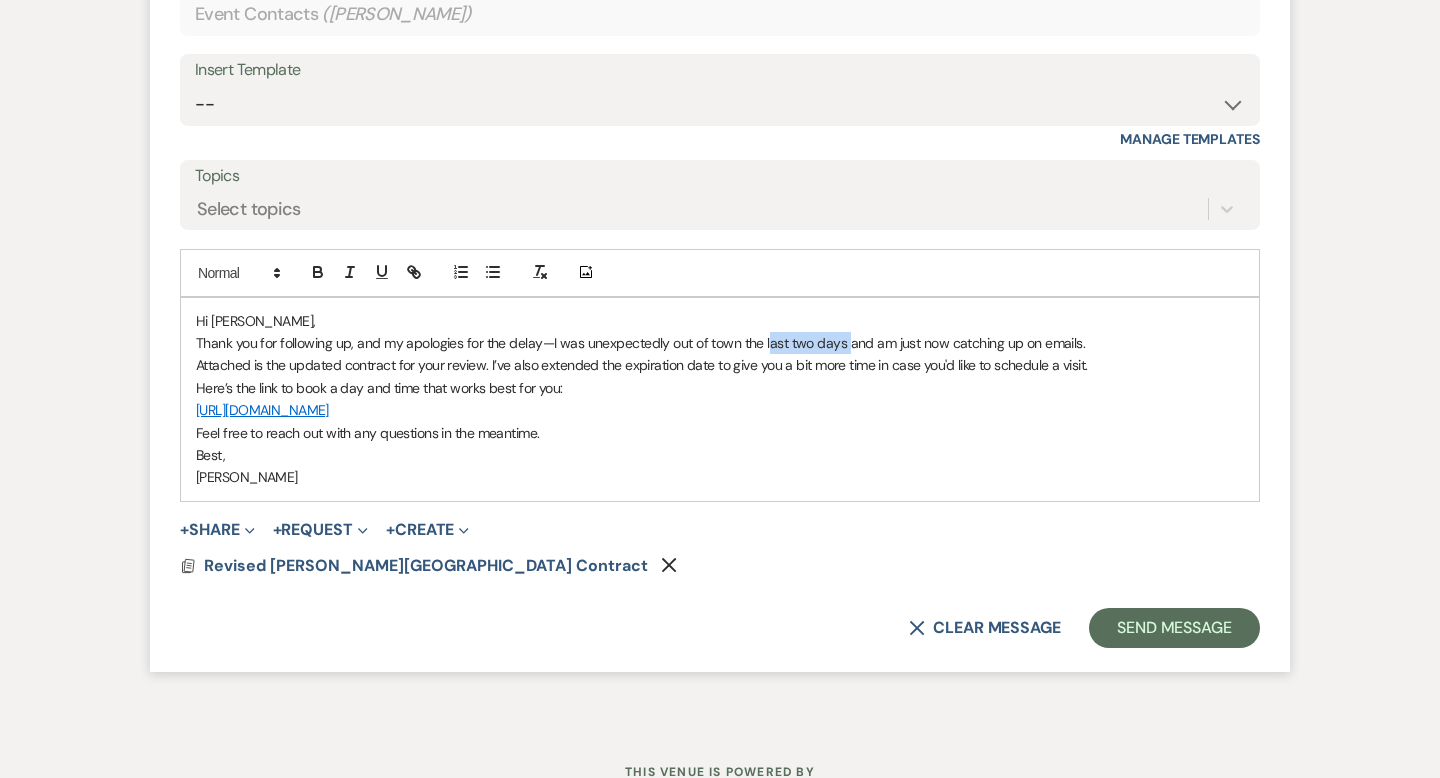 drag, startPoint x: 841, startPoint y: 344, endPoint x: 766, endPoint y: 341, distance: 75.059975 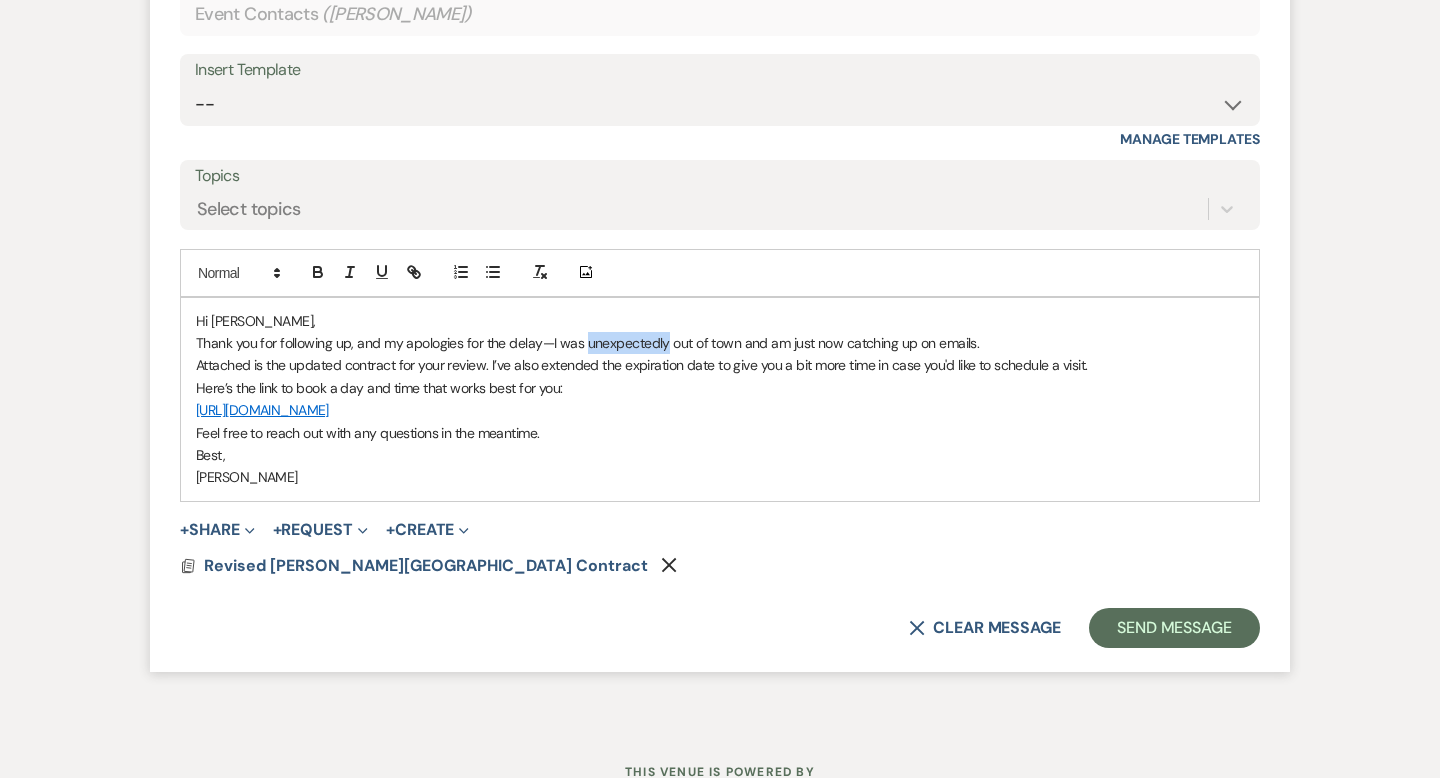 drag, startPoint x: 664, startPoint y: 346, endPoint x: 582, endPoint y: 343, distance: 82.05486 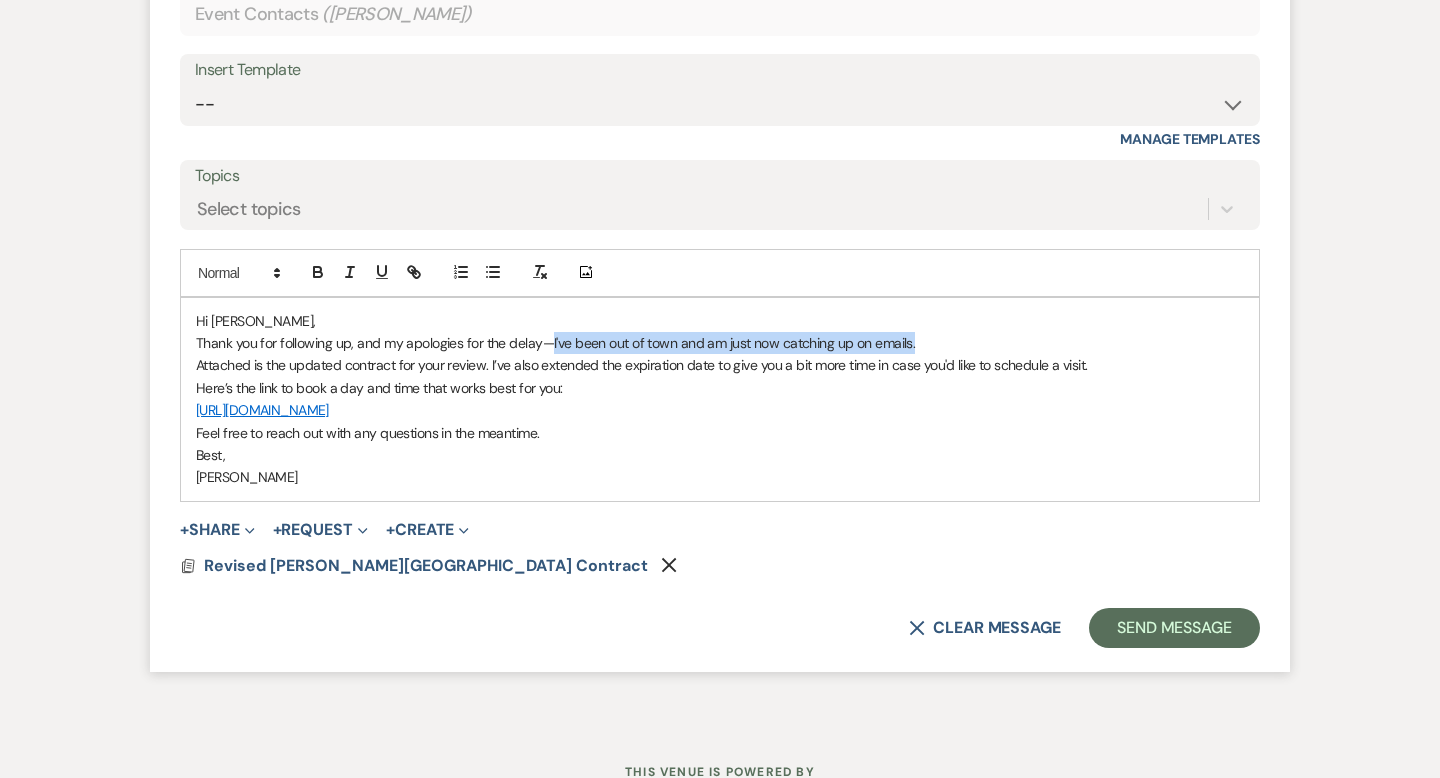 drag, startPoint x: 923, startPoint y: 337, endPoint x: 547, endPoint y: 343, distance: 376.04788 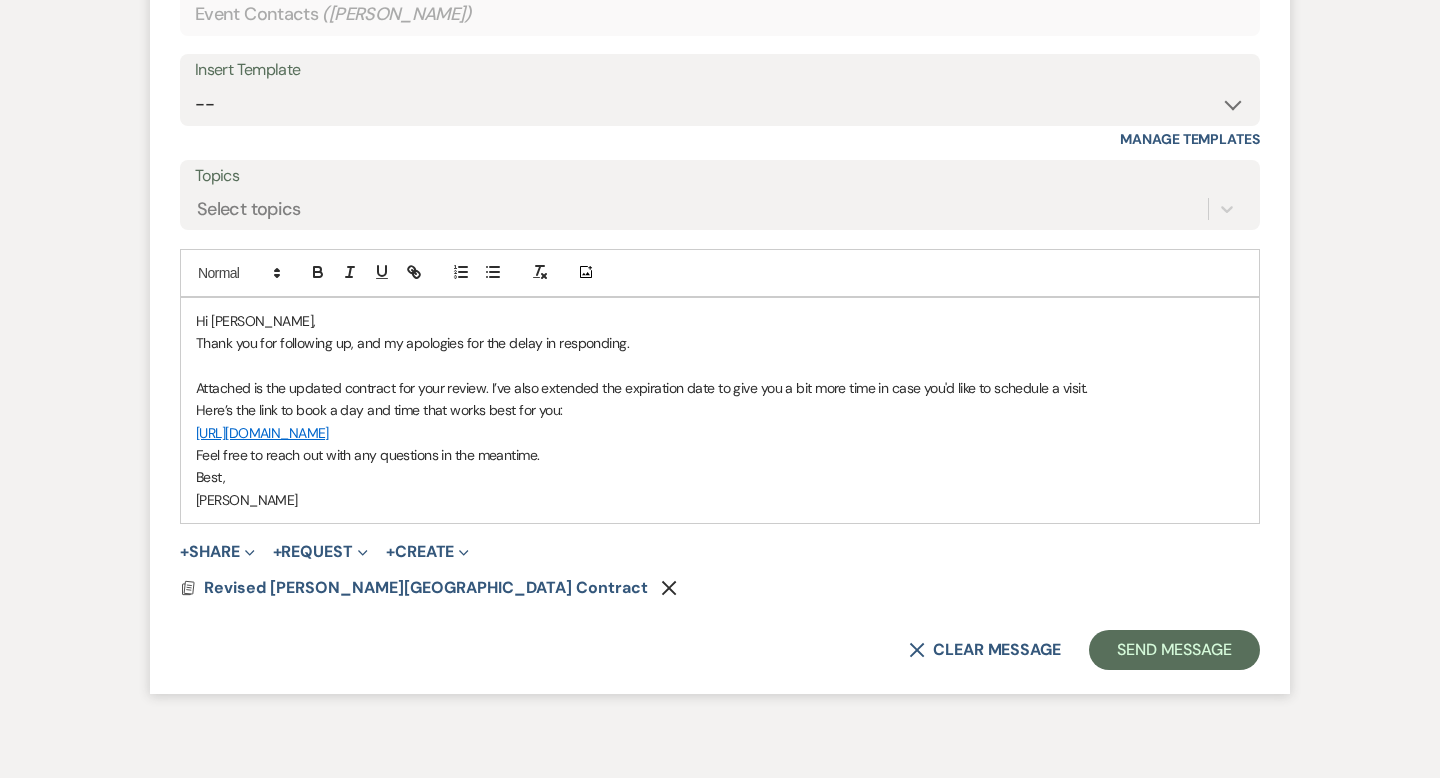 scroll, scrollTop: 5480, scrollLeft: 0, axis: vertical 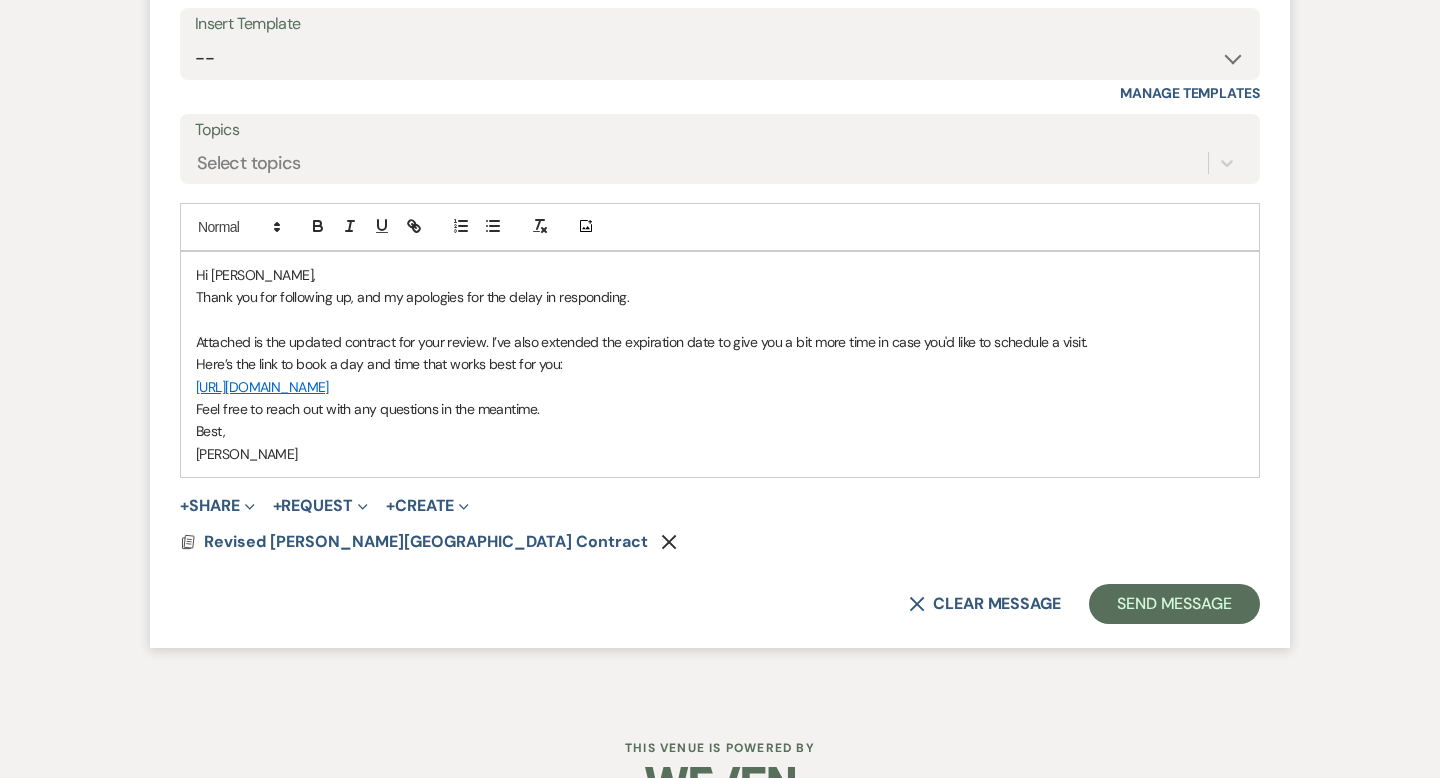 click on "Here’s the link to book a day and time that works best for you:" at bounding box center [720, 364] 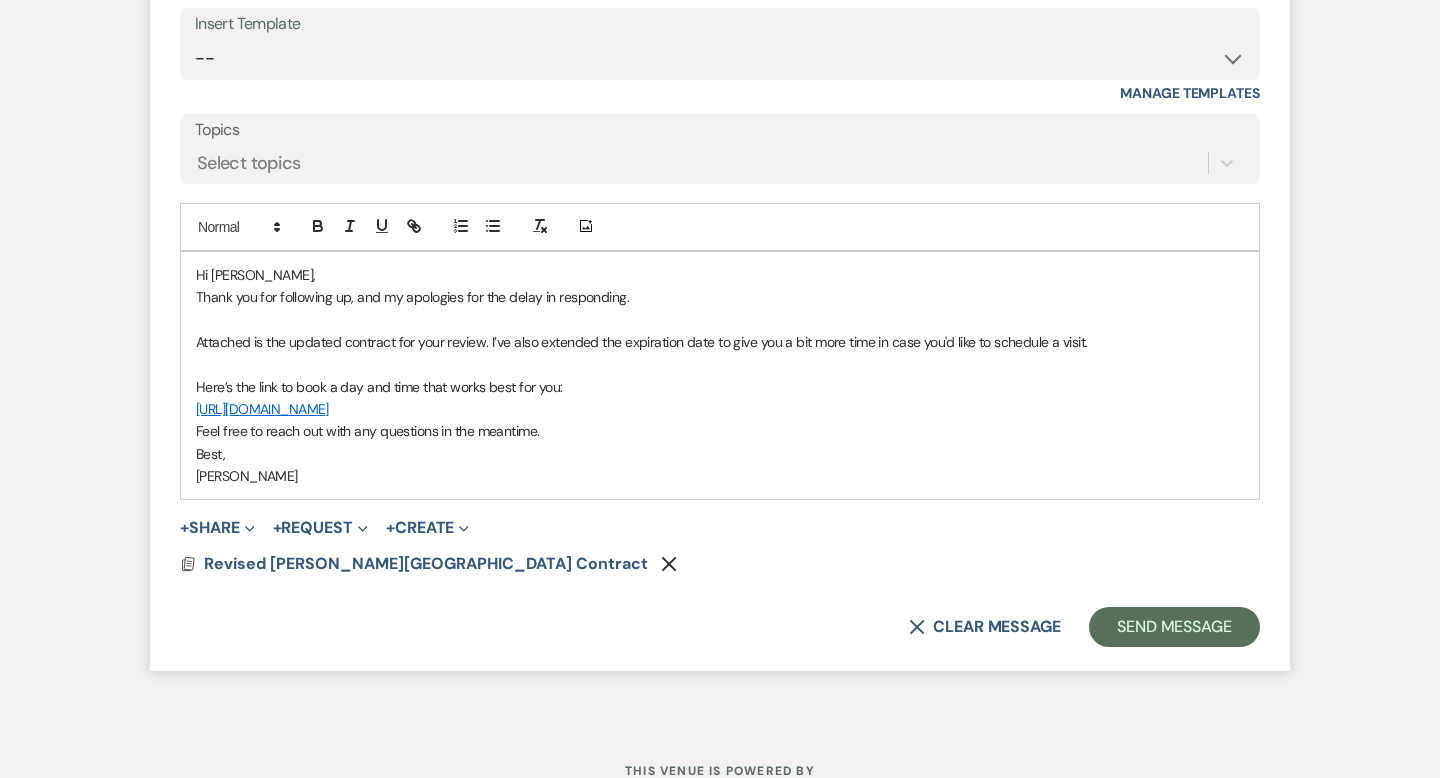click on "Here’s the link to book a day and time that works best for you:" at bounding box center [720, 387] 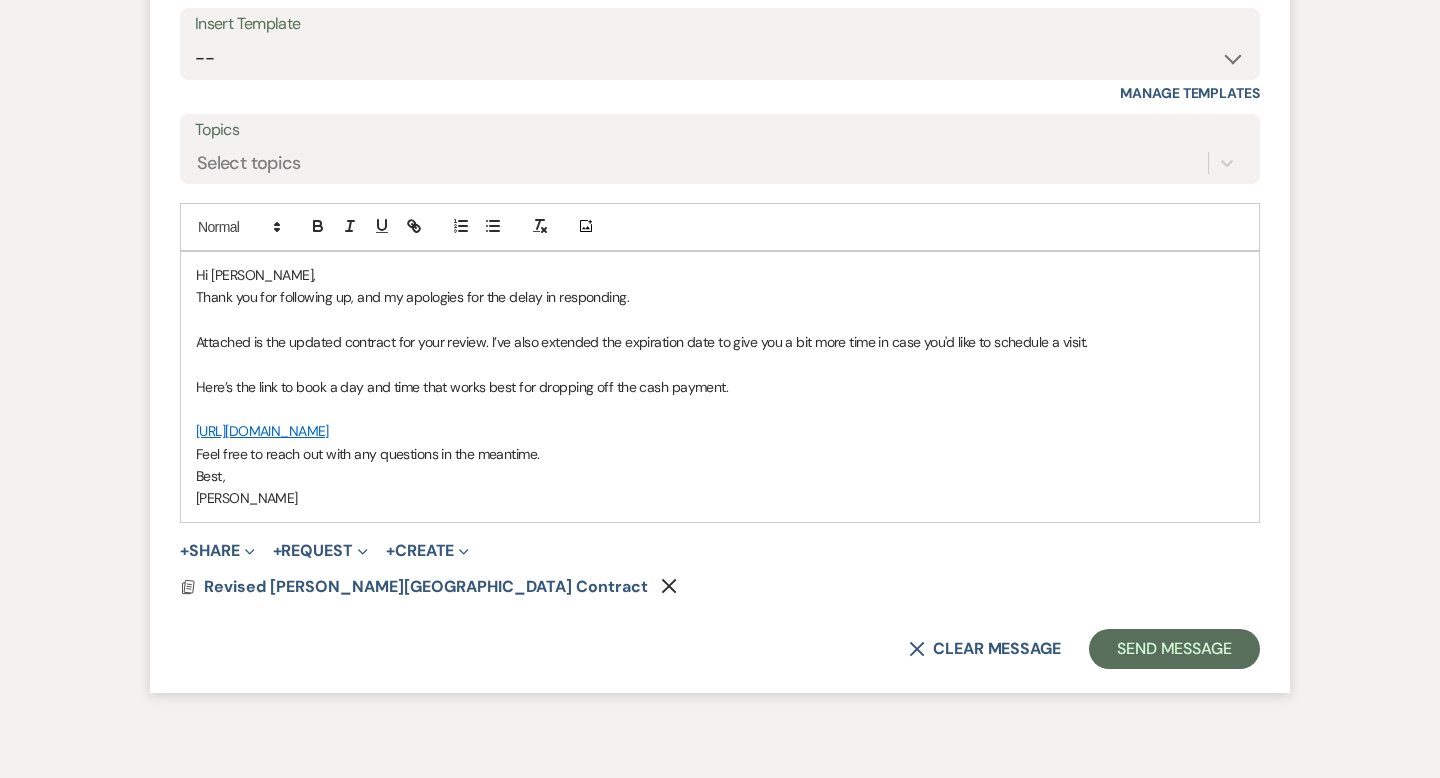 click on "[URL][DOMAIN_NAME]" at bounding box center (720, 431) 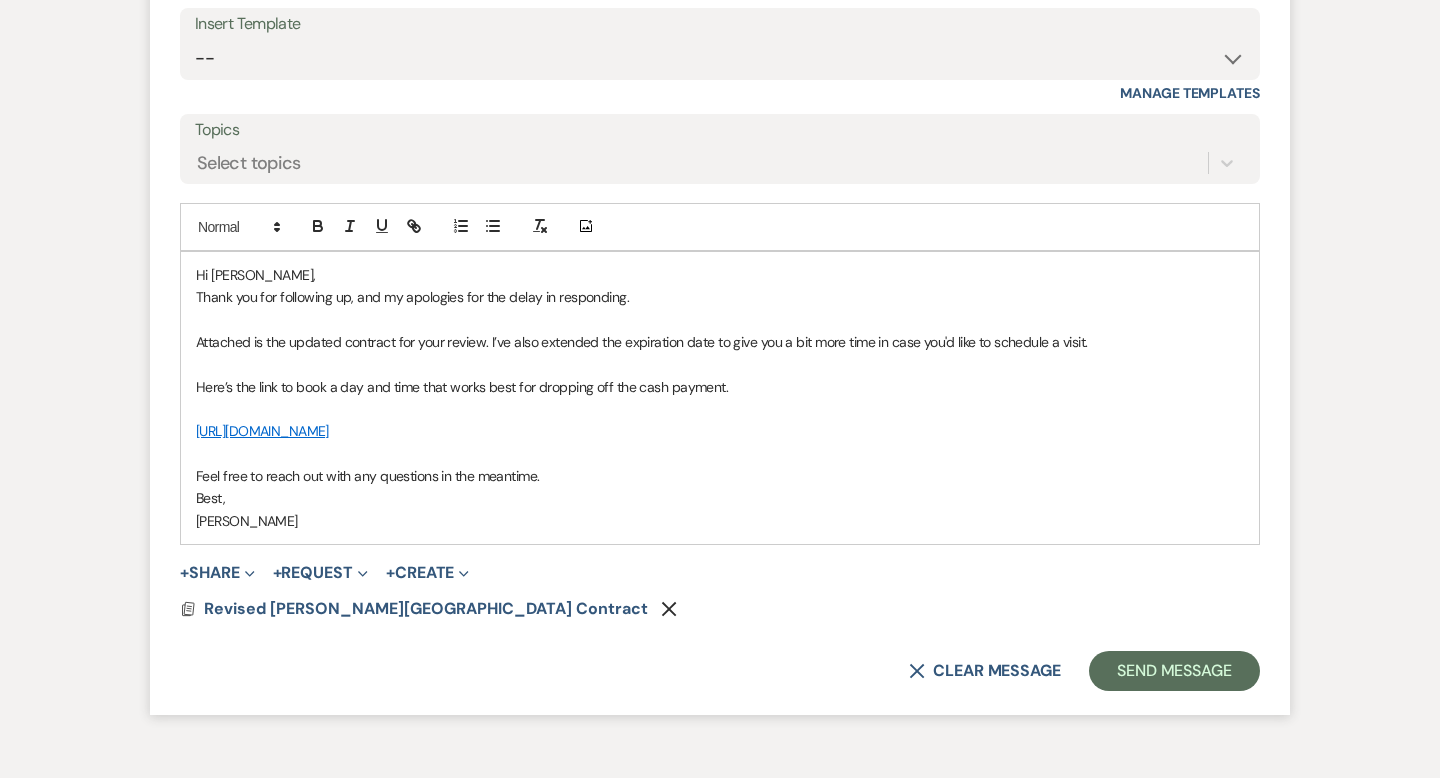 click on "Feel free to reach out with any questions in the meantime." at bounding box center (720, 476) 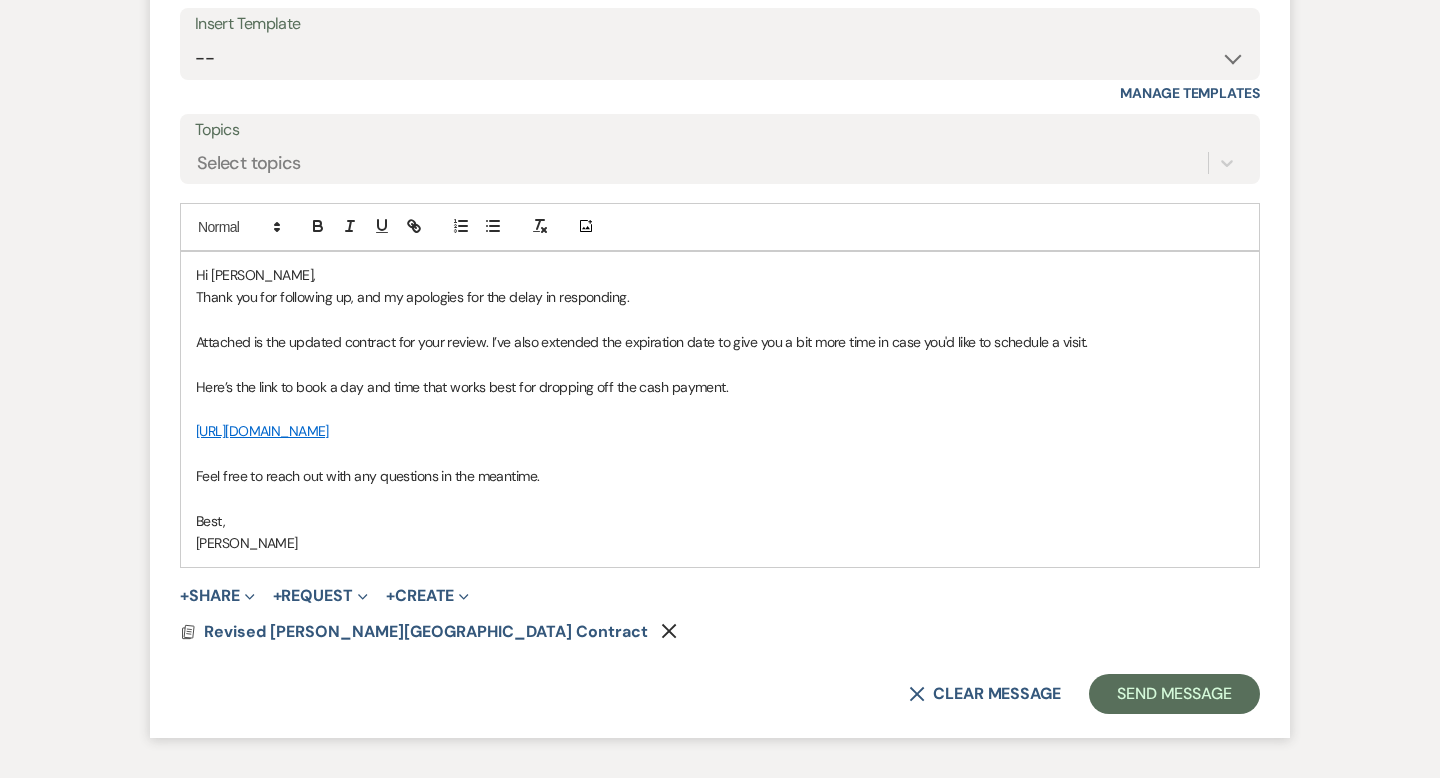 click on "[PERSON_NAME]" at bounding box center (720, 543) 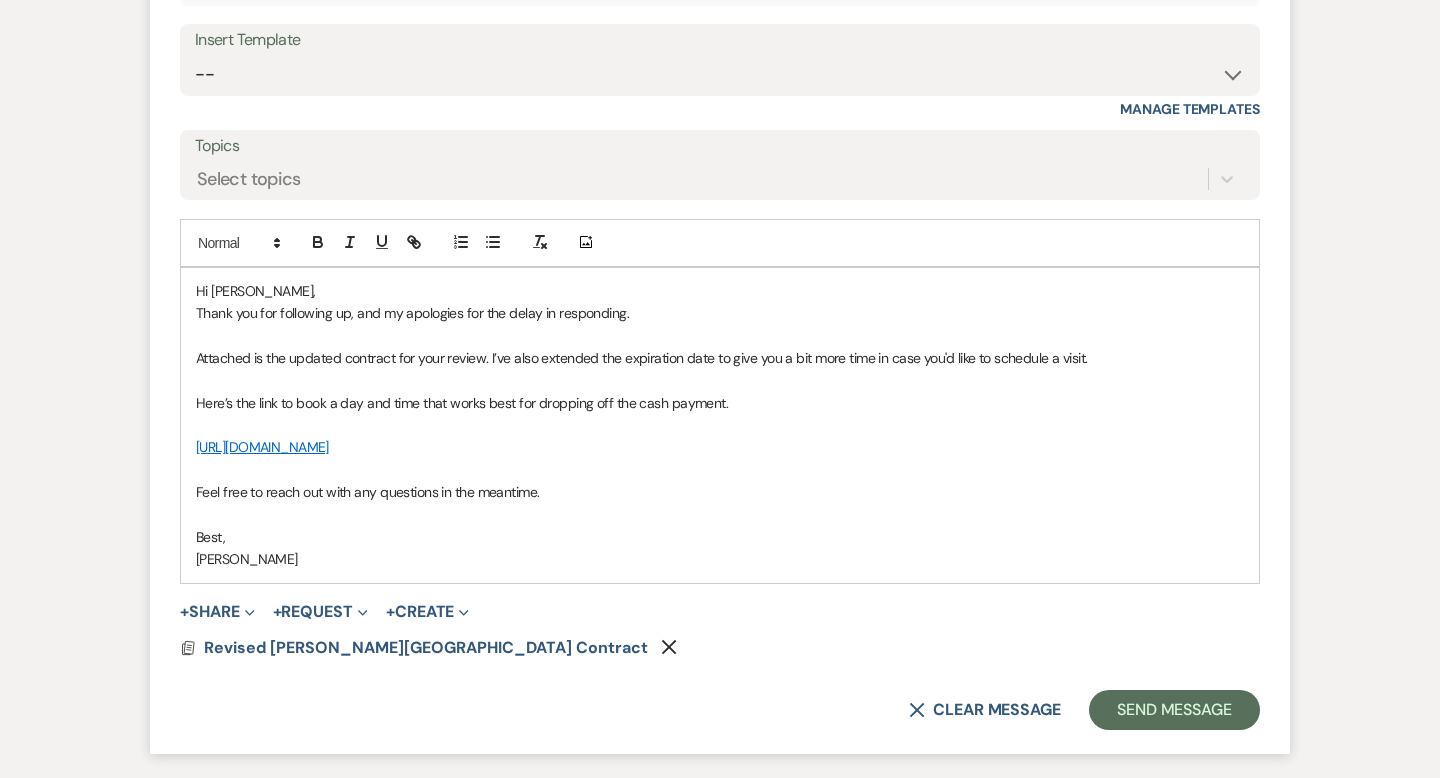 scroll, scrollTop: 5468, scrollLeft: 0, axis: vertical 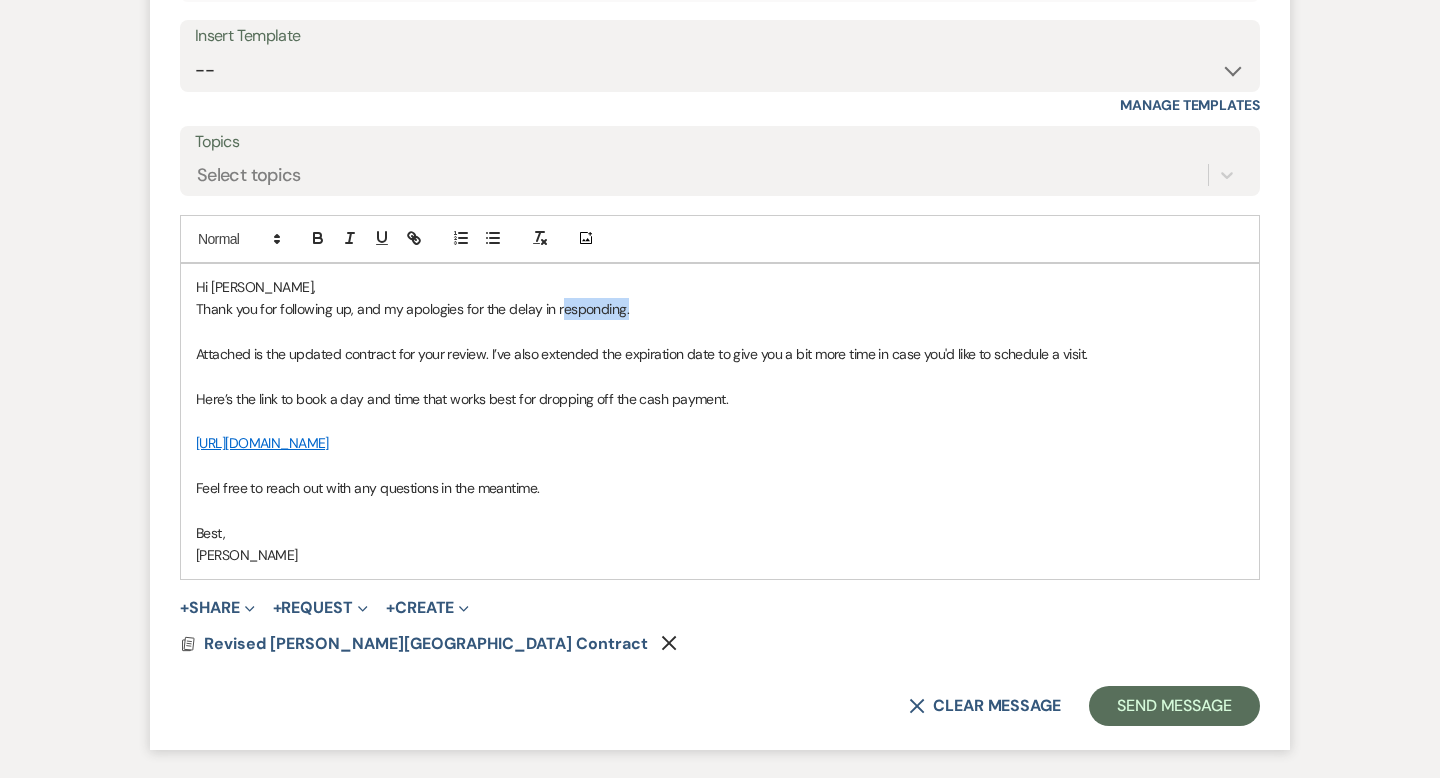 drag, startPoint x: 629, startPoint y: 312, endPoint x: 560, endPoint y: 308, distance: 69.115845 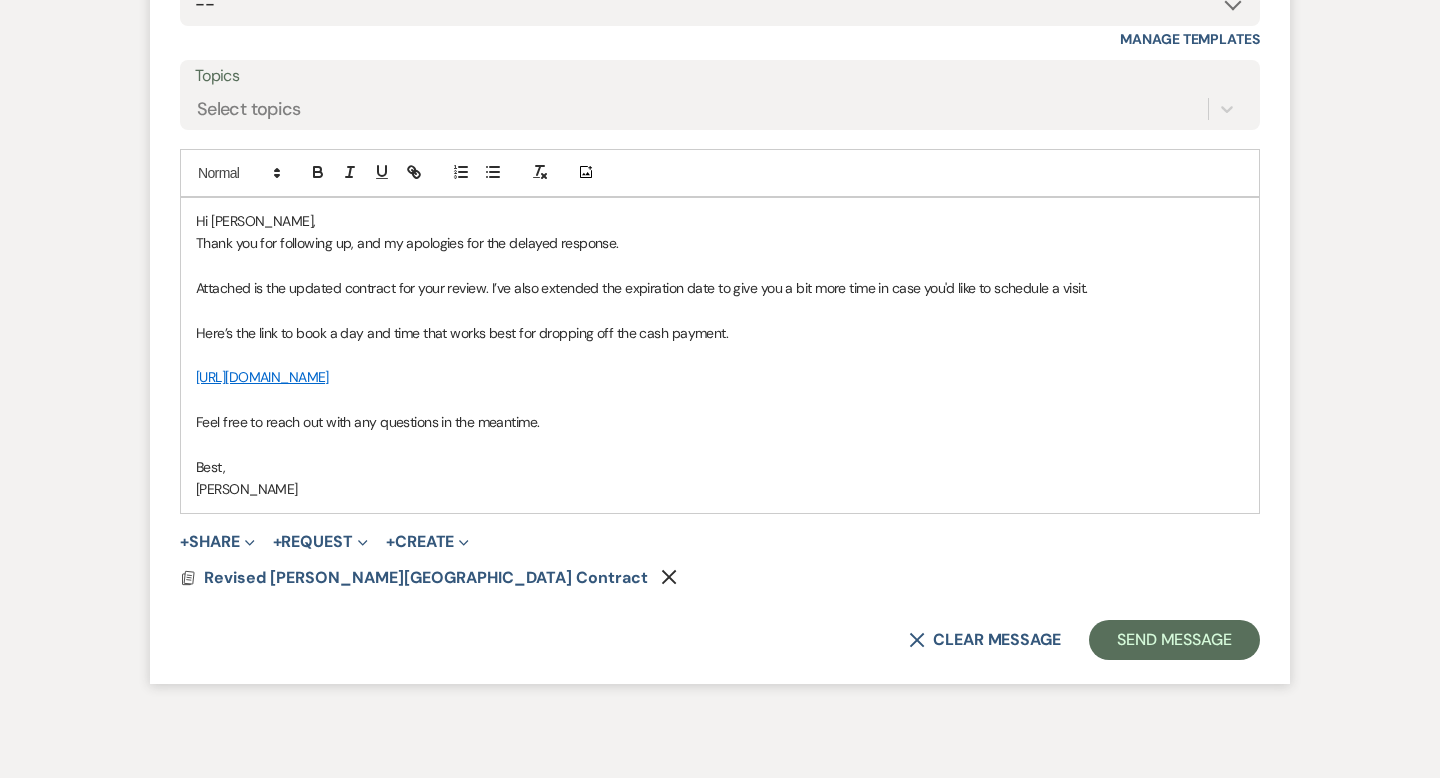 scroll, scrollTop: 5547, scrollLeft: 0, axis: vertical 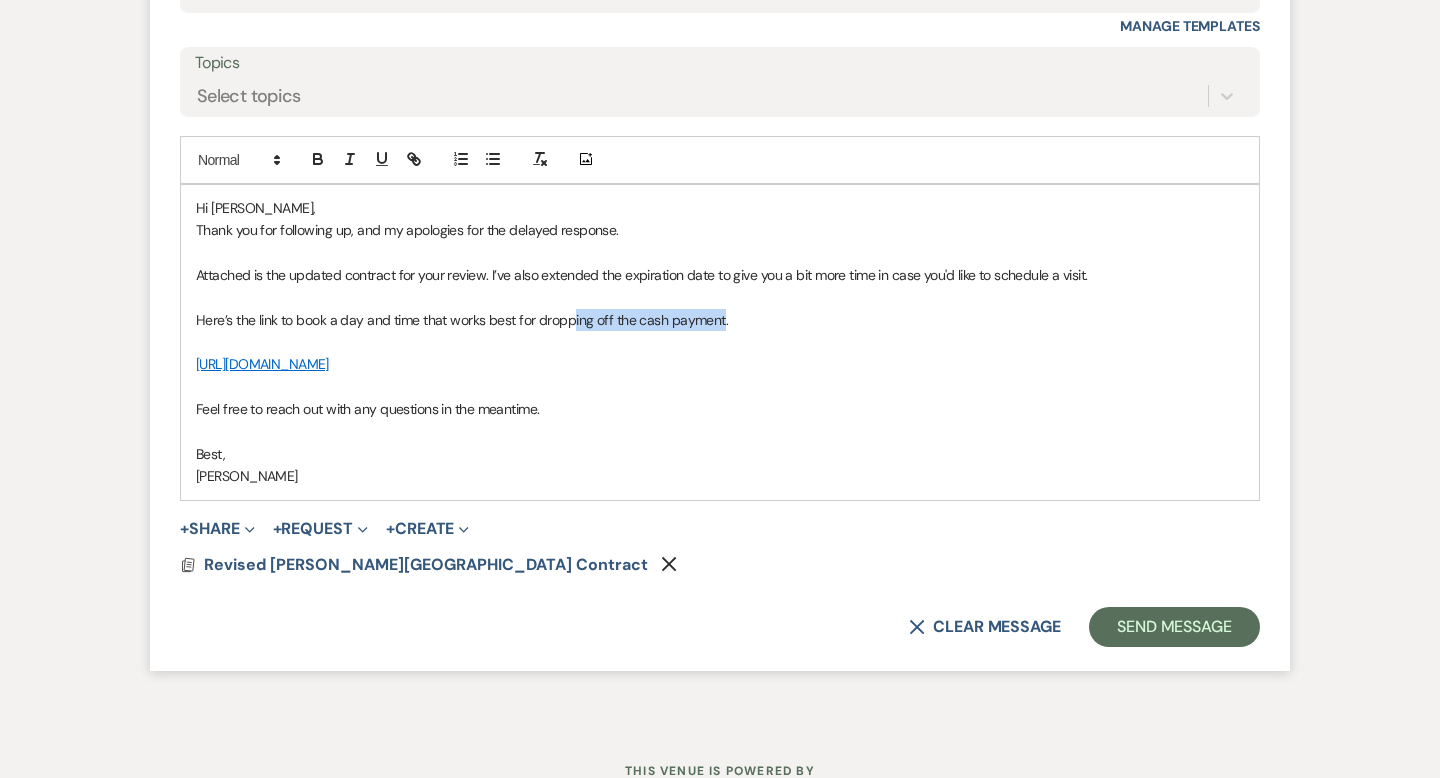 drag, startPoint x: 721, startPoint y: 318, endPoint x: 574, endPoint y: 320, distance: 147.01361 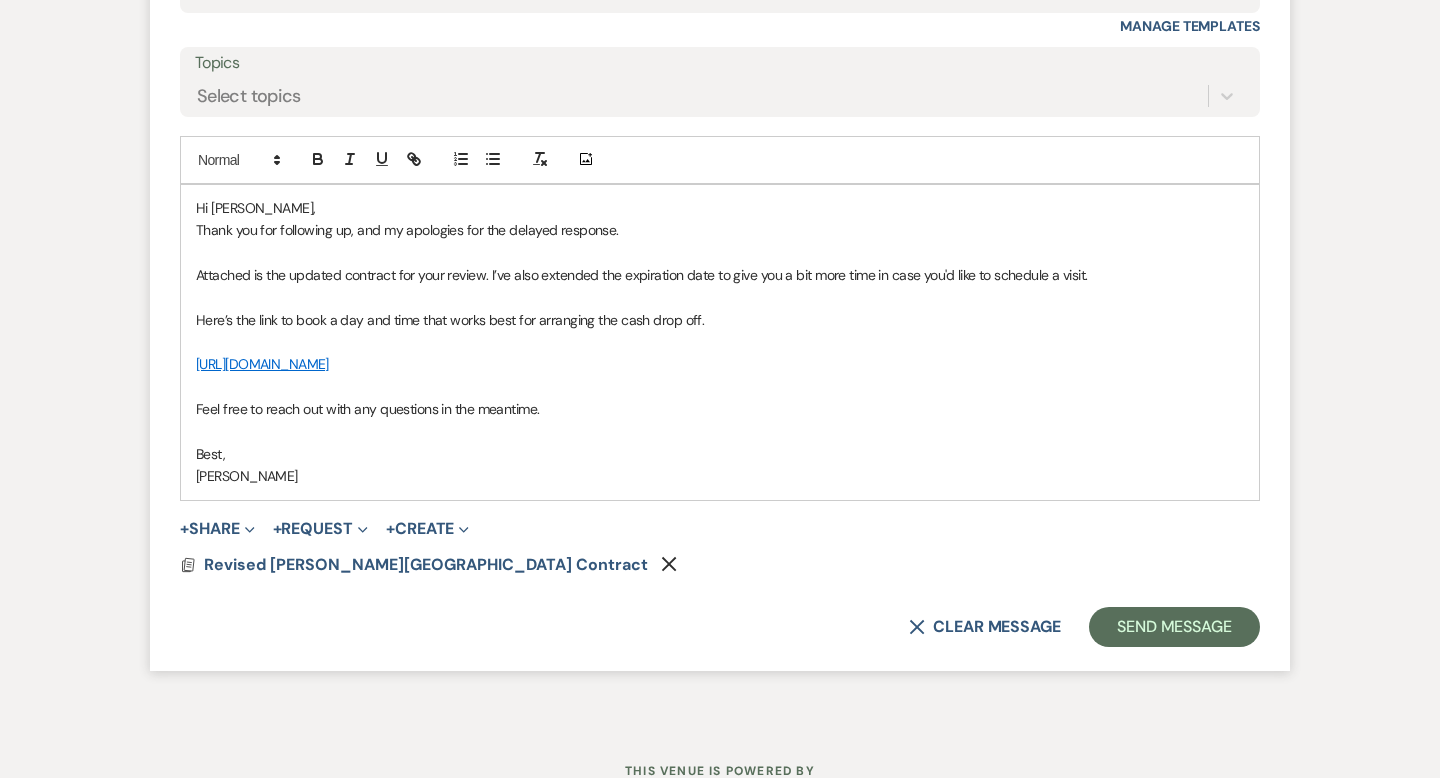 click on "Here’s the link to book a day and time that works best for arranging the cash drop off." at bounding box center [720, 320] 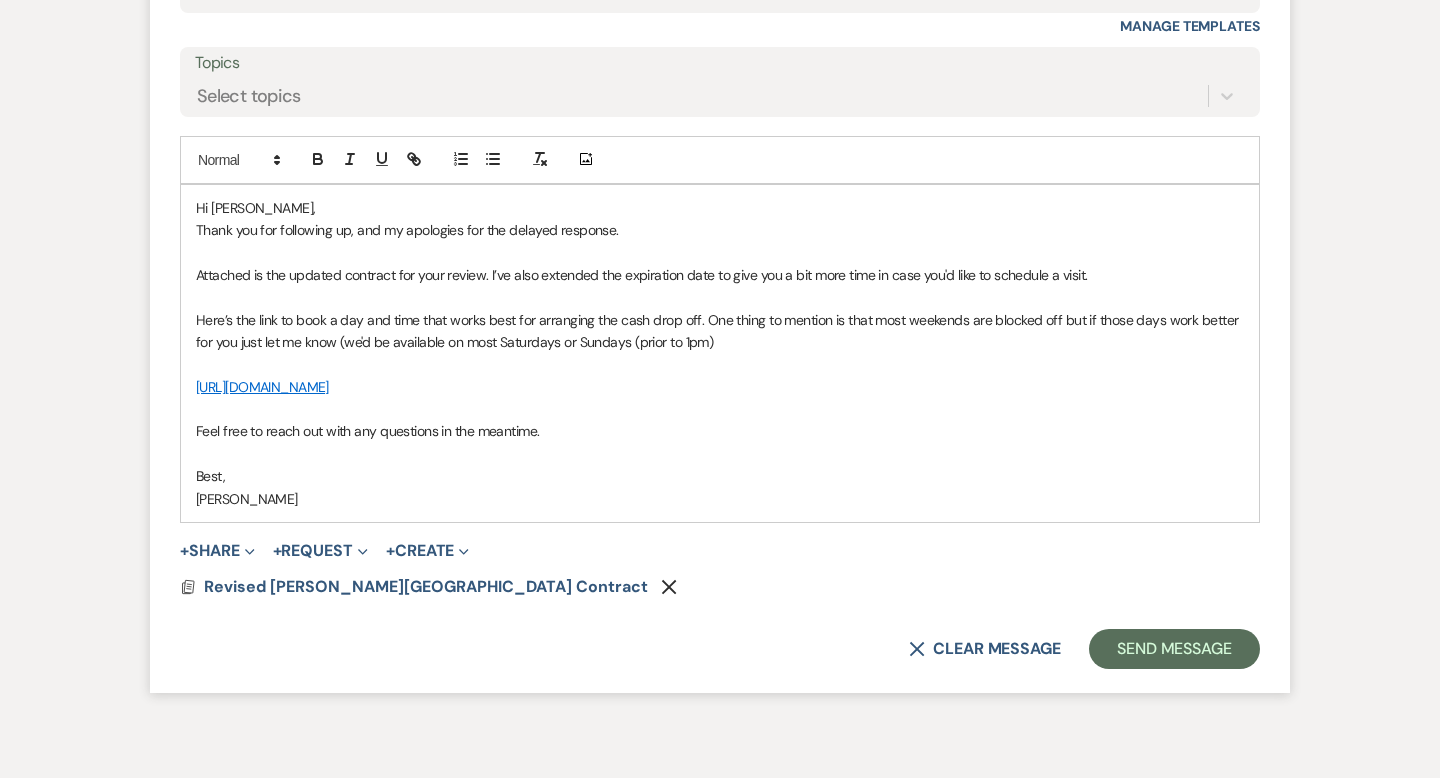 click on "Here’s the link to book a day and time that works best for arranging the cash drop off. One thing to mention is that most weekends are blocked off but if those days work better for you just let me know (we'd be available on most Saturdays or Sundays (prior to 1pm)" at bounding box center (720, 331) 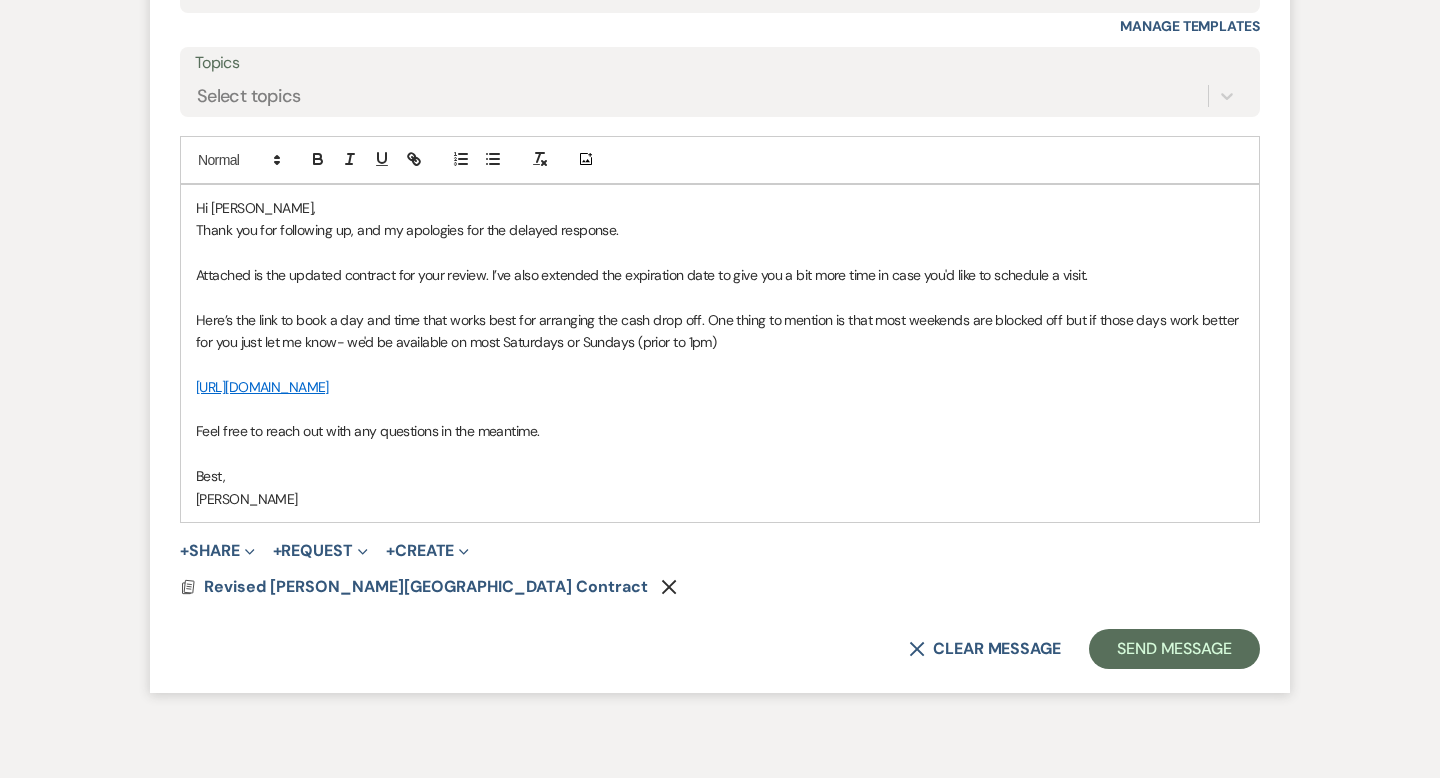 click on "Here’s the link to book a day and time that works best for arranging the cash drop off. One thing to mention is that most weekends are blocked off but if those days work better for you just let me know- we'd be available on most Saturdays or Sundays (prior to 1pm)" at bounding box center [720, 331] 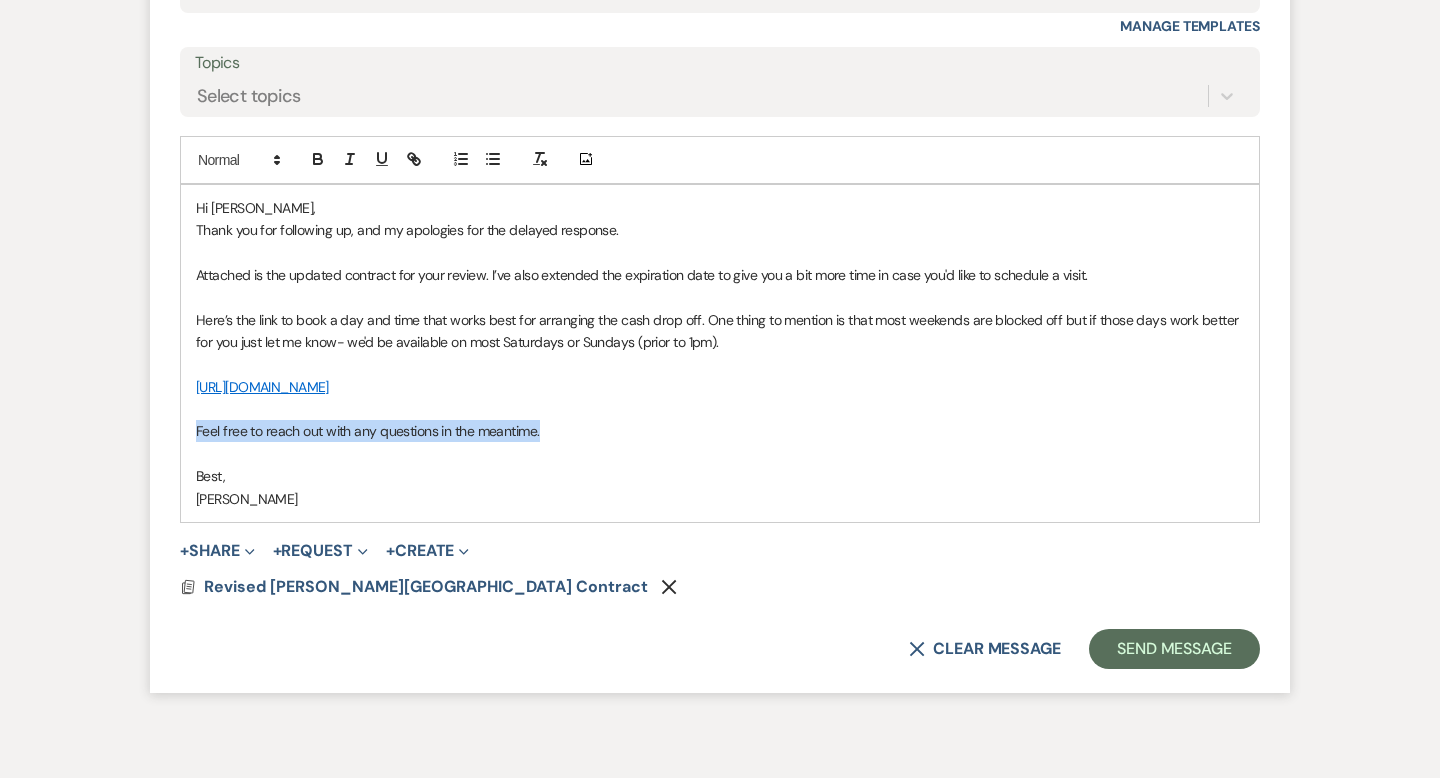 drag, startPoint x: 554, startPoint y: 433, endPoint x: 190, endPoint y: 432, distance: 364.00137 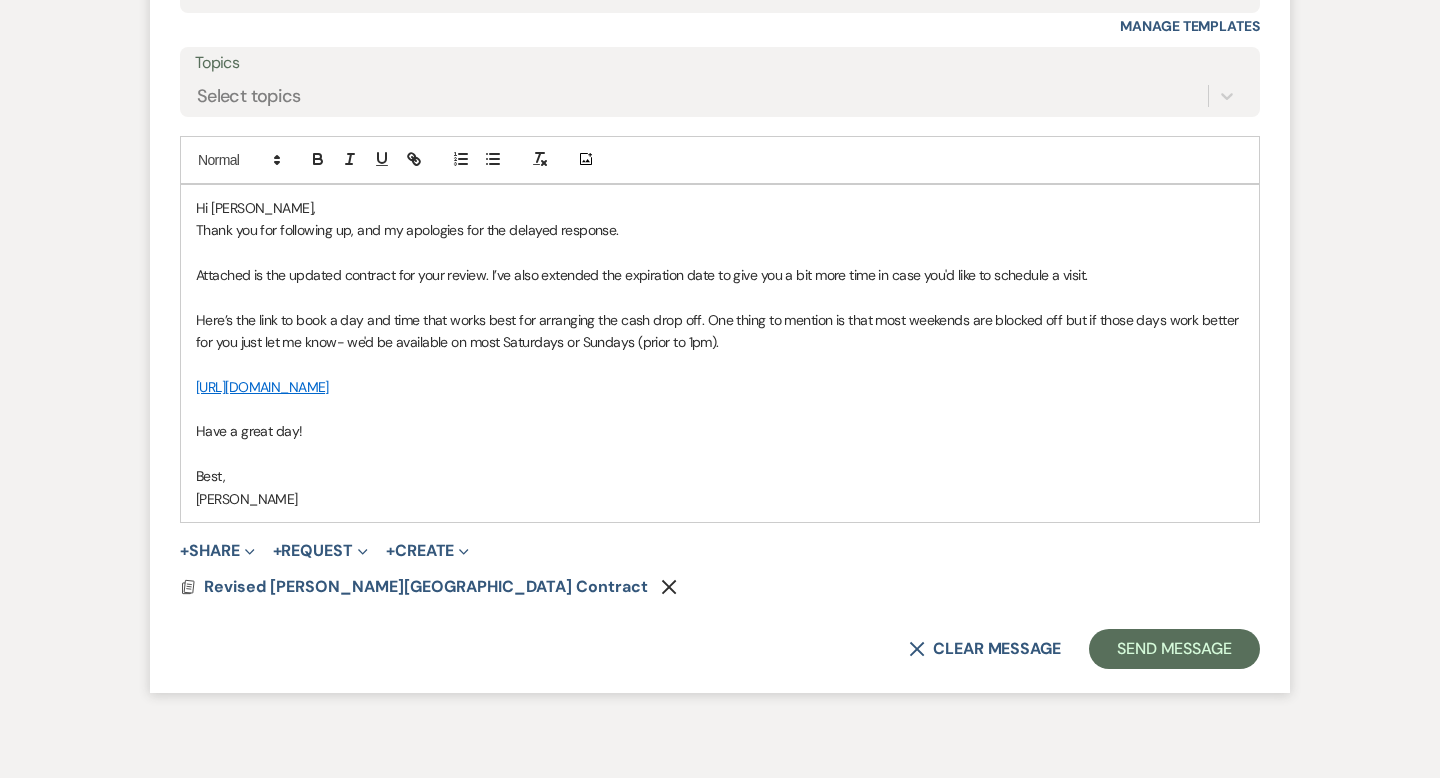 scroll, scrollTop: 5583, scrollLeft: 0, axis: vertical 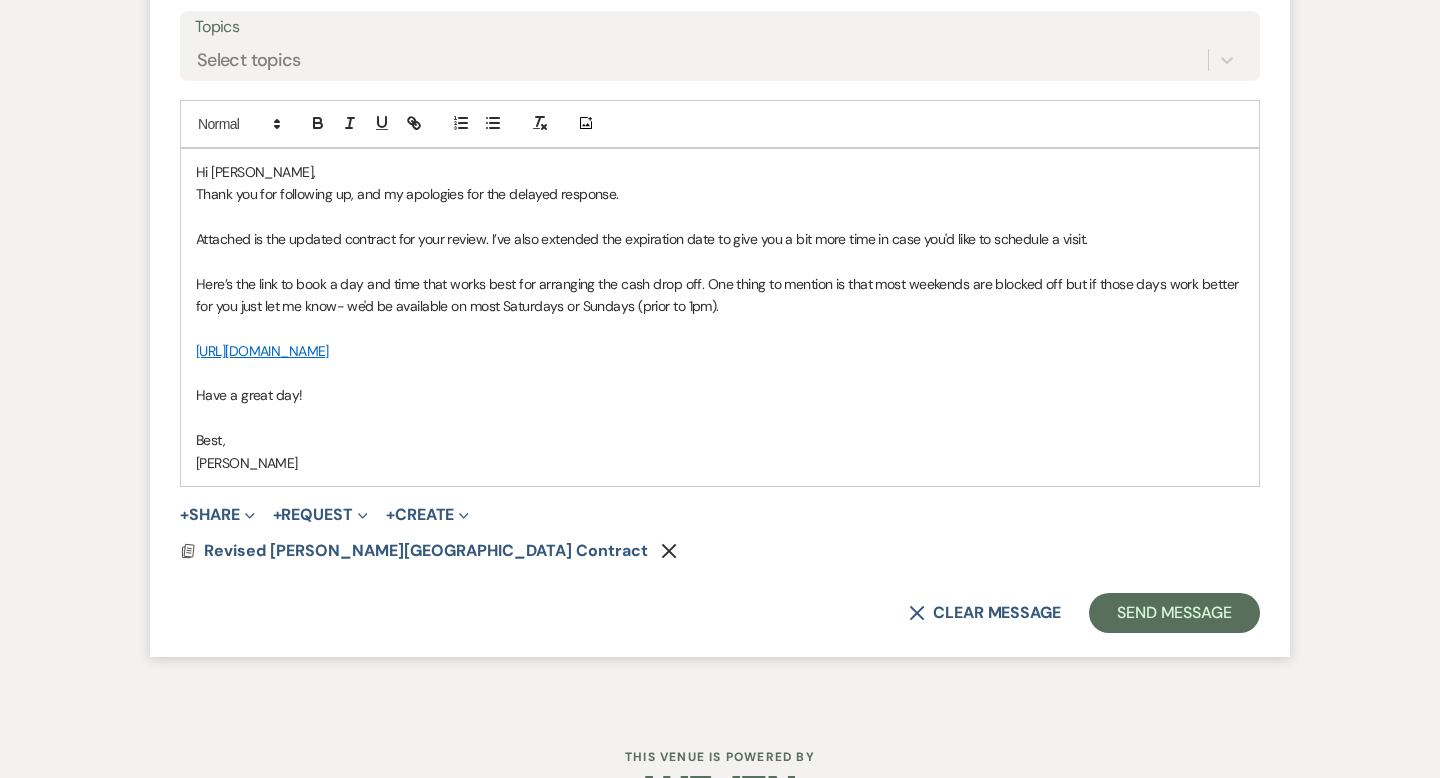 click on "Here’s the link to book a day and time that works best for arranging the cash drop off. One thing to mention is that most weekends are blocked off but if those days work better for you just let me know- we'd be available on most Saturdays or Sundays (prior to 1pm)." at bounding box center (720, 295) 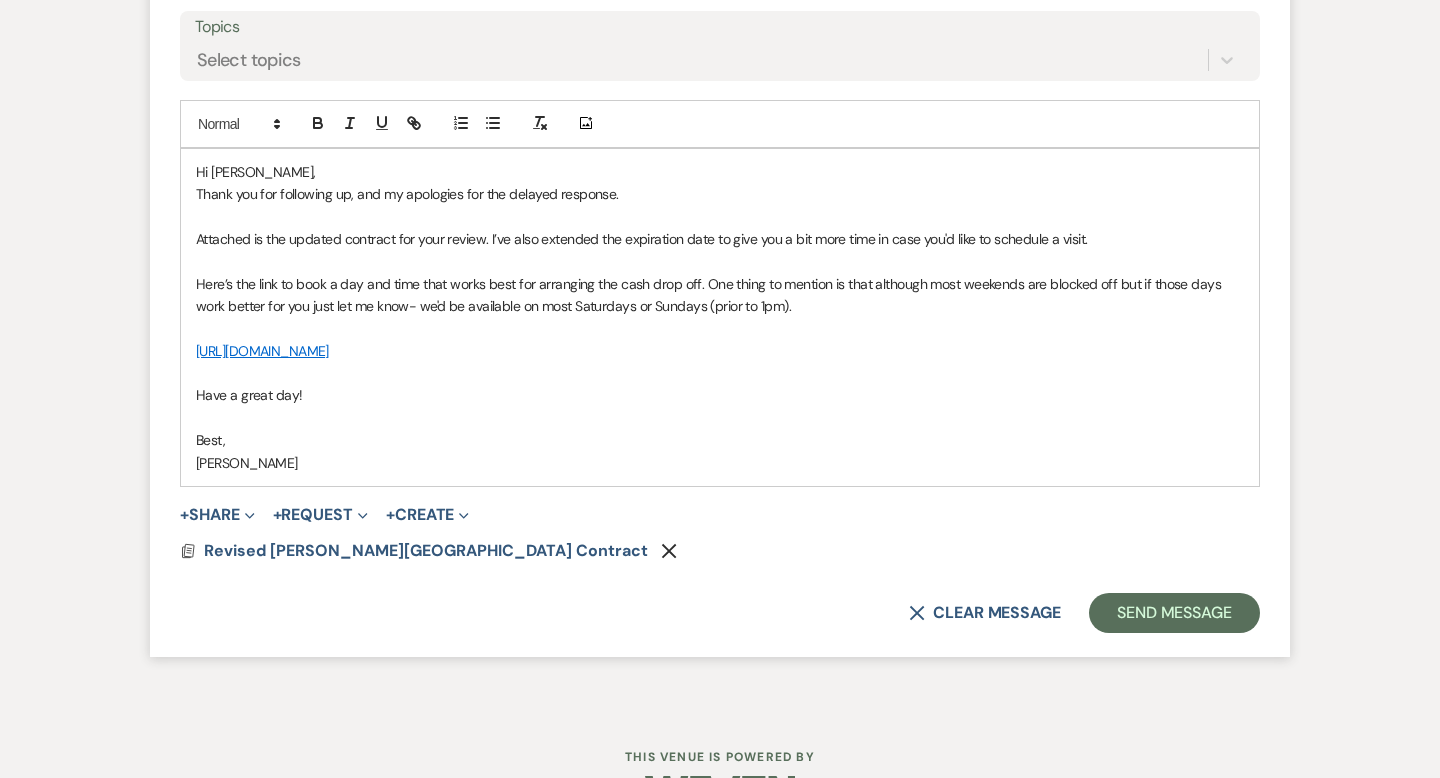 click on "Here’s the link to book a day and time that works best for arranging the cash drop off. One thing to mention is that although most weekends are blocked off but if those days work better for you just let me know- we'd be available on most Saturdays or Sundays (prior to 1pm)." at bounding box center (720, 295) 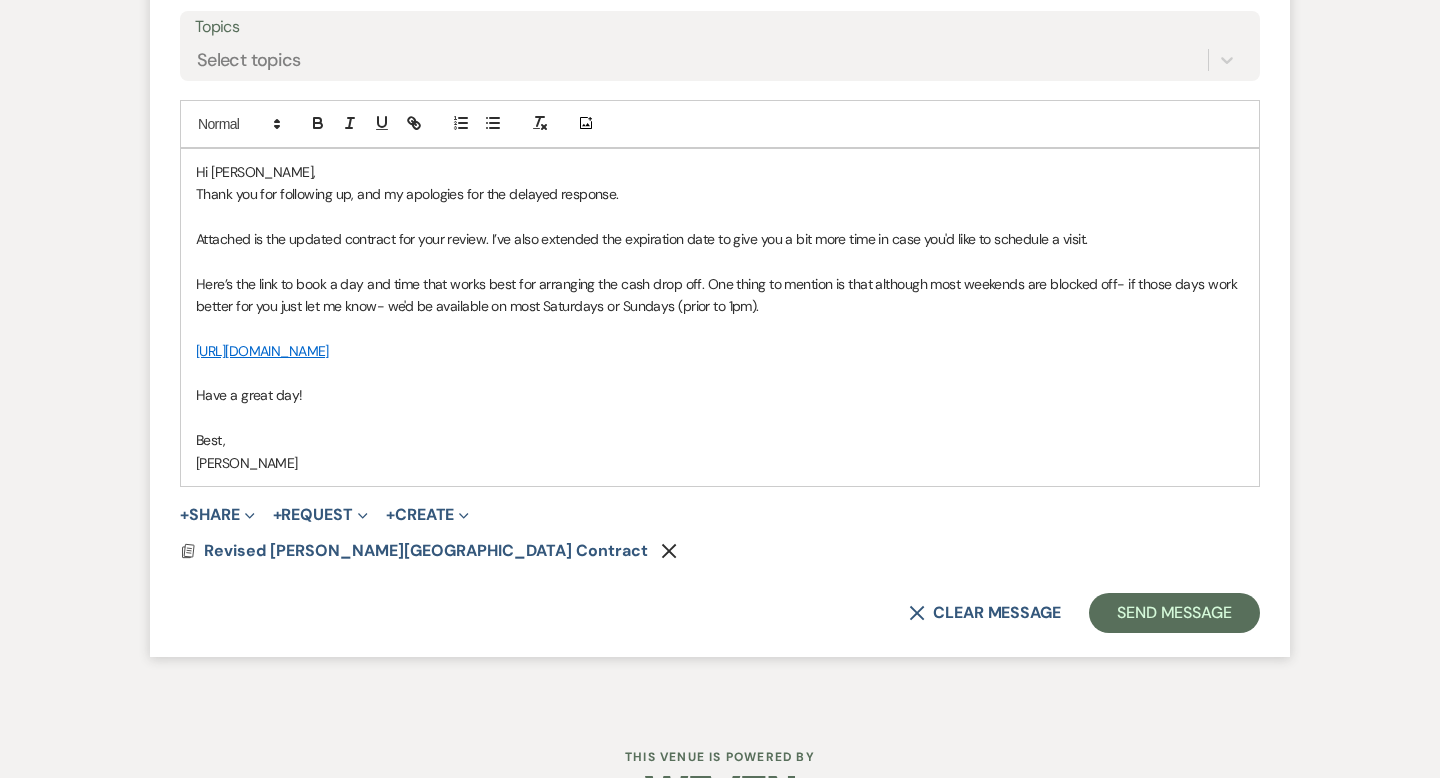 click on "Here’s the link to book a day and time that works best for arranging the cash drop off. One thing to mention is that although most weekends are blocked off- if those days work better for you just let me know- we'd be available on most Saturdays or Sundays (prior to 1pm)." at bounding box center (720, 295) 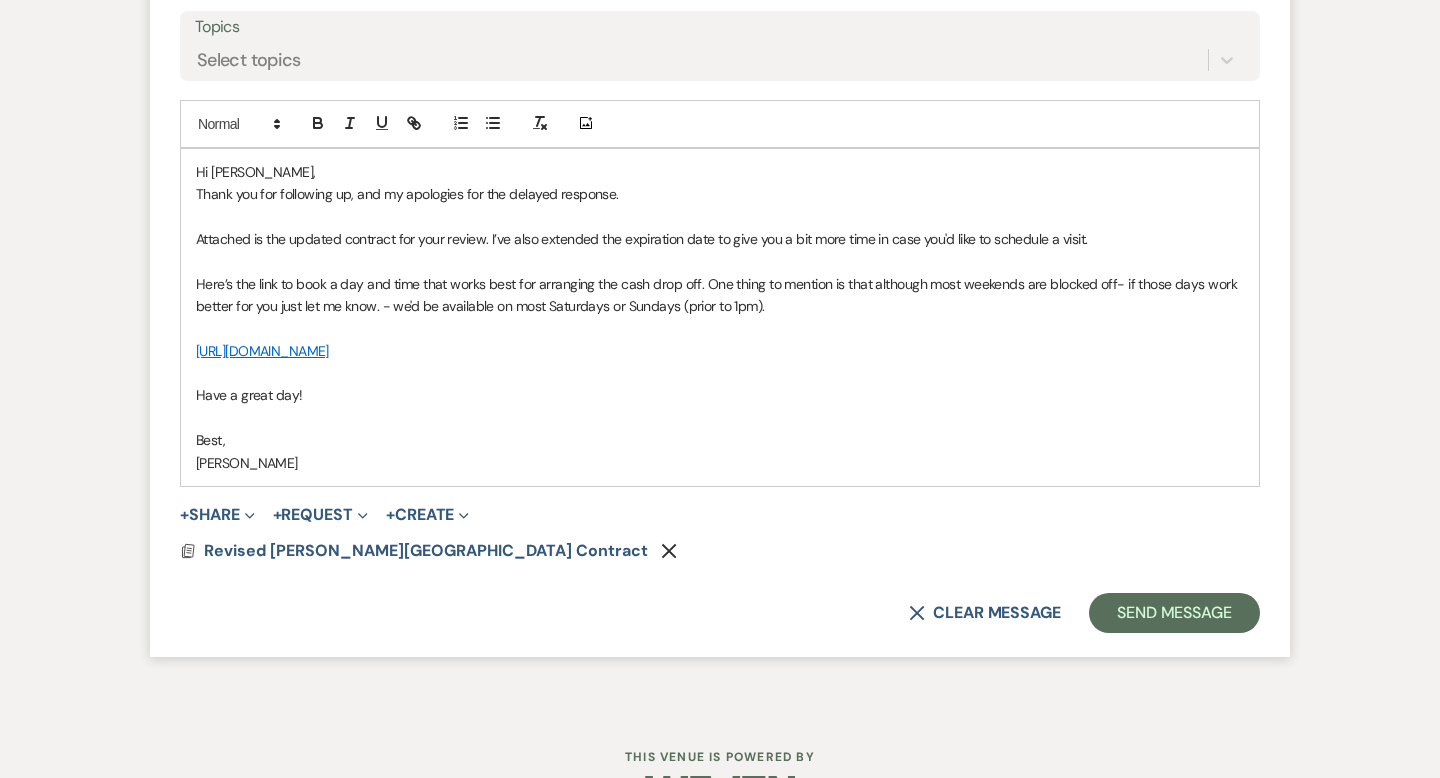 click on "Here’s the link to book a day and time that works best for arranging the cash drop off. One thing to mention is that although most weekends are blocked off- if those days work better for you just let me know. - we'd be available on most Saturdays or Sundays (prior to 1pm)." at bounding box center [720, 295] 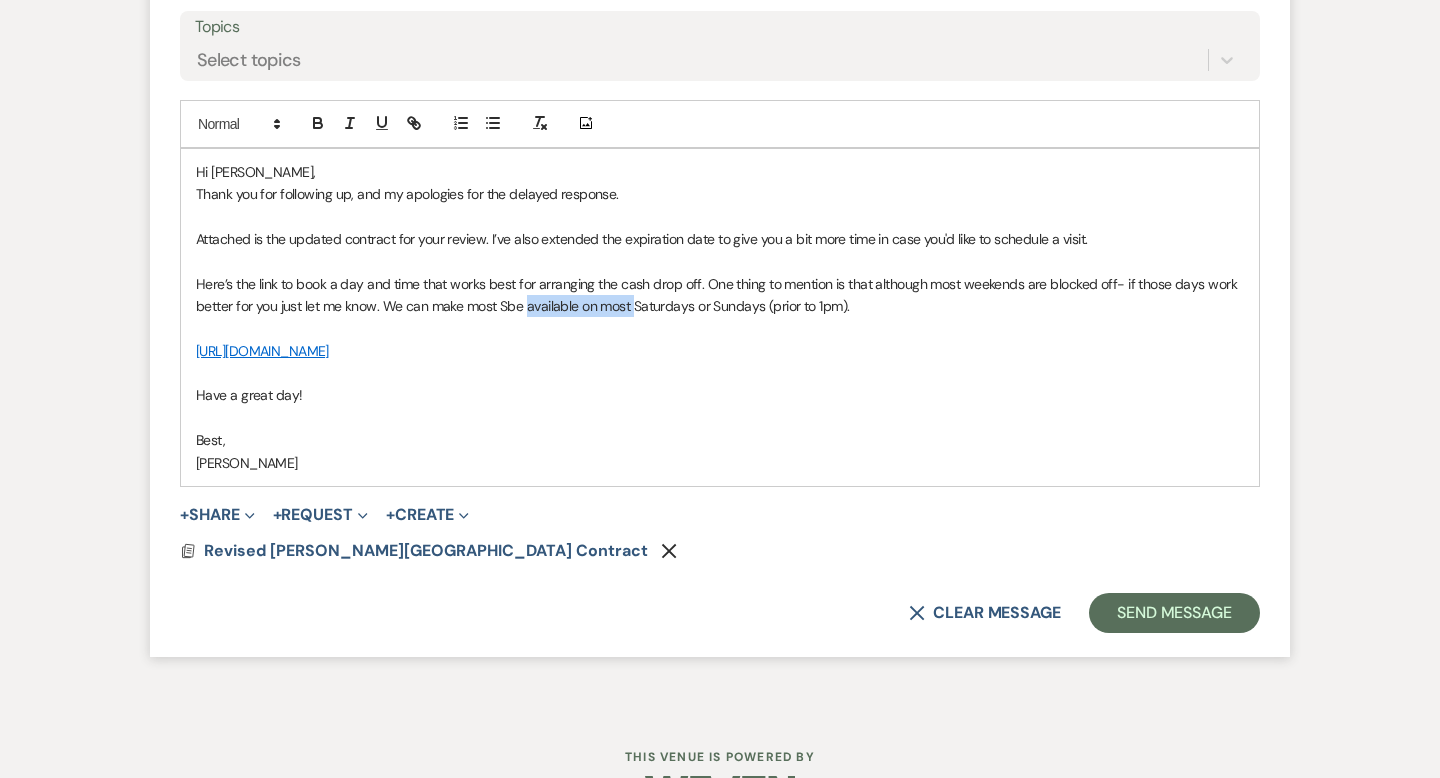 drag, startPoint x: 631, startPoint y: 305, endPoint x: 528, endPoint y: 304, distance: 103.00485 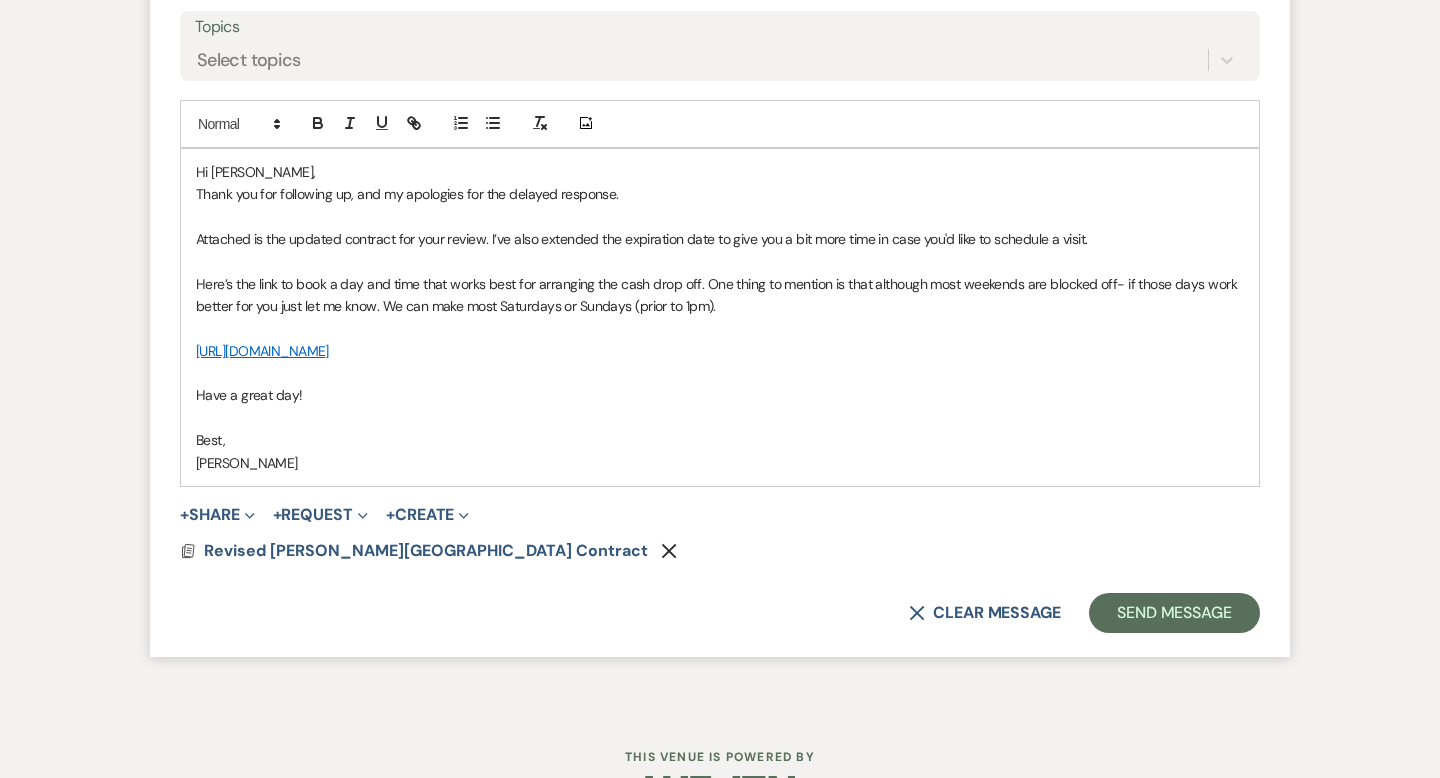 click on "Here’s the link to book a day and time that works best for arranging the cash drop off. One thing to mention is that although most weekends are blocked off- if those days work better for you just let me know. We can make most Saturdays or Sundays (prior to 1pm)." at bounding box center [720, 295] 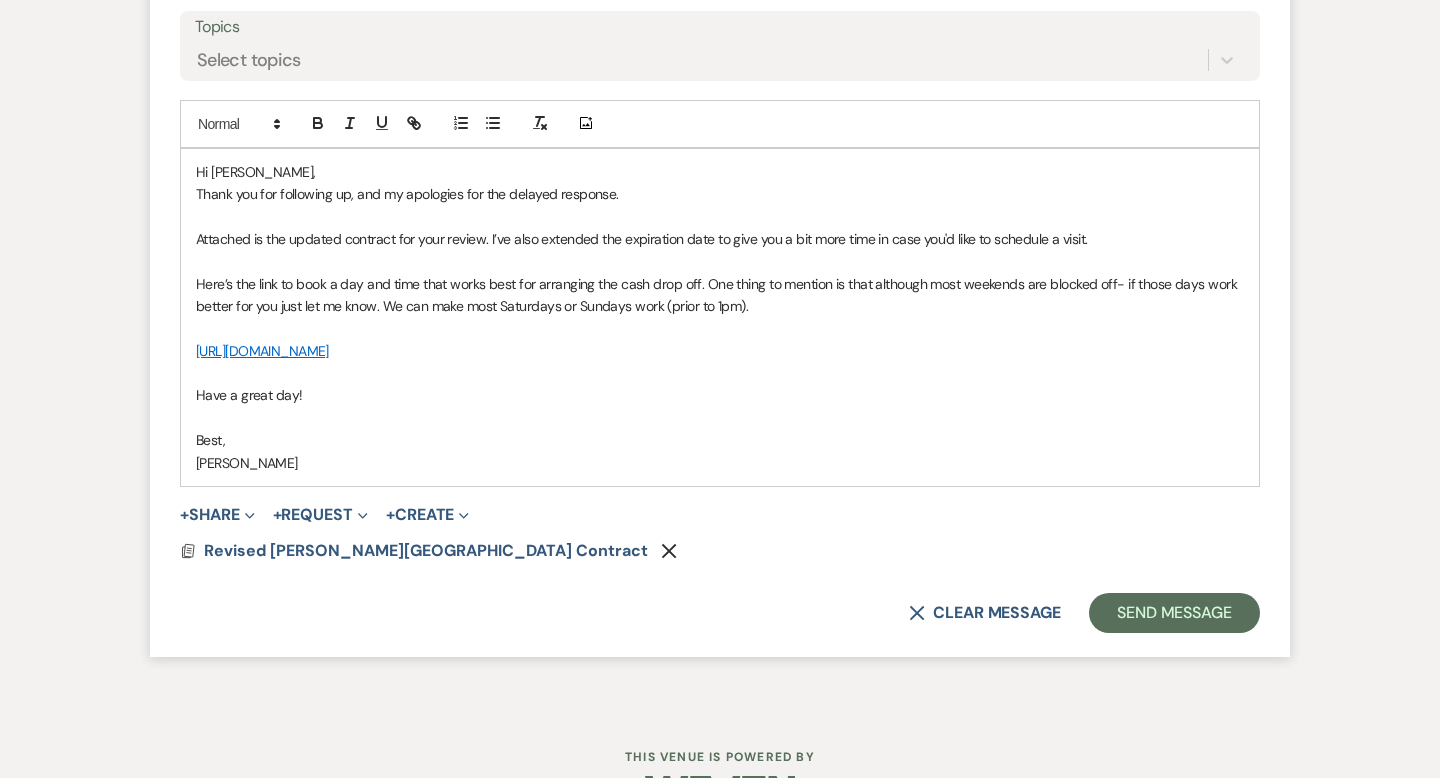 click on "Here’s the link to book a day and time that works best for arranging the cash drop off. One thing to mention is that although most weekends are blocked off- if those days work better for you just let me know. We can make most Saturdays or Sundays work (prior to 1pm)." at bounding box center [720, 295] 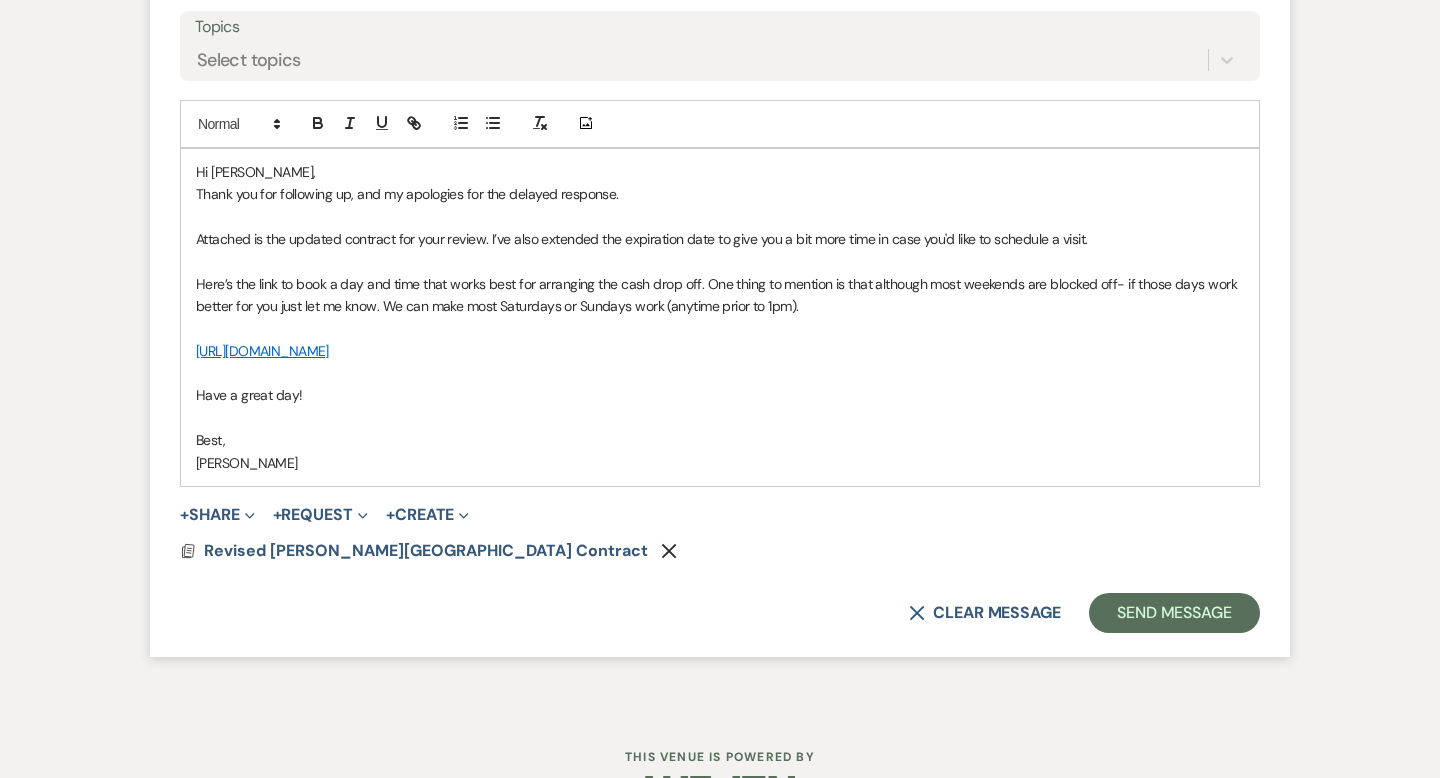 click on "Here’s the link to book a day and time that works best for arranging the cash drop off. One thing to mention is that although most weekends are blocked off- if those days work better for you just let me know. We can make most Saturdays or Sundays work (anytime prior to 1pm)." at bounding box center (720, 295) 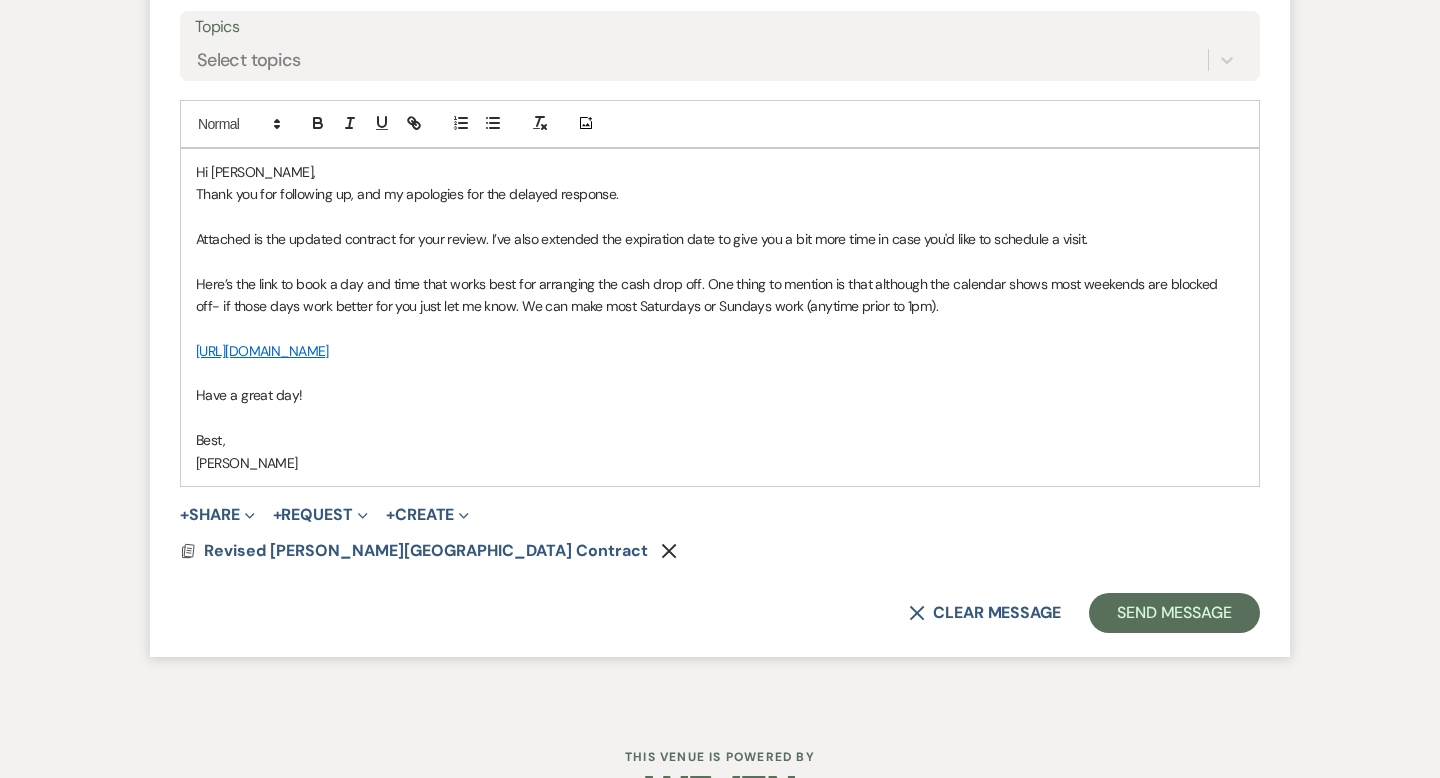 click on "Here’s the link to book a day and time that works best for arranging the cash drop off. One thing to mention is that although the calendar shows most weekends are blocked off- if those days work better for you just let me know. We can make most Saturdays or Sundays work (anytime prior to 1pm)." at bounding box center [720, 295] 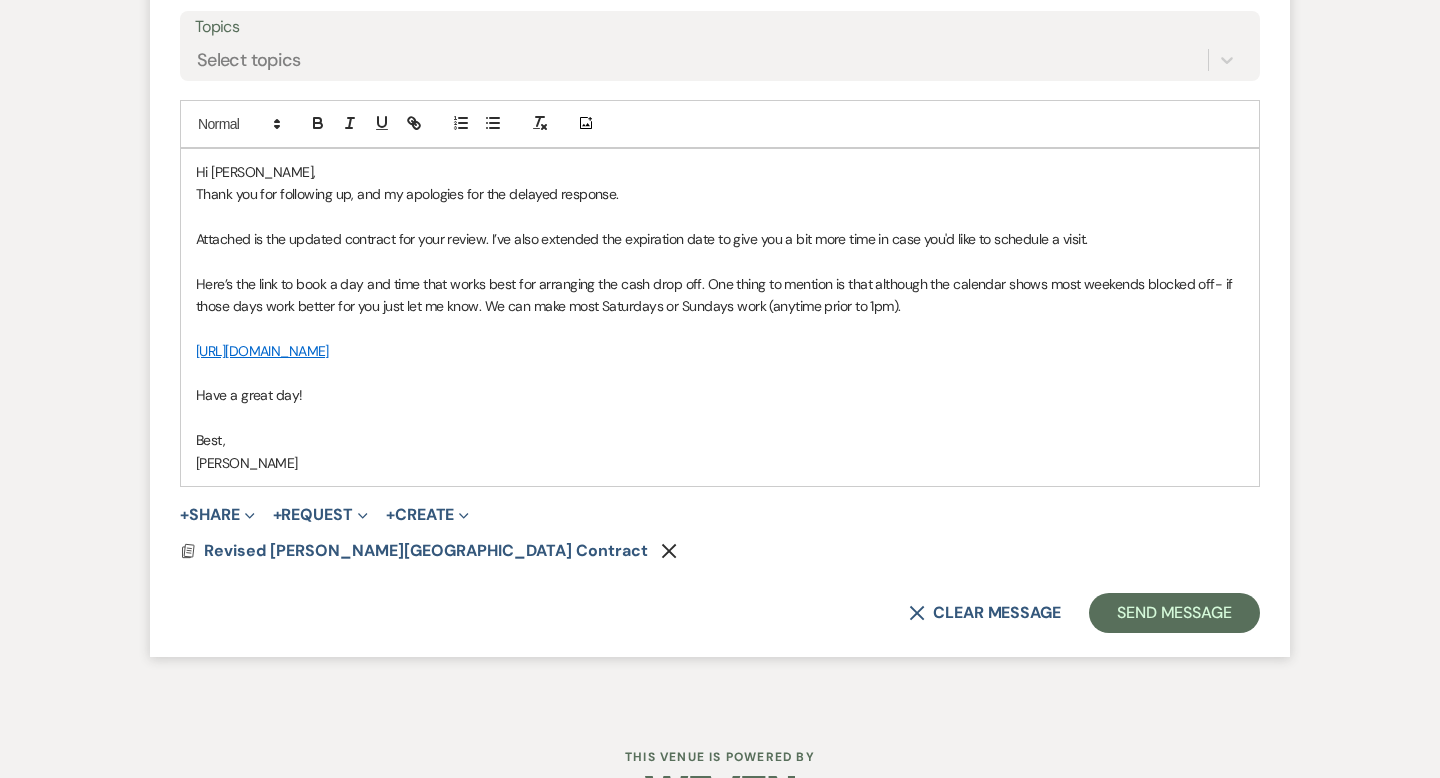 click on "Here’s the link to book a day and time that works best for arranging the cash drop off. One thing to mention is that although the calendar shows most weekends blocked off- if those days work better for you just let me know. We can make most Saturdays or Sundays work (anytime prior to 1pm)." at bounding box center (720, 295) 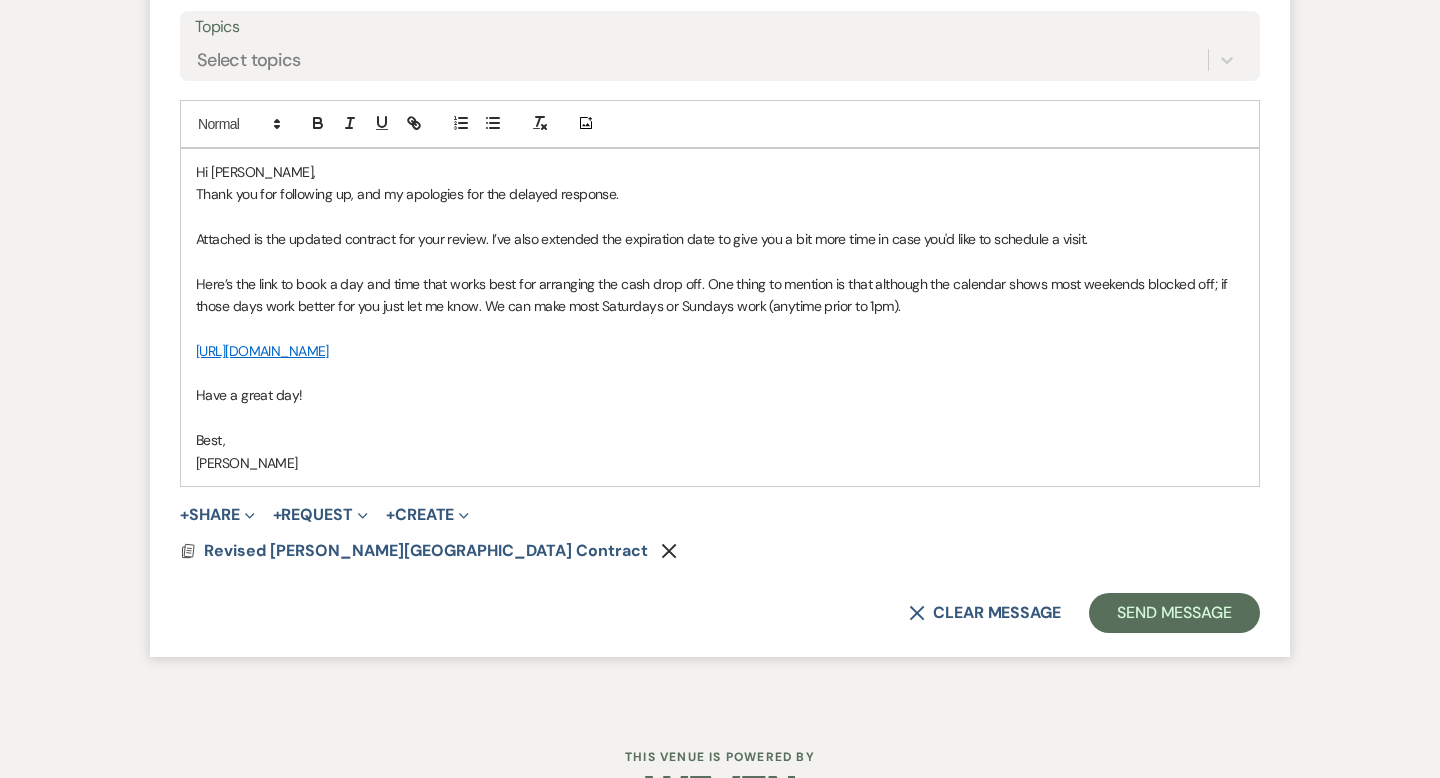 click on "Here’s the link to book a day and time that works best for arranging the cash drop off. One thing to mention is that although the calendar shows most weekends blocked off; if those days work better for you just let me know. We can make most Saturdays or Sundays work (anytime prior to 1pm)." at bounding box center [720, 295] 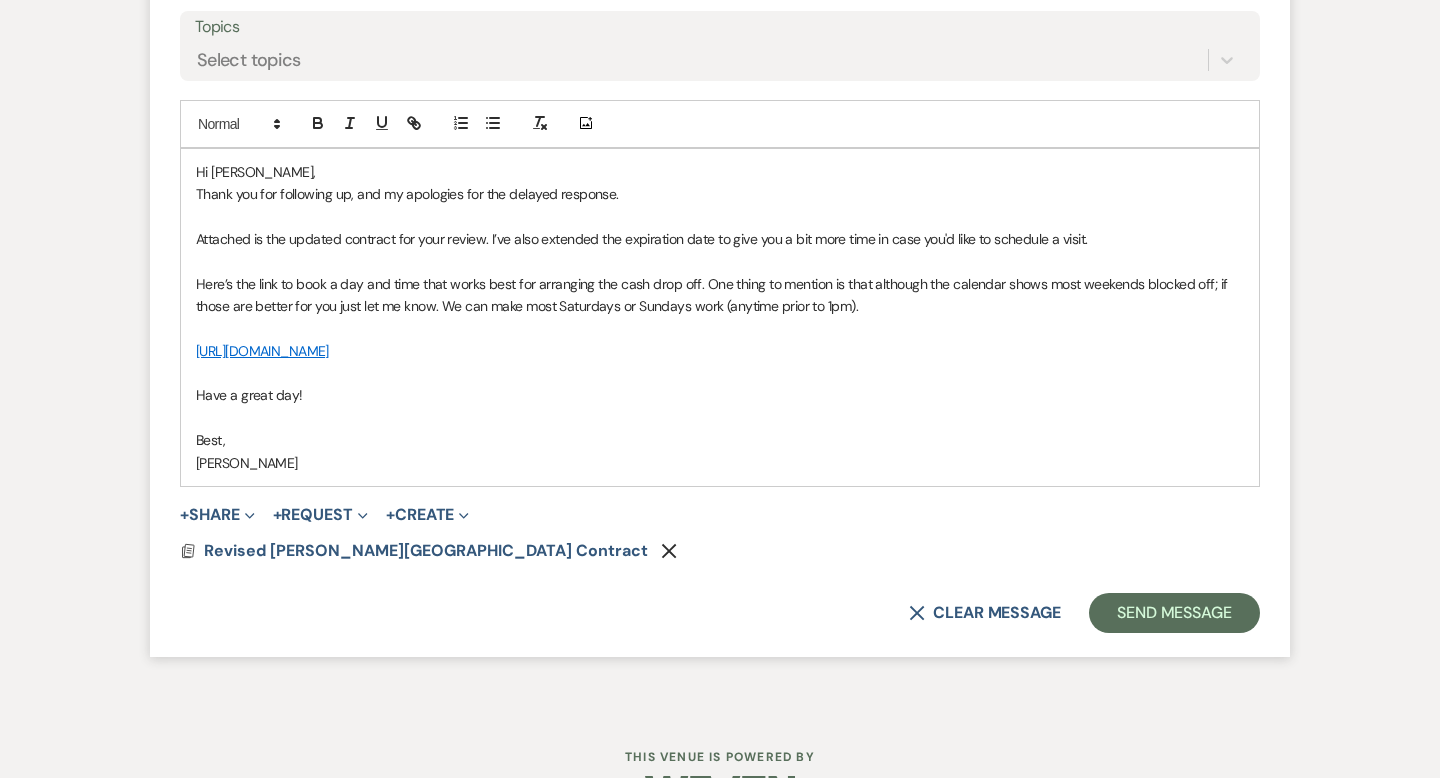 drag, startPoint x: 345, startPoint y: 397, endPoint x: 136, endPoint y: 390, distance: 209.11719 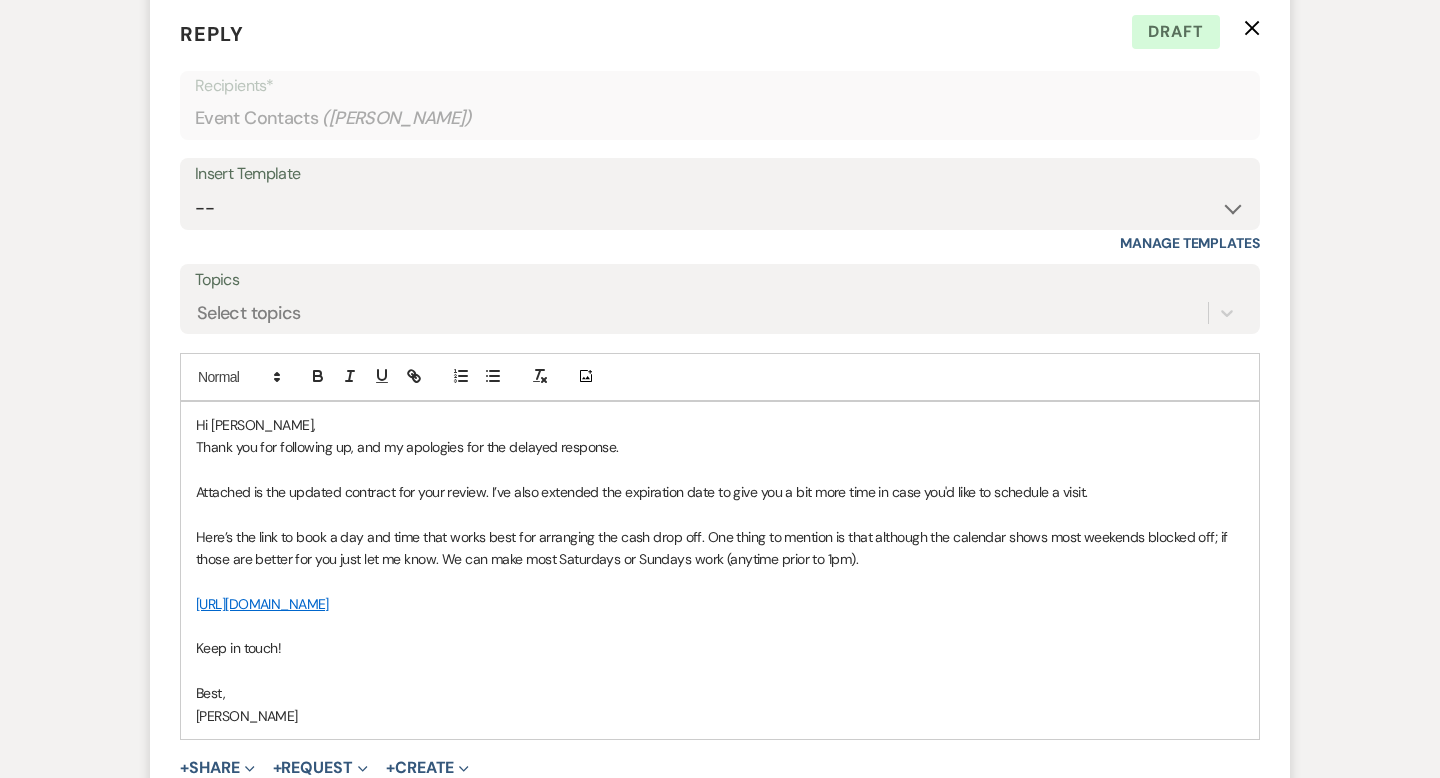 scroll, scrollTop: 5644, scrollLeft: 0, axis: vertical 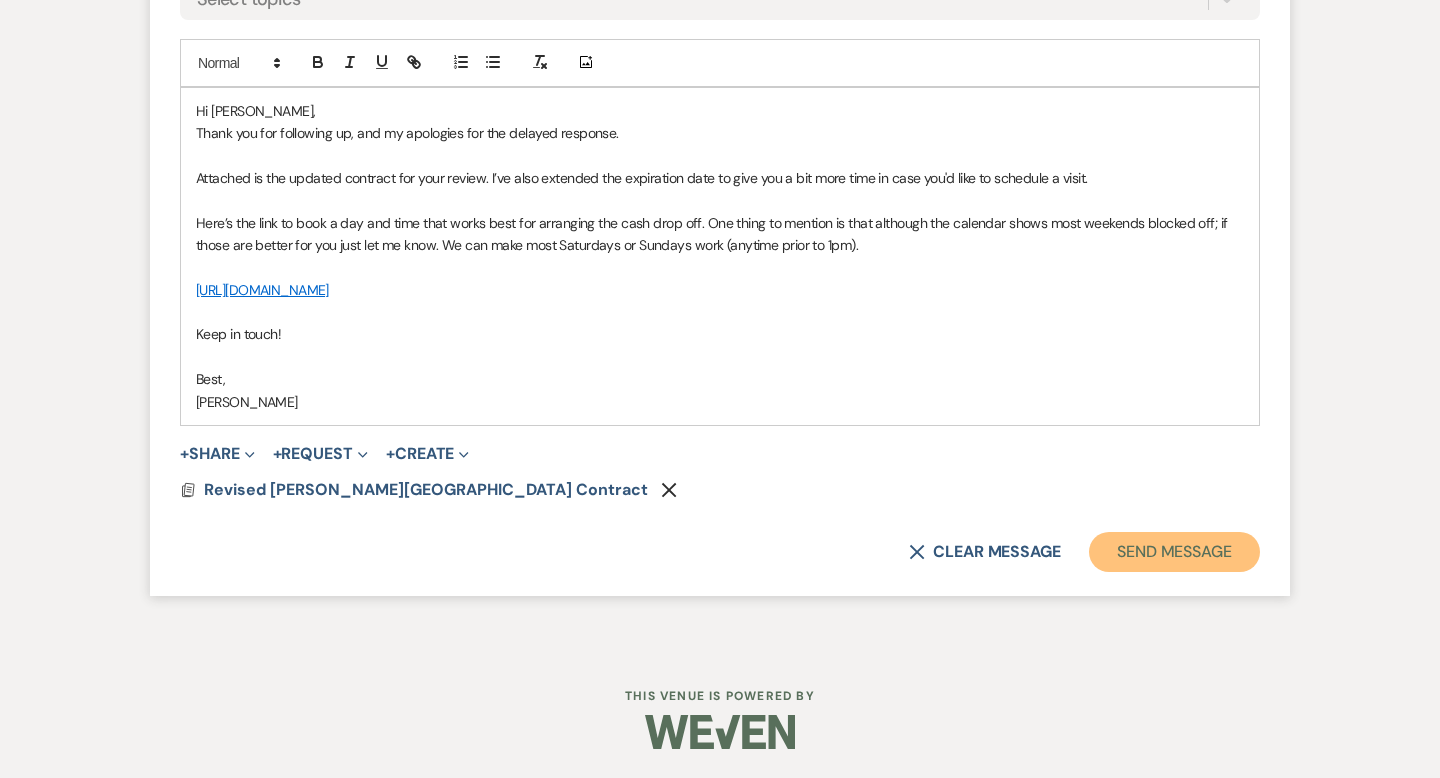 click on "Send Message" at bounding box center [1174, 552] 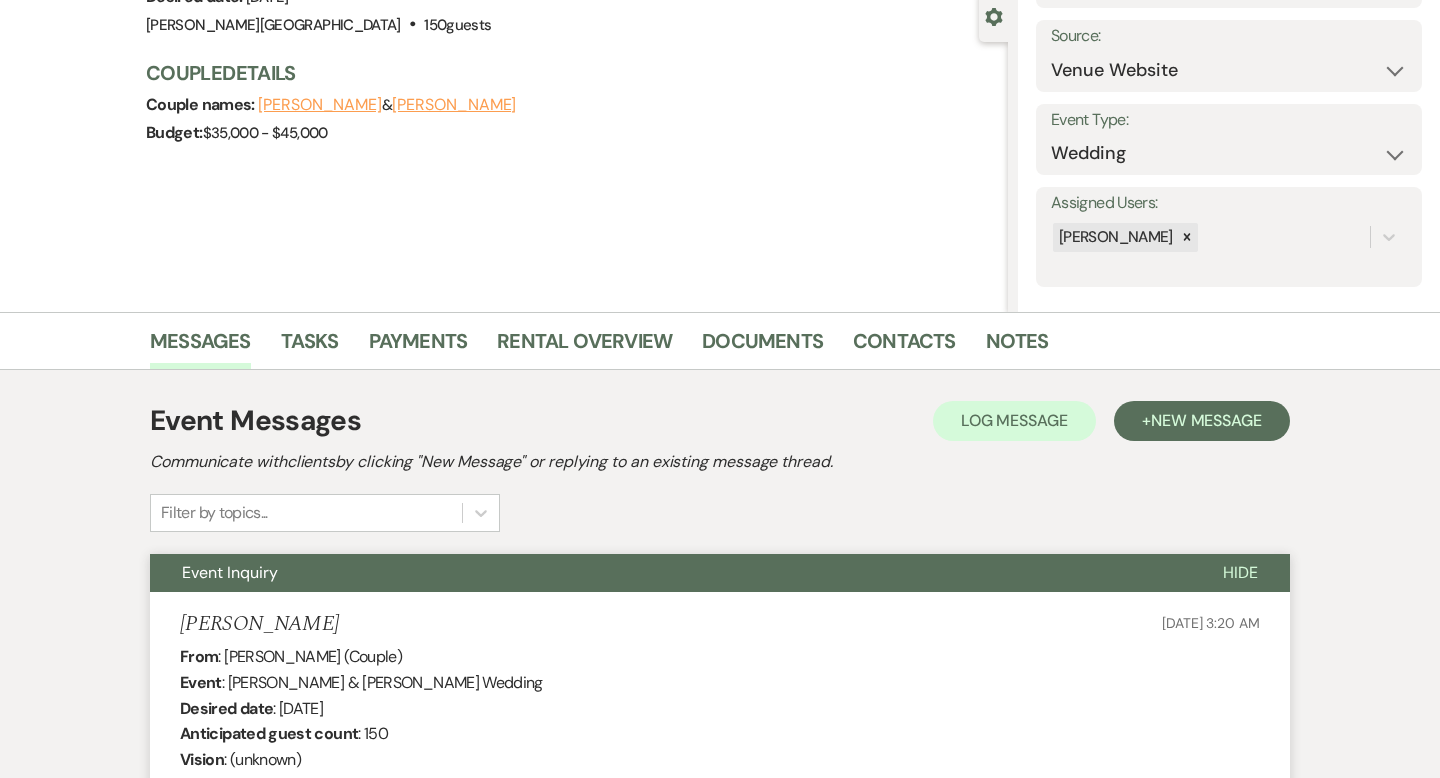 scroll, scrollTop: 0, scrollLeft: 0, axis: both 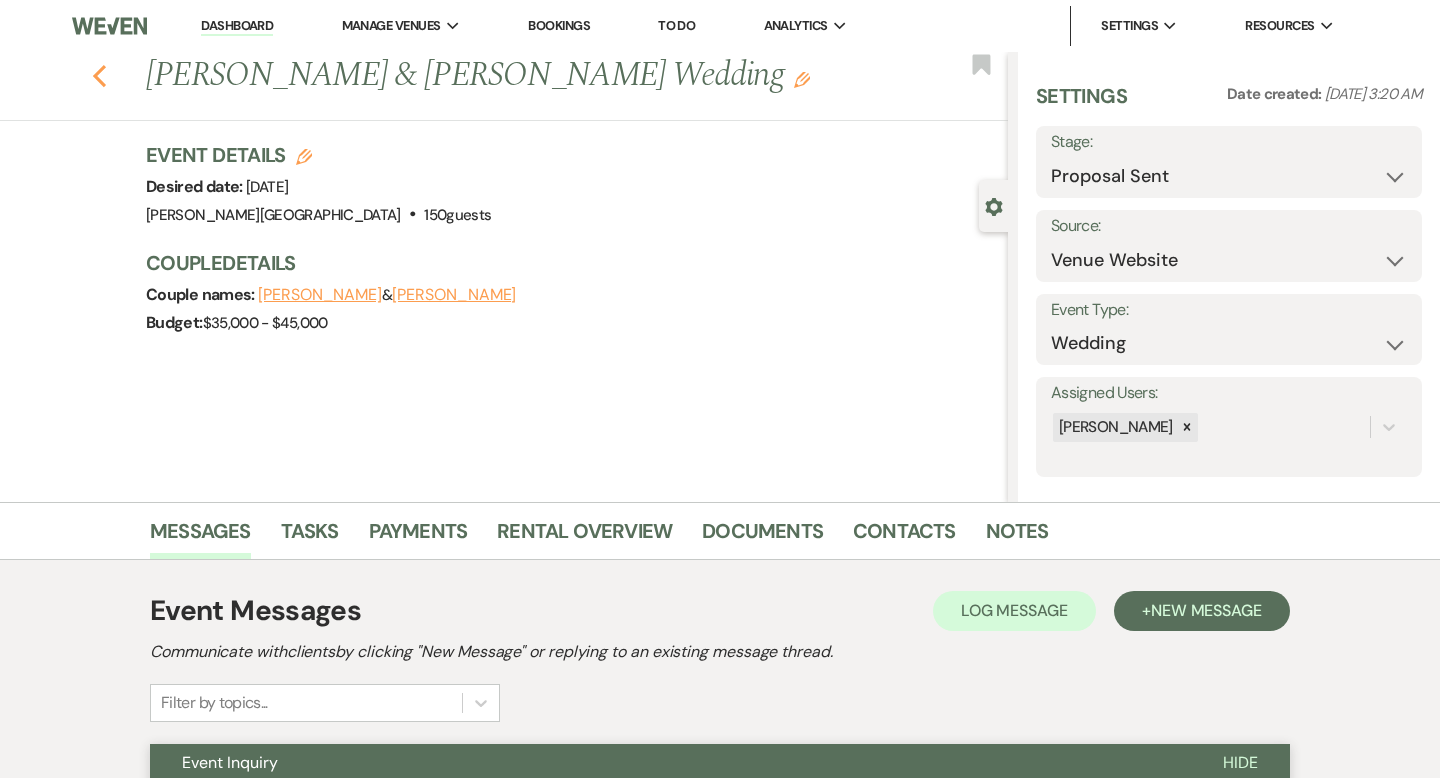 click on "Previous" 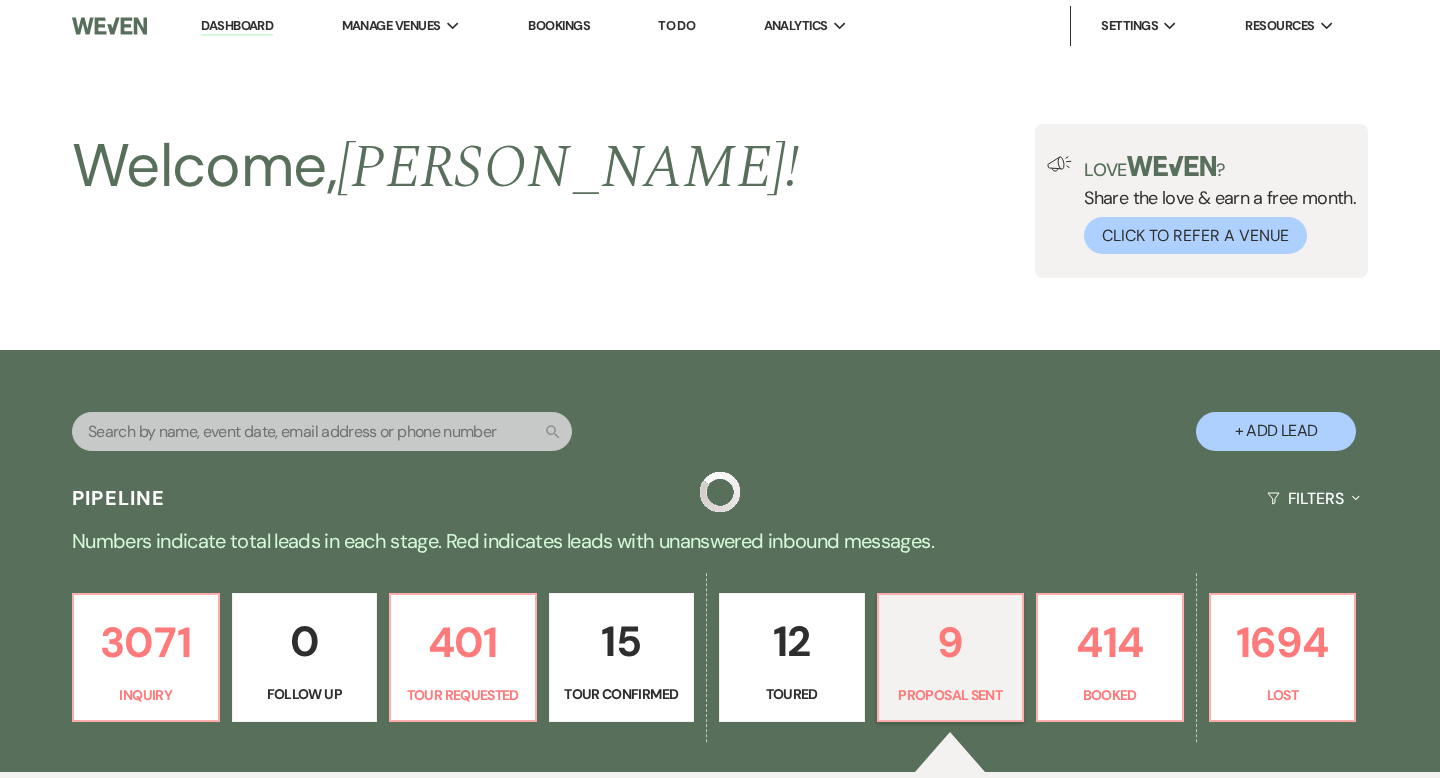 scroll, scrollTop: 609, scrollLeft: 0, axis: vertical 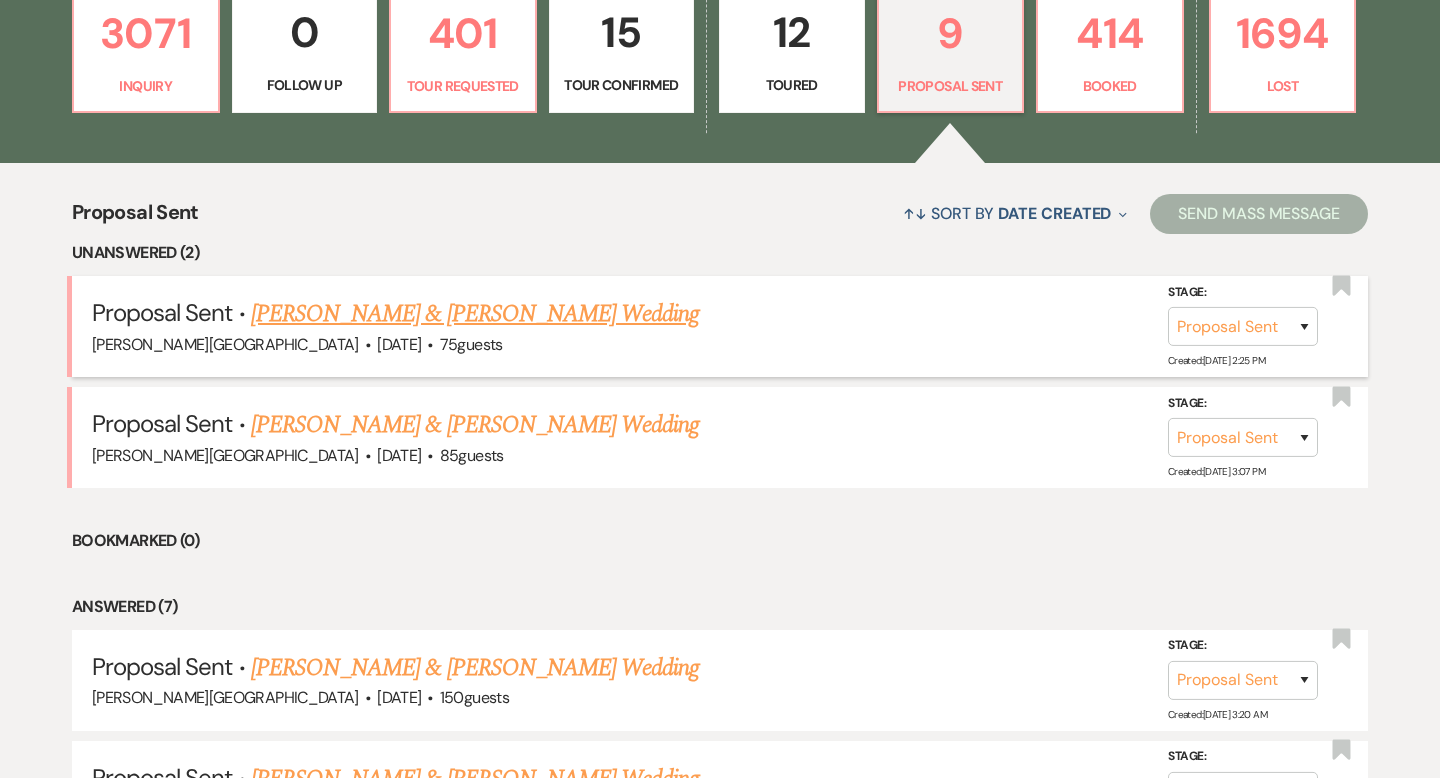 click on "[PERSON_NAME] & [PERSON_NAME] Wedding" at bounding box center [475, 314] 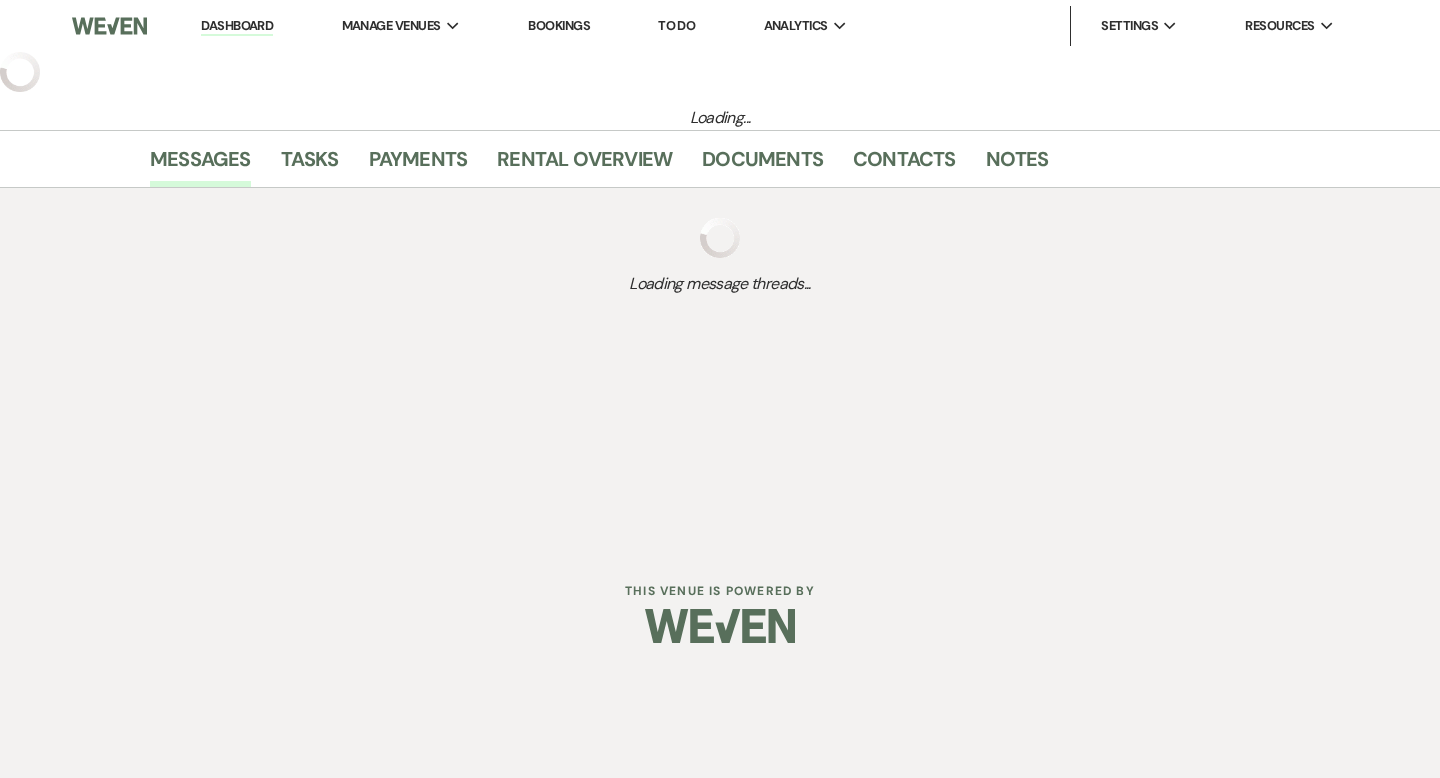 select on "6" 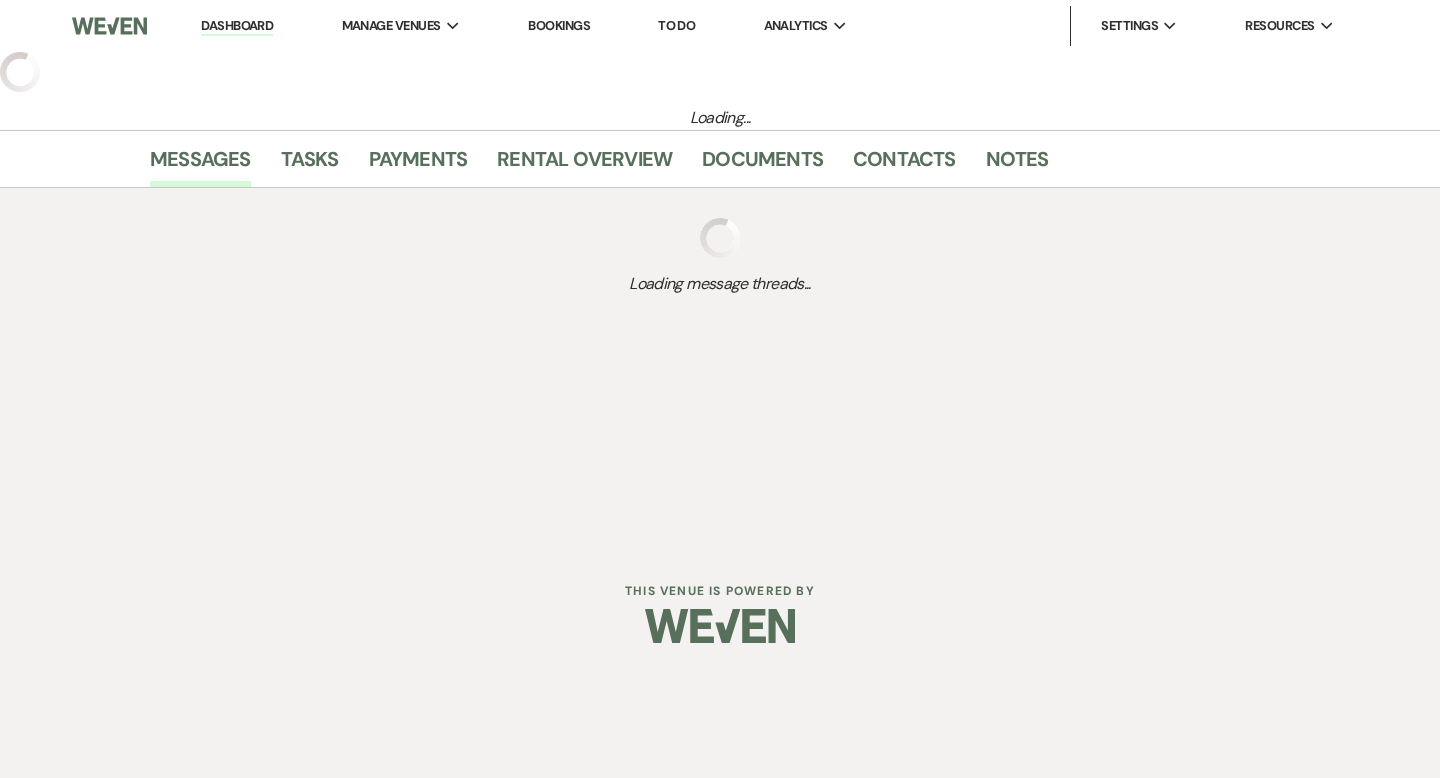 select on "17" 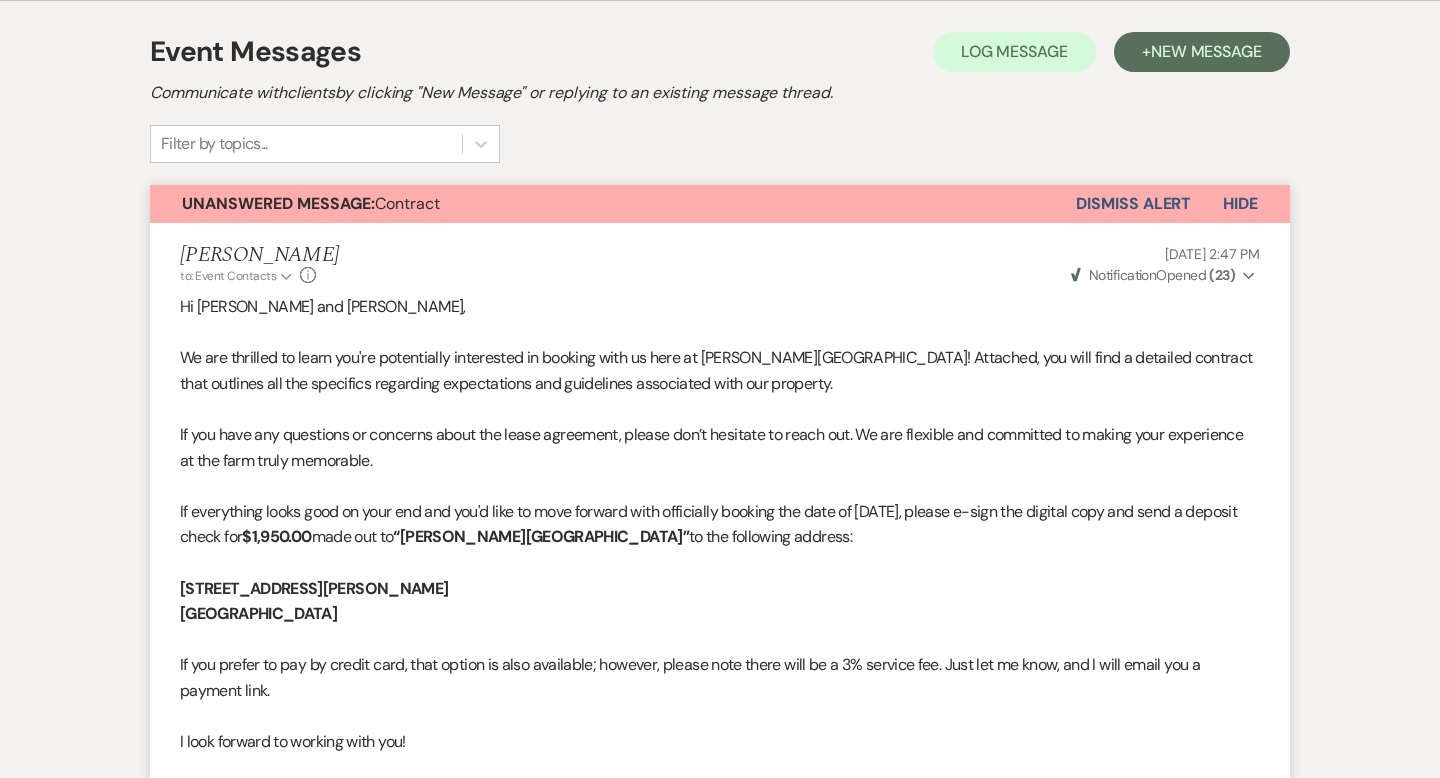 scroll, scrollTop: 396, scrollLeft: 0, axis: vertical 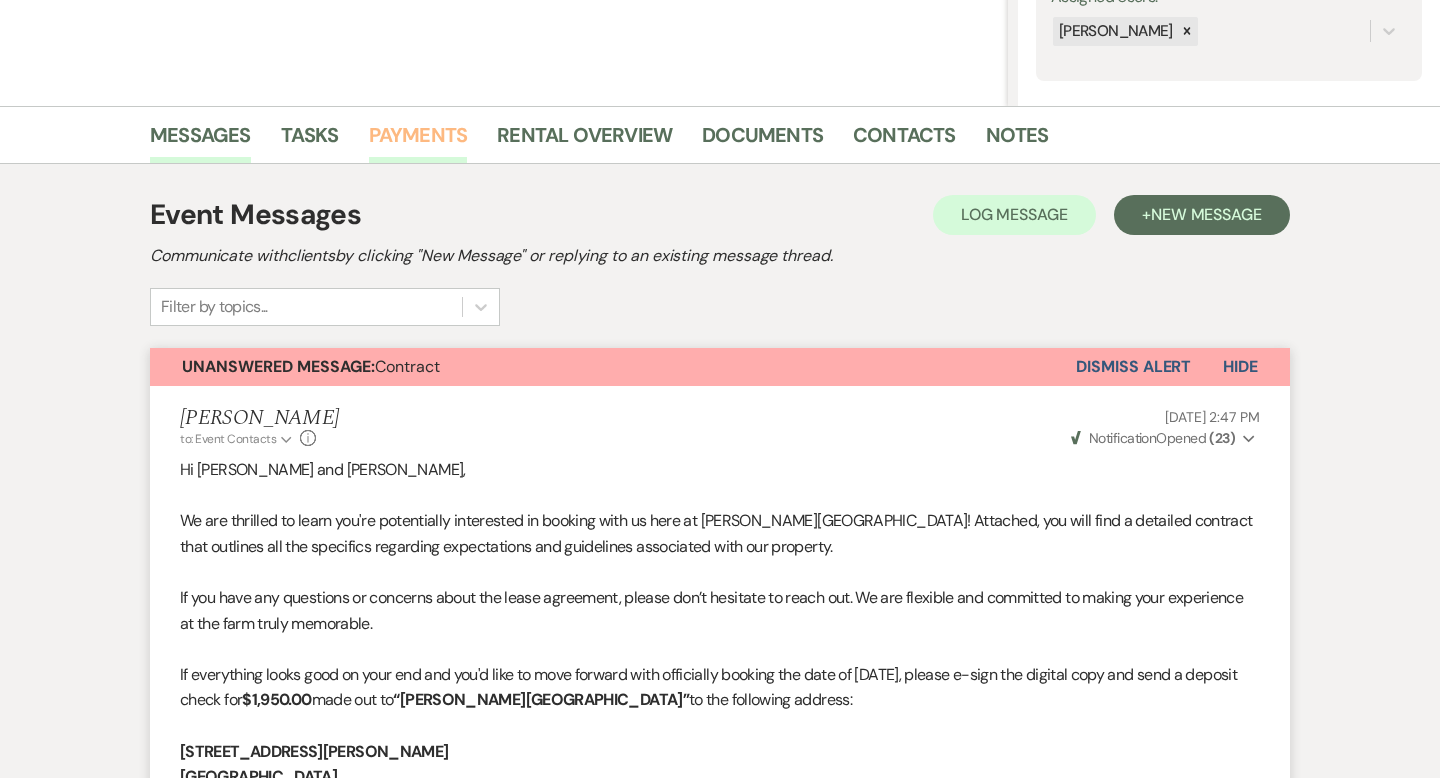 click on "Payments" at bounding box center [418, 141] 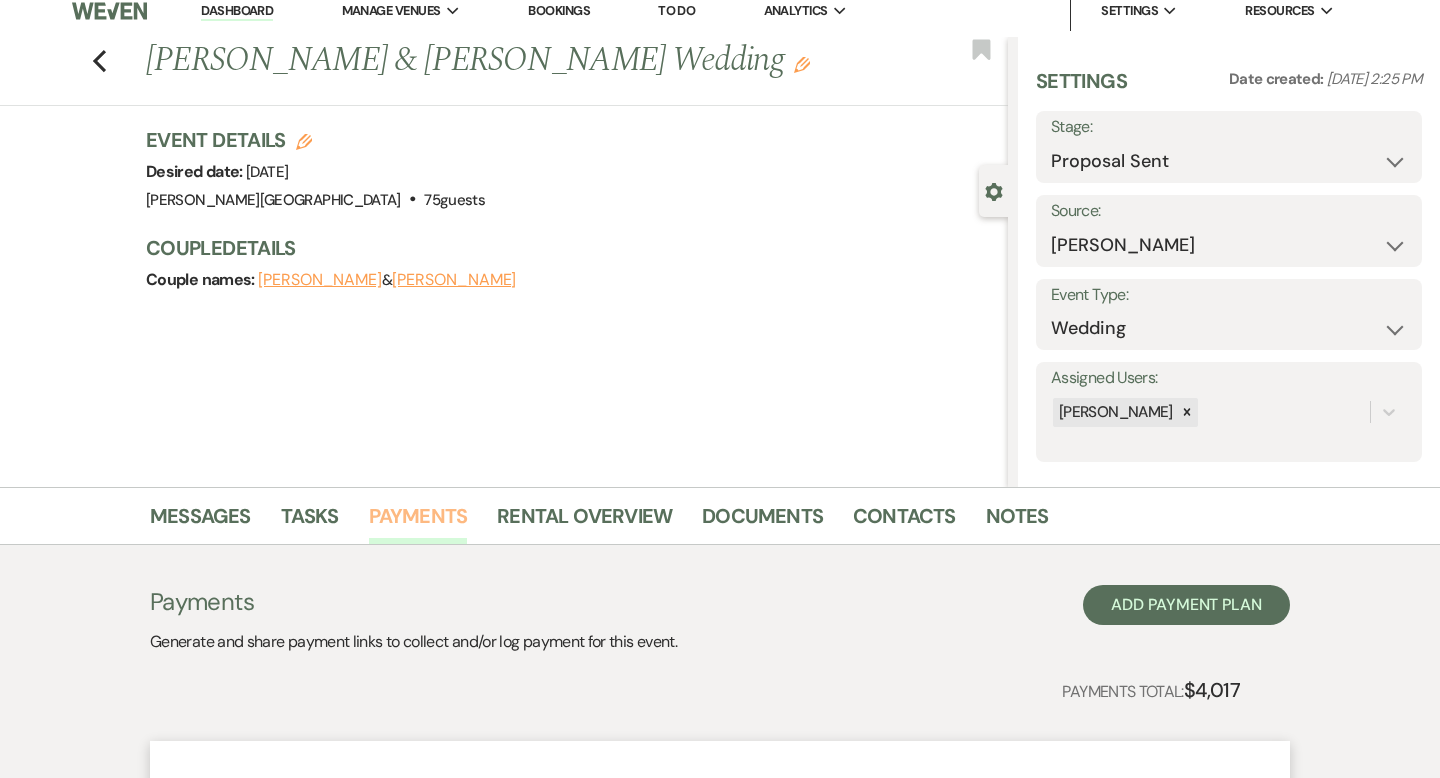 scroll, scrollTop: 0, scrollLeft: 0, axis: both 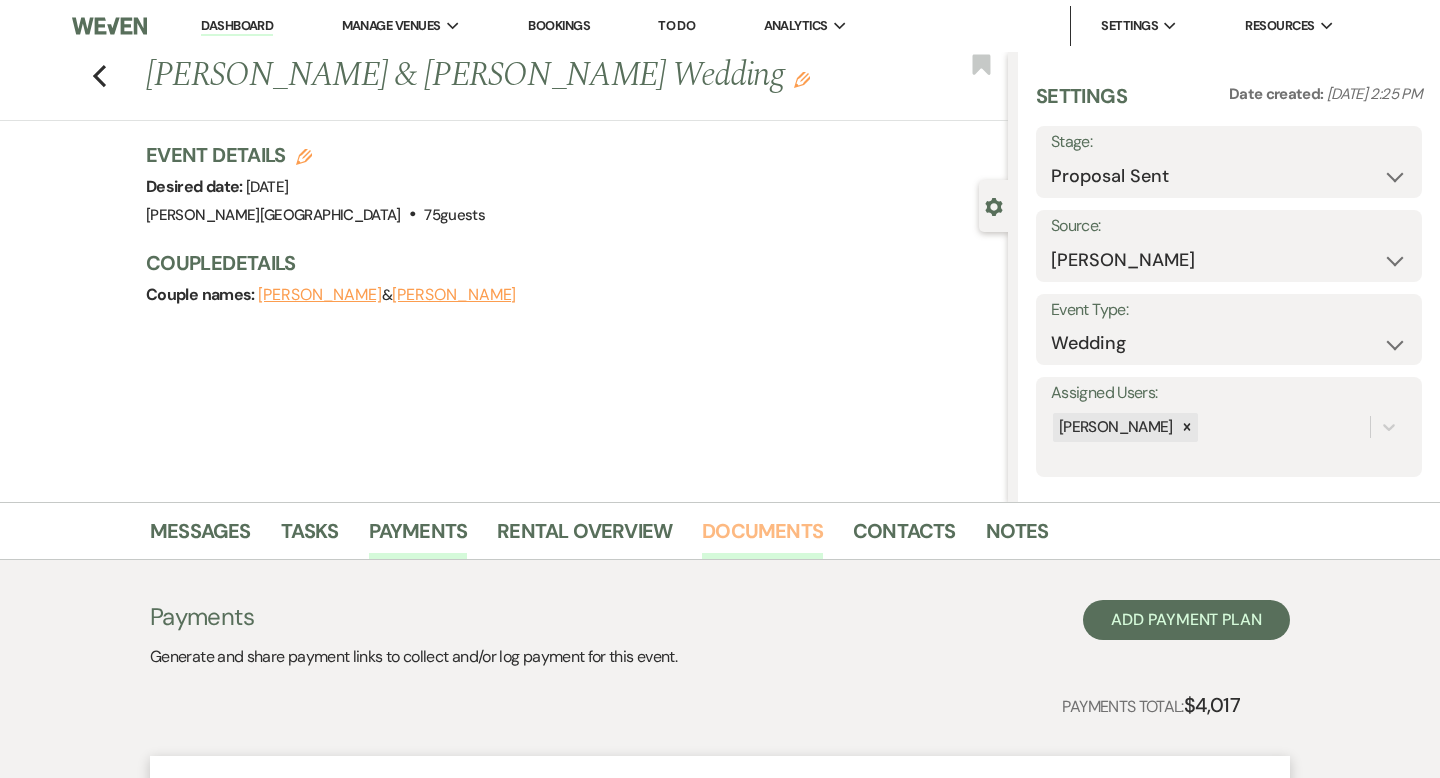click on "Documents" at bounding box center [762, 537] 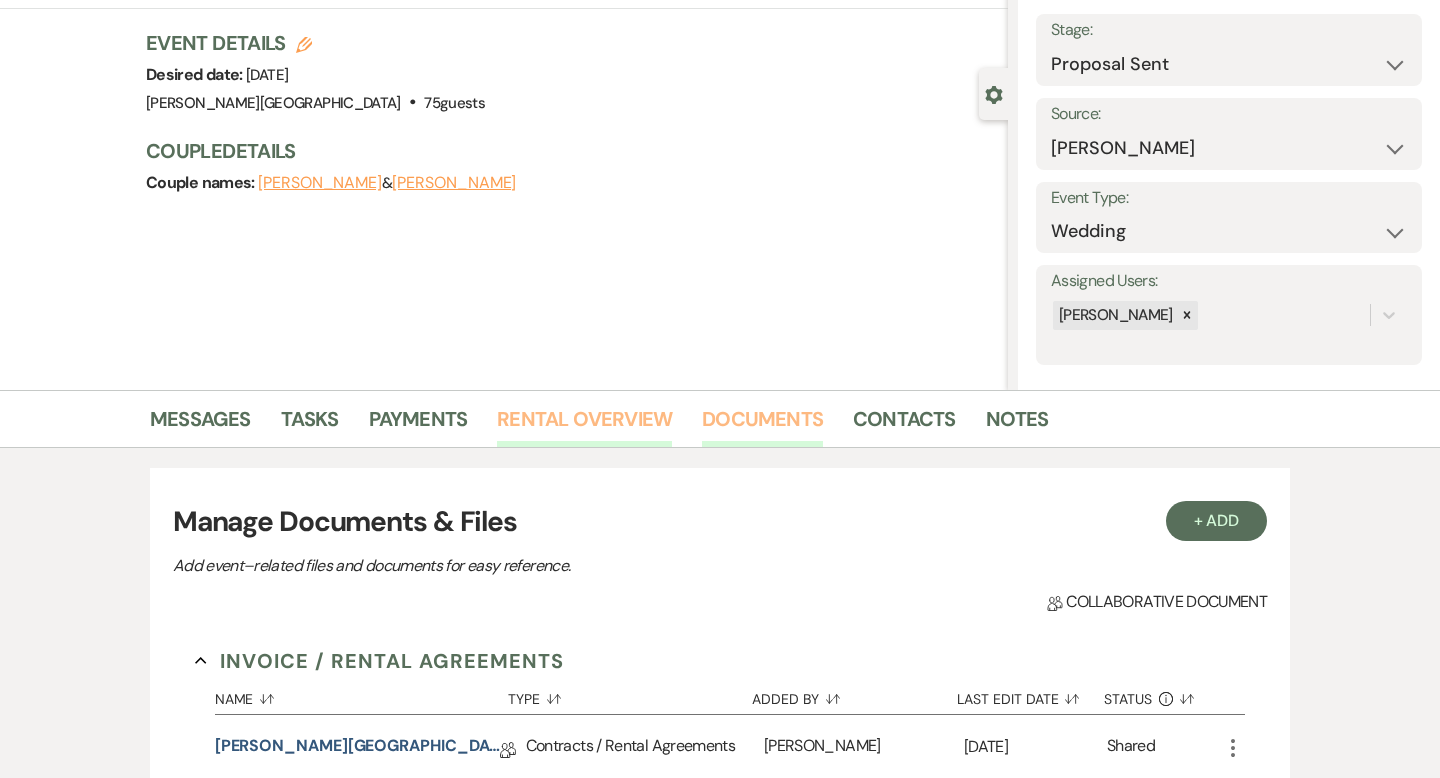 scroll, scrollTop: 449, scrollLeft: 0, axis: vertical 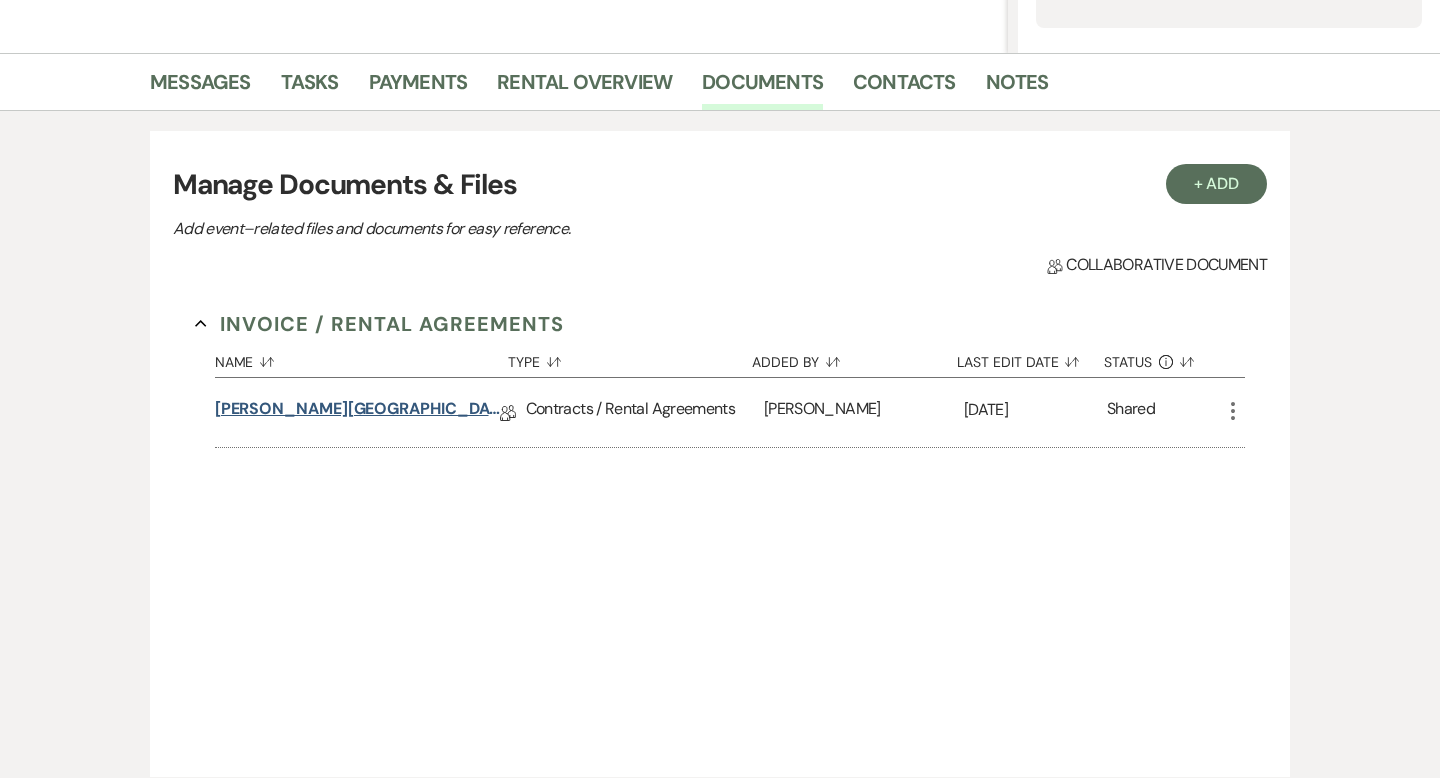 click on "[PERSON_NAME][GEOGRAPHIC_DATA] Contract" at bounding box center [357, 412] 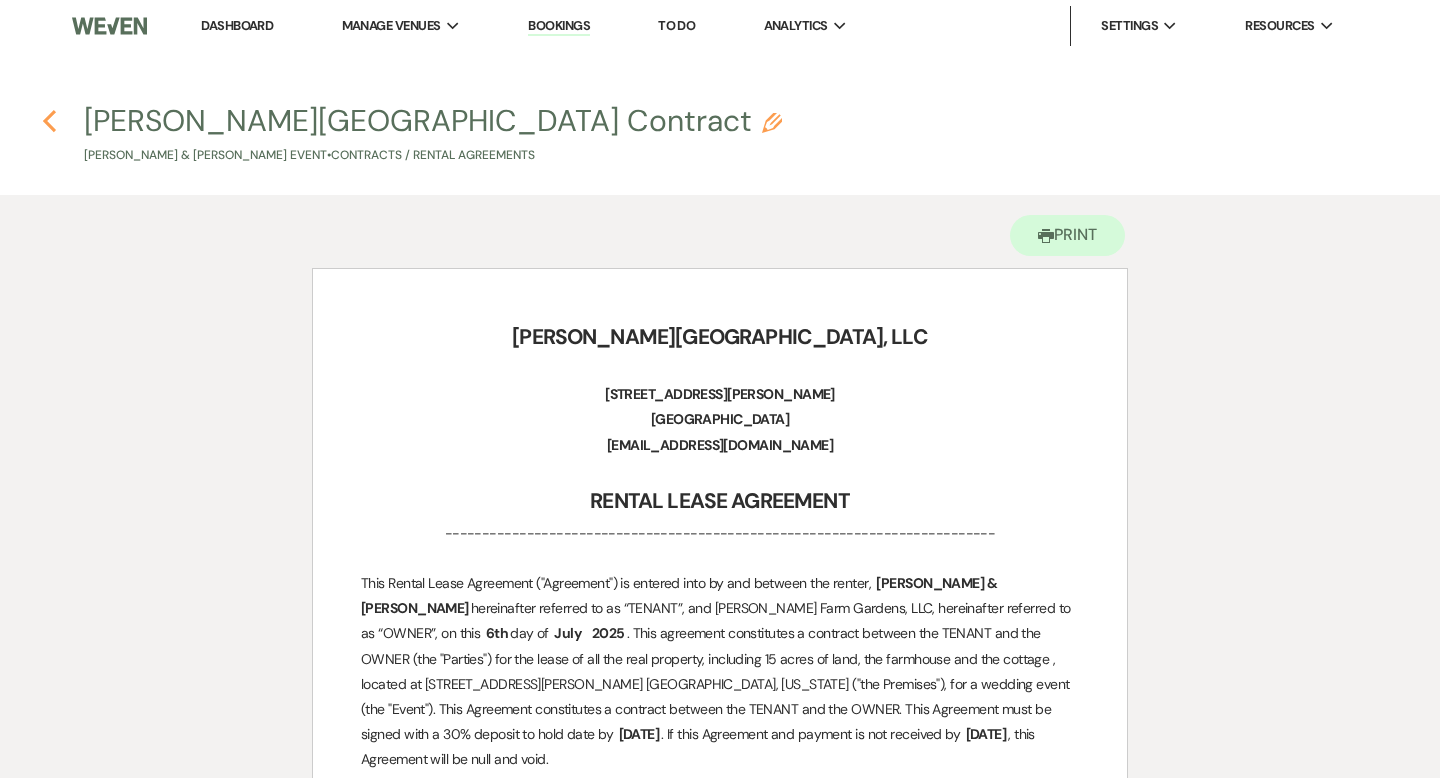 click on "Previous" 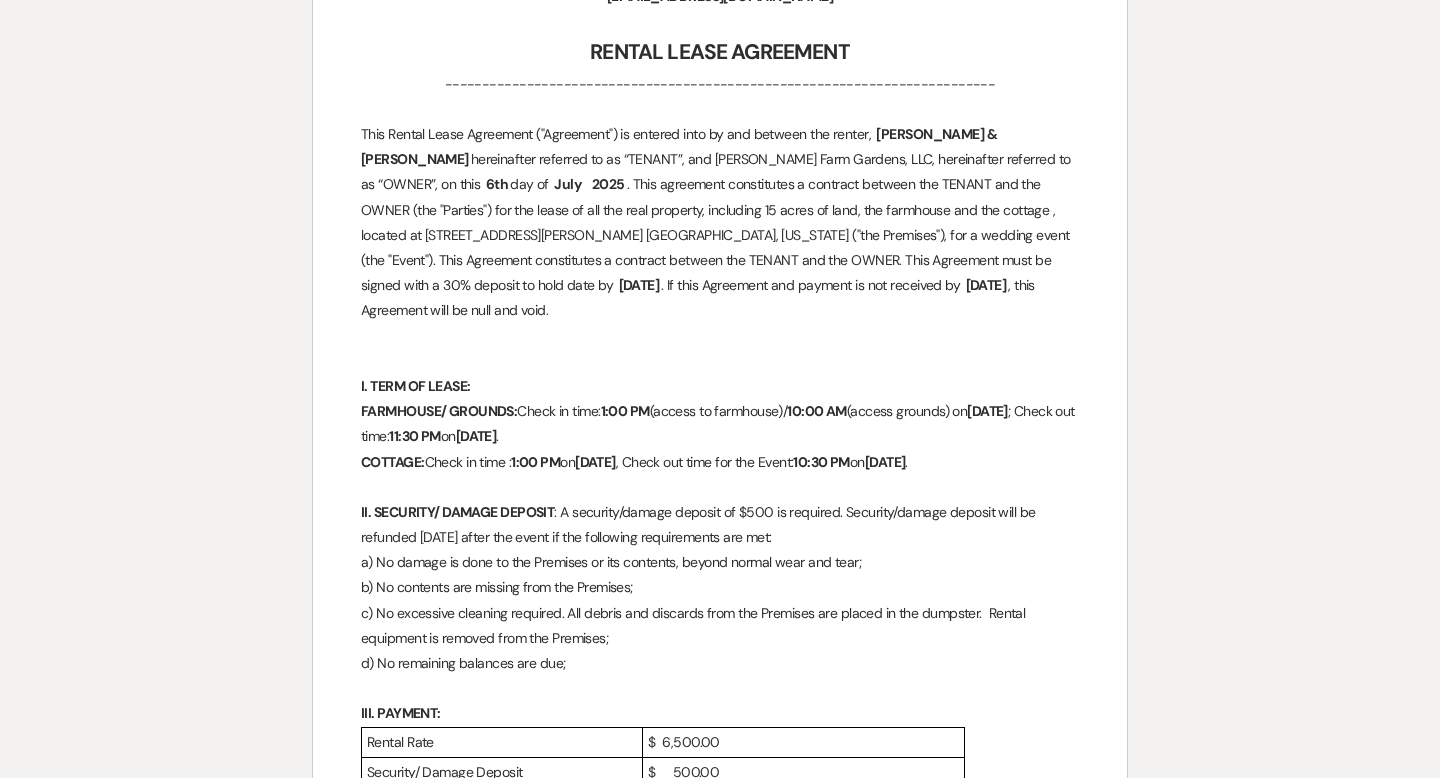 select on "6" 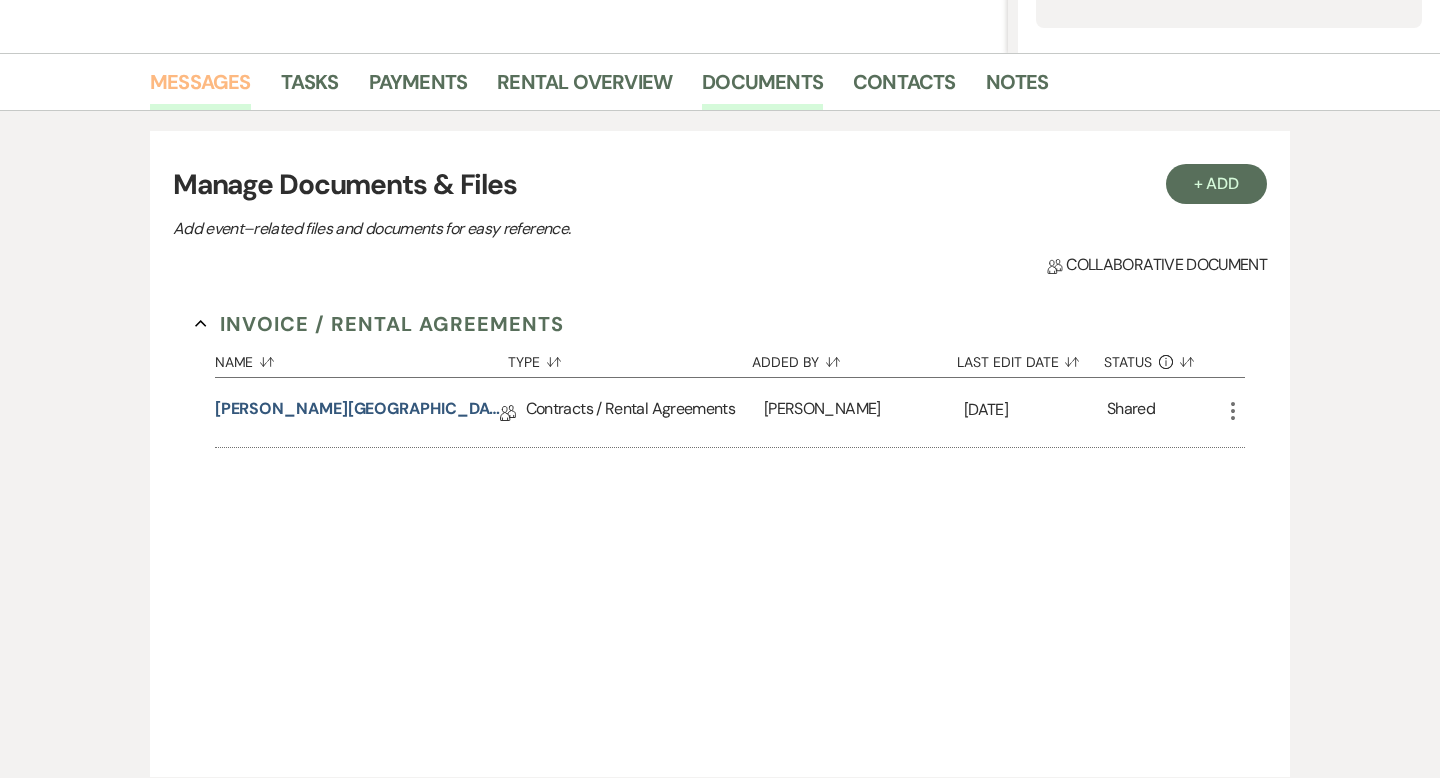 click on "Messages" at bounding box center (200, 88) 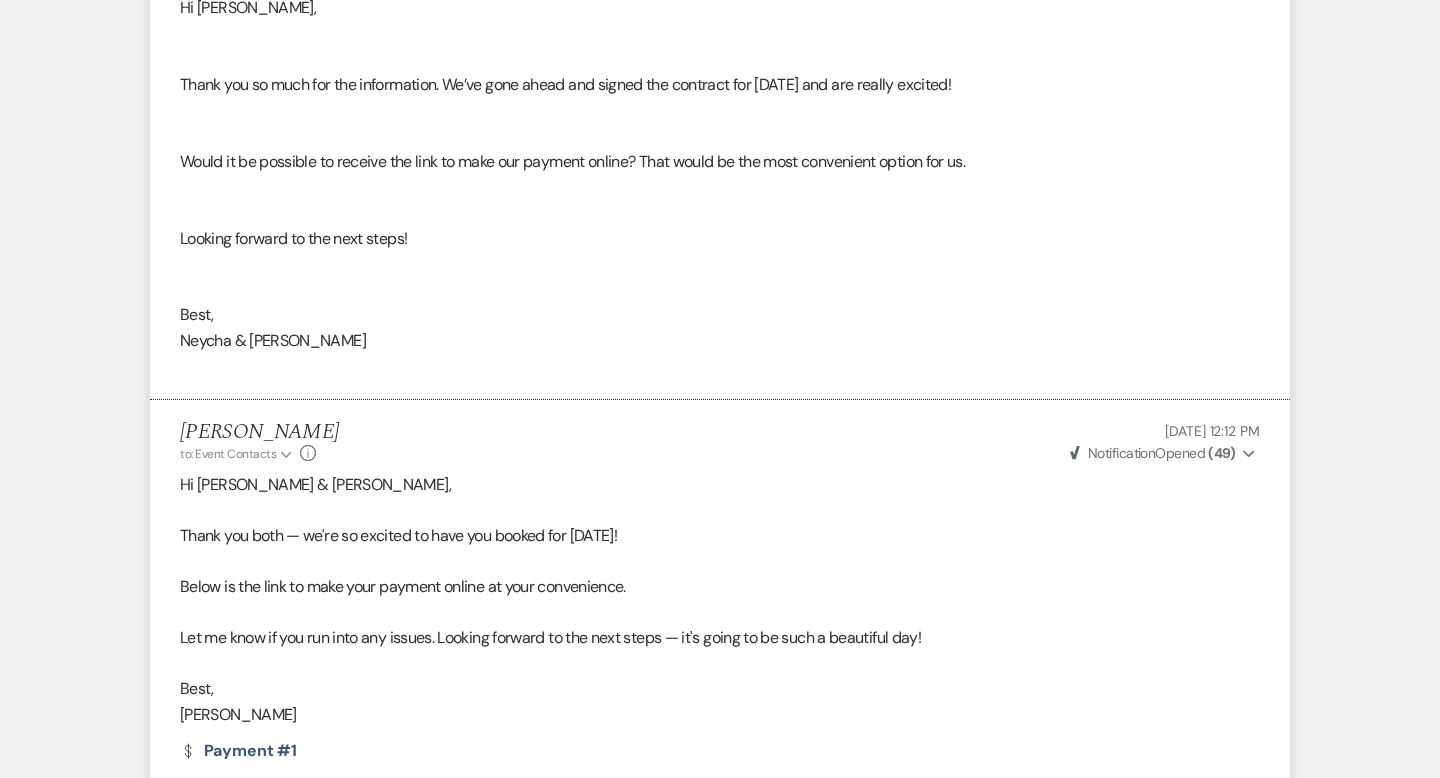 scroll, scrollTop: 2131, scrollLeft: 0, axis: vertical 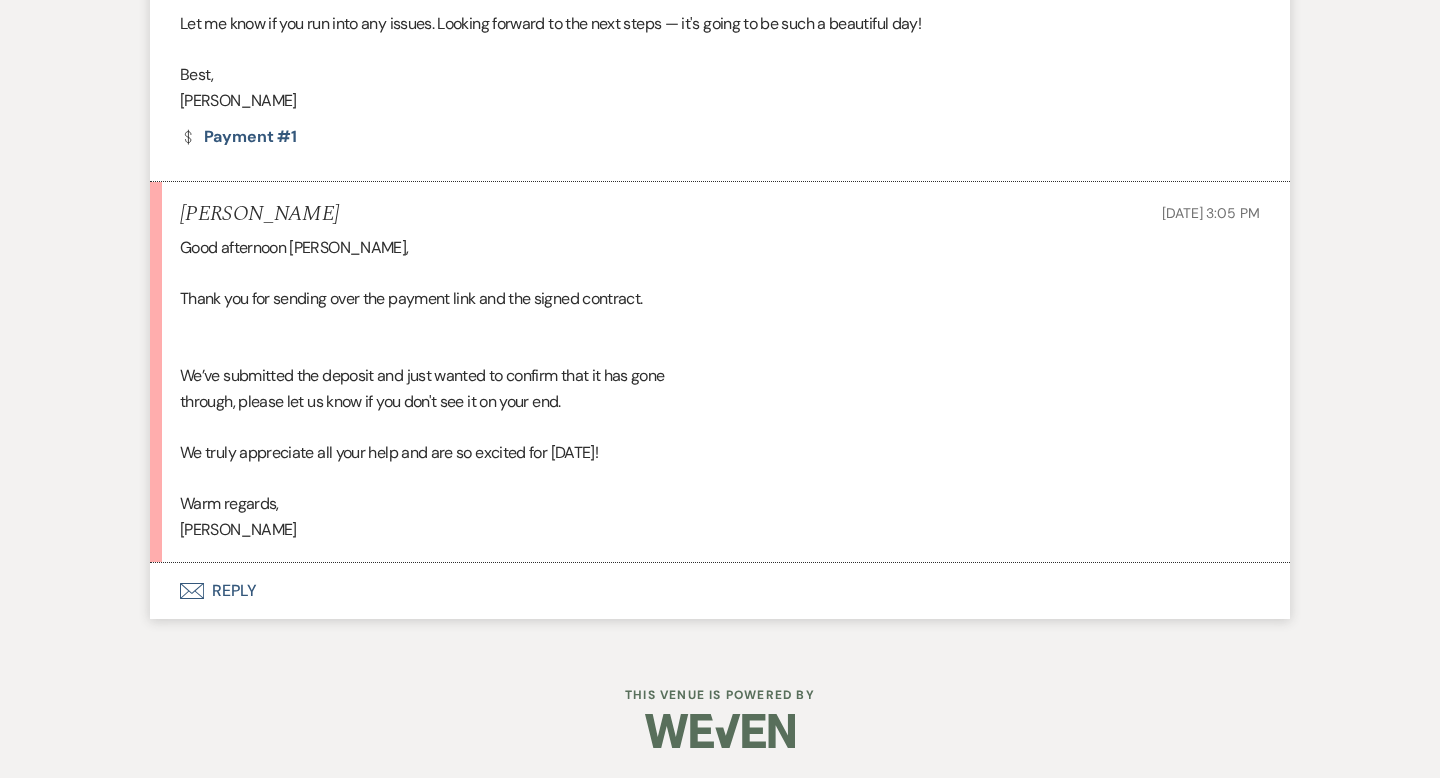 click on "Envelope Reply" at bounding box center (720, 591) 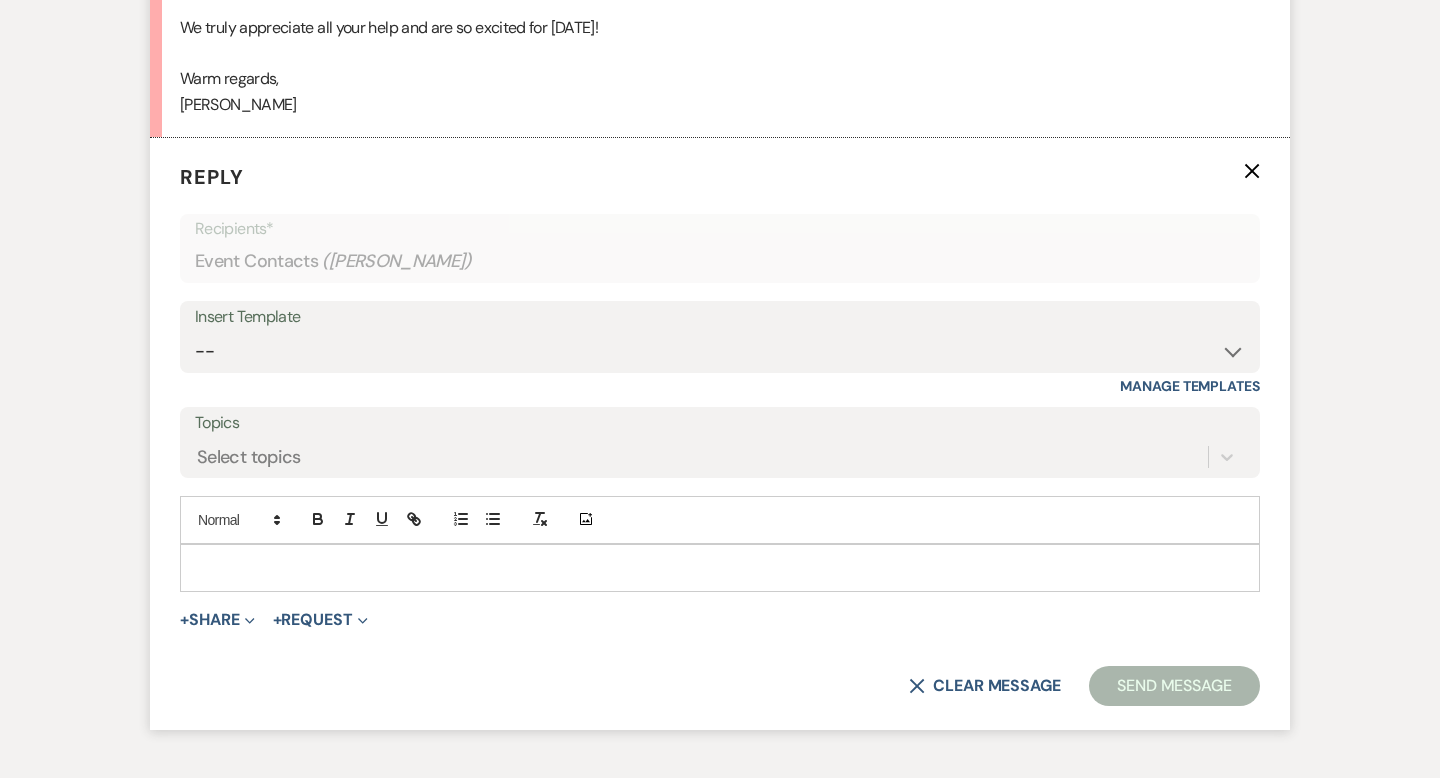 scroll, scrollTop: 2601, scrollLeft: 0, axis: vertical 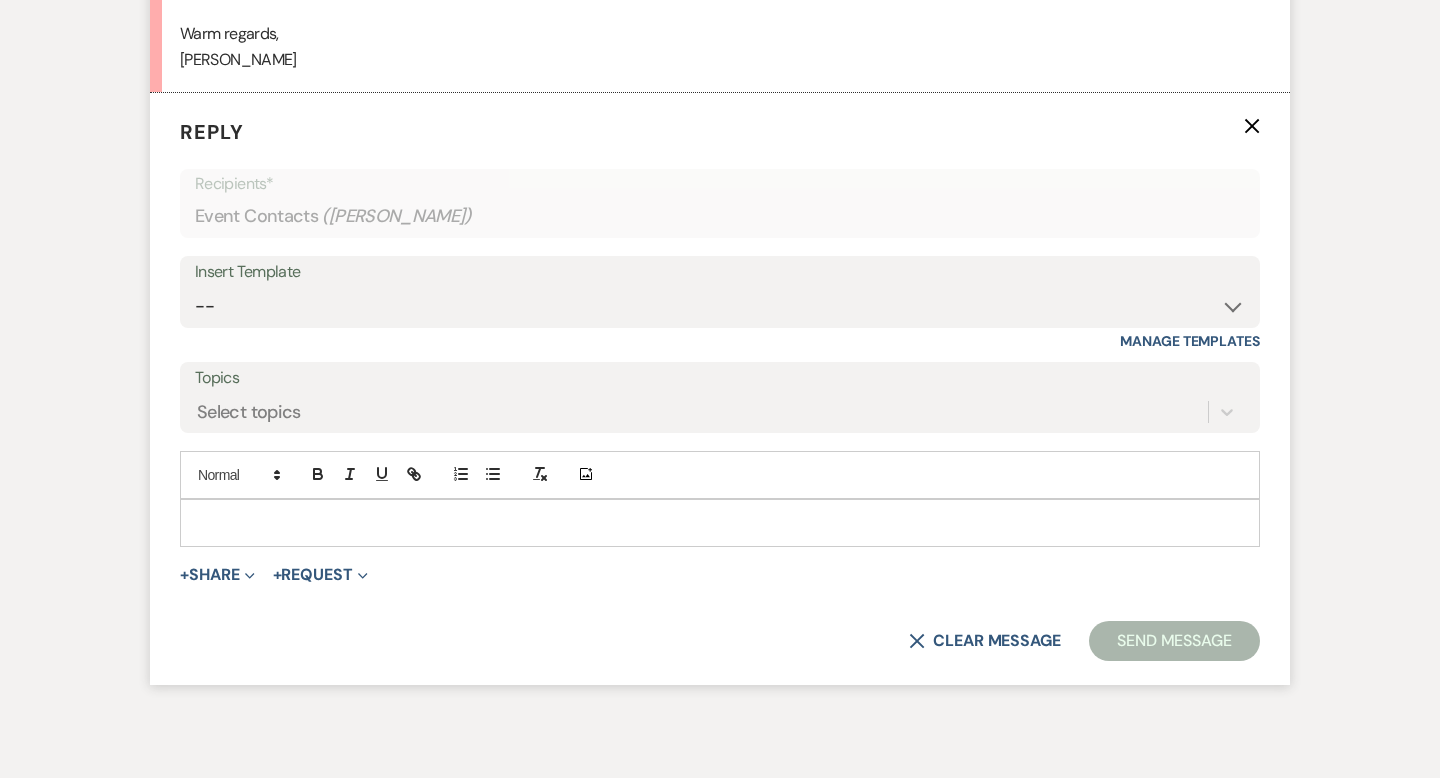 click at bounding box center [720, 523] 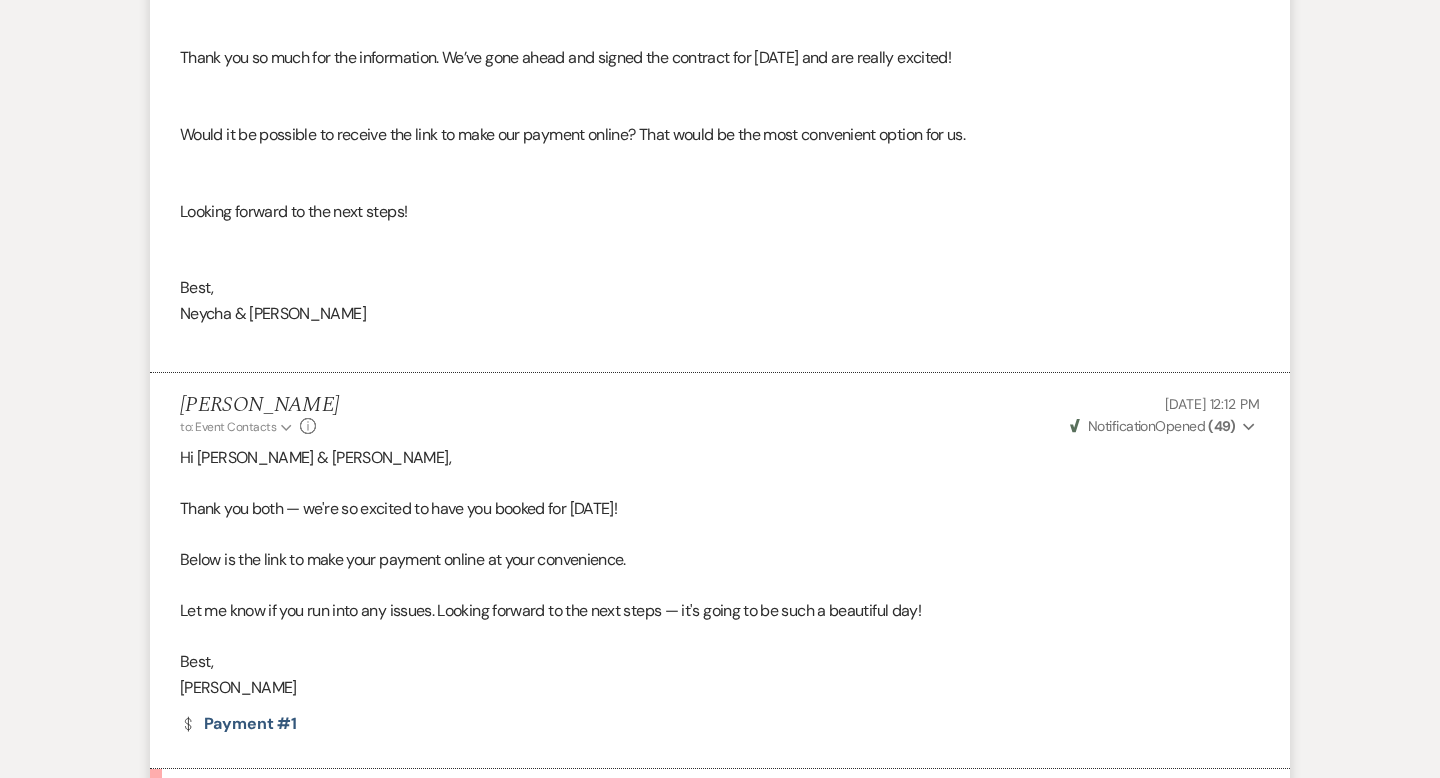 scroll, scrollTop: 0, scrollLeft: 0, axis: both 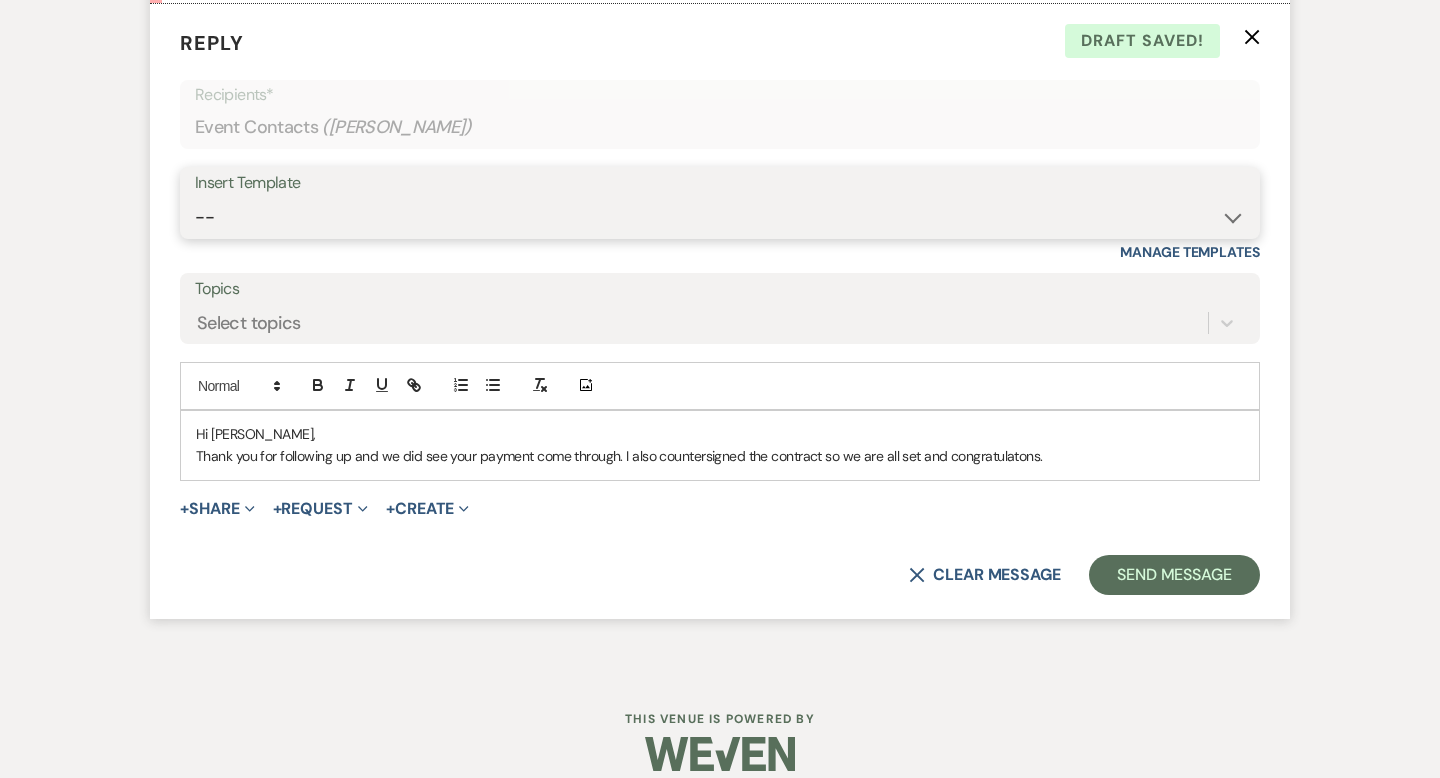 click on "-- Weven Planning Portal Introduction (Booked Events) Wedding Packages Booking Email Tour Request Shower Email Bridge Follow Up One month prior Insurance Reminder Rain Plan Check In Instructions Available Dates SFG Transparent Logos Upcoming Payment Reminder Late Payment Notice 1 Late Payment Notice 2 Cottage Email Copy of Weven Planning Portal Introduction (Booked Events) Deposit Return Via Check Mailed Deposit Return Via CC Refund Contract Questions Flower Announcement tour of grounds Knot Packages All-Inclusive Packages Rental Brochure Rental Updates All Inclusive Booking Email Flower Booking Email All-Inclusive Booking Intro Email Booking Intro Email" at bounding box center [720, 217] 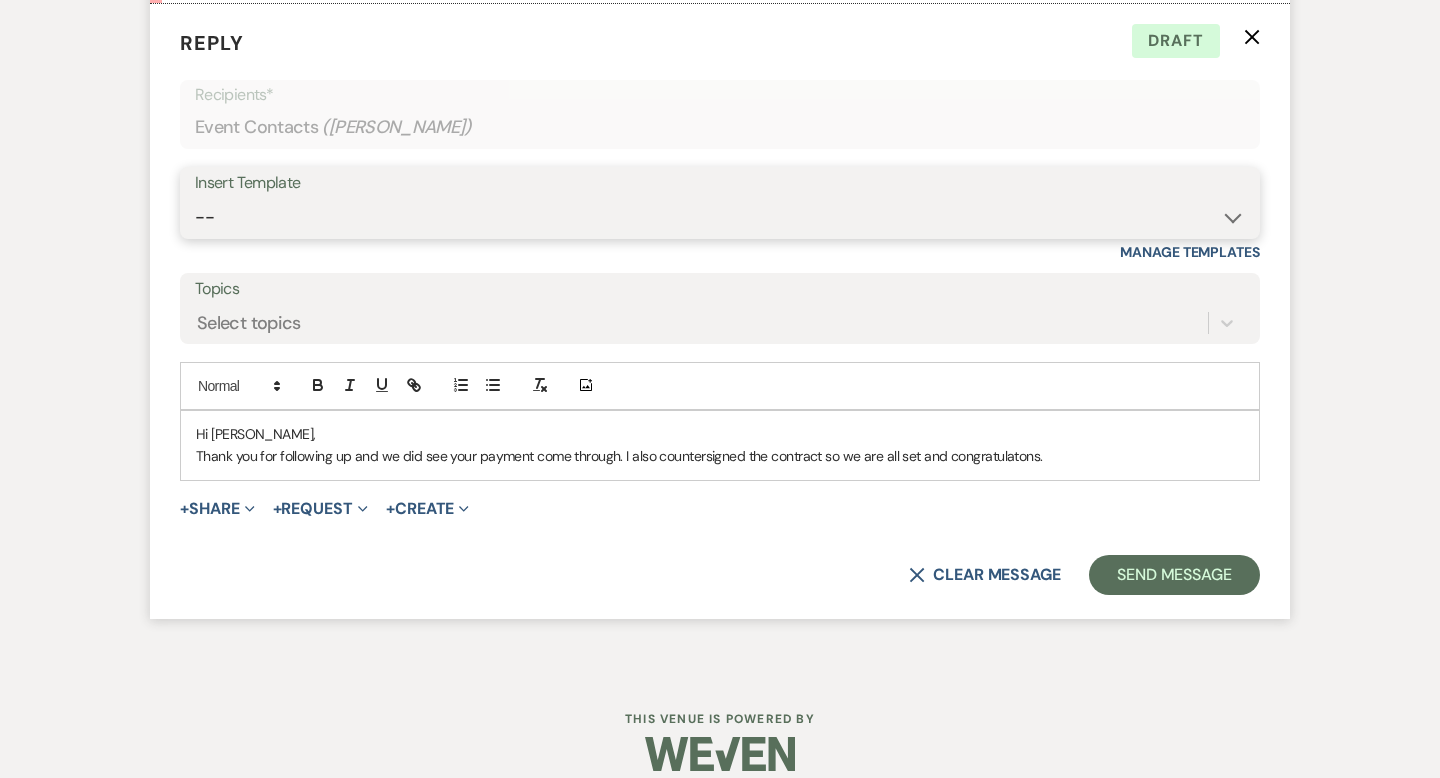 select on "5142" 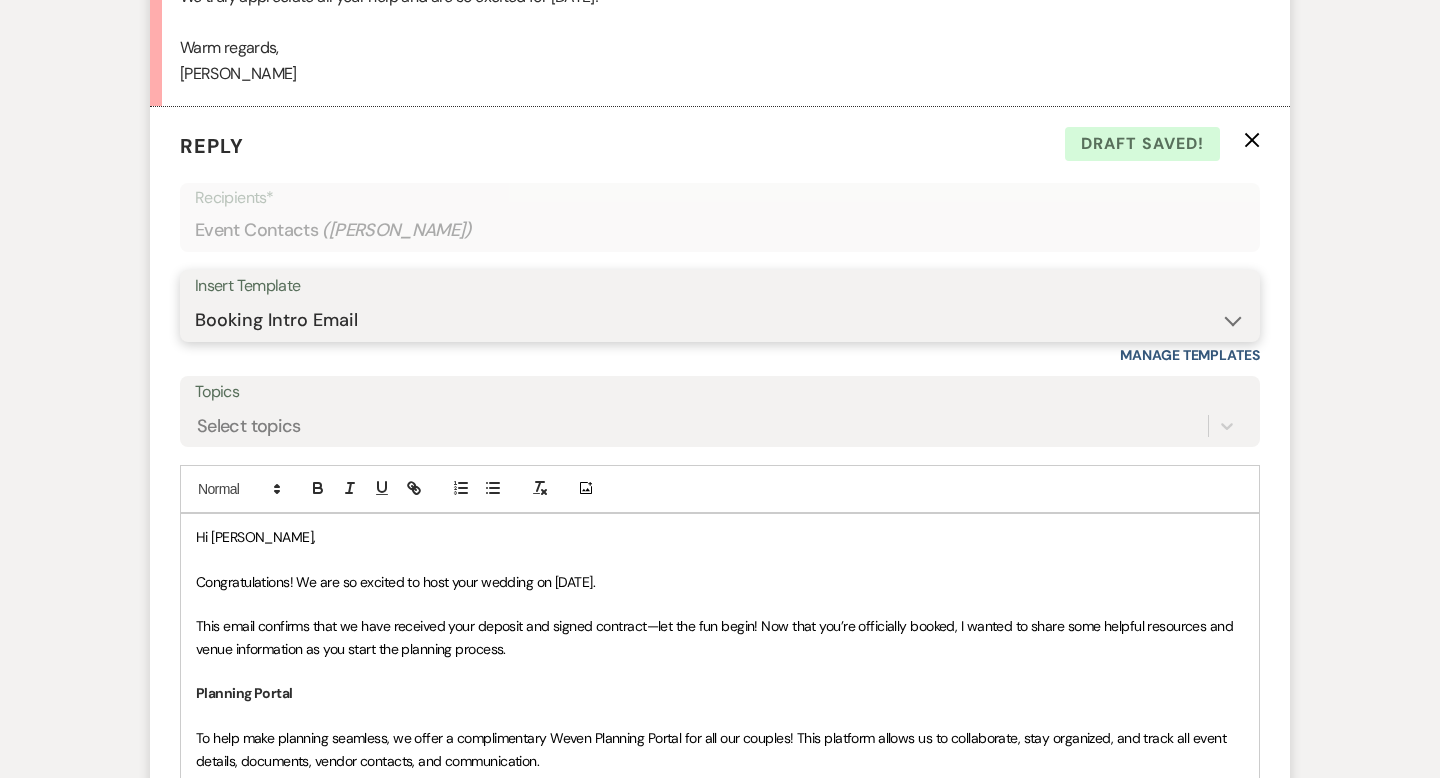scroll, scrollTop: 2932, scrollLeft: 0, axis: vertical 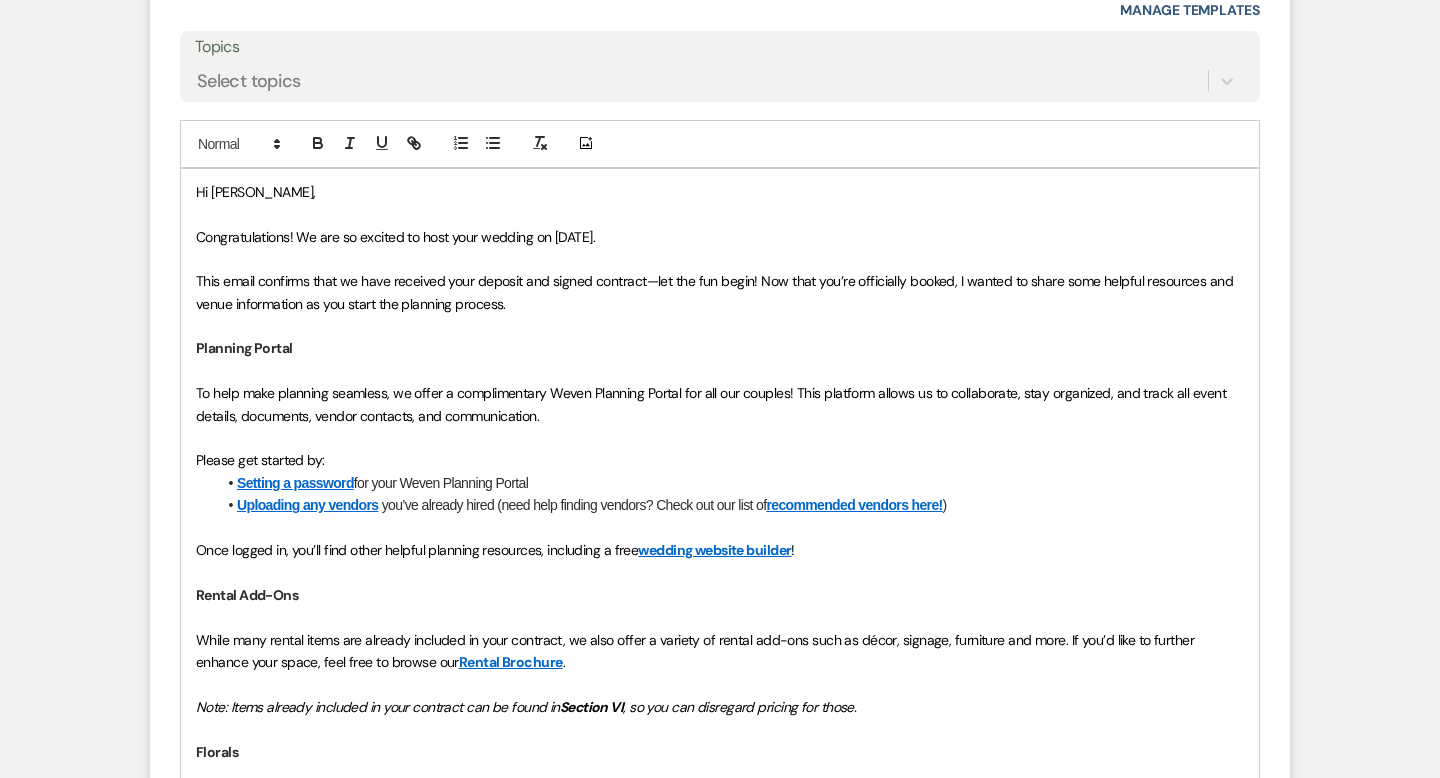 click on "Hi [PERSON_NAME]," at bounding box center [720, 192] 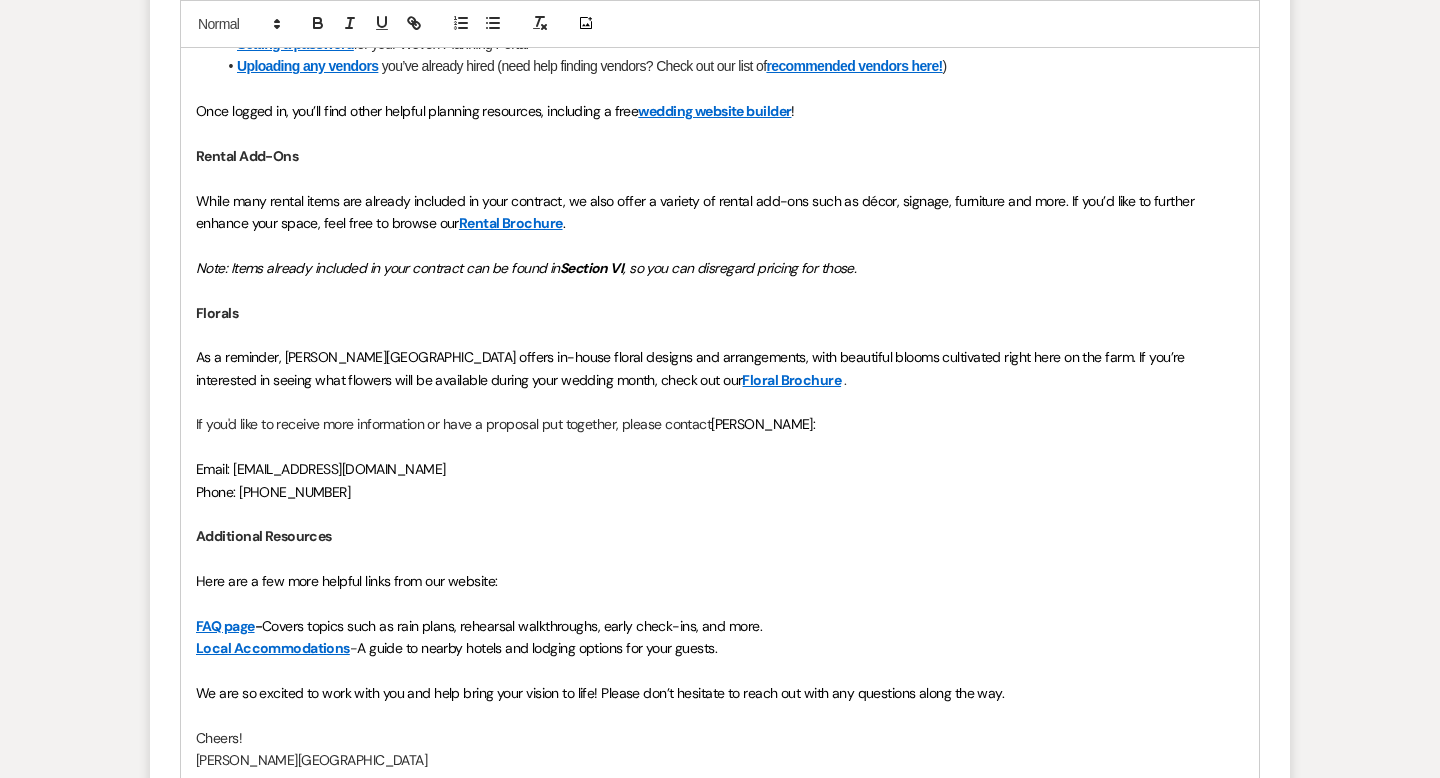 scroll, scrollTop: 3378, scrollLeft: 0, axis: vertical 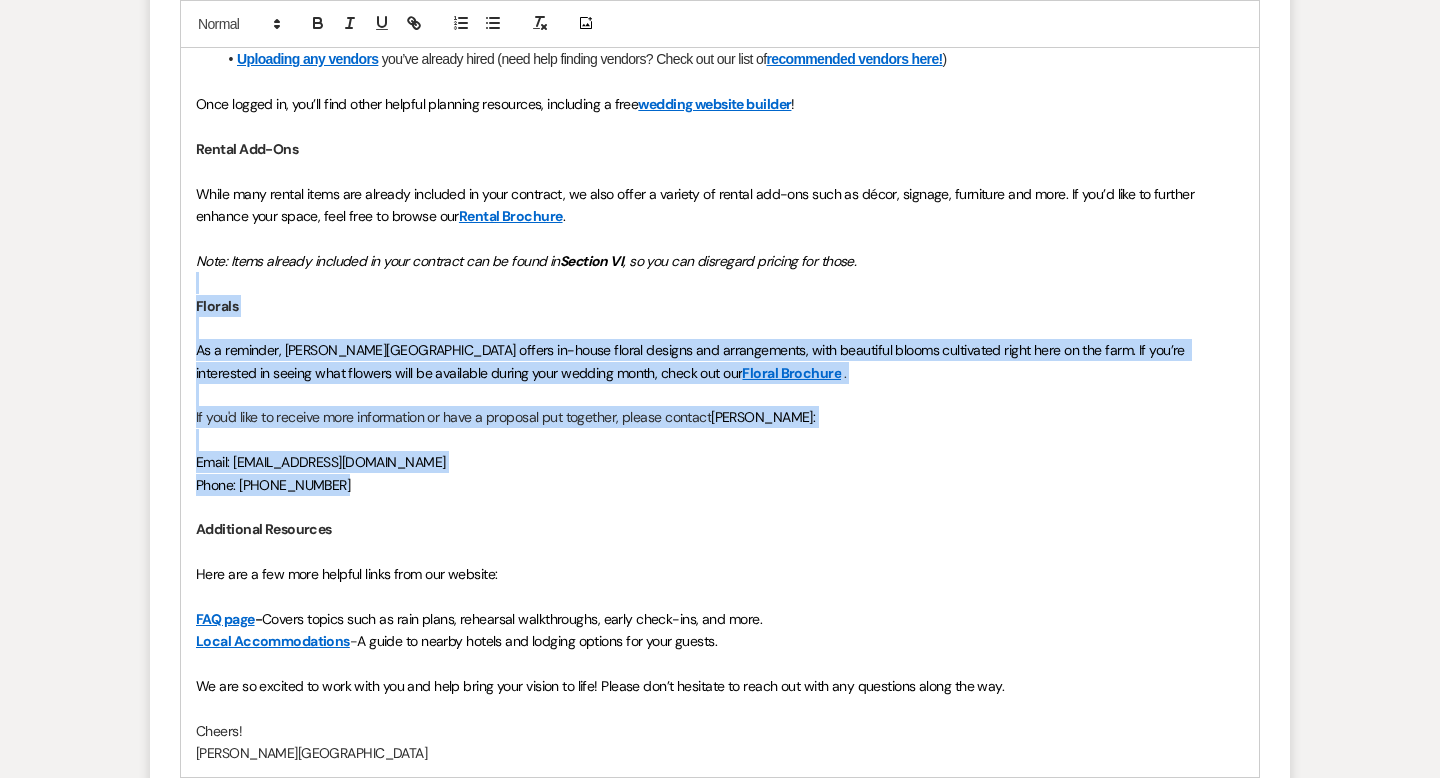 drag, startPoint x: 365, startPoint y: 491, endPoint x: 153, endPoint y: 292, distance: 290.76624 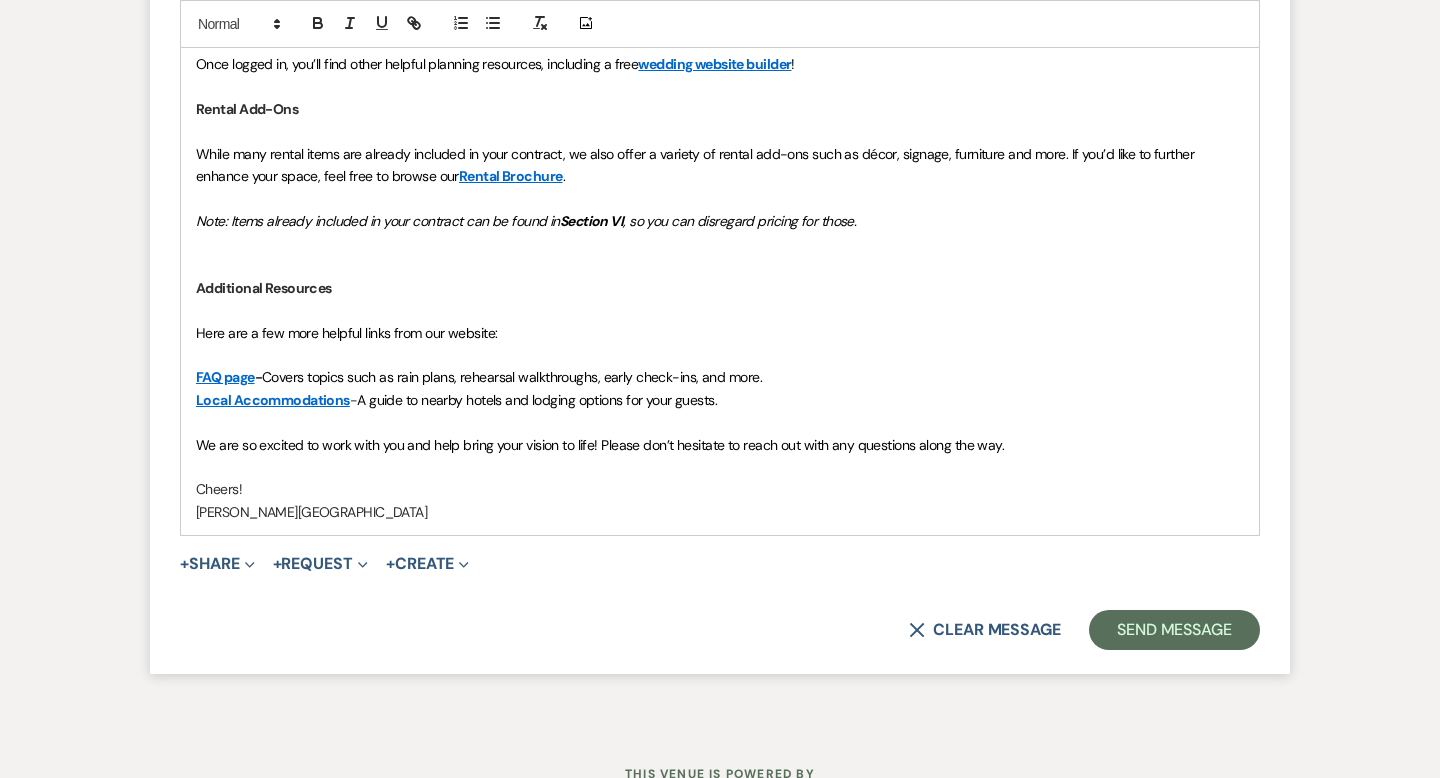 scroll, scrollTop: 3423, scrollLeft: 0, axis: vertical 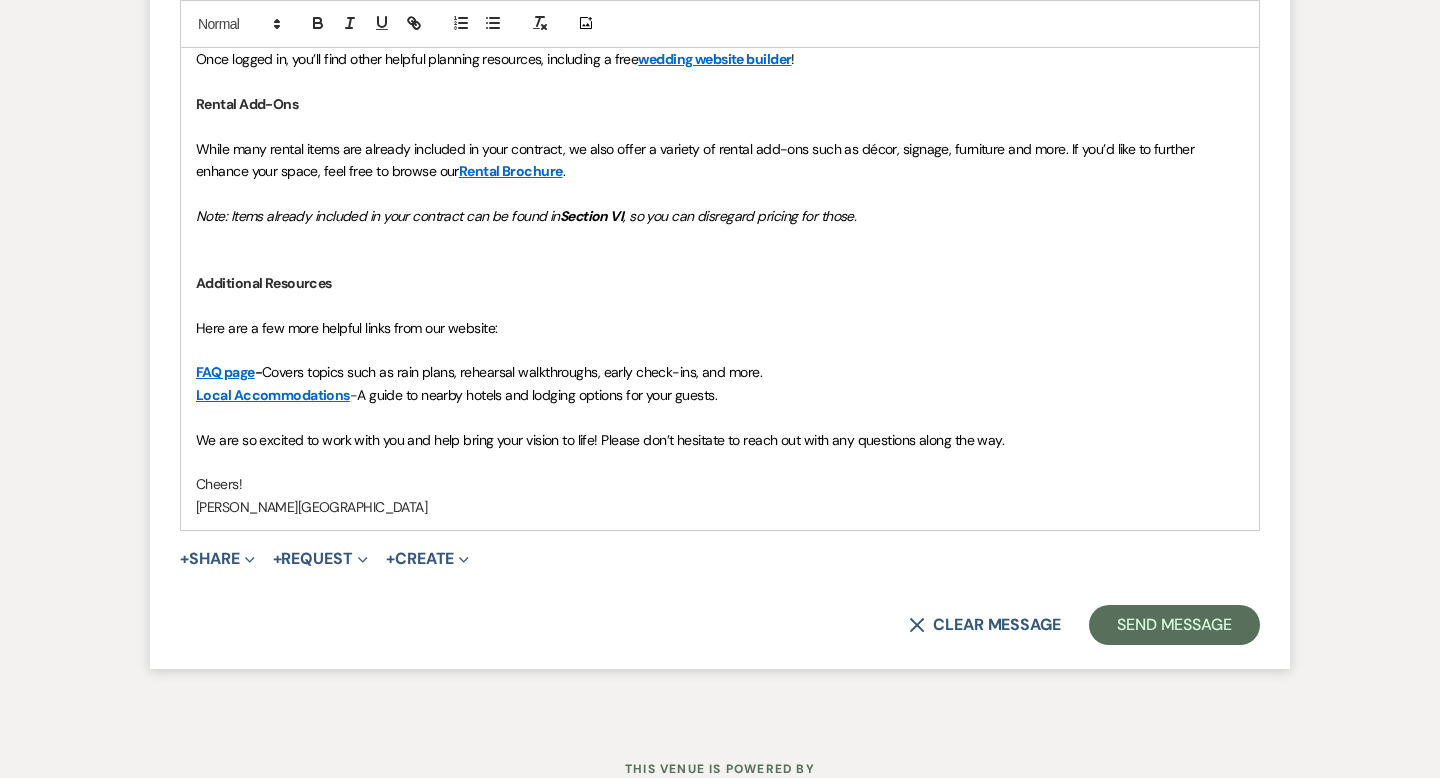 drag, startPoint x: 344, startPoint y: 504, endPoint x: 169, endPoint y: 504, distance: 175 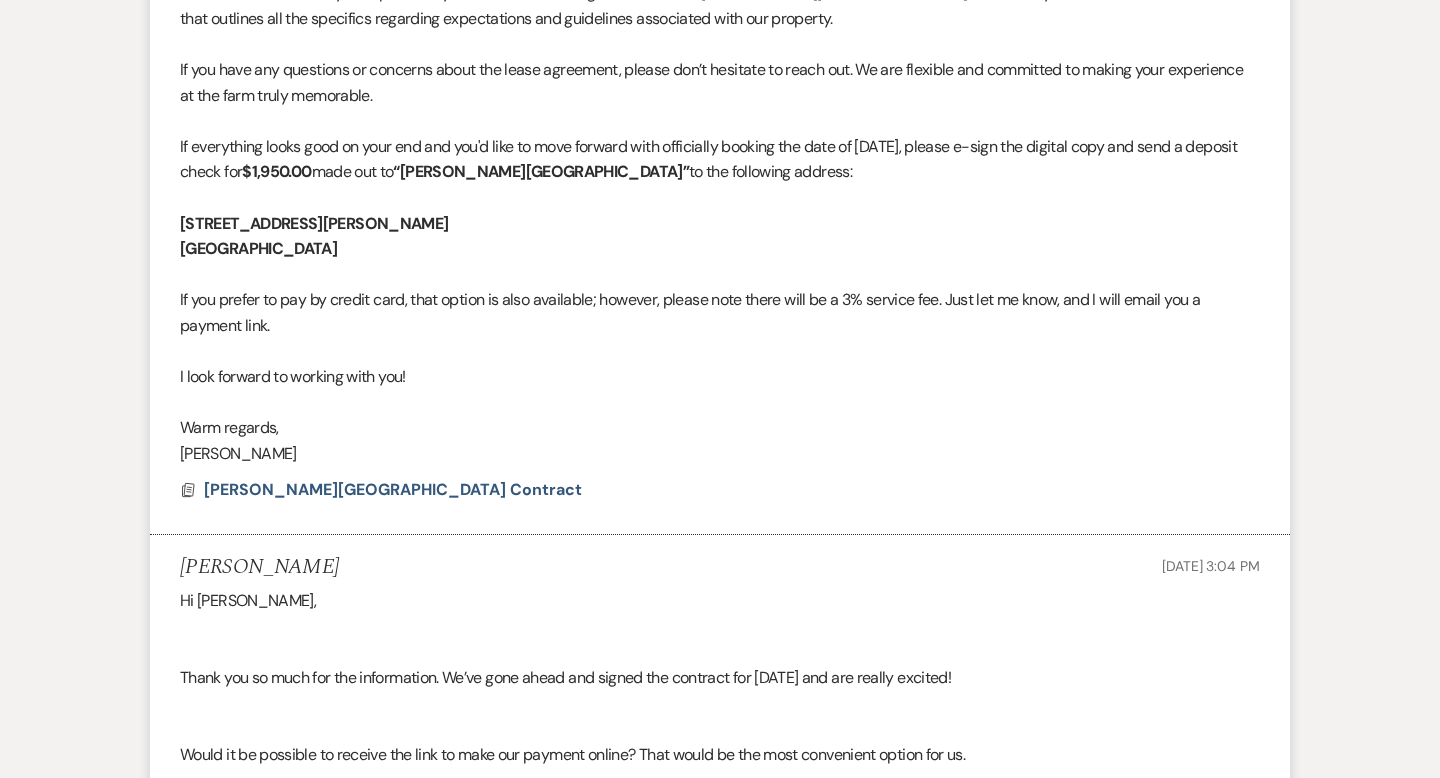 scroll, scrollTop: 0, scrollLeft: 0, axis: both 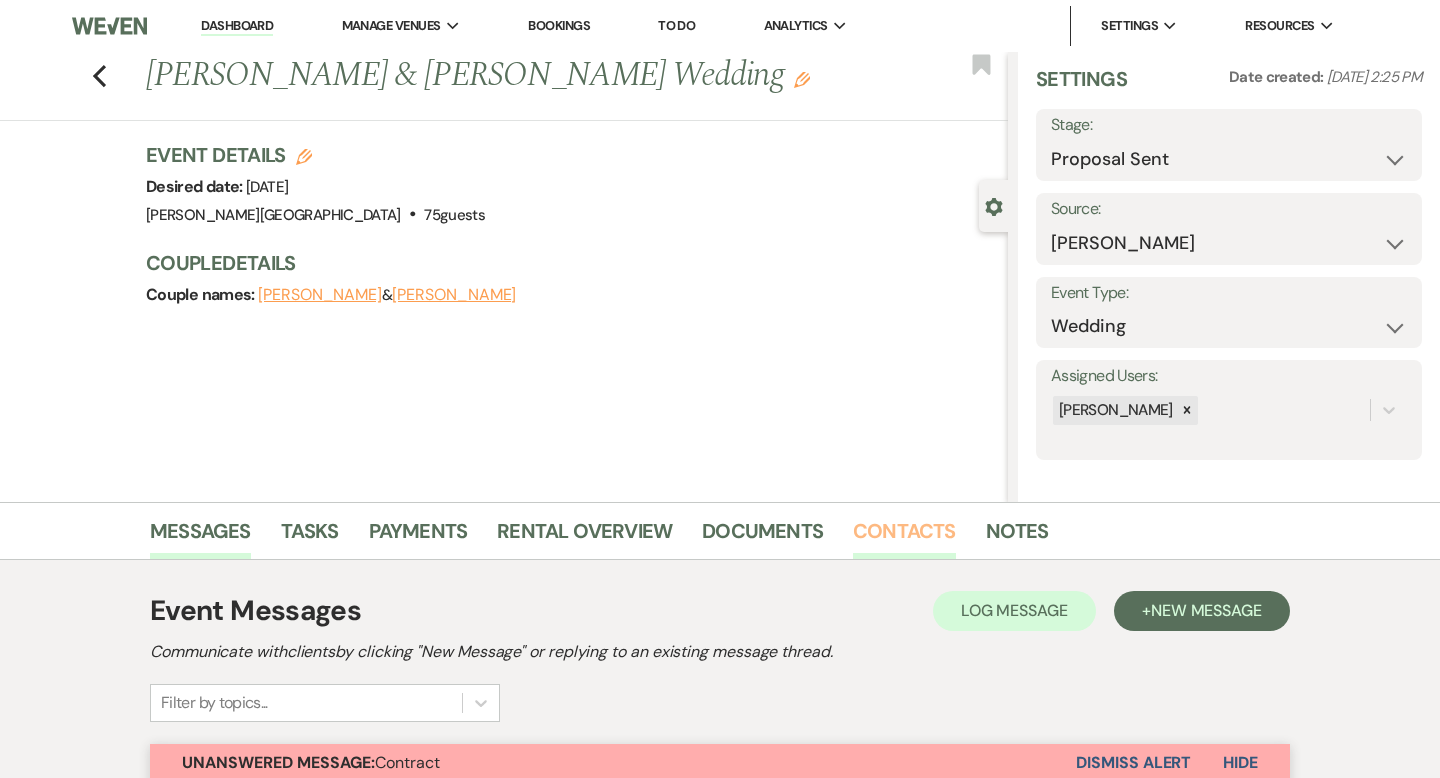click on "Contacts" at bounding box center (904, 537) 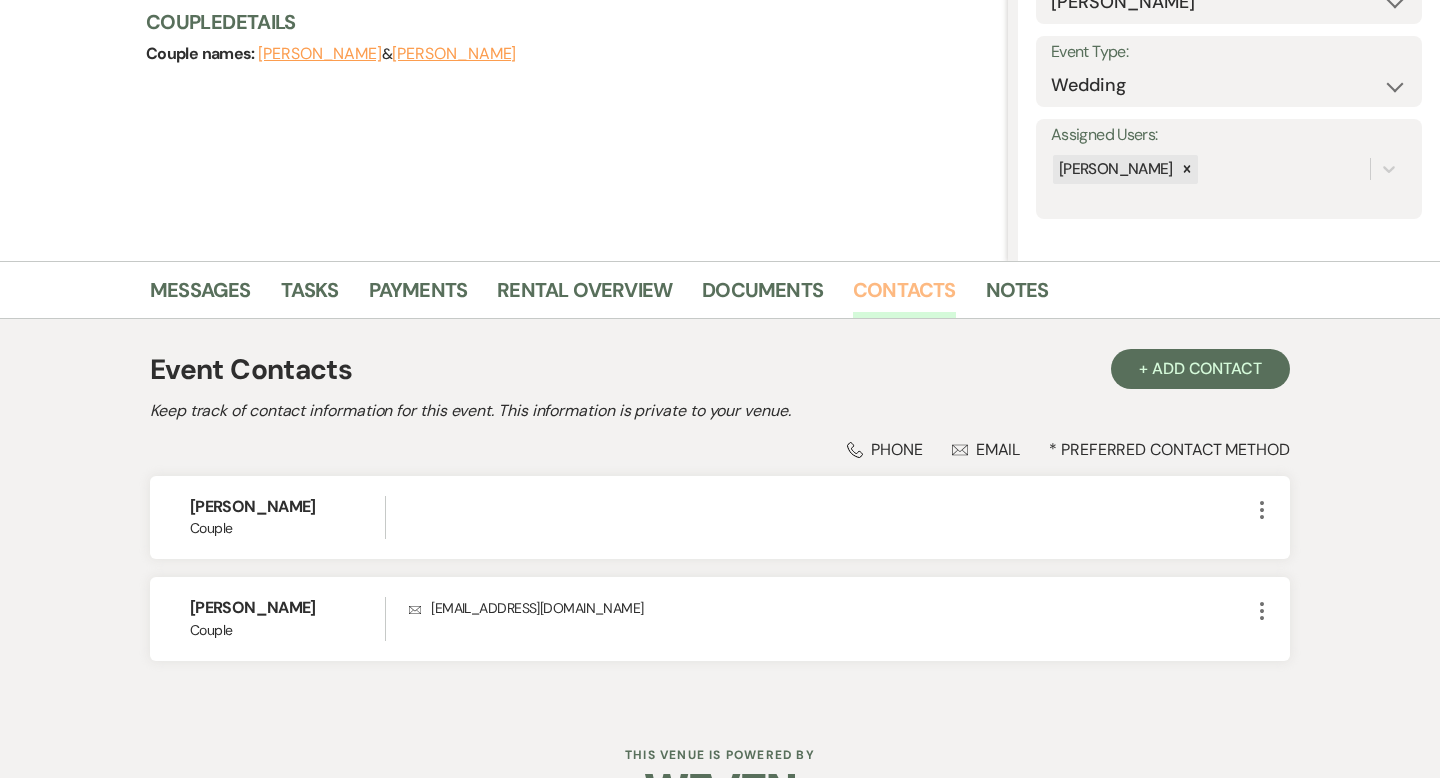 scroll, scrollTop: 0, scrollLeft: 0, axis: both 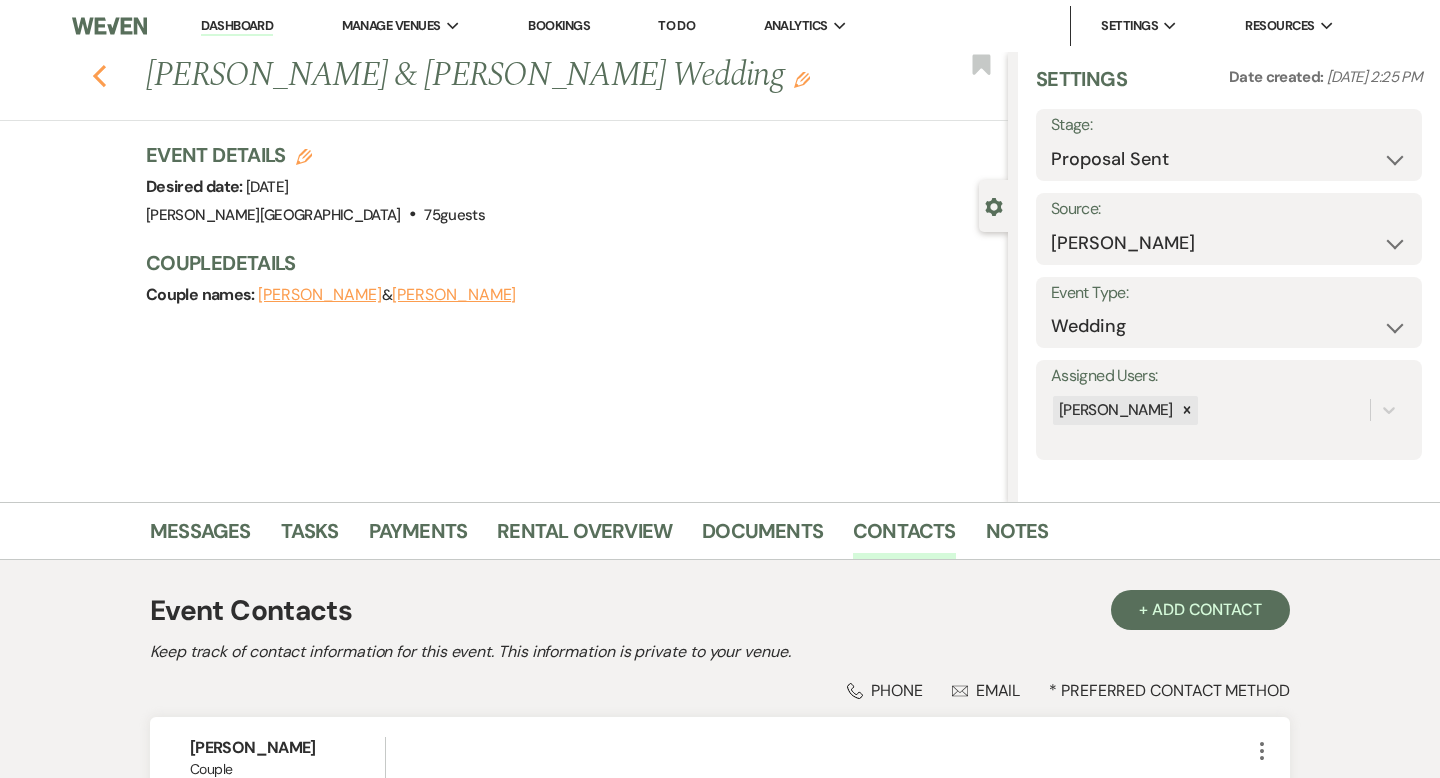 click on "Previous" 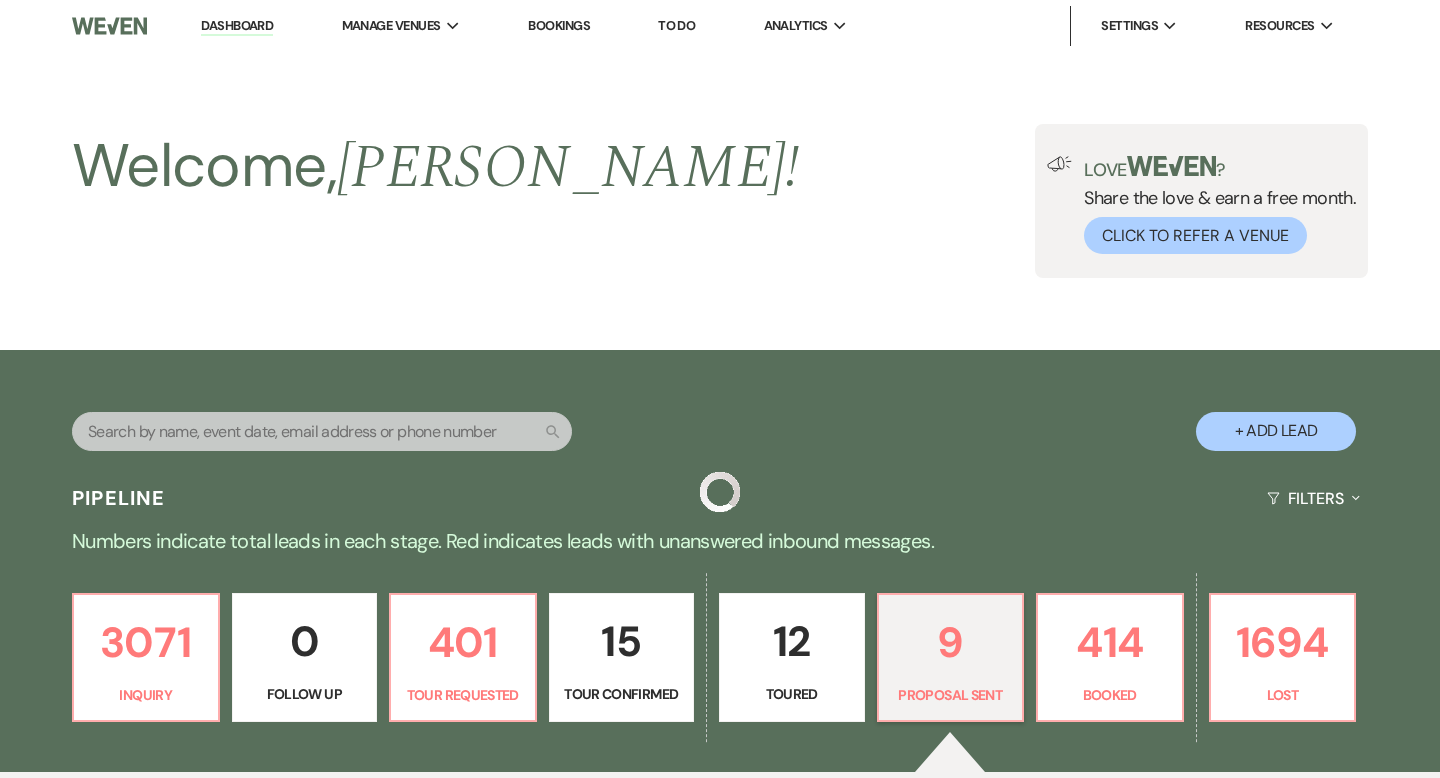 scroll, scrollTop: 609, scrollLeft: 0, axis: vertical 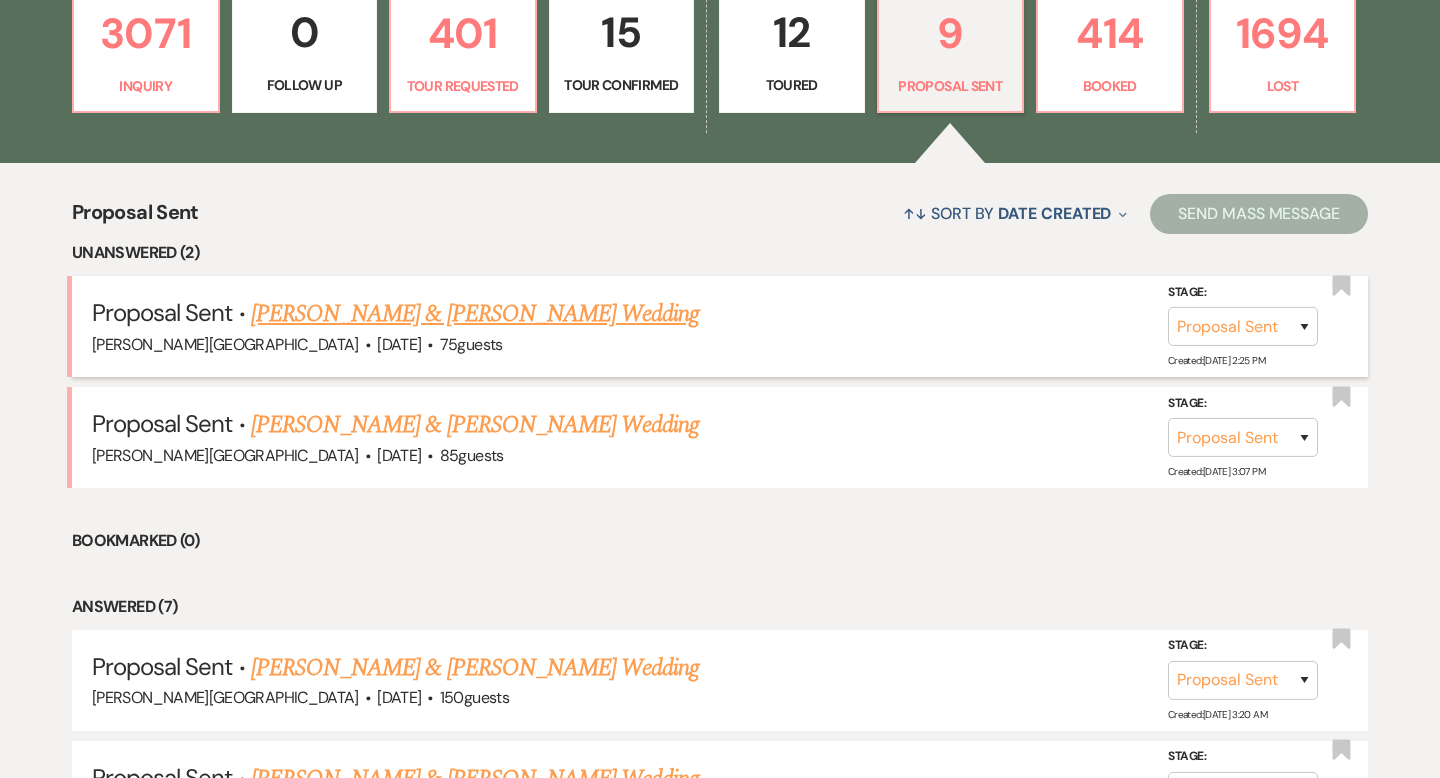 click on "[PERSON_NAME] & [PERSON_NAME] Wedding" at bounding box center (475, 314) 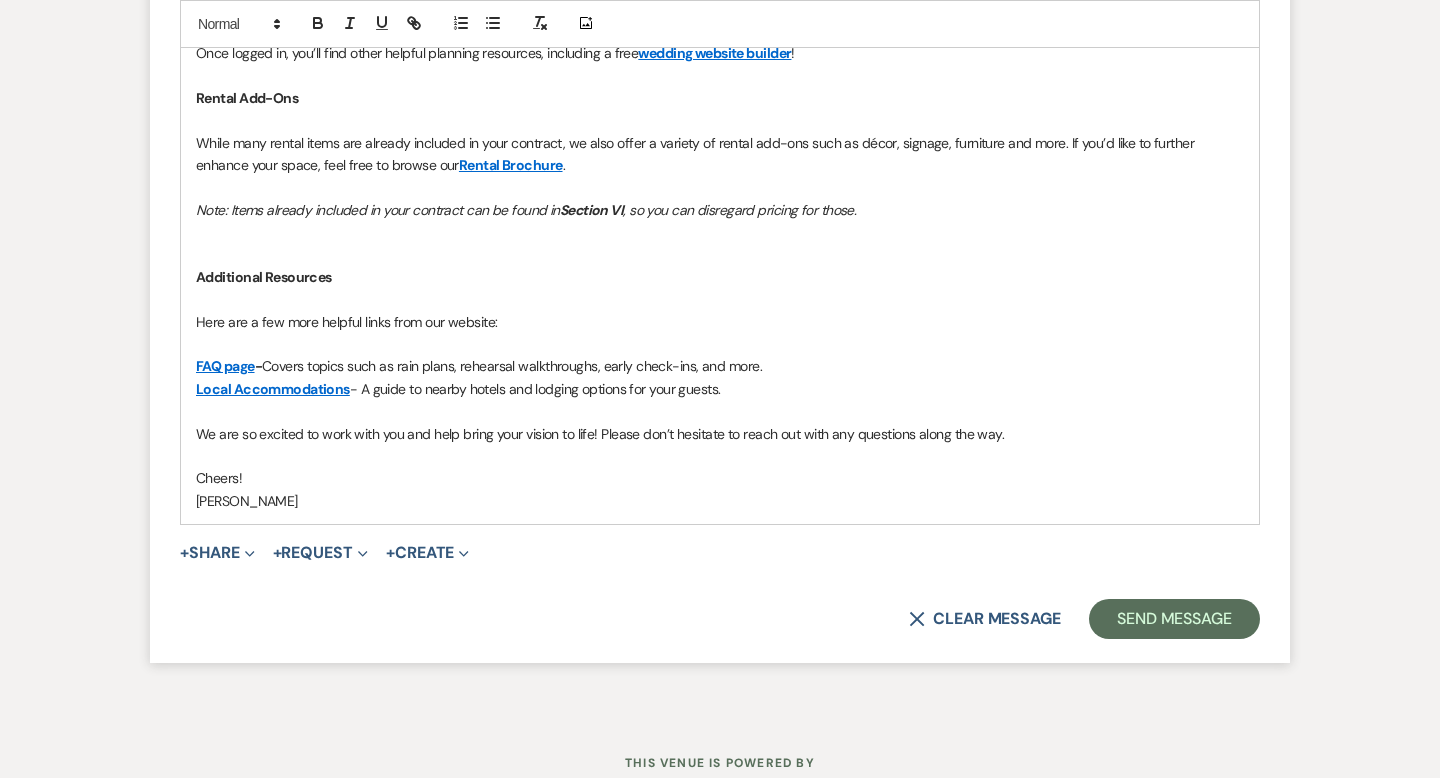 scroll, scrollTop: 3424, scrollLeft: 0, axis: vertical 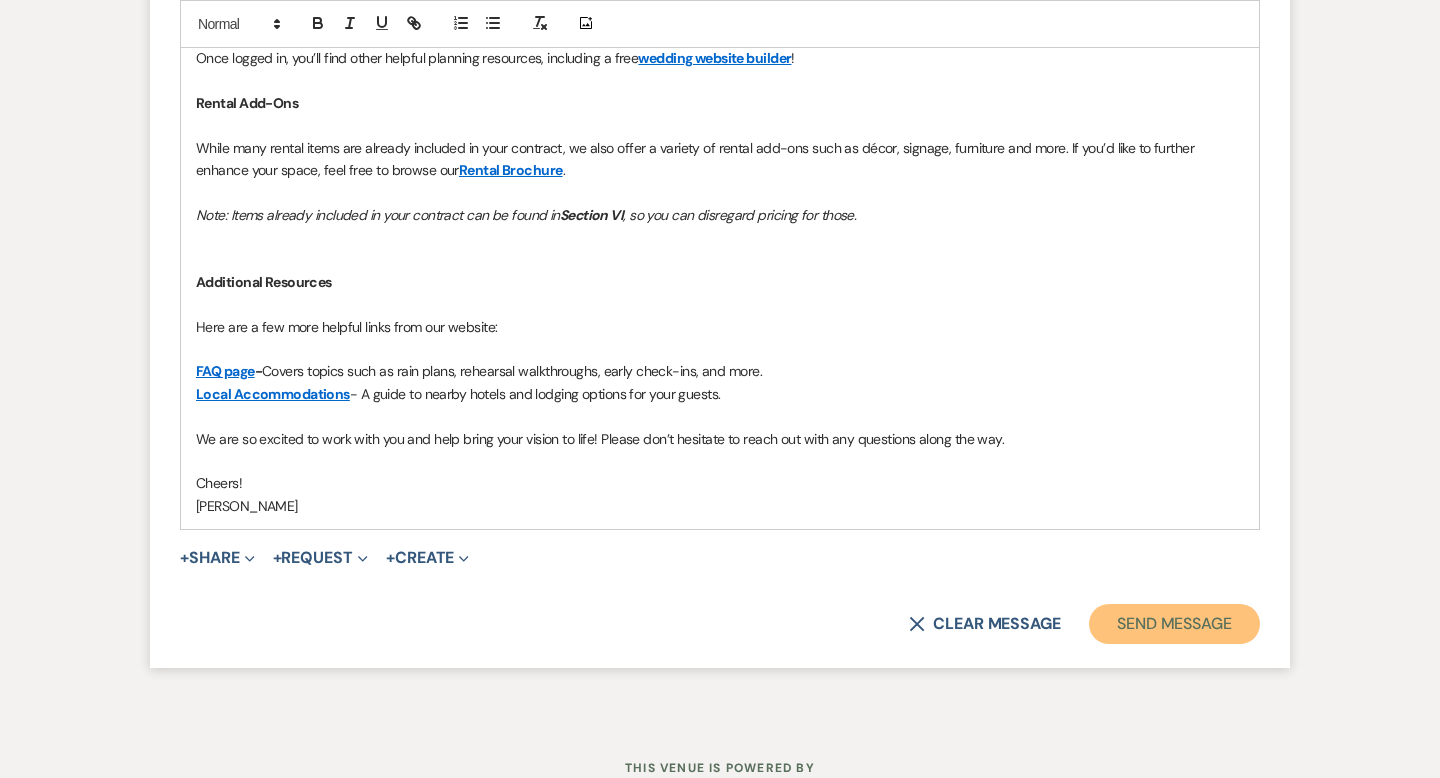 click on "Send Message" at bounding box center (1174, 624) 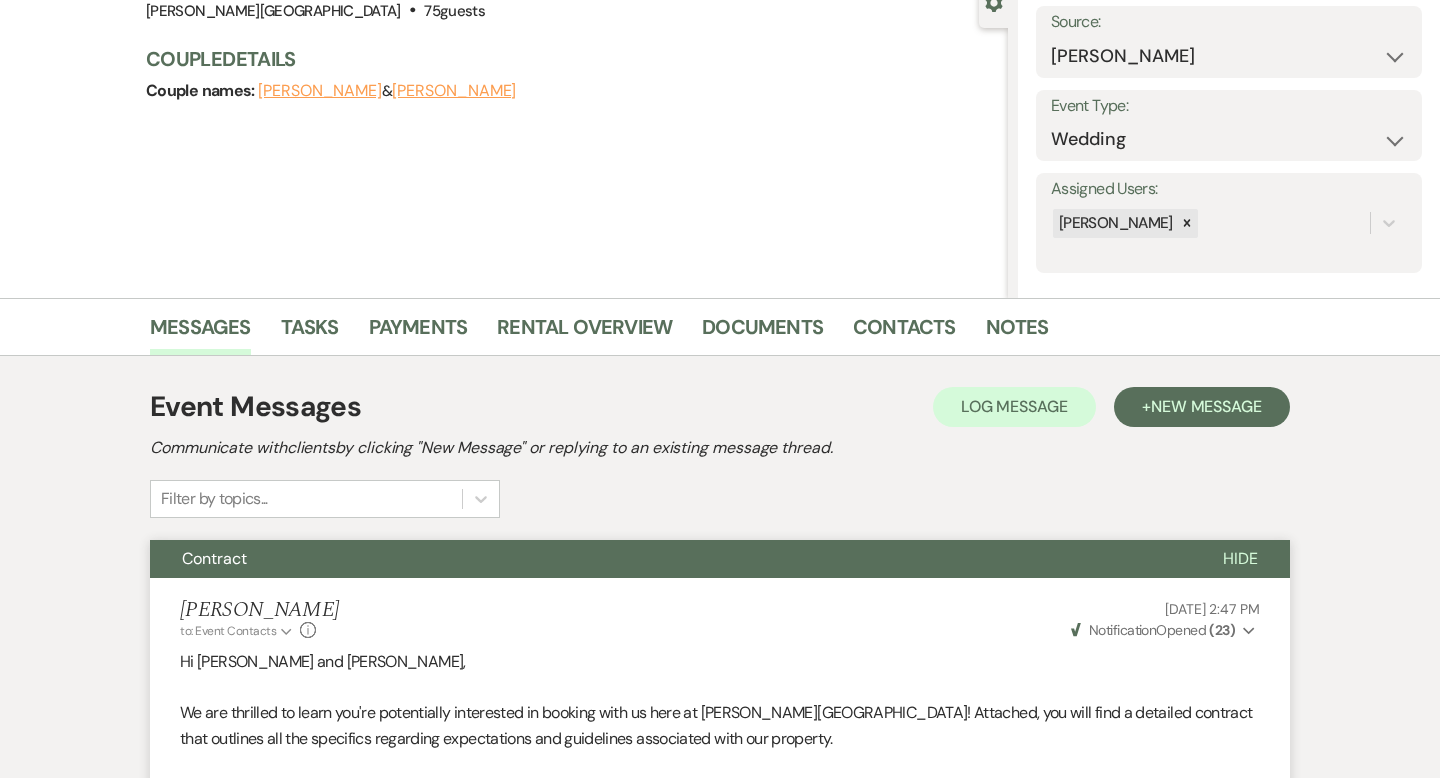 scroll, scrollTop: 0, scrollLeft: 0, axis: both 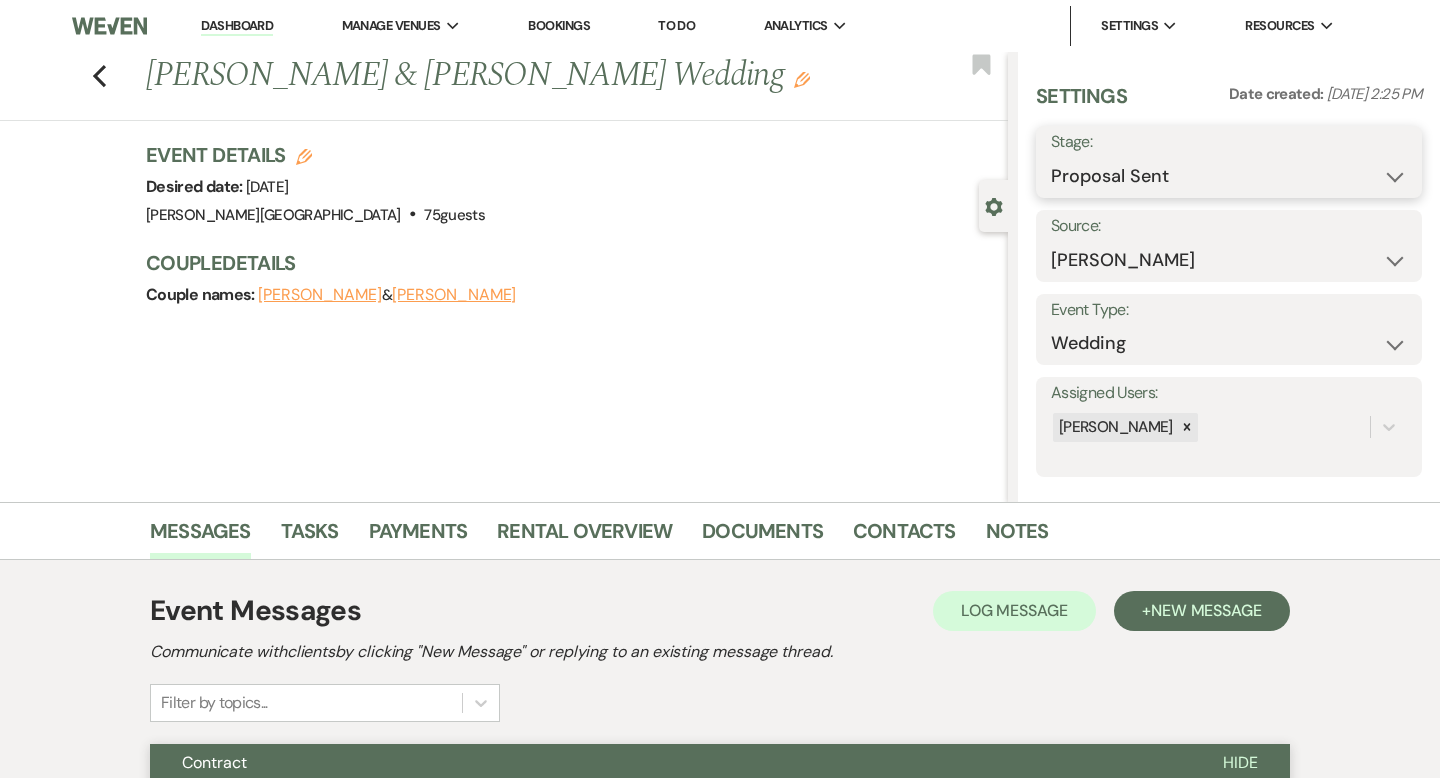 click on "Inquiry Follow Up Tour Requested Tour Confirmed Toured Proposal Sent Booked Lost" at bounding box center [1229, 176] 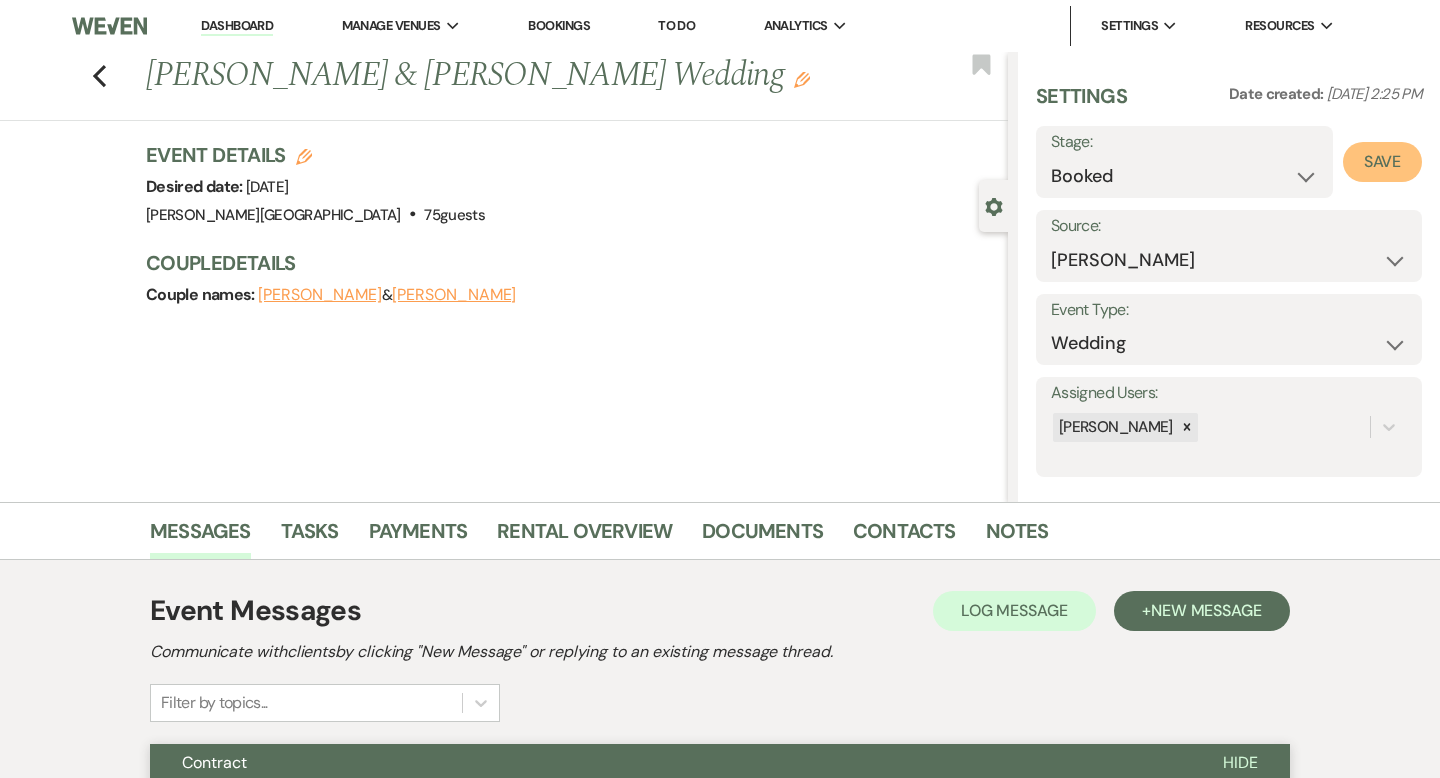 click on "Save" at bounding box center (1382, 162) 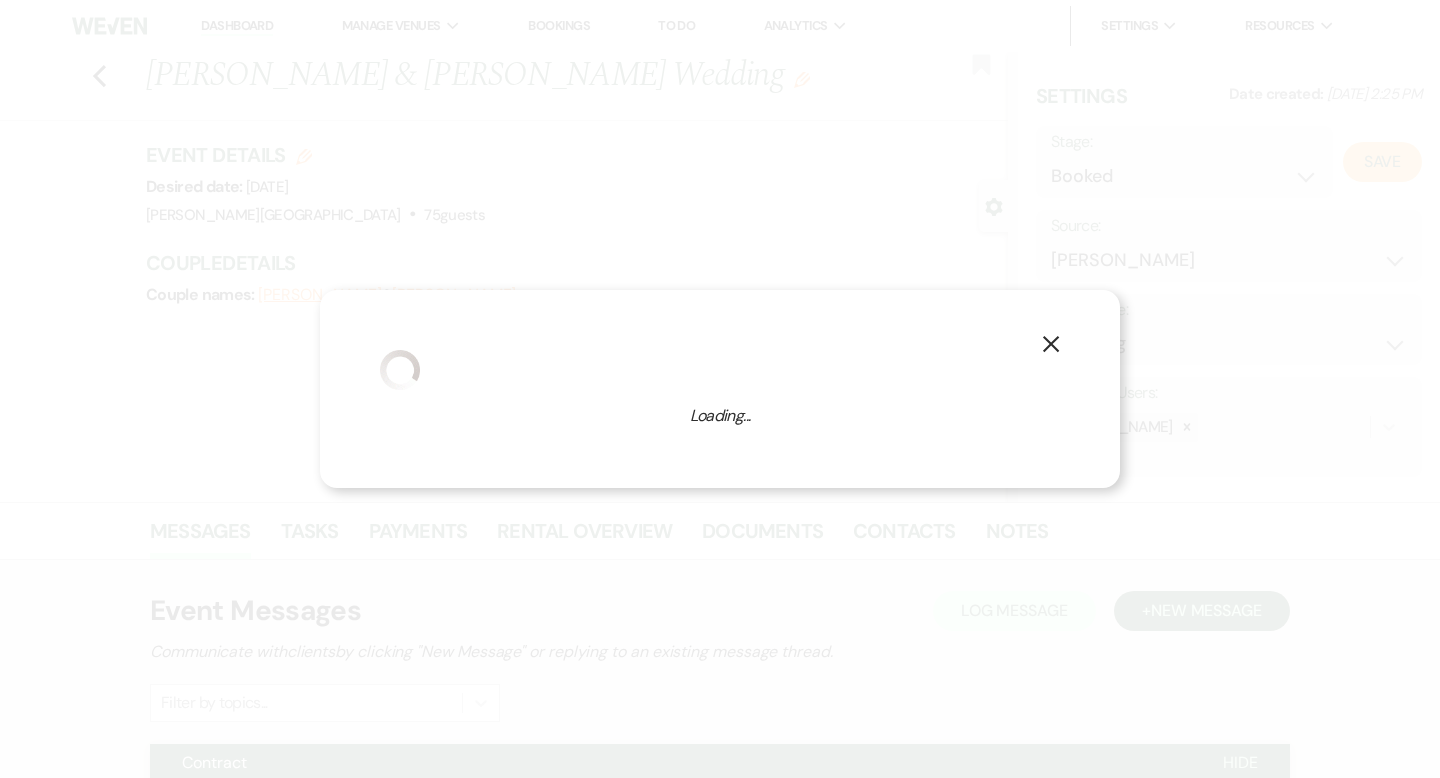 select on "1" 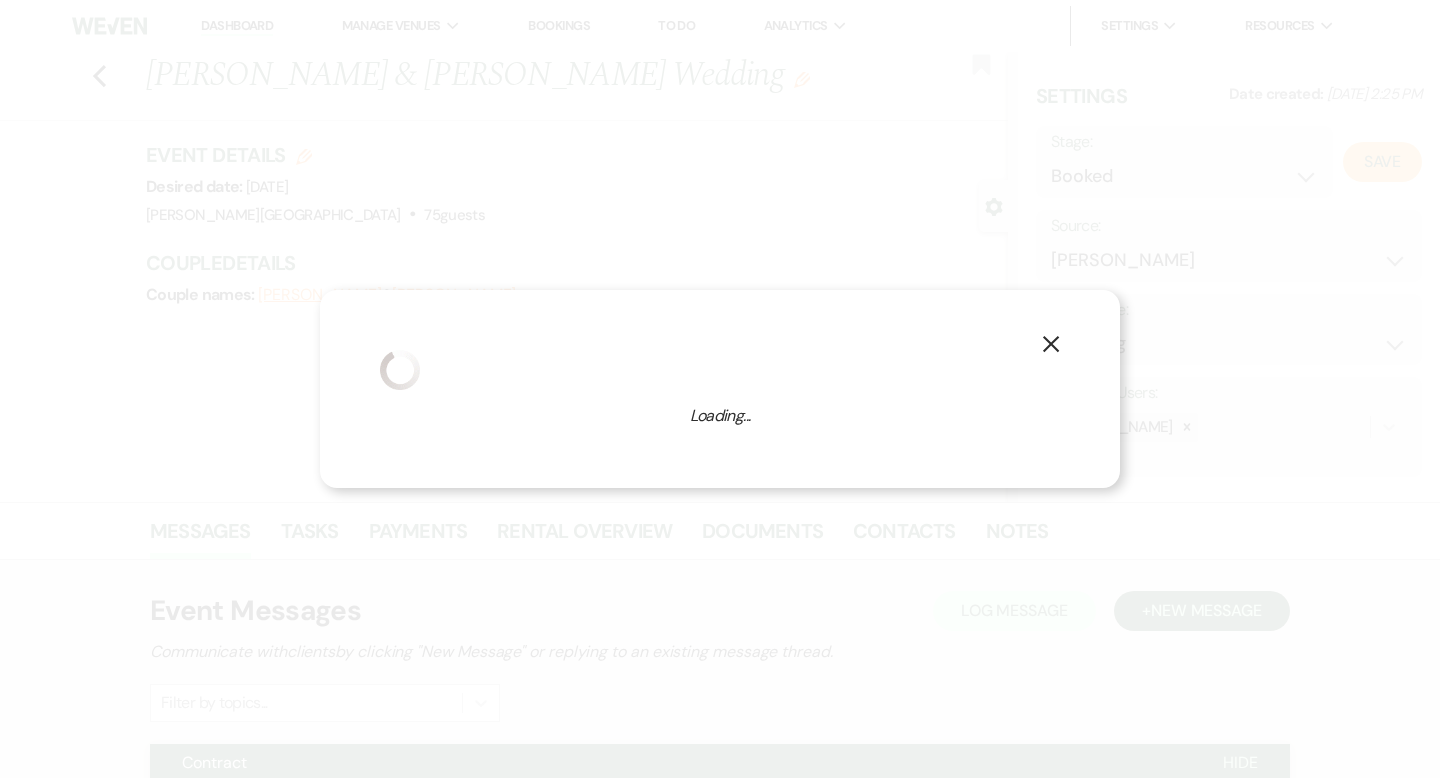 select on "84" 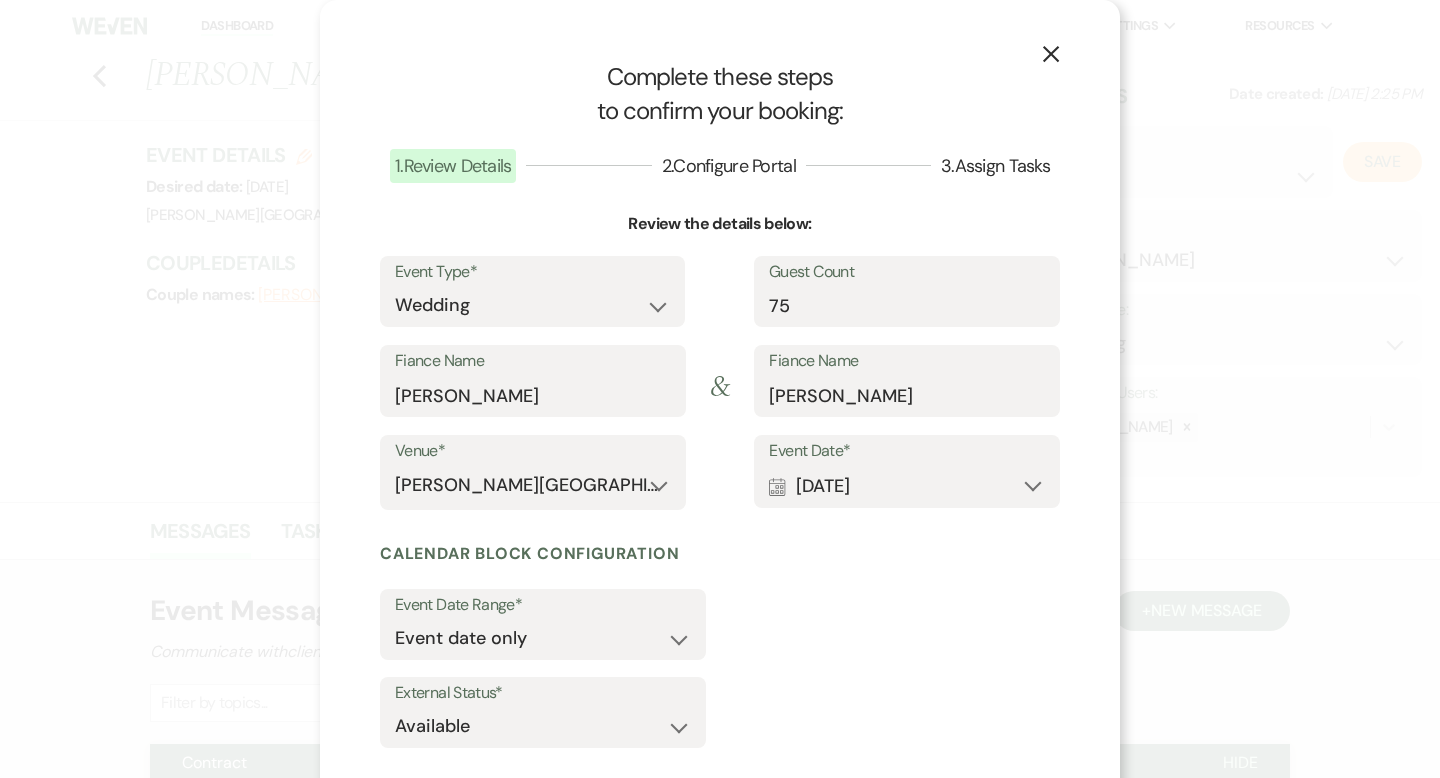 scroll, scrollTop: 104, scrollLeft: 0, axis: vertical 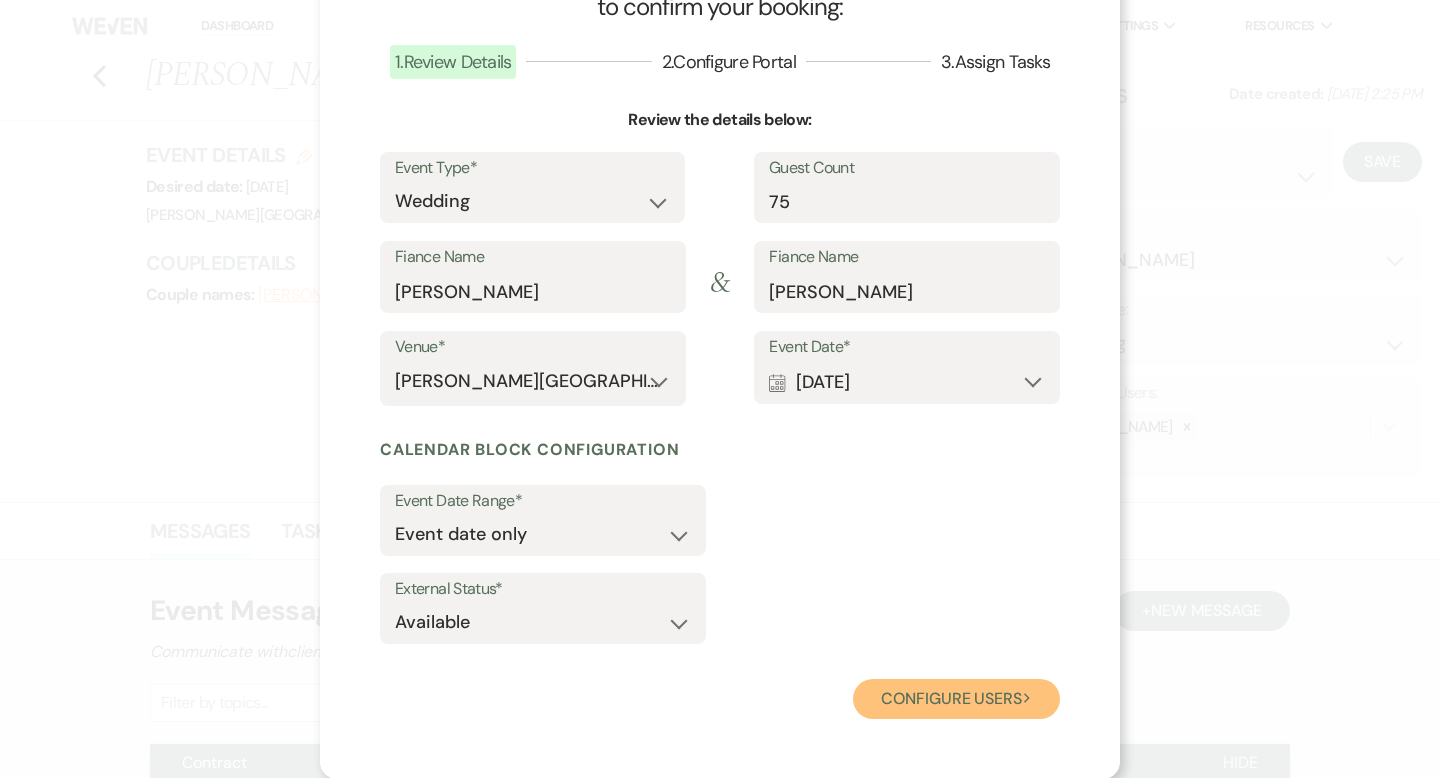 click on "Configure users  Next" at bounding box center [956, 699] 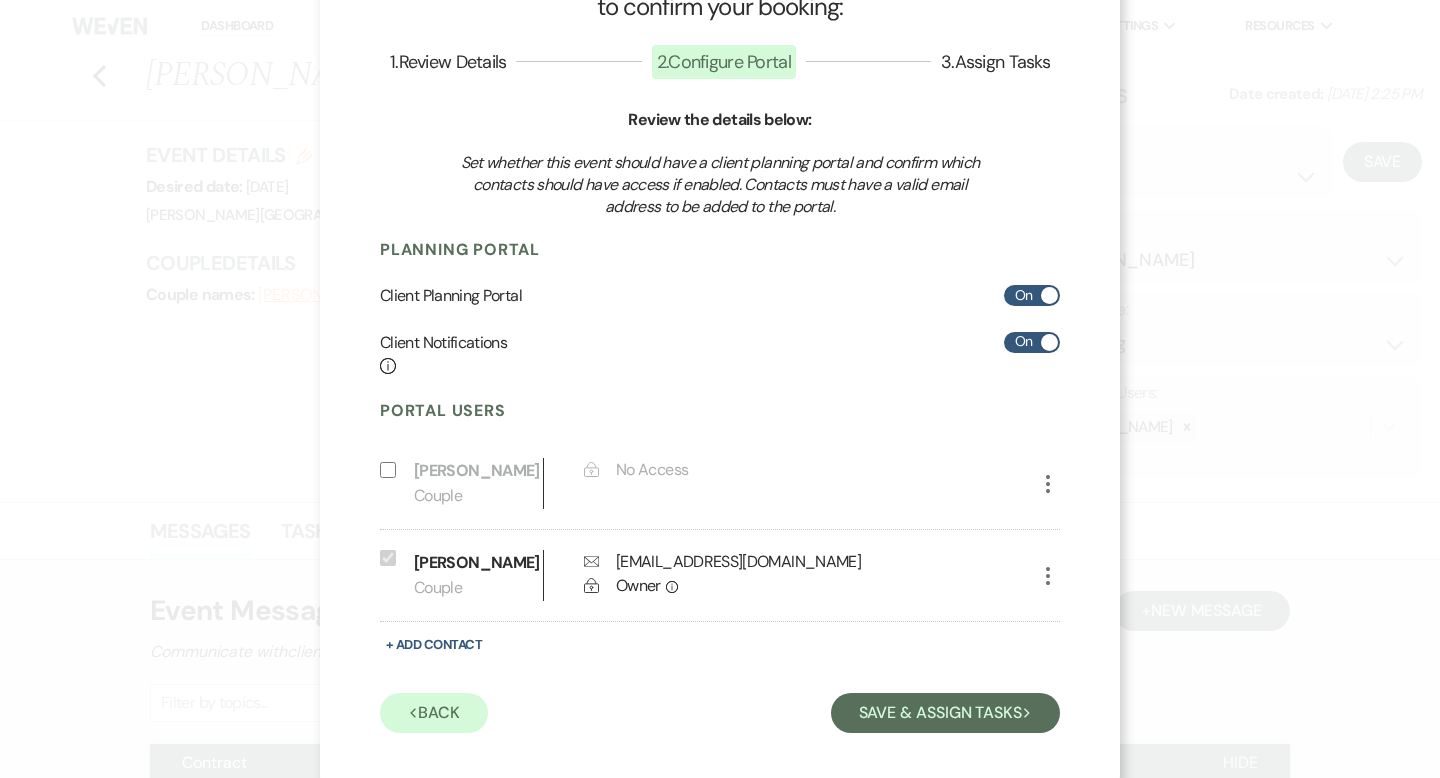 scroll, scrollTop: 145, scrollLeft: 0, axis: vertical 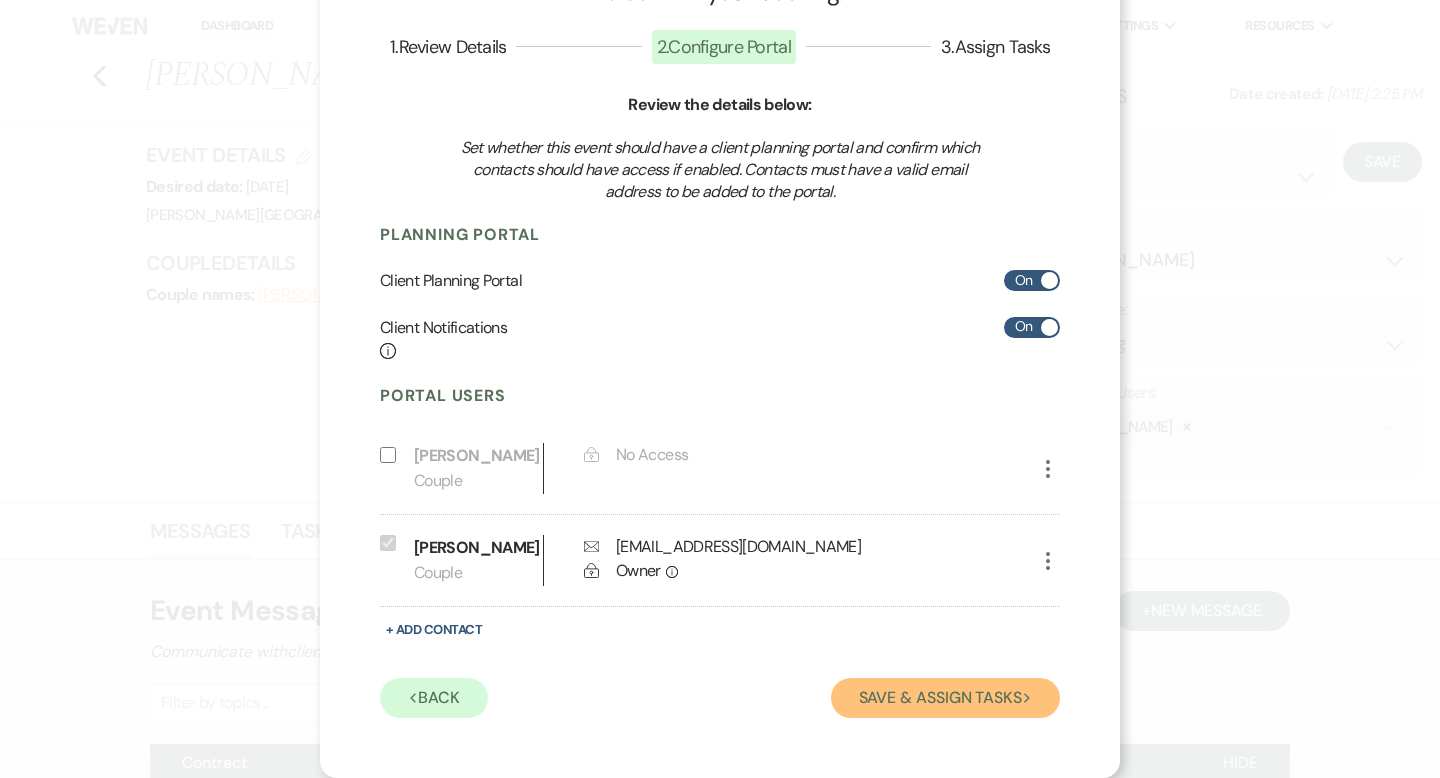 click on "Save & Assign Tasks  Next" at bounding box center (945, 698) 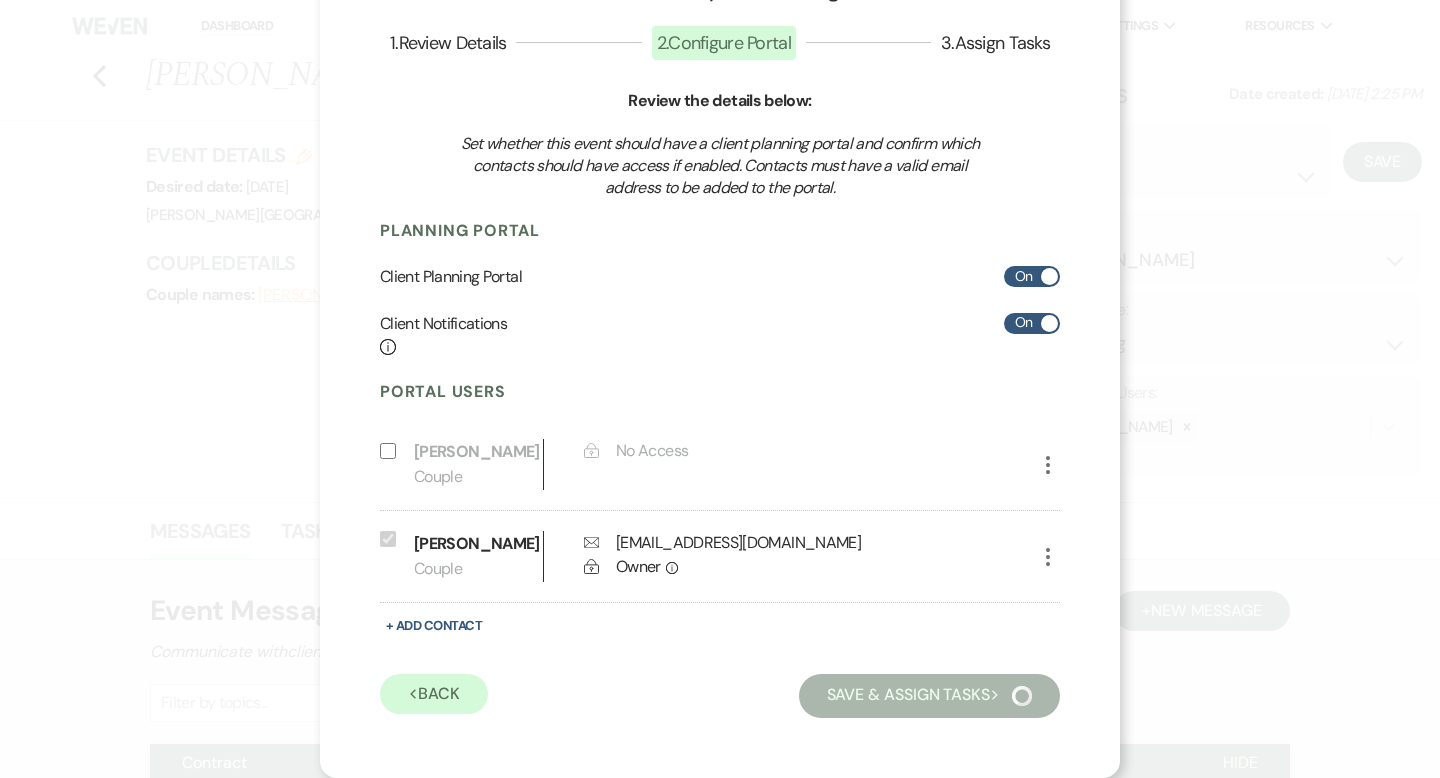 scroll, scrollTop: 8, scrollLeft: 0, axis: vertical 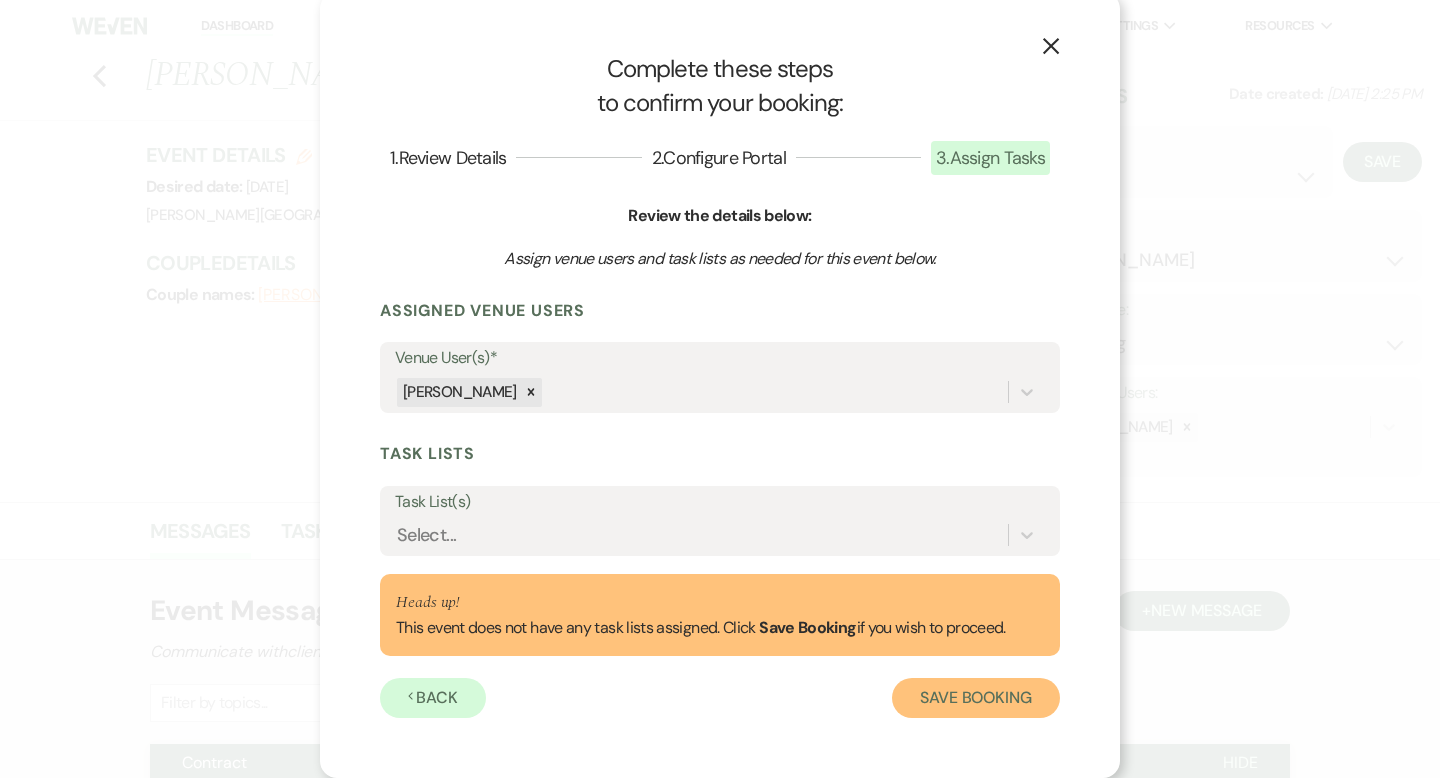 click on "Save Booking" at bounding box center [976, 698] 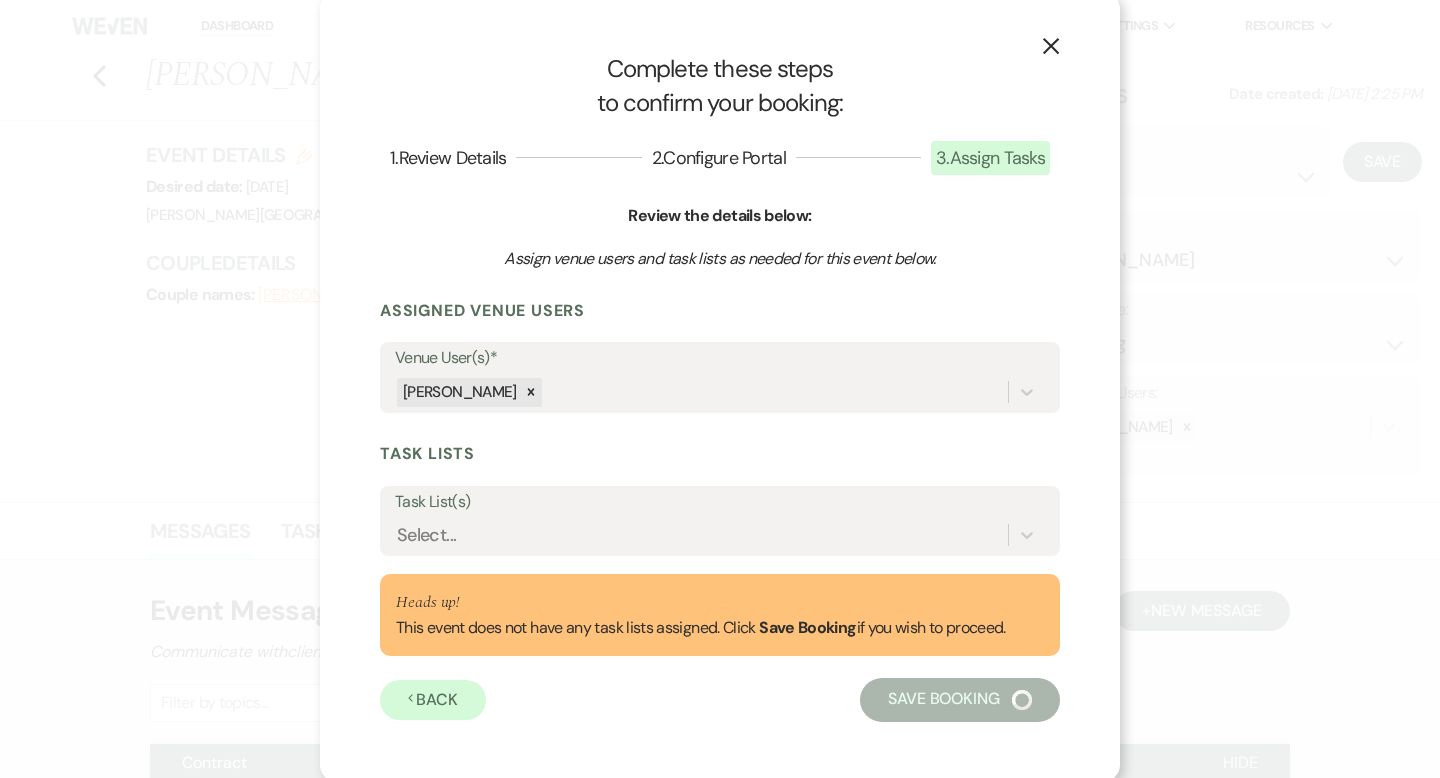 select on "14" 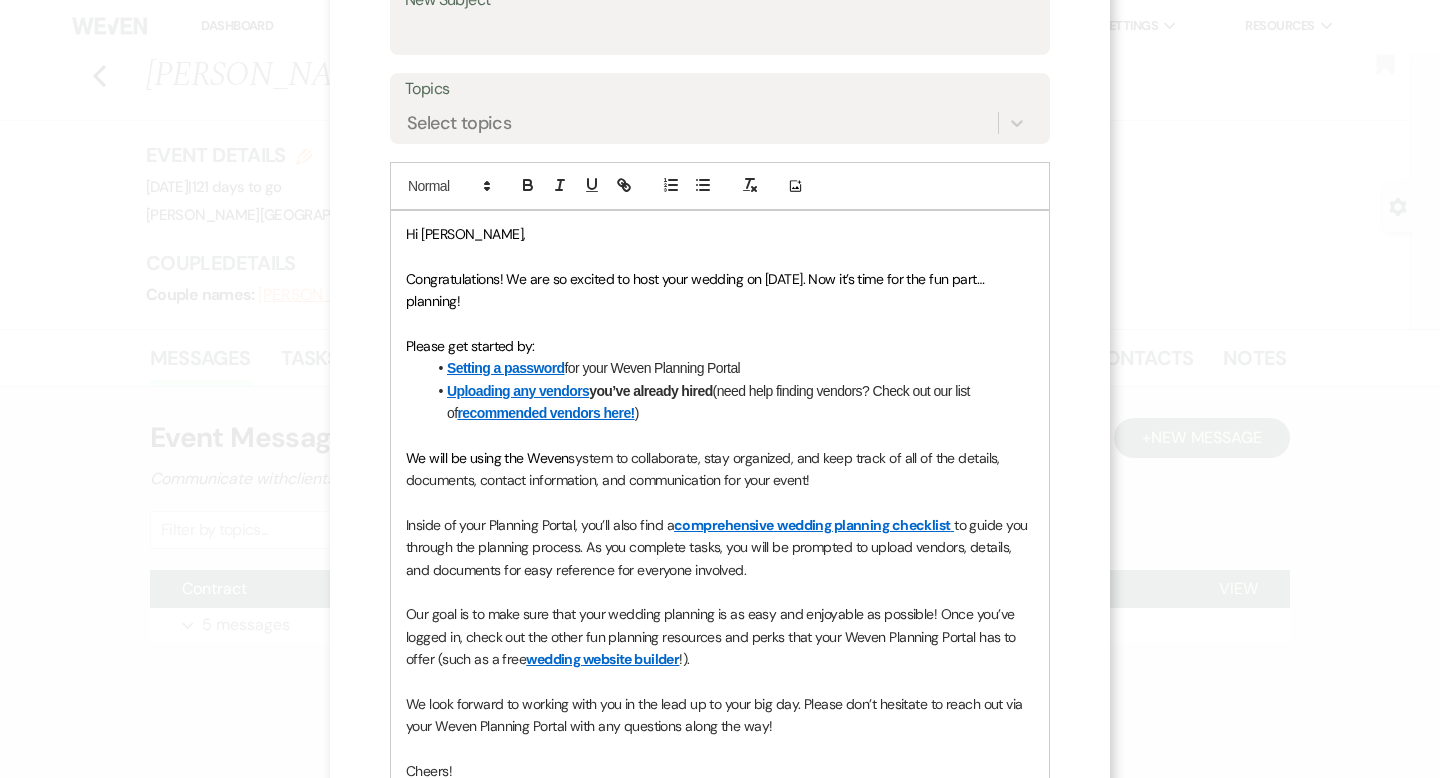 scroll, scrollTop: 619, scrollLeft: 0, axis: vertical 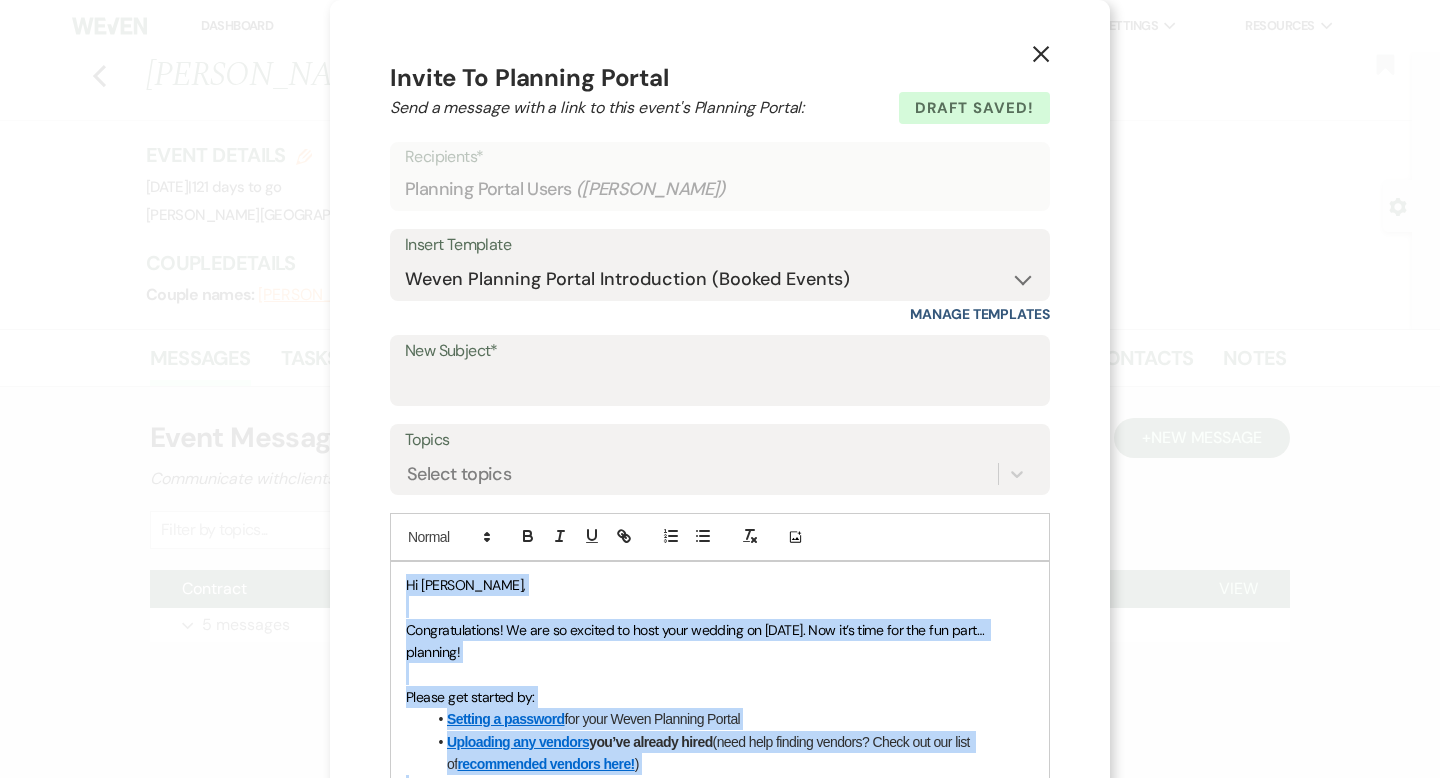 drag, startPoint x: 595, startPoint y: 520, endPoint x: 359, endPoint y: -85, distance: 649.4005 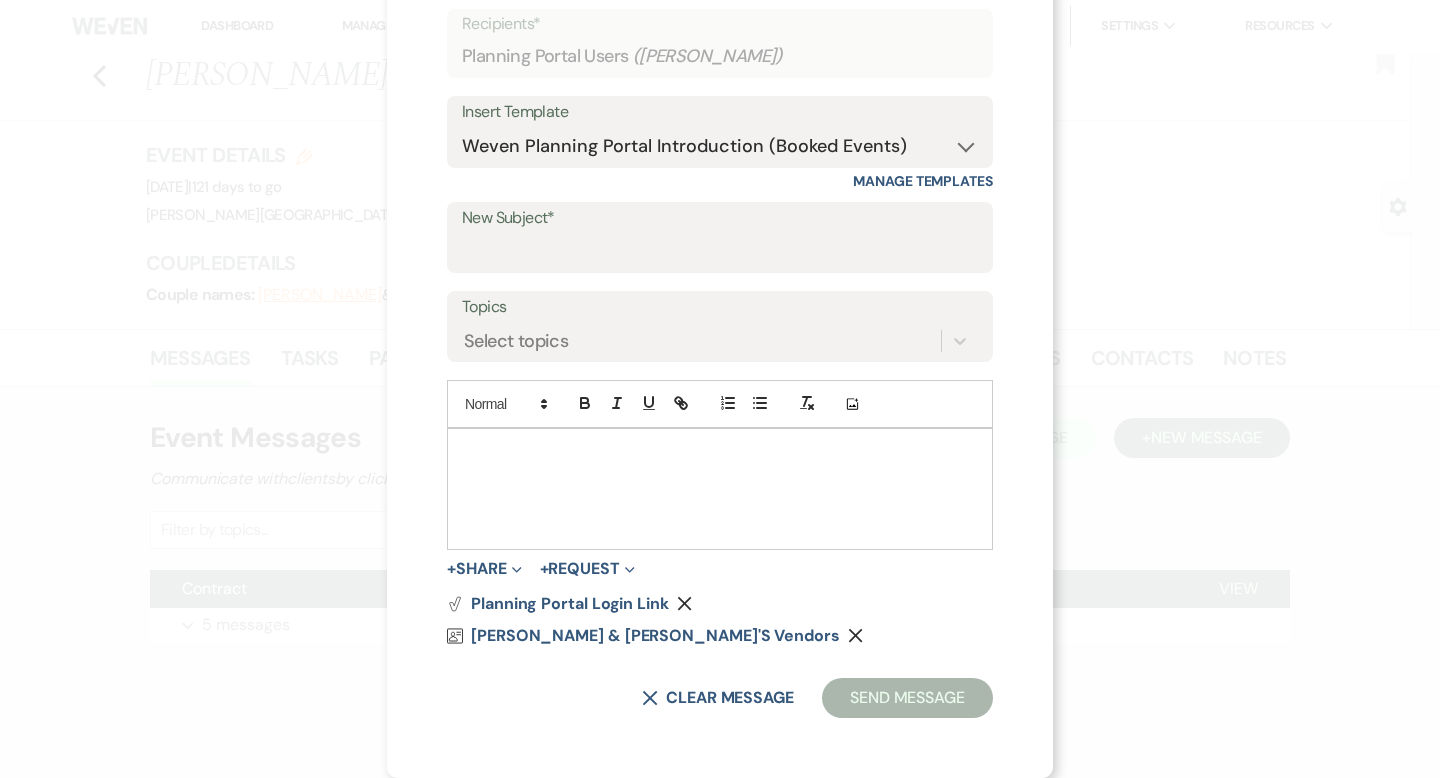 click on "Remove" 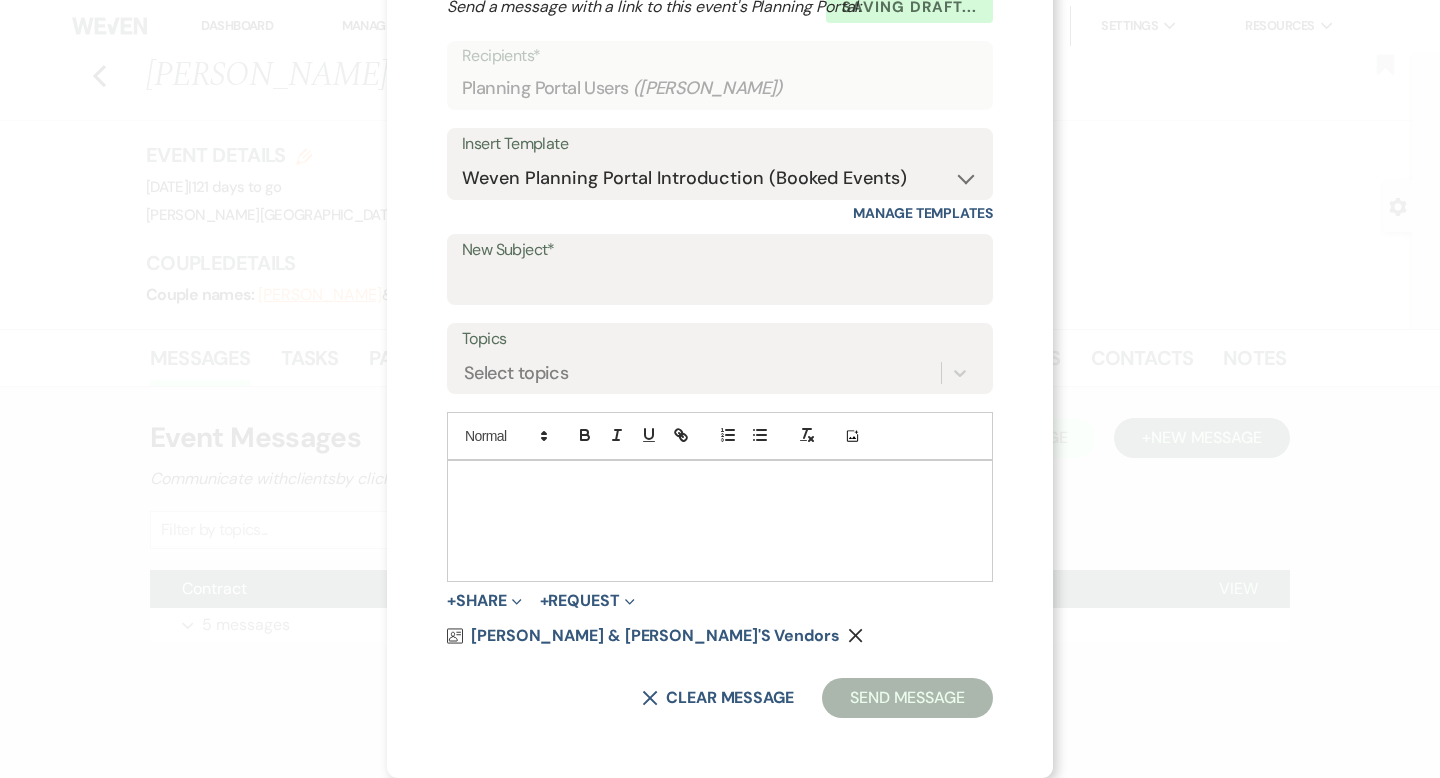 click 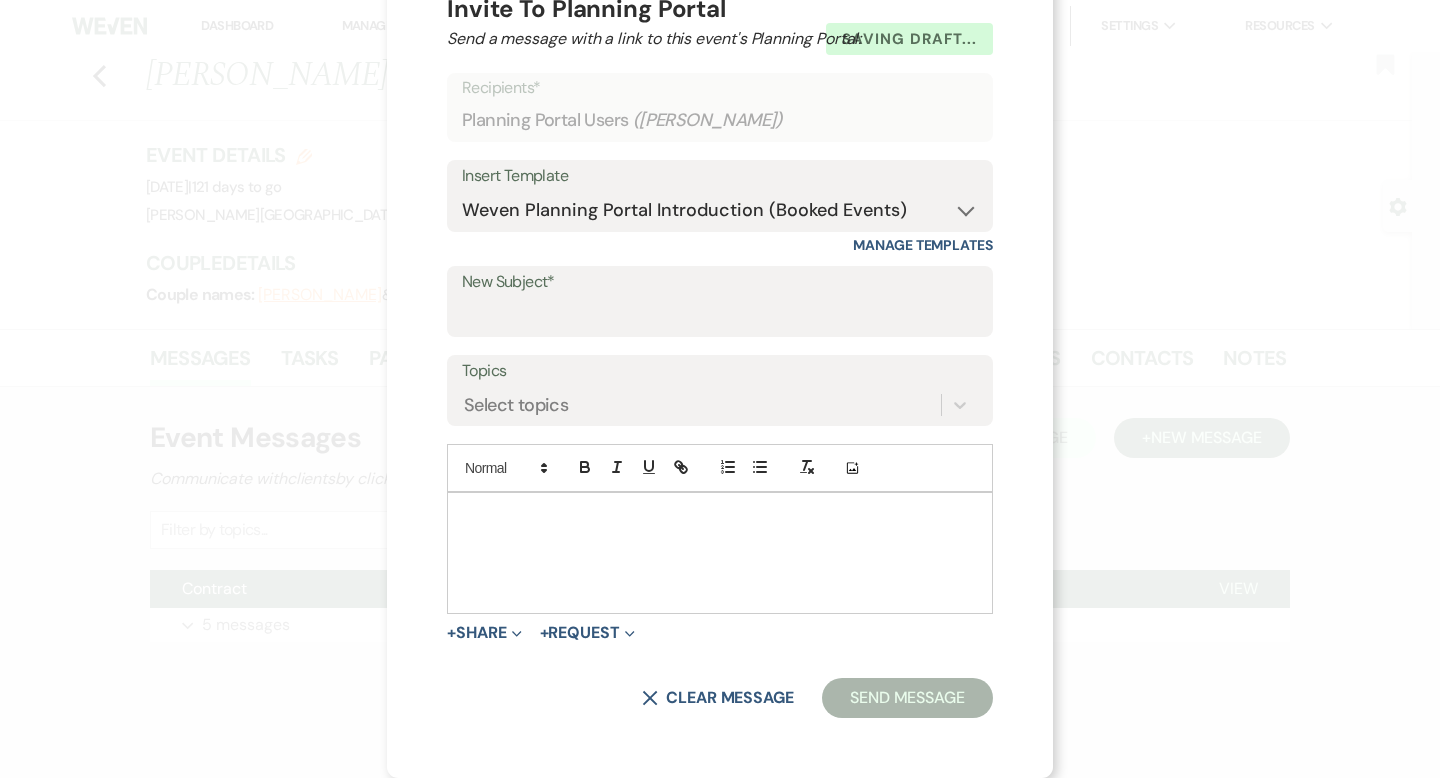 scroll, scrollTop: 0, scrollLeft: 0, axis: both 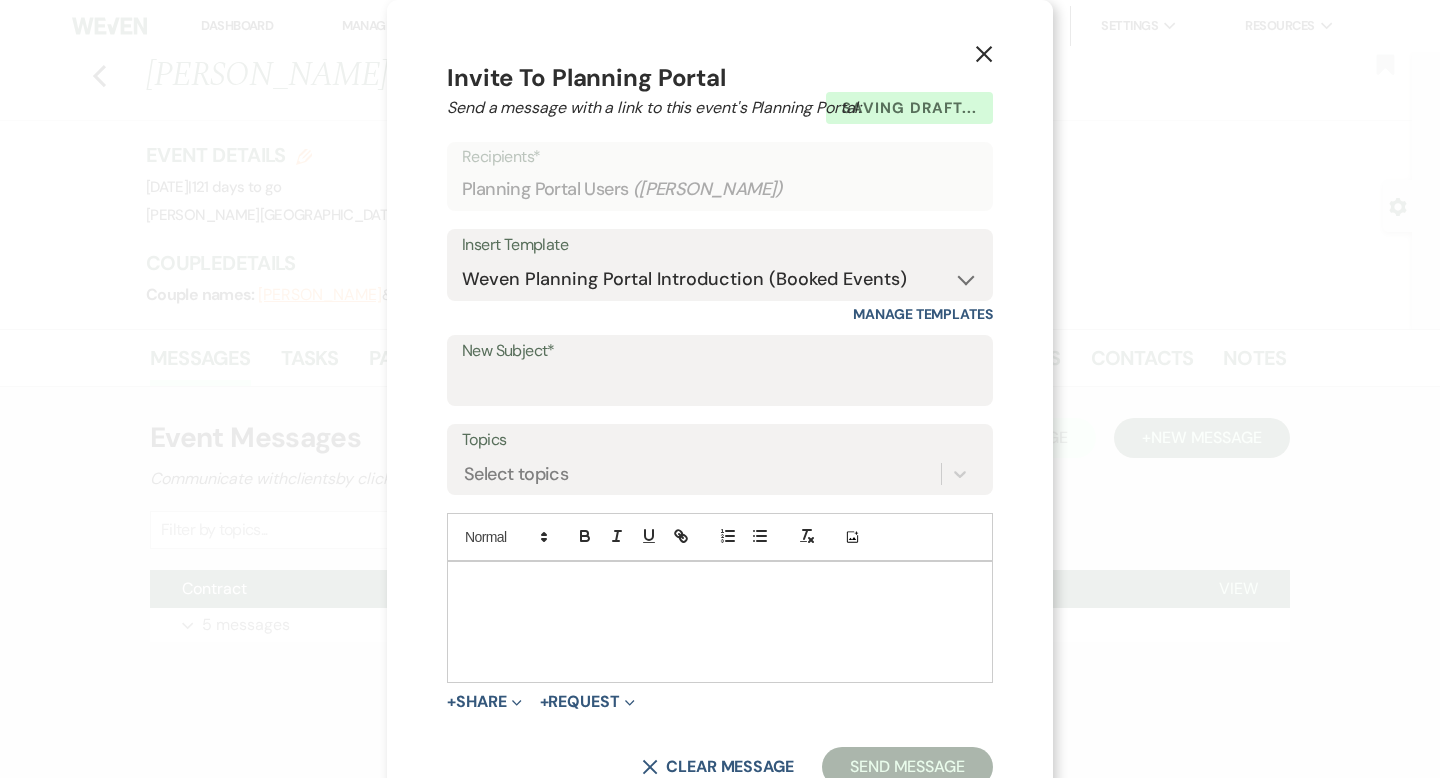 click 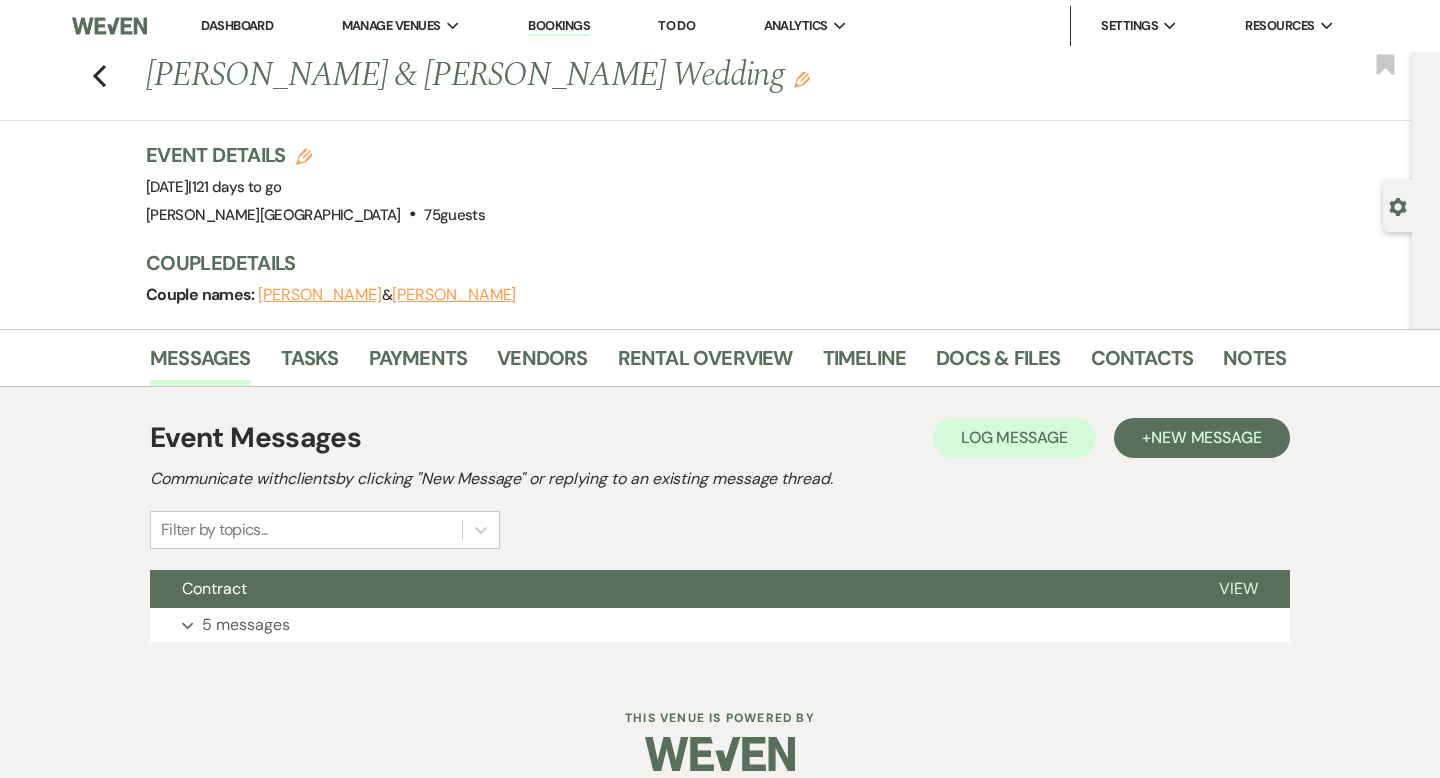 click on "Dashboard" at bounding box center [237, 25] 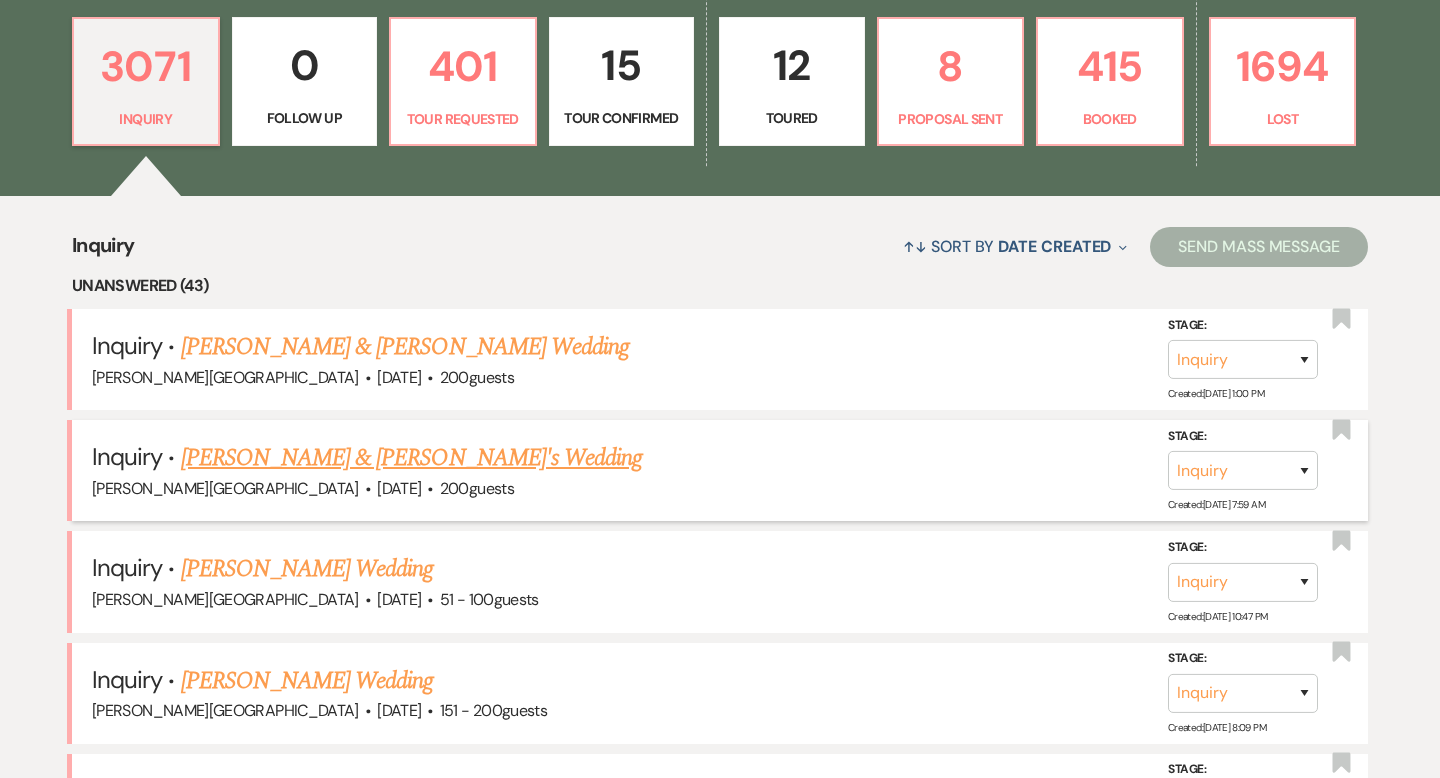 scroll, scrollTop: 612, scrollLeft: 0, axis: vertical 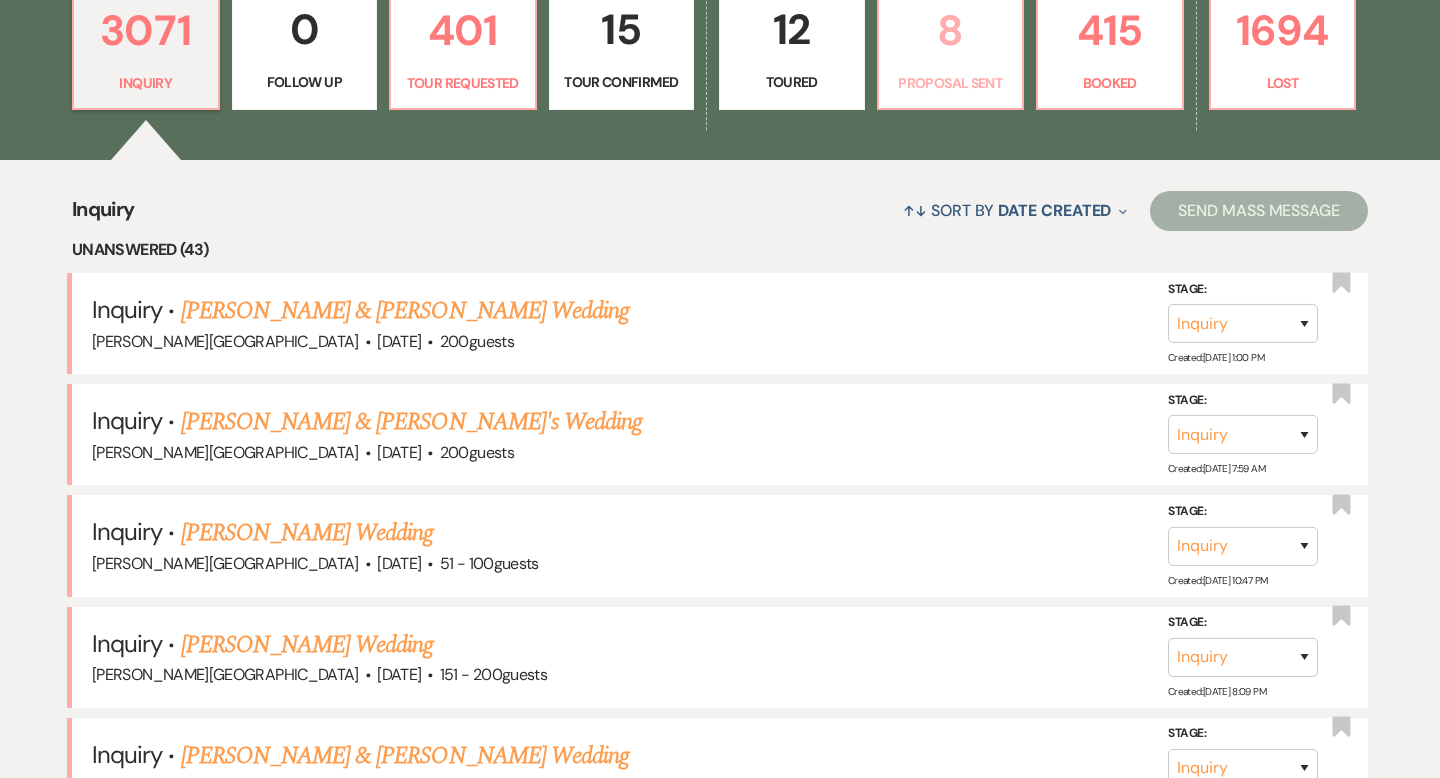 click on "Proposal Sent" at bounding box center [951, 83] 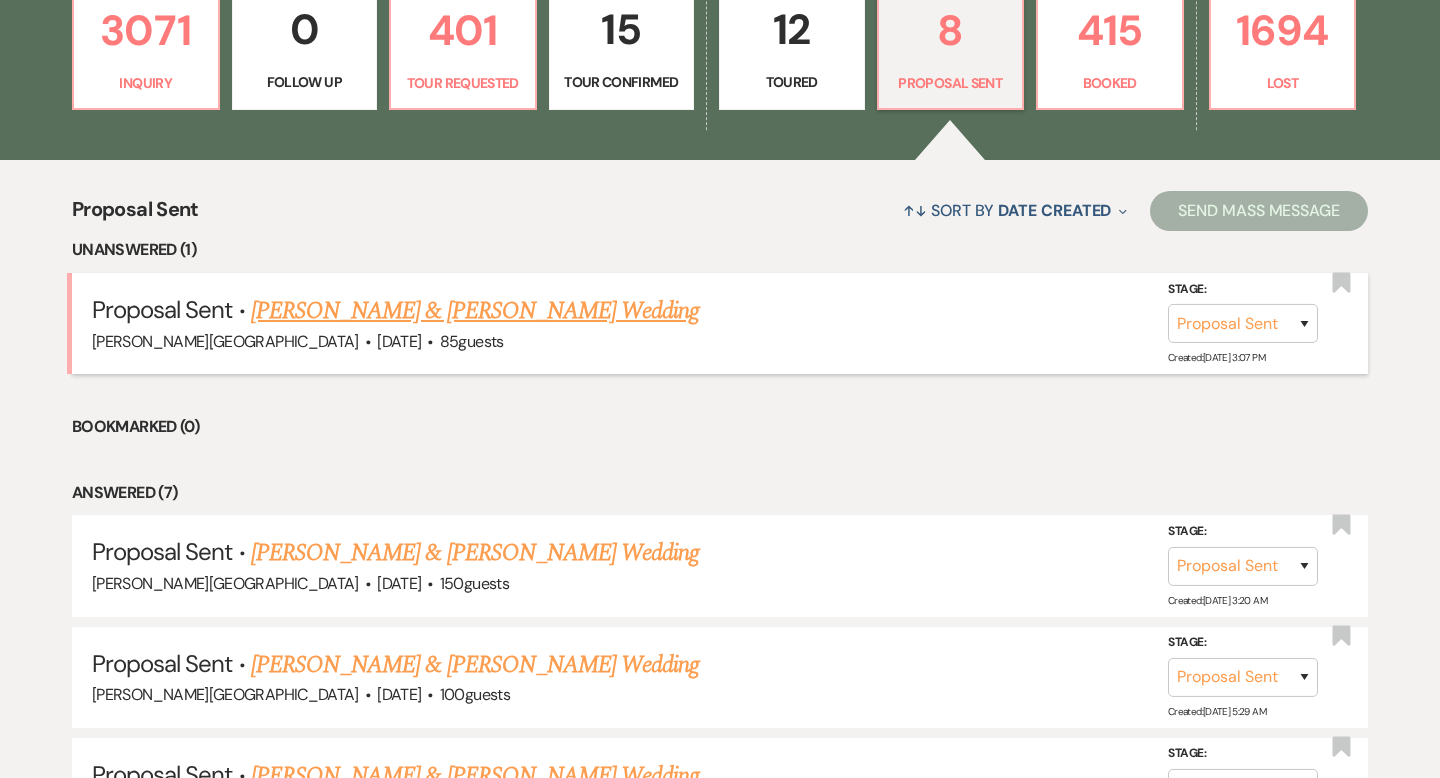 click on "[PERSON_NAME] & [PERSON_NAME] Wedding" at bounding box center (475, 311) 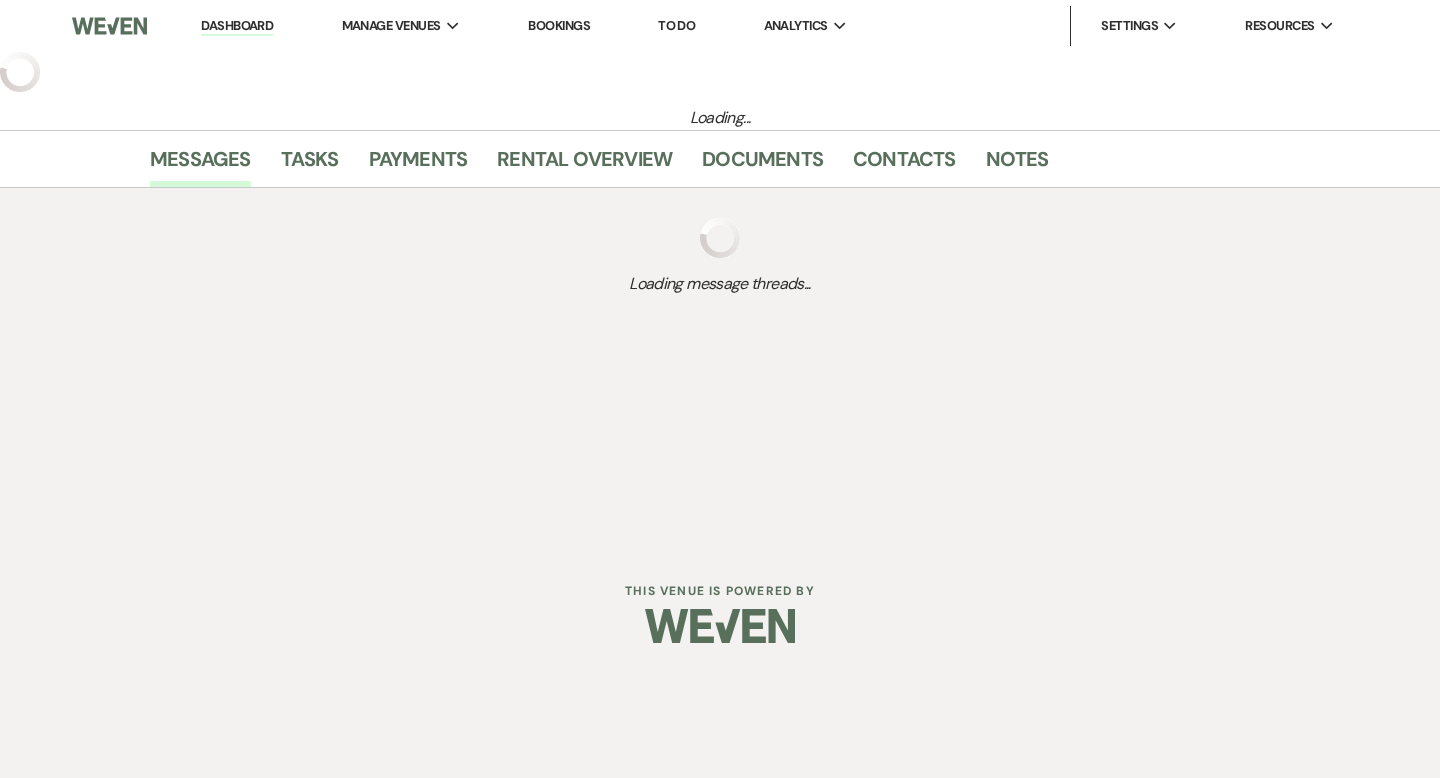 select on "6" 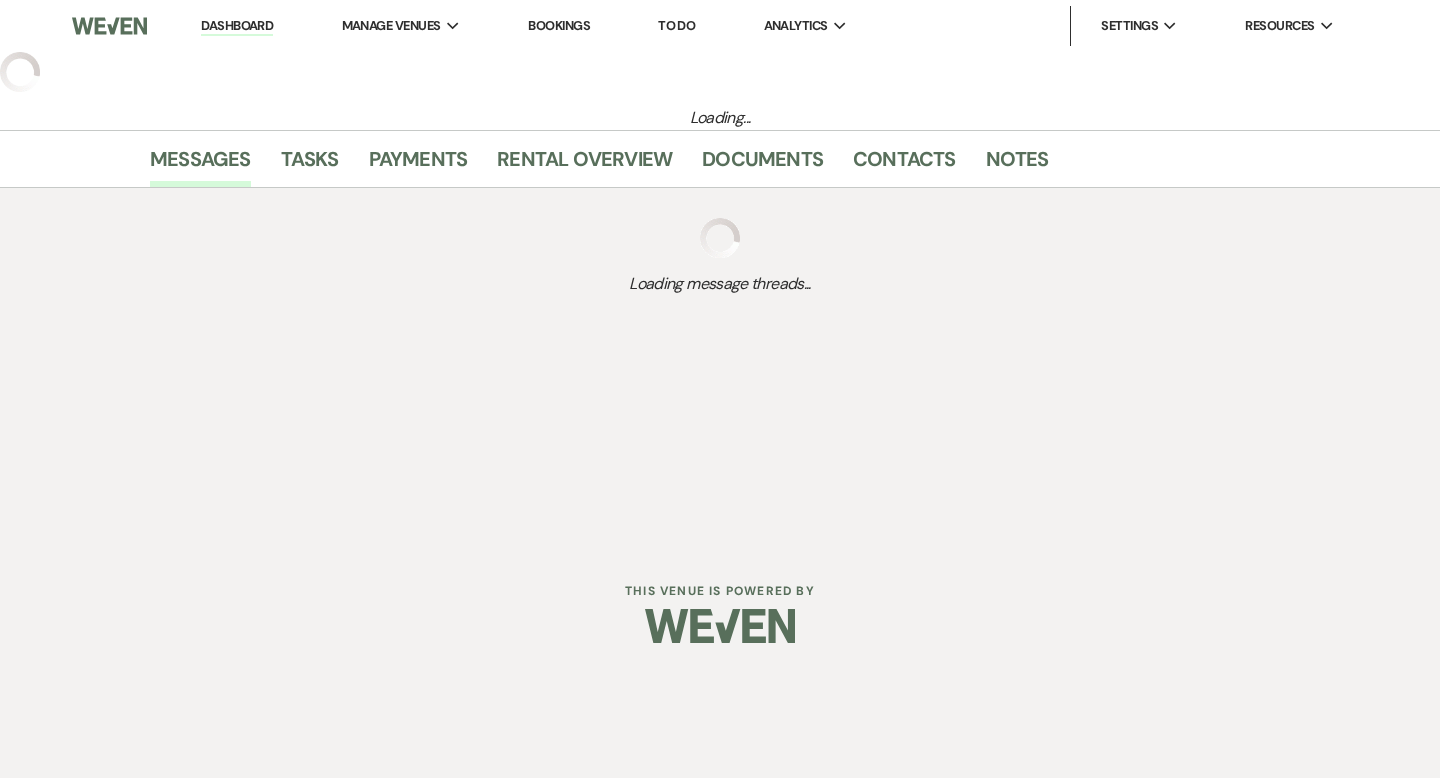 select on "5" 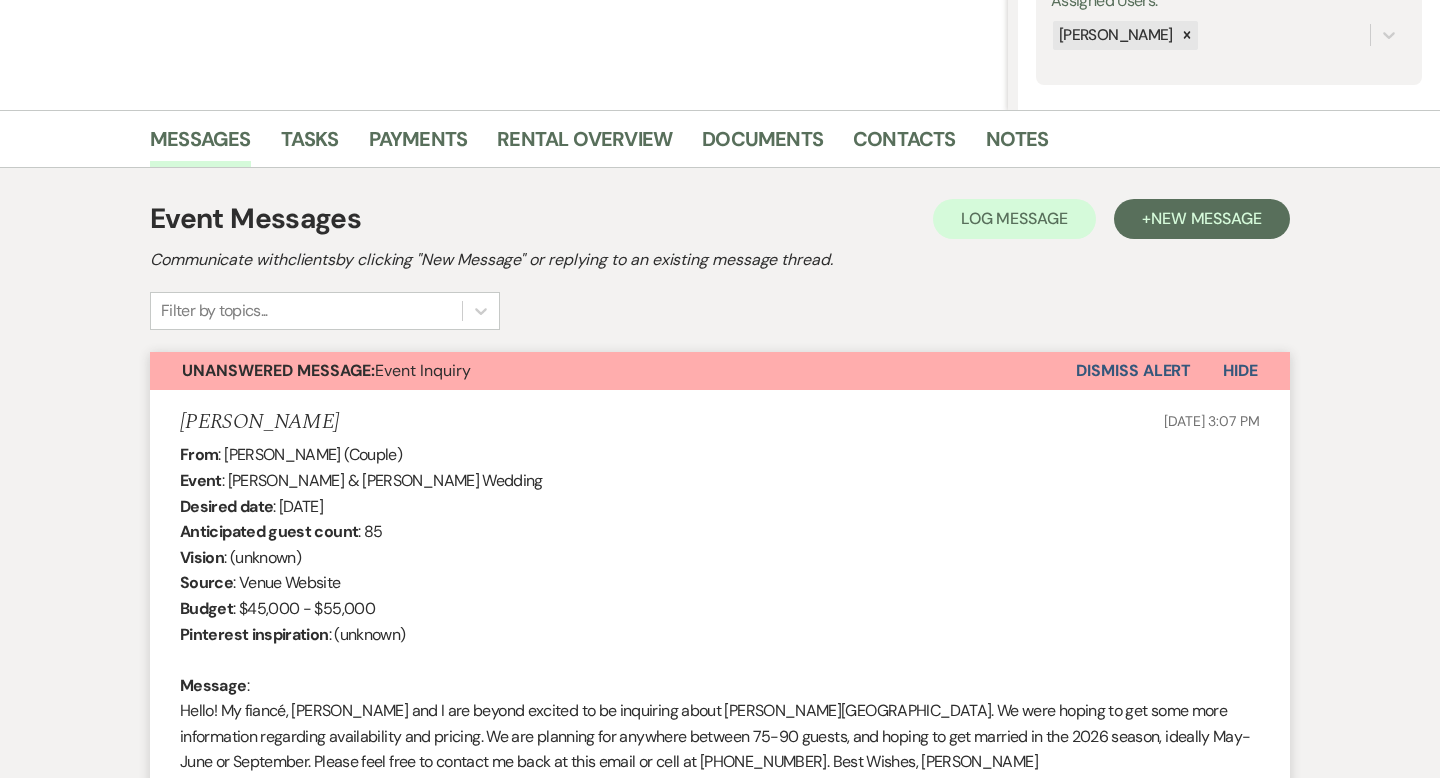 scroll, scrollTop: 0, scrollLeft: 0, axis: both 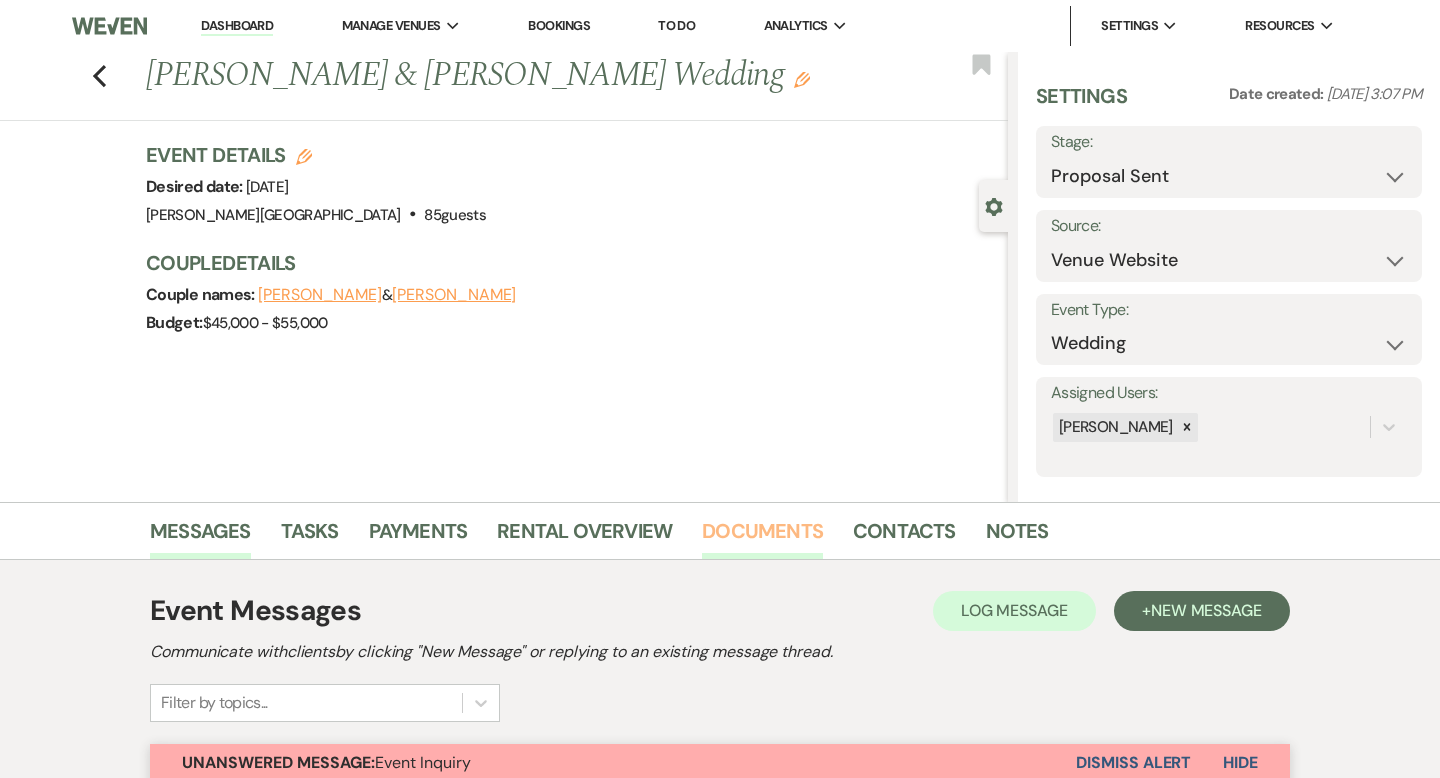 click on "Documents" at bounding box center (762, 537) 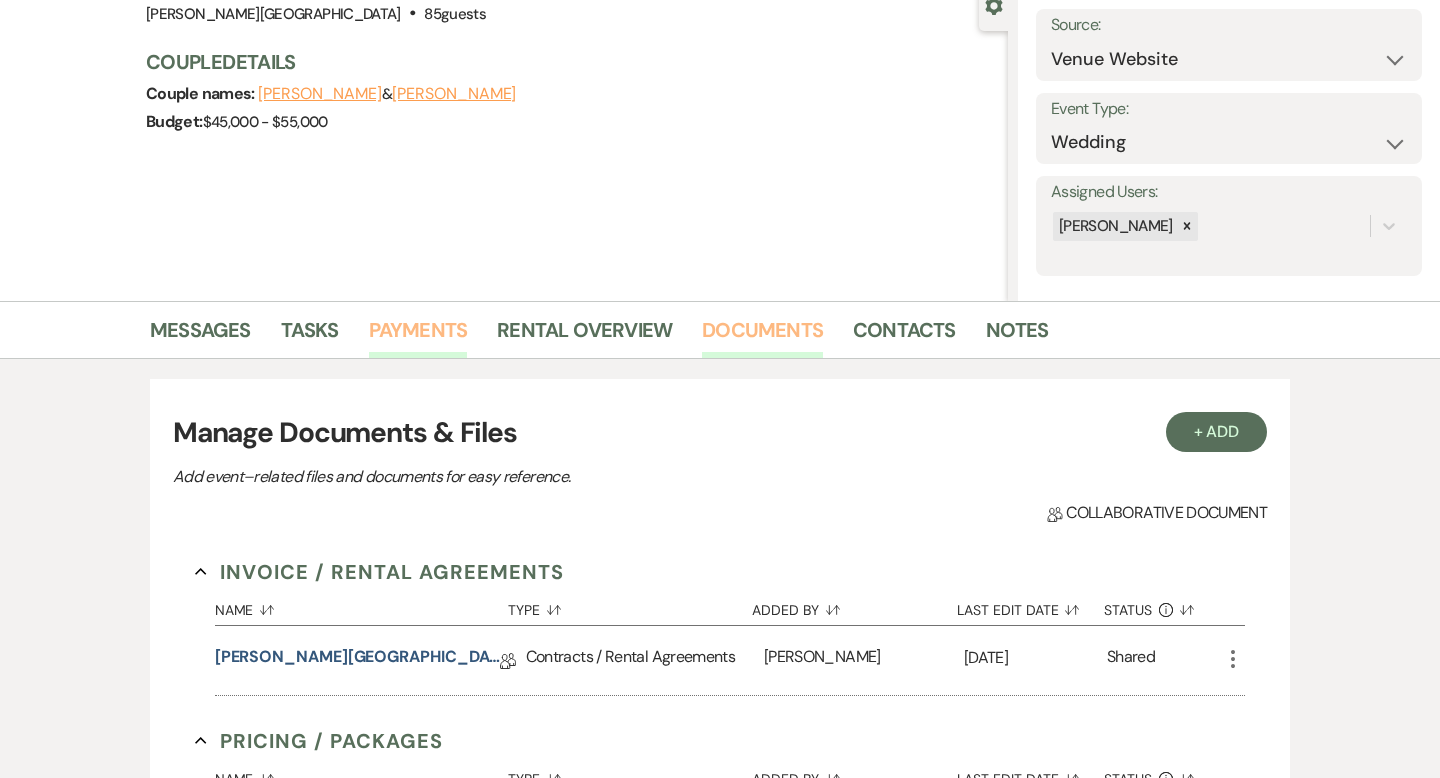 scroll, scrollTop: 364, scrollLeft: 0, axis: vertical 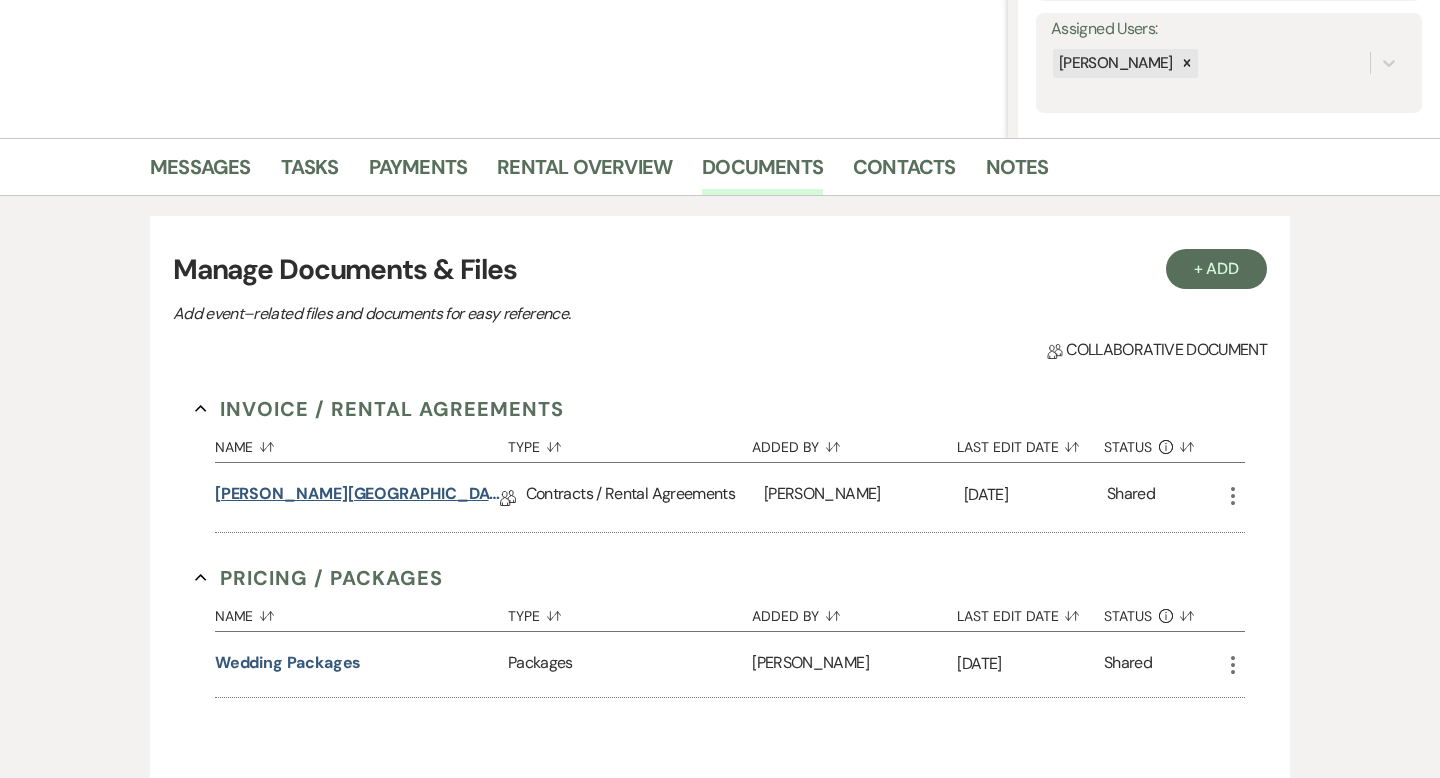click on "[PERSON_NAME][GEOGRAPHIC_DATA] Contract" at bounding box center [357, 497] 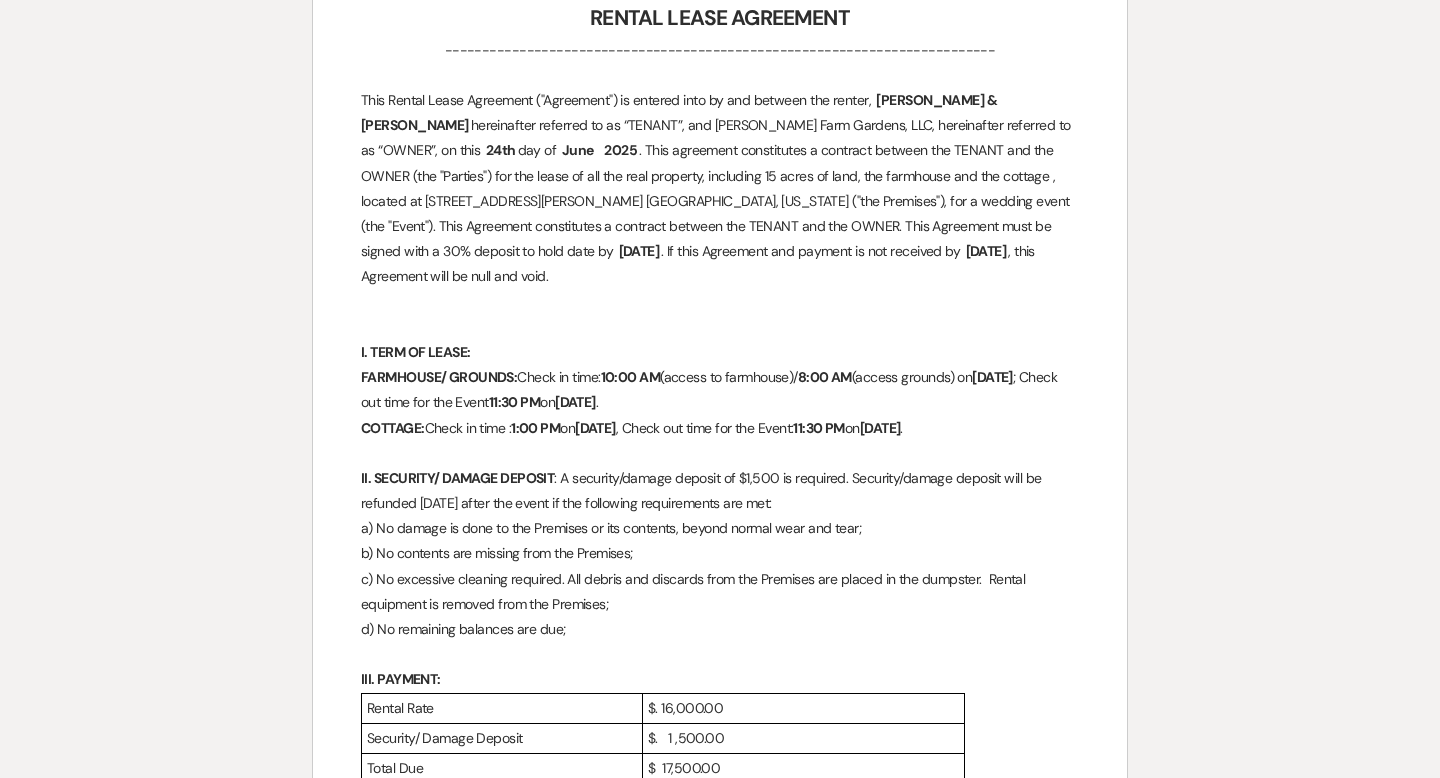 scroll, scrollTop: 0, scrollLeft: 0, axis: both 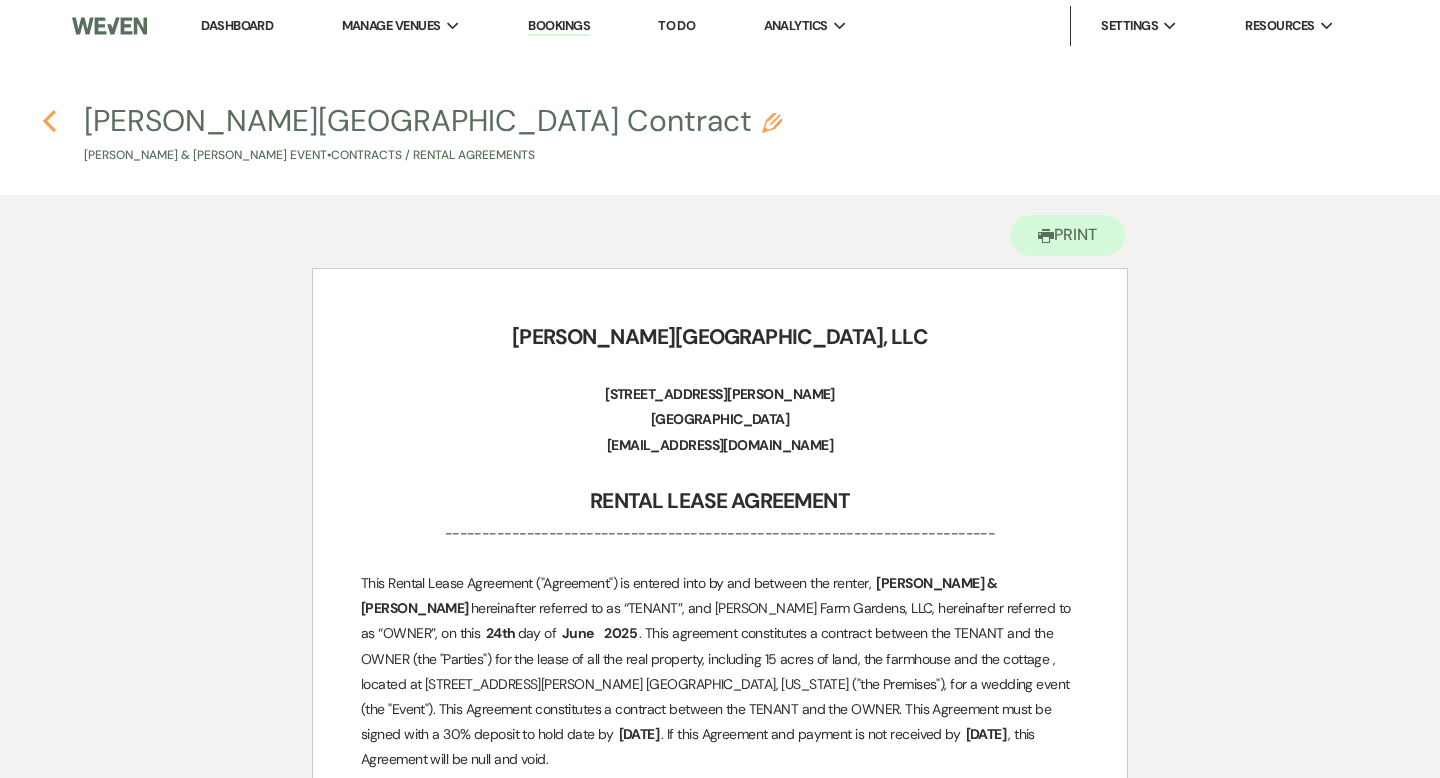 click 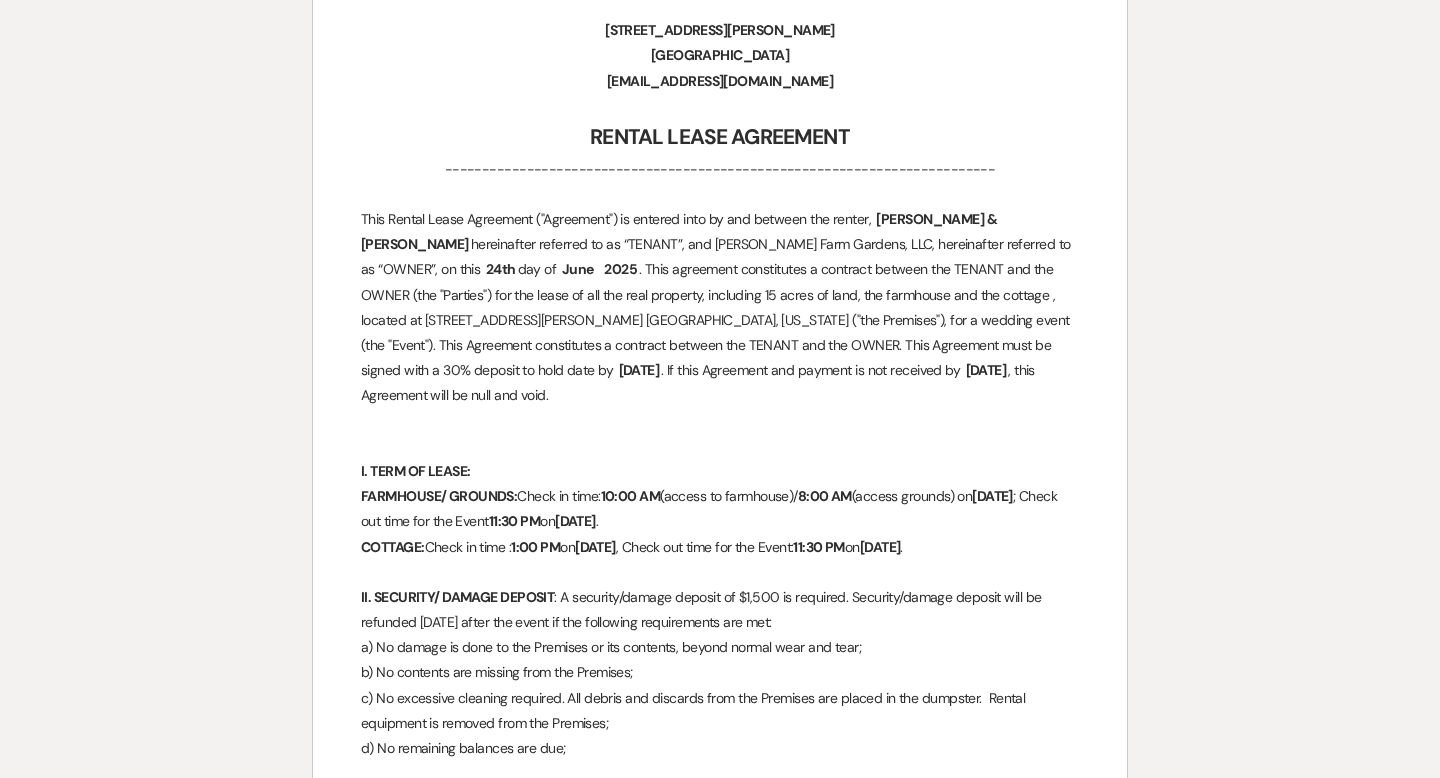 select on "6" 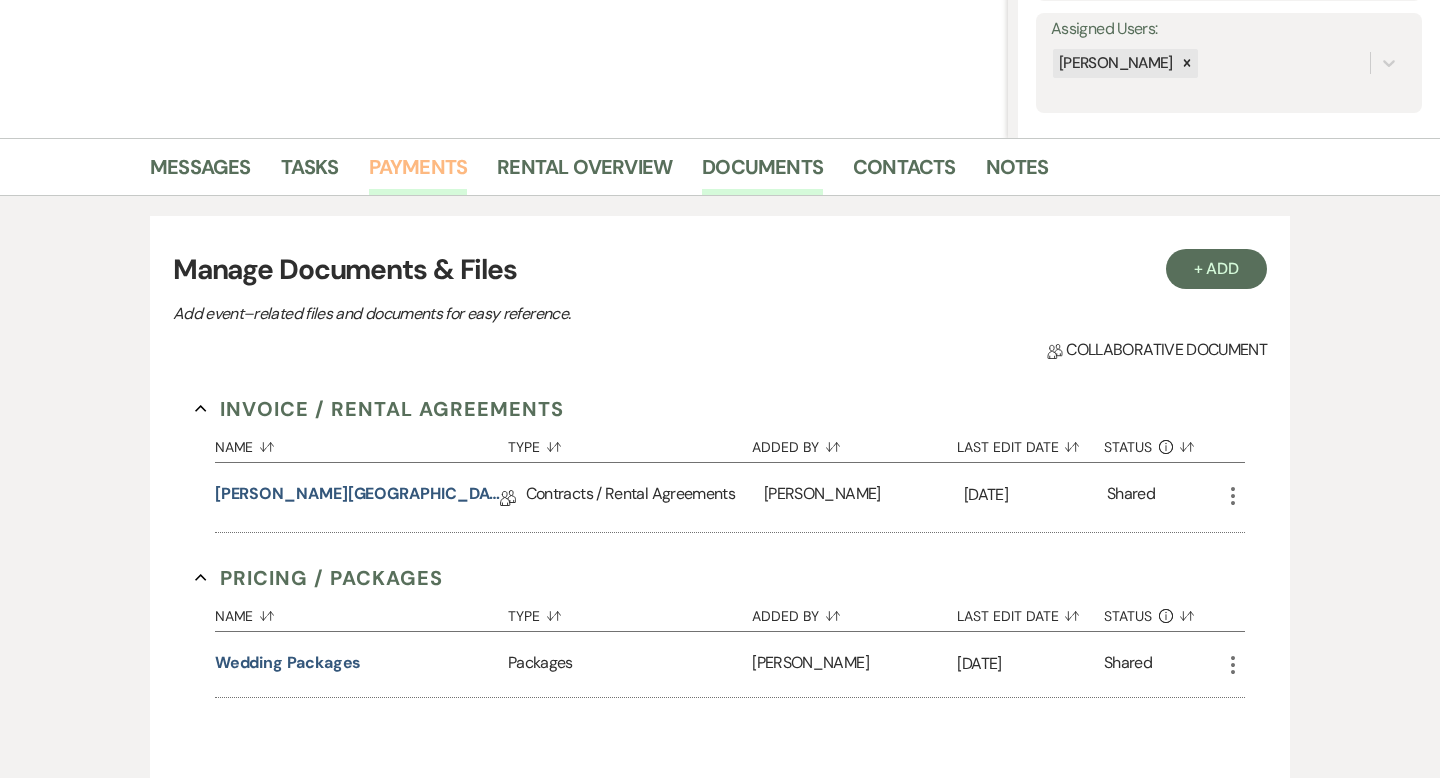 click on "Payments" at bounding box center [418, 173] 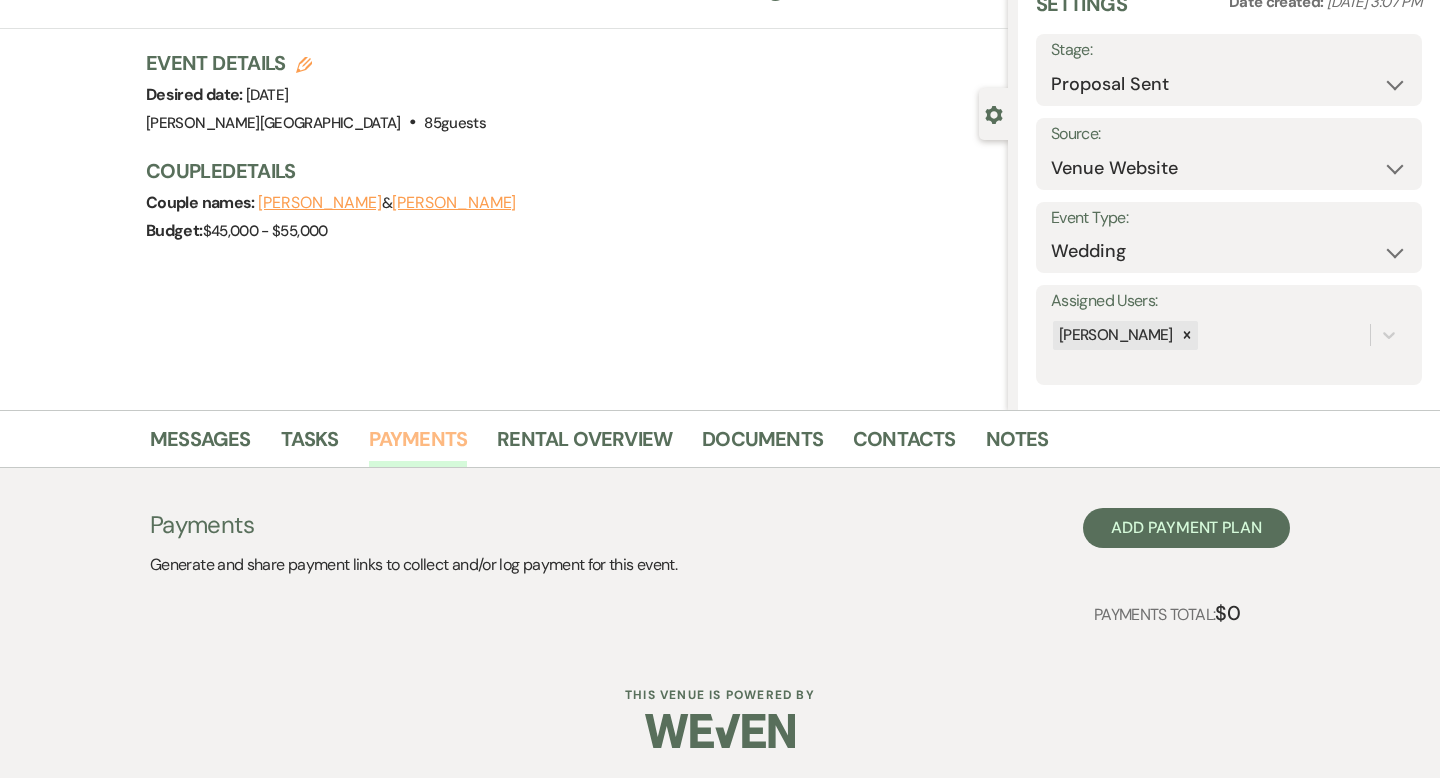 scroll, scrollTop: 0, scrollLeft: 0, axis: both 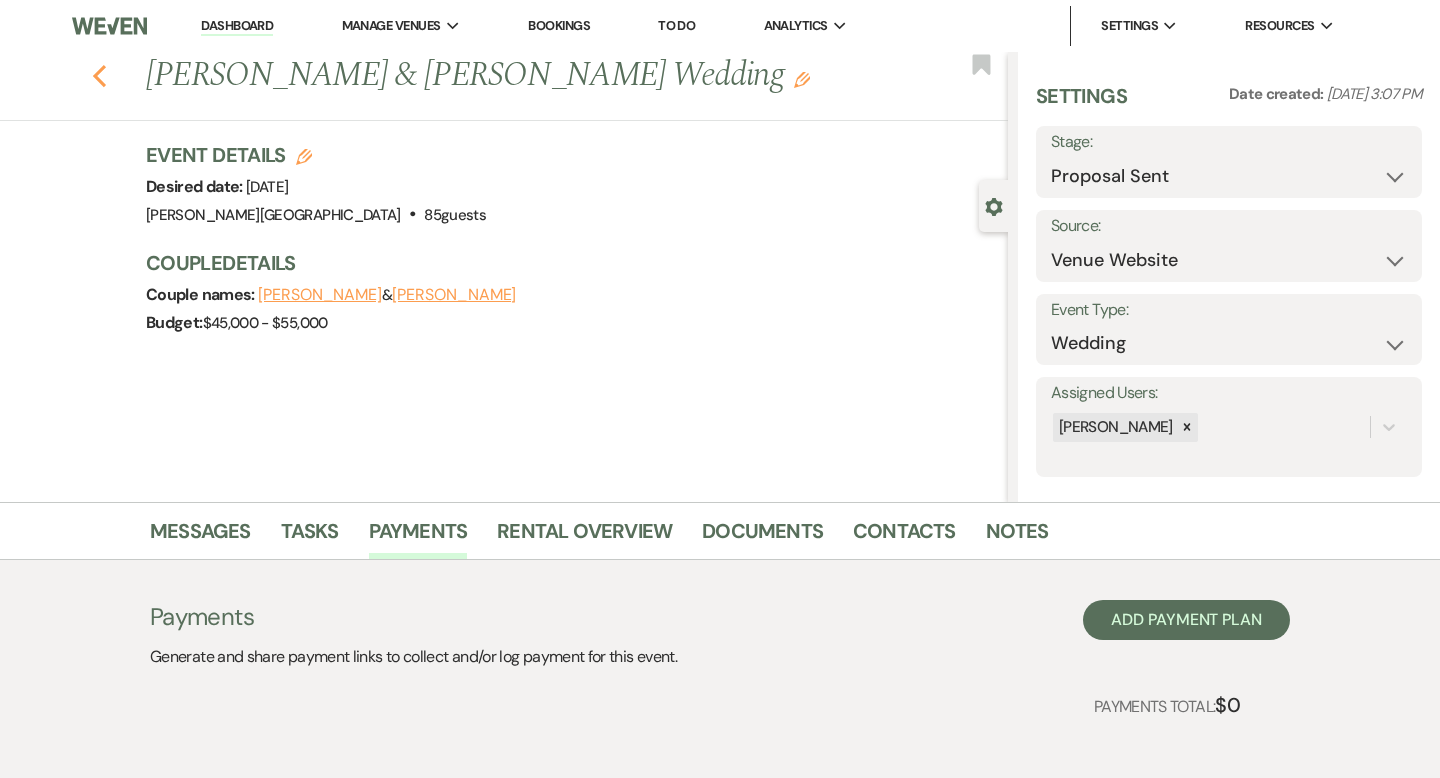 click on "Previous" 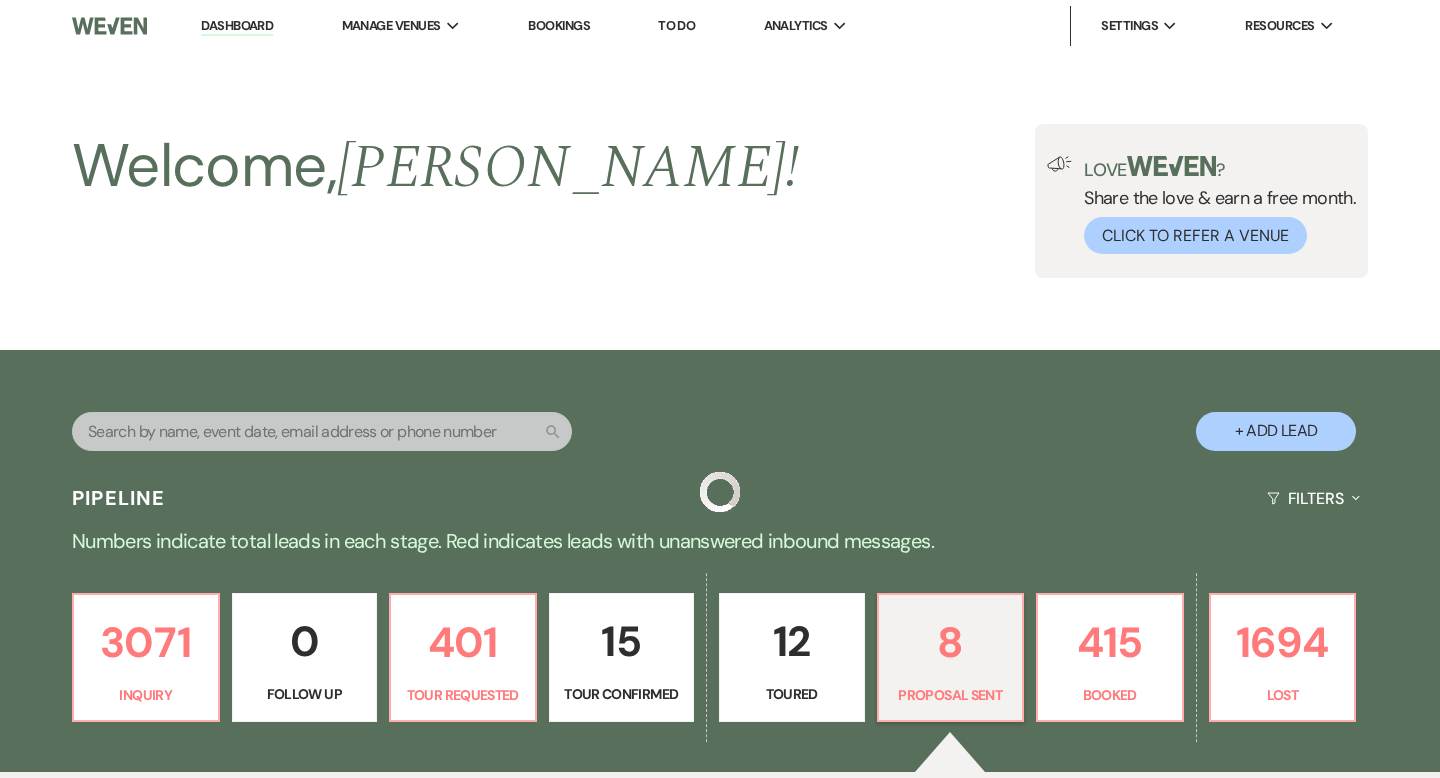 scroll, scrollTop: 612, scrollLeft: 0, axis: vertical 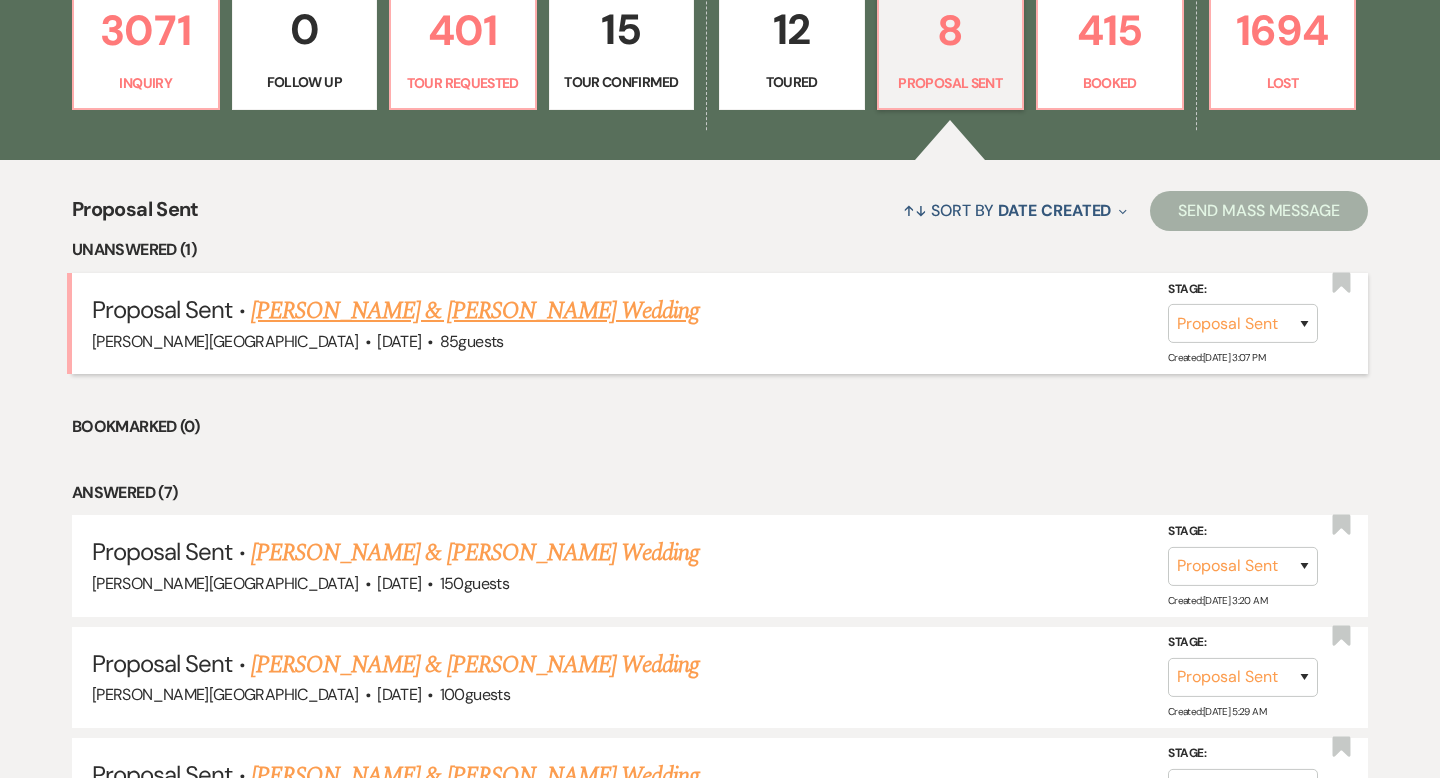 click on "[PERSON_NAME] & [PERSON_NAME] Wedding" at bounding box center (475, 311) 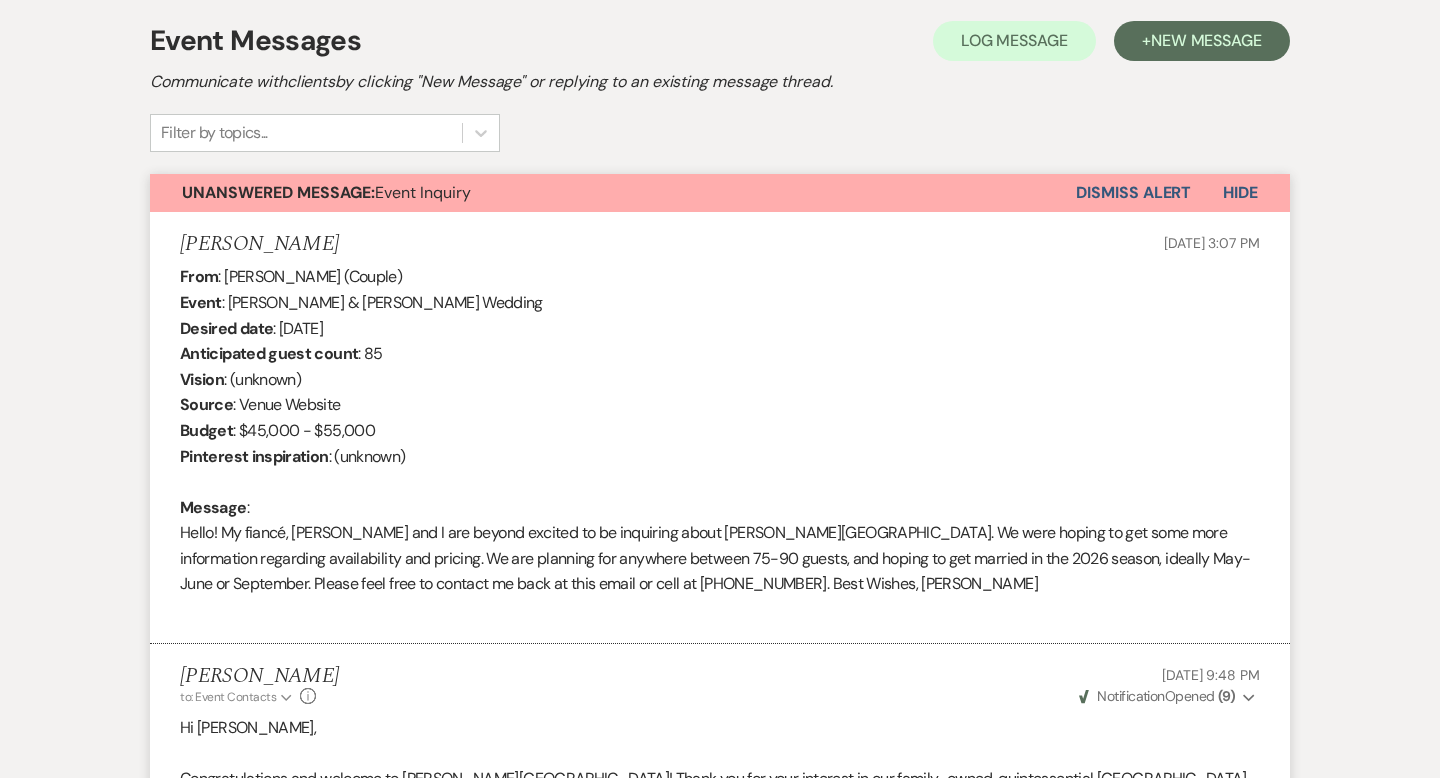scroll, scrollTop: 0, scrollLeft: 0, axis: both 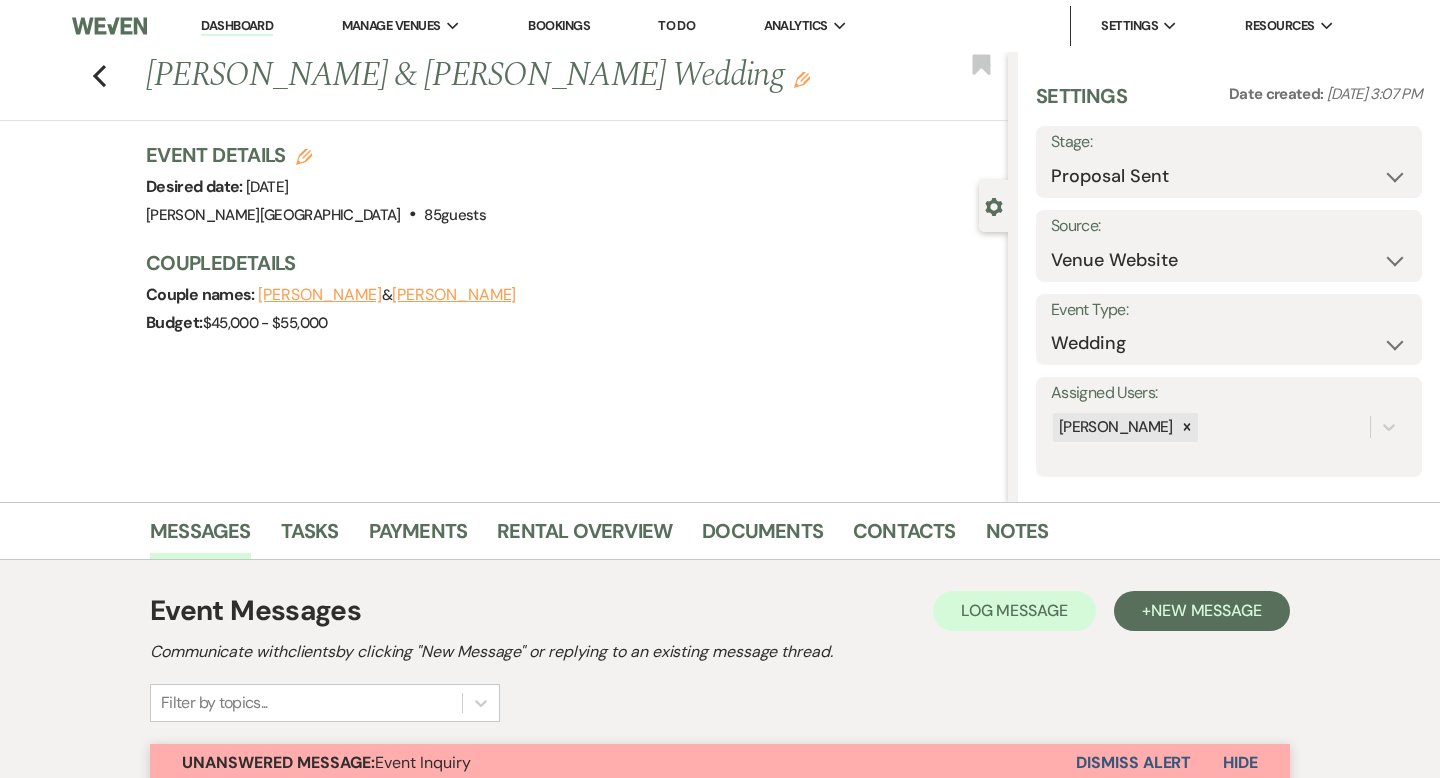 click on "Dashboard" at bounding box center (237, 26) 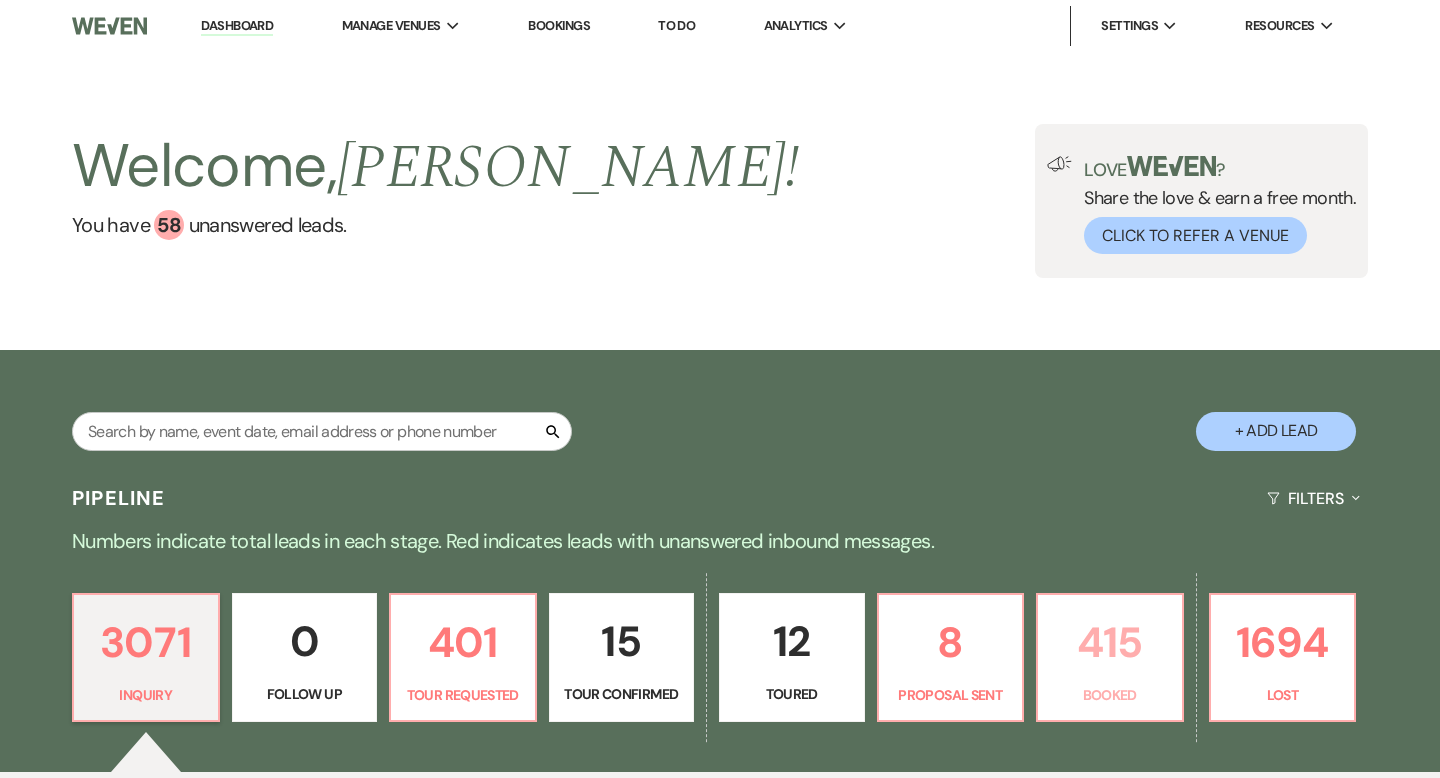 click on "415" at bounding box center [1110, 642] 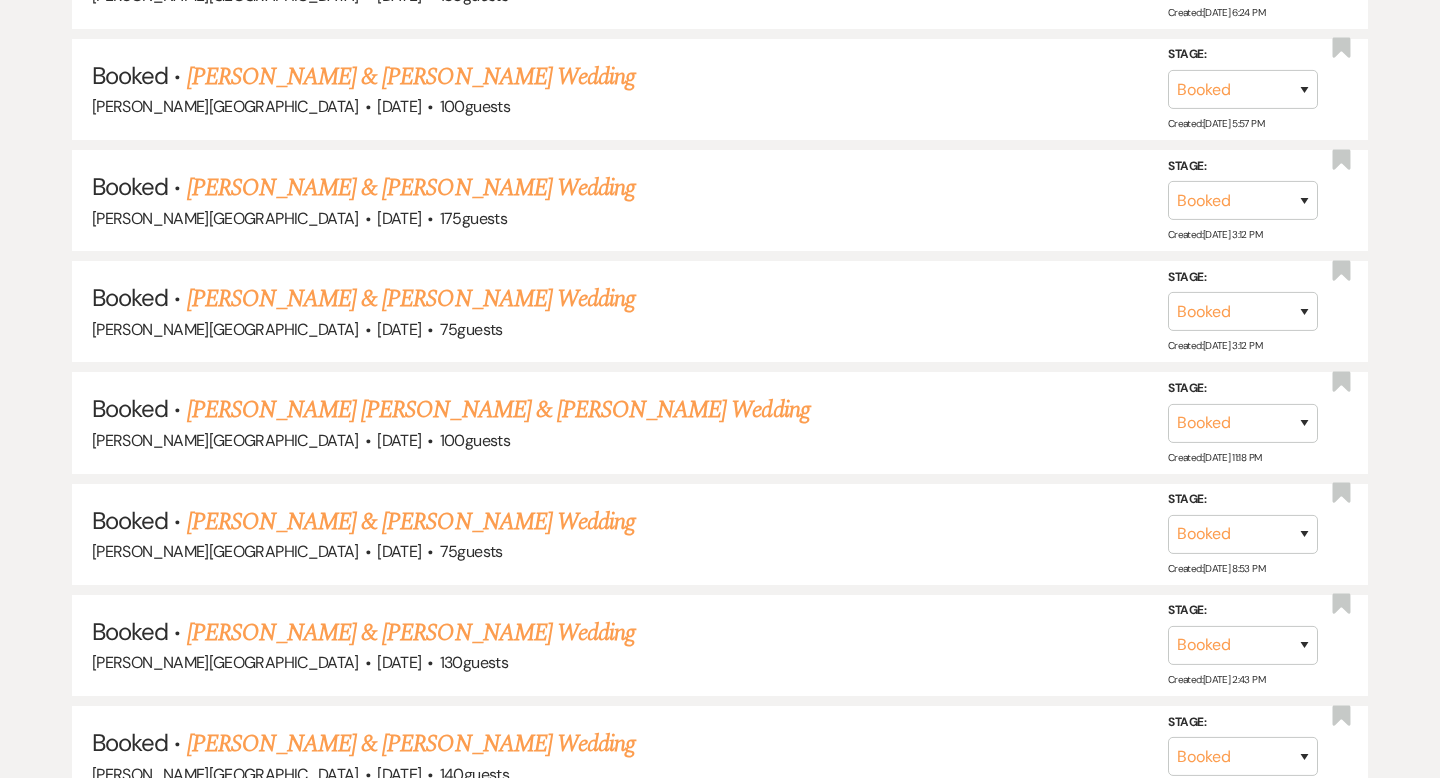 scroll, scrollTop: 2558, scrollLeft: 0, axis: vertical 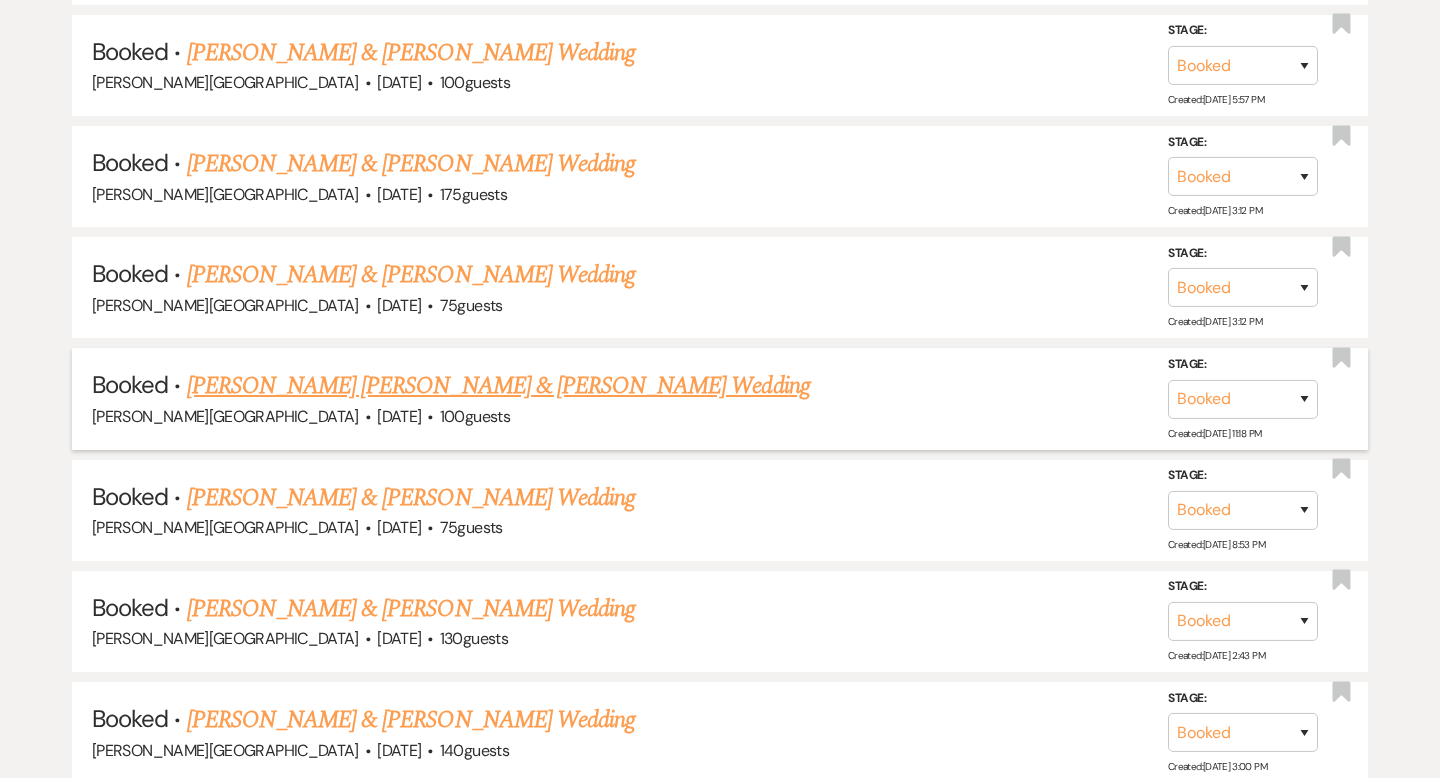 click on "[PERSON_NAME] [PERSON_NAME] & [PERSON_NAME] Wedding" at bounding box center (498, 386) 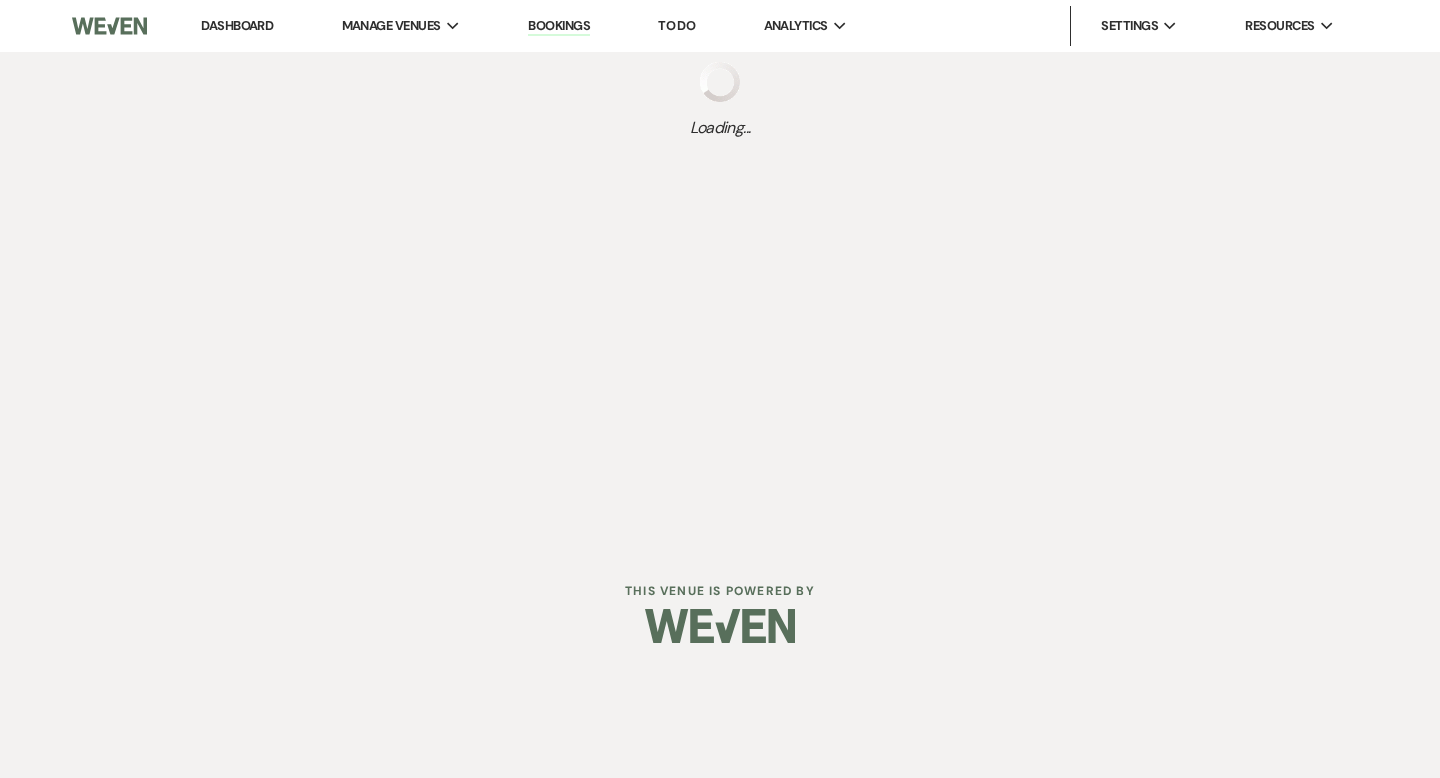 scroll, scrollTop: 0, scrollLeft: 0, axis: both 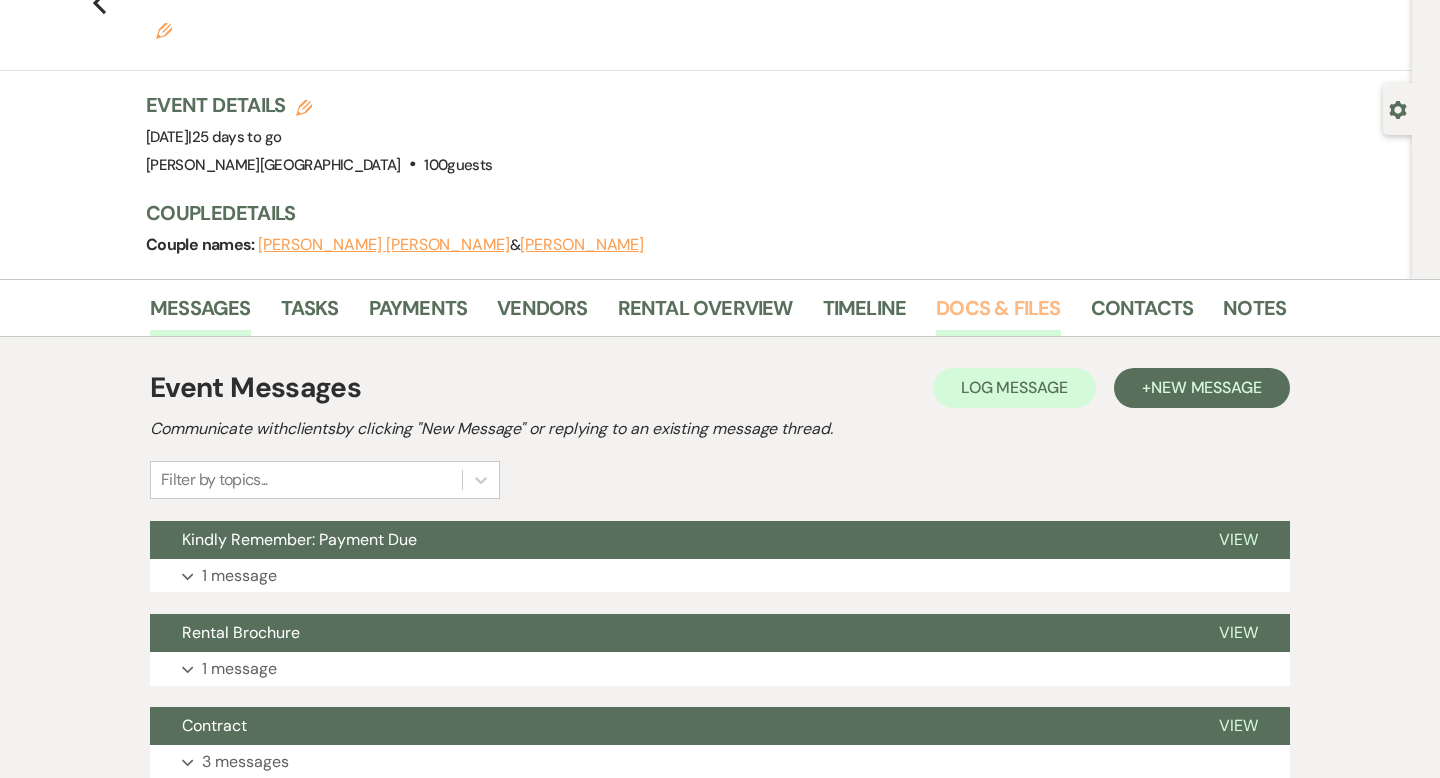click on "Docs & Files" at bounding box center [998, 314] 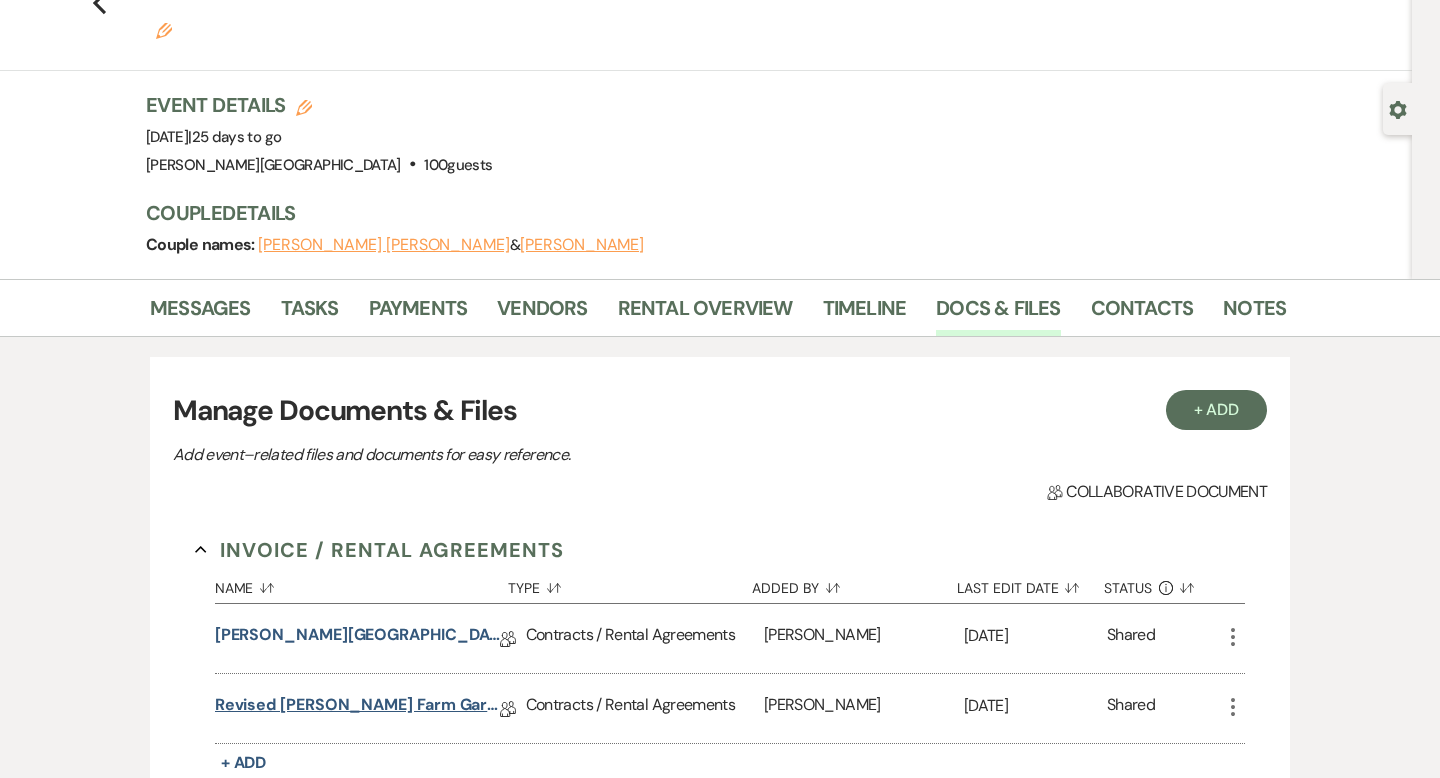 click on "Revised [PERSON_NAME] Farm Gardens Contract (All-Inclusive)" at bounding box center (357, 708) 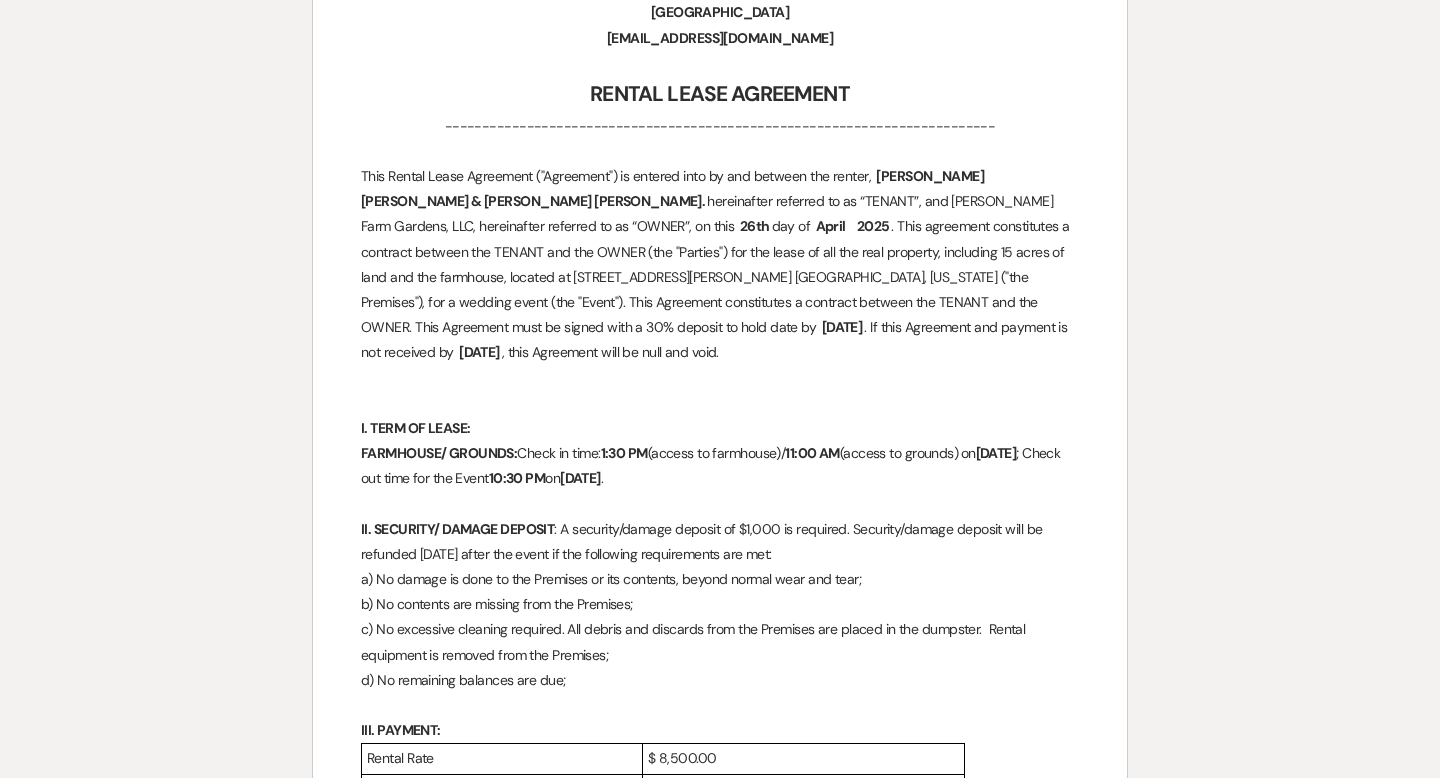 scroll, scrollTop: 0, scrollLeft: 0, axis: both 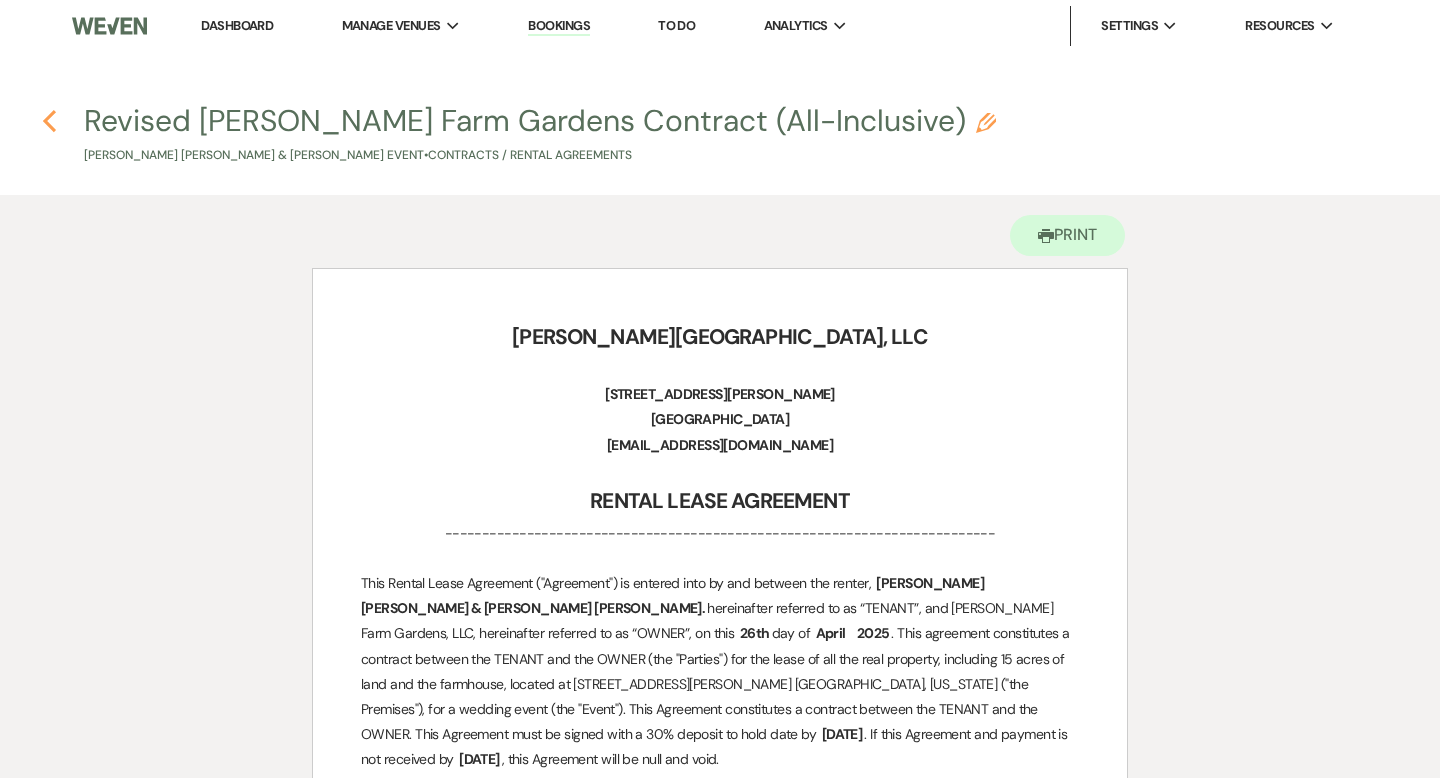 click on "Previous" 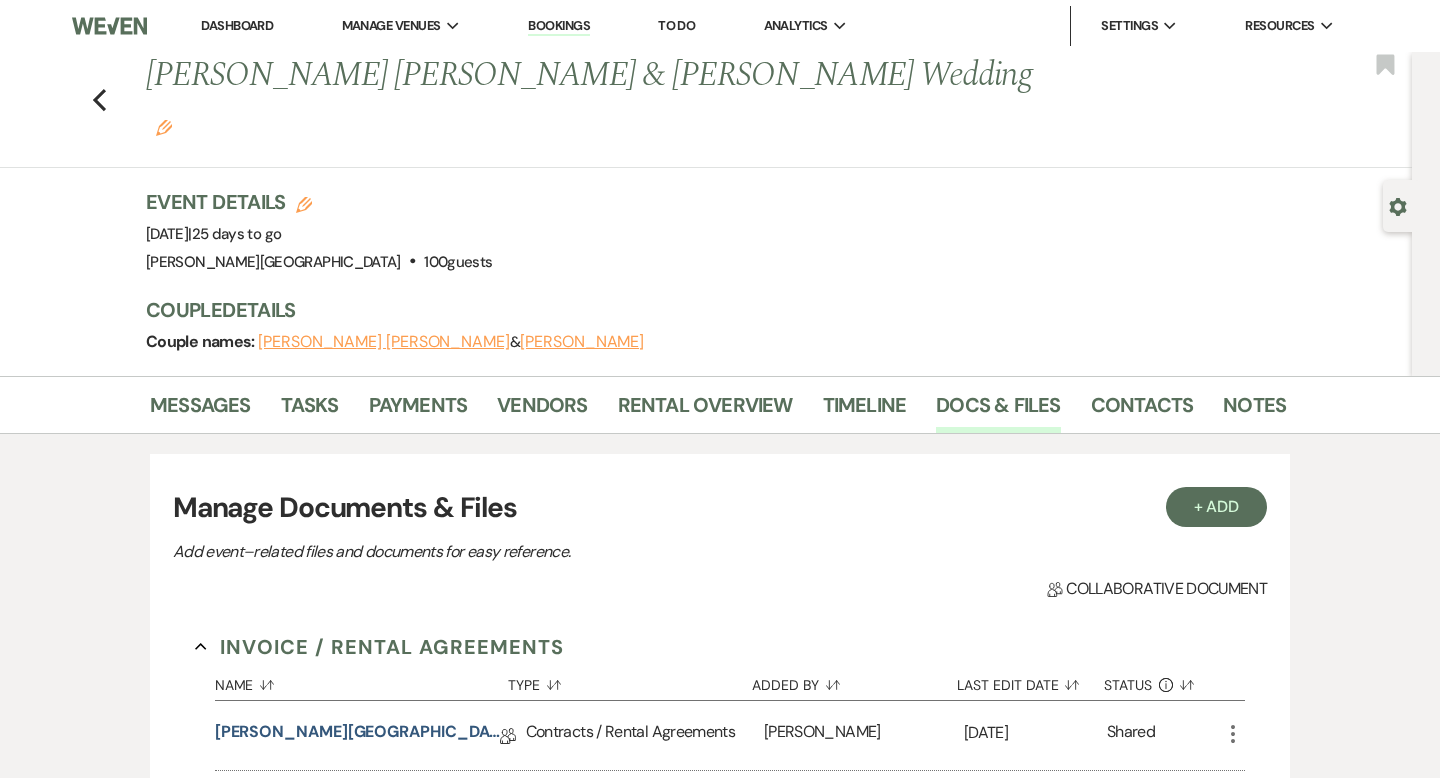 scroll, scrollTop: 97, scrollLeft: 0, axis: vertical 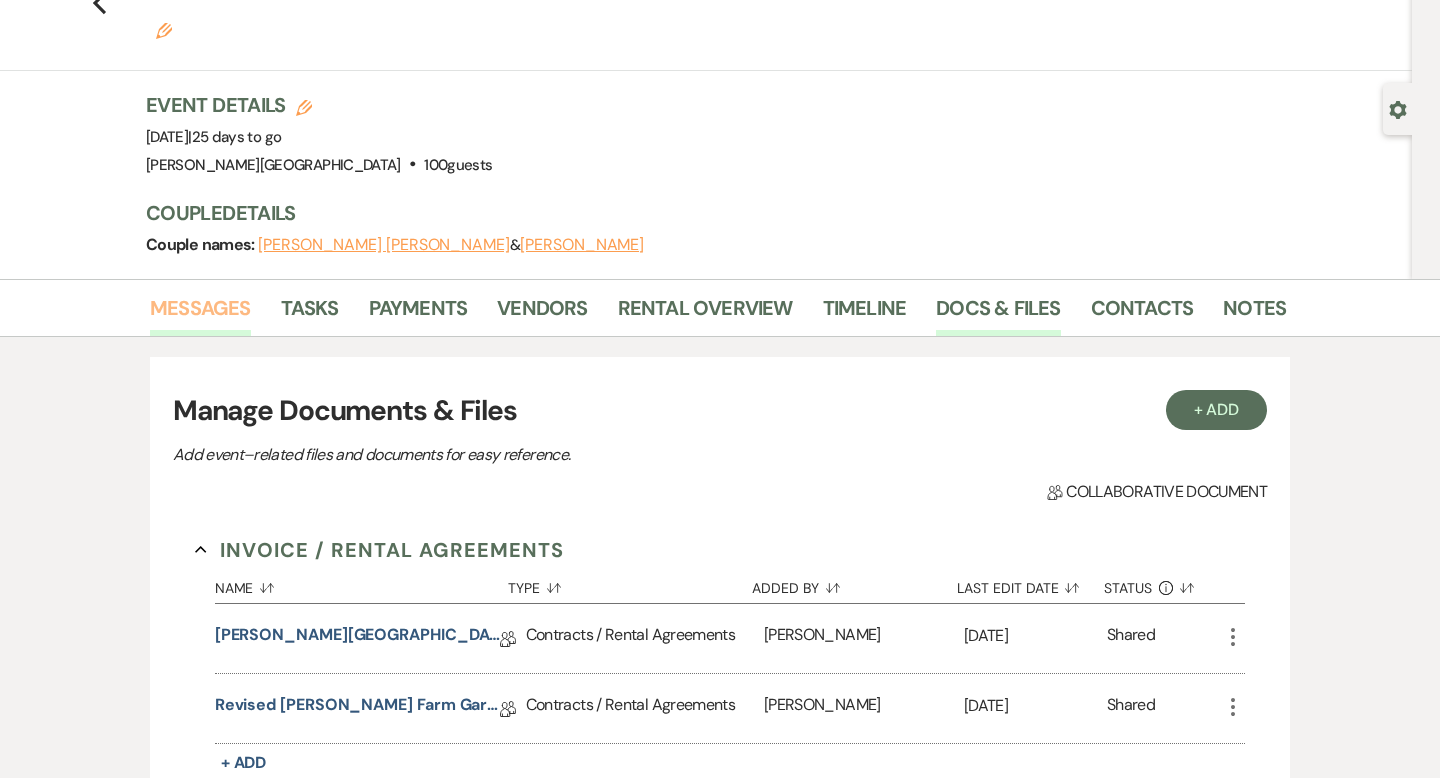 click on "Messages" at bounding box center (200, 314) 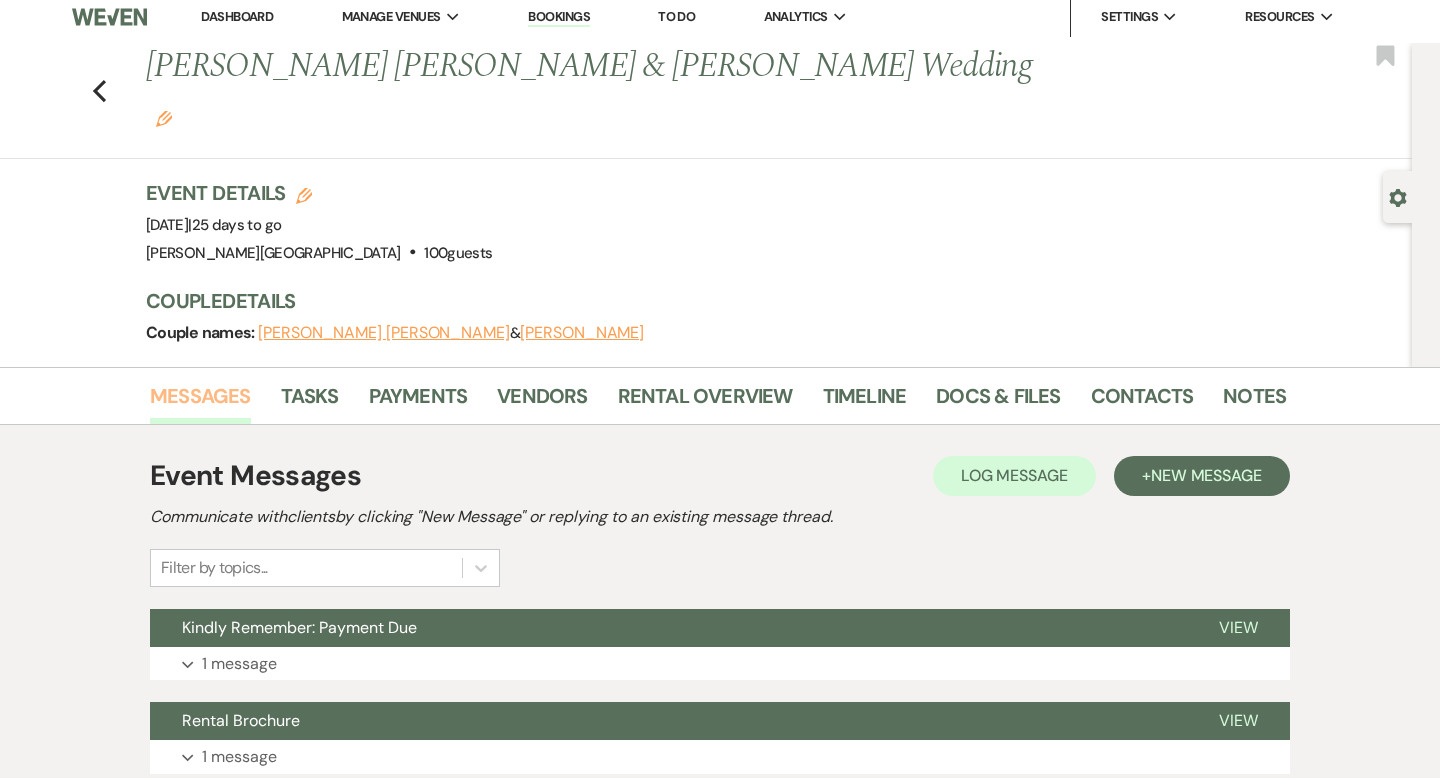 scroll, scrollTop: 0, scrollLeft: 0, axis: both 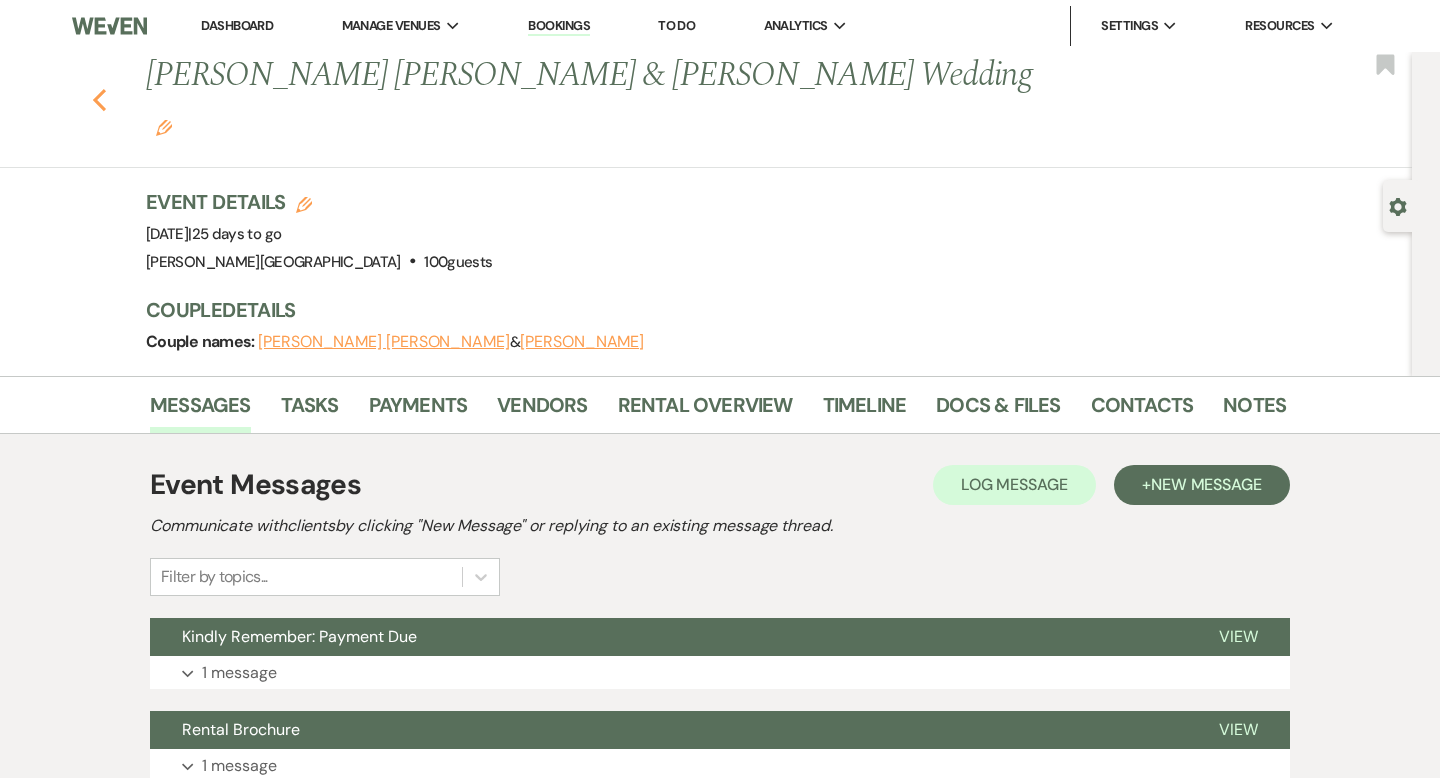 click on "Previous" 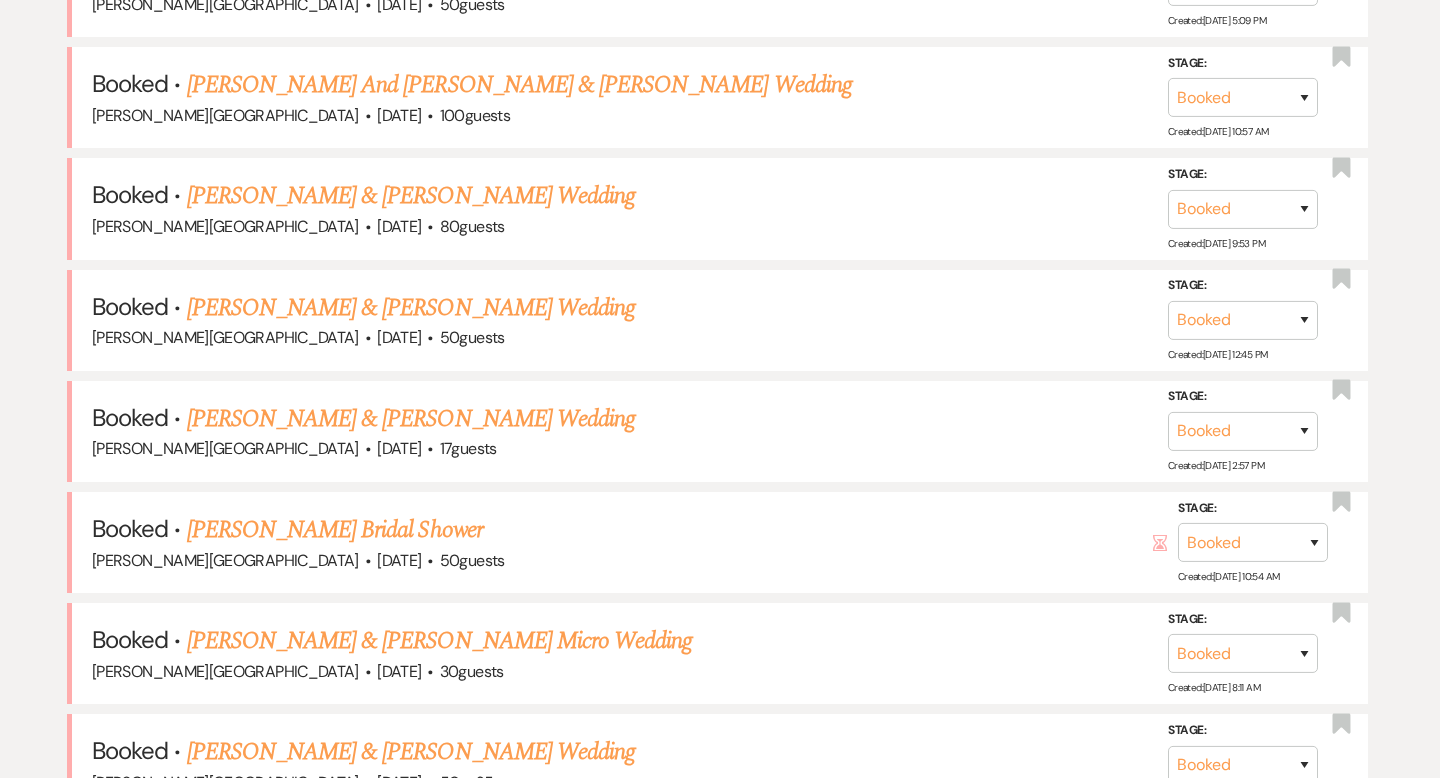scroll, scrollTop: 302, scrollLeft: 0, axis: vertical 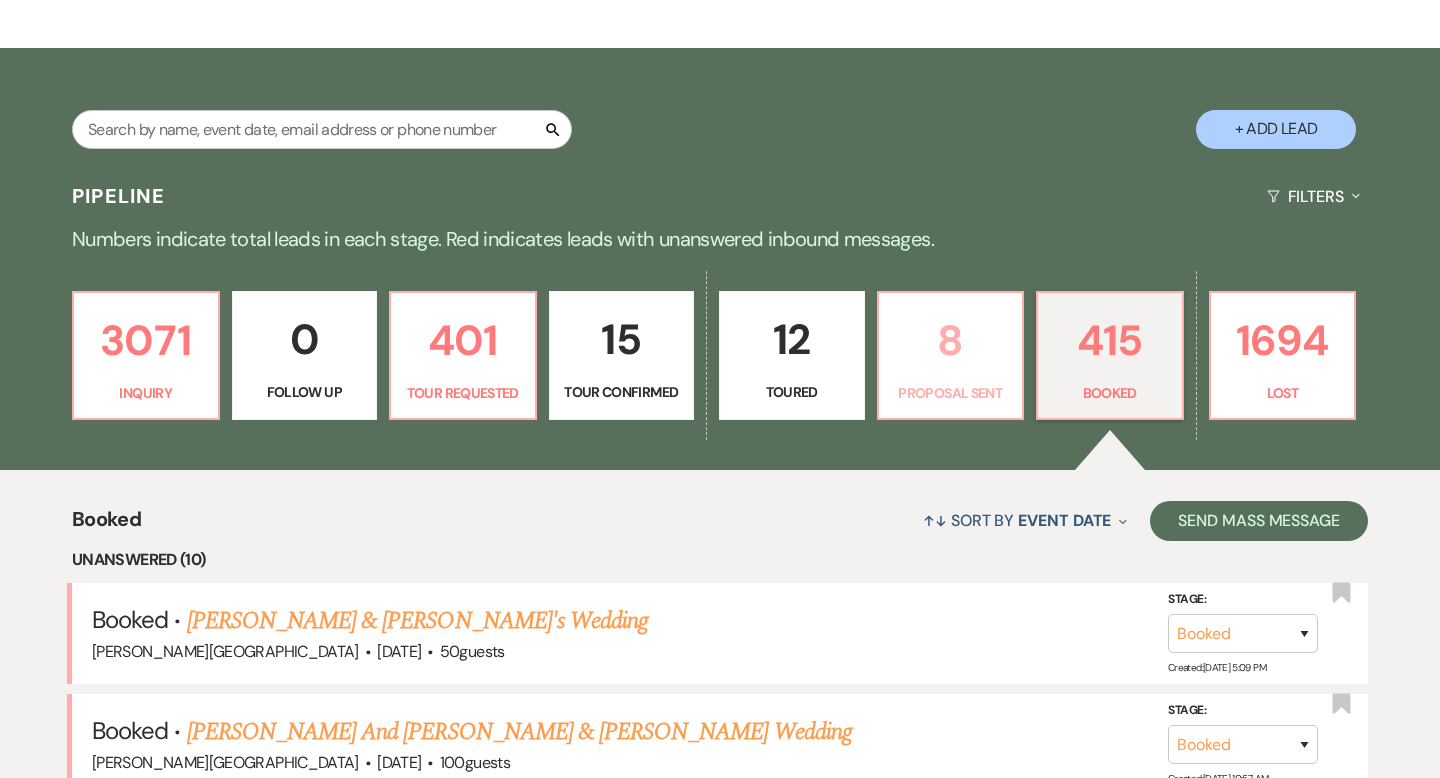 click on "8" at bounding box center [951, 340] 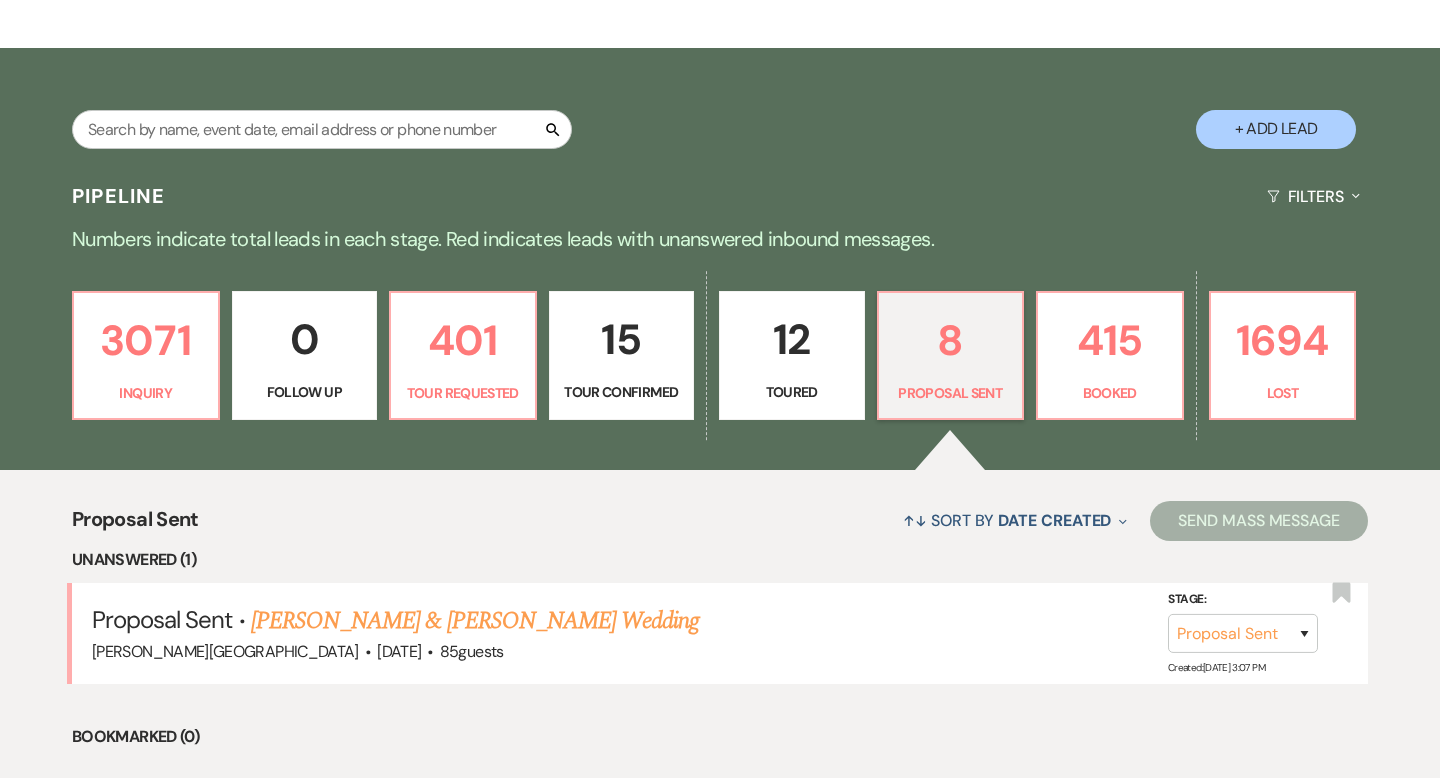 scroll, scrollTop: 365, scrollLeft: 0, axis: vertical 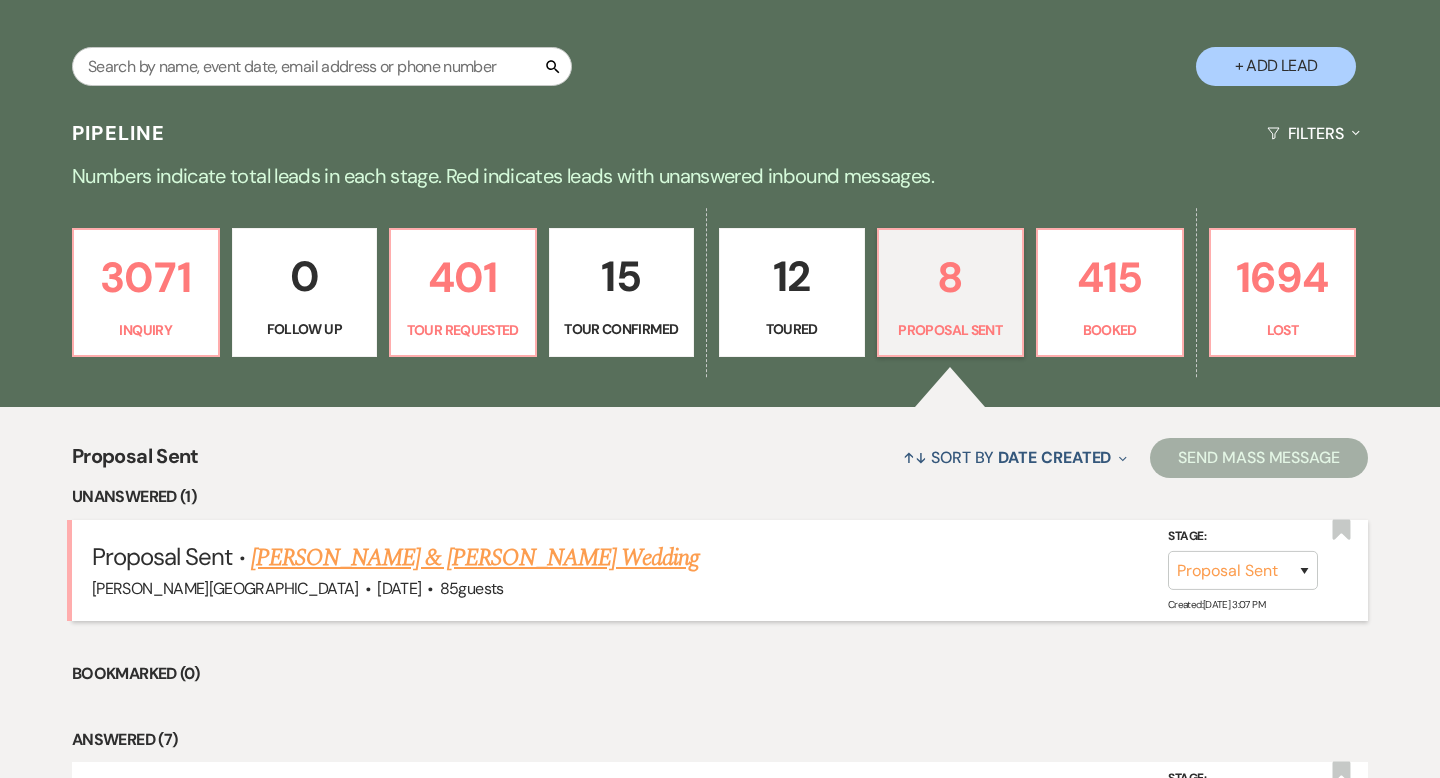 click on "[PERSON_NAME] & [PERSON_NAME] Wedding" at bounding box center (475, 558) 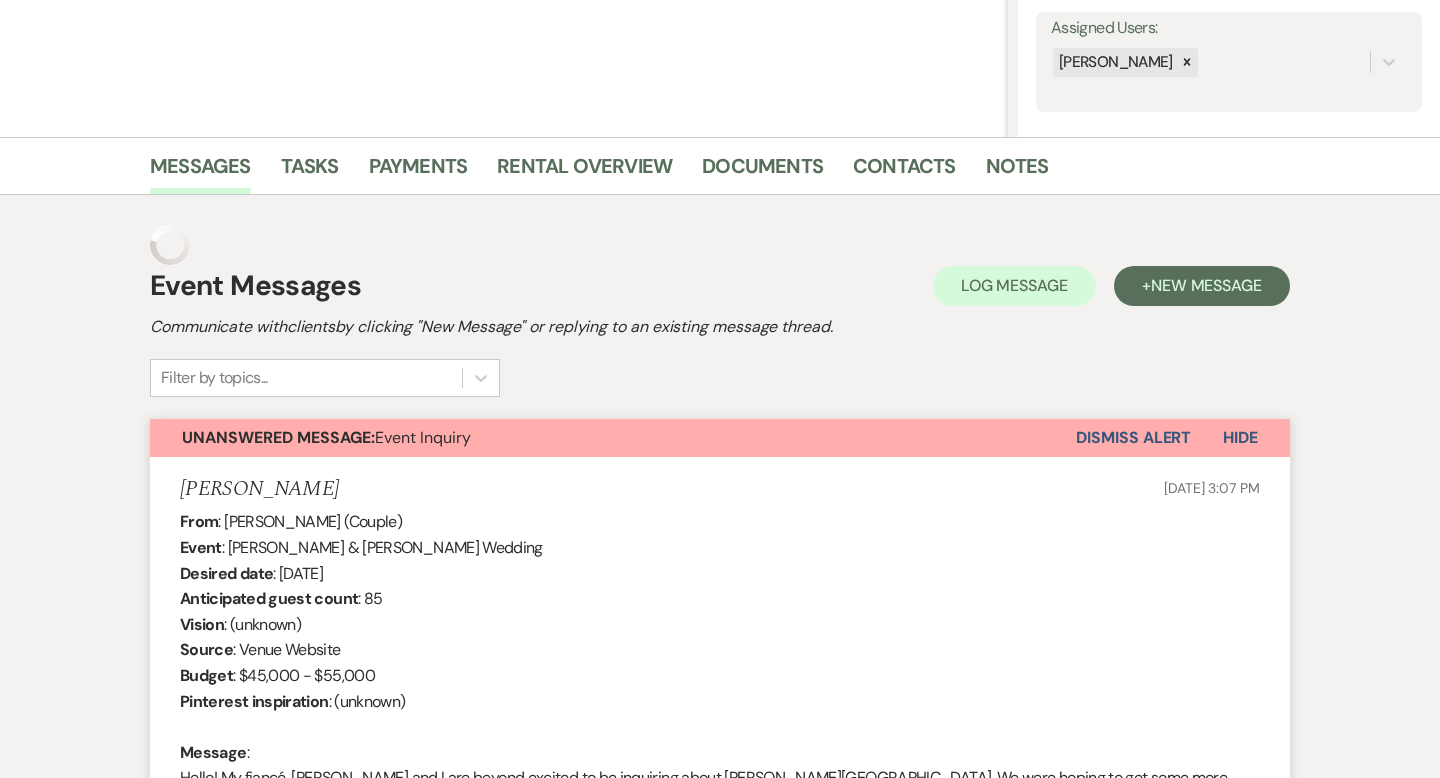 scroll, scrollTop: 0, scrollLeft: 0, axis: both 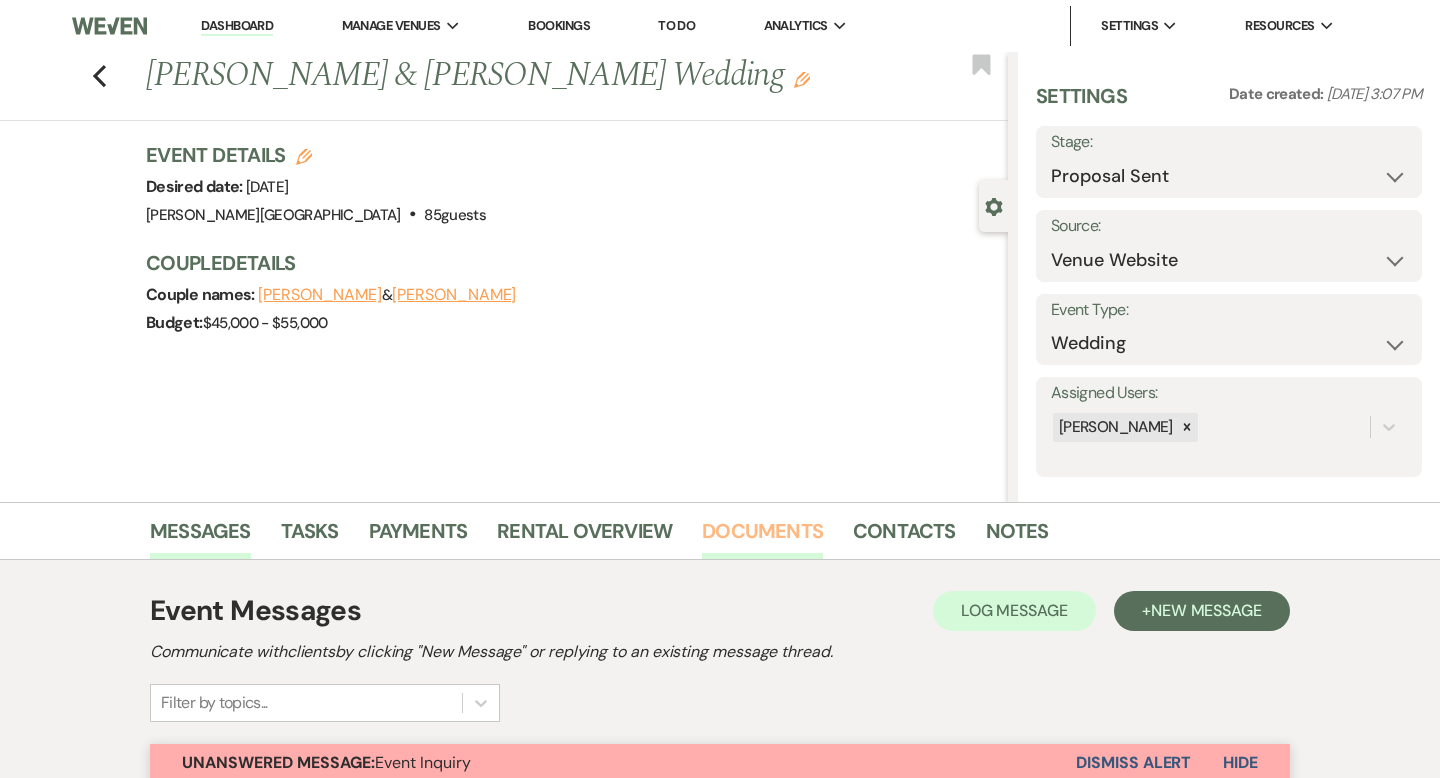 click on "Documents" at bounding box center [762, 537] 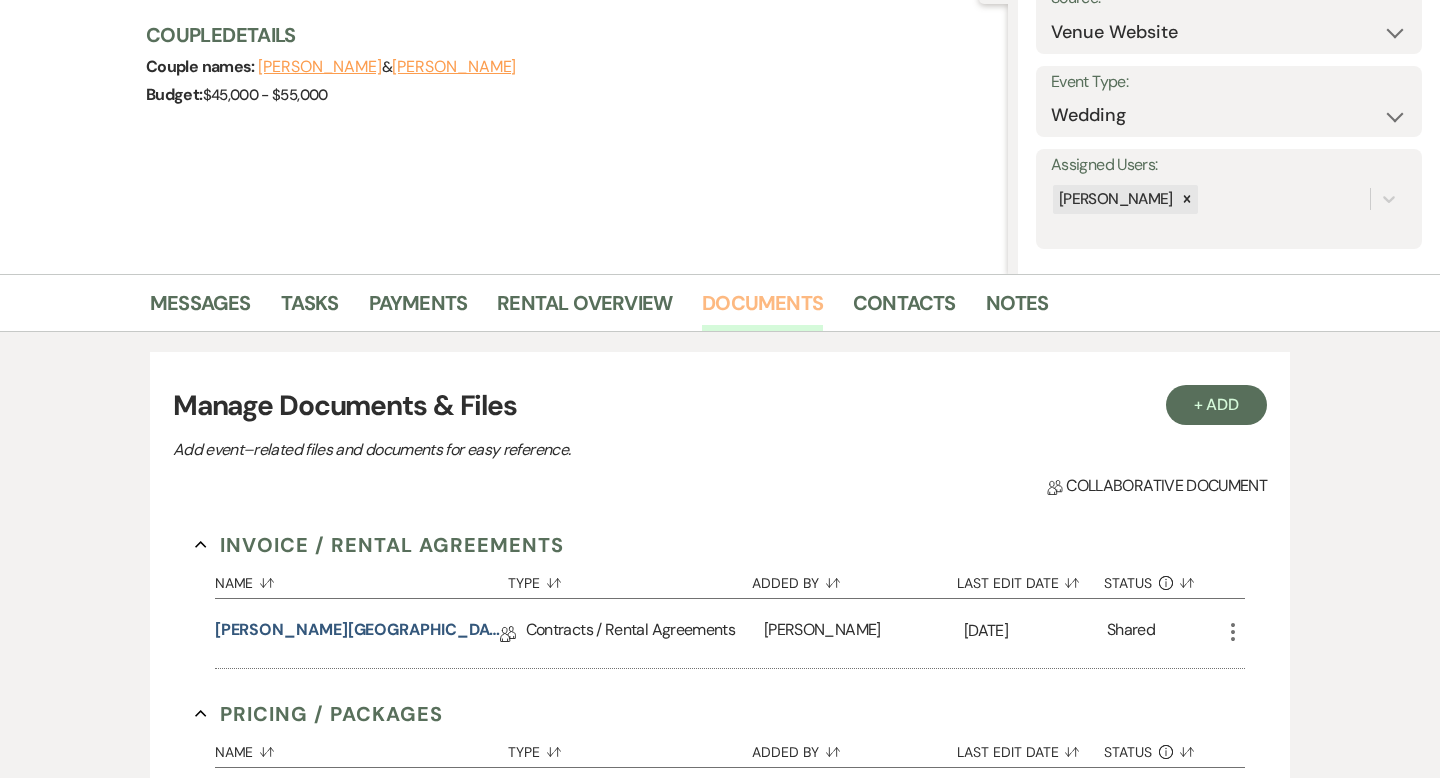 scroll, scrollTop: 230, scrollLeft: 0, axis: vertical 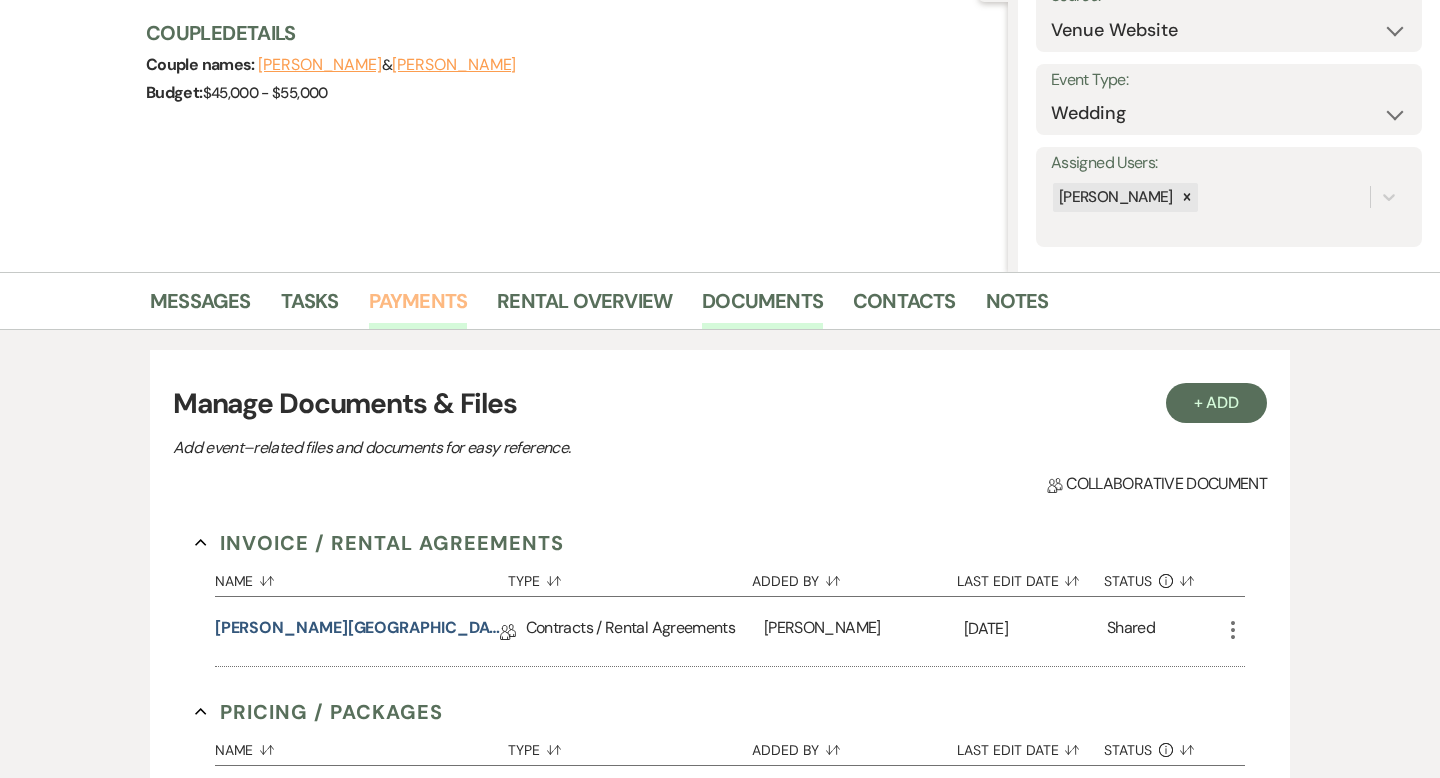 click on "Payments" at bounding box center [418, 307] 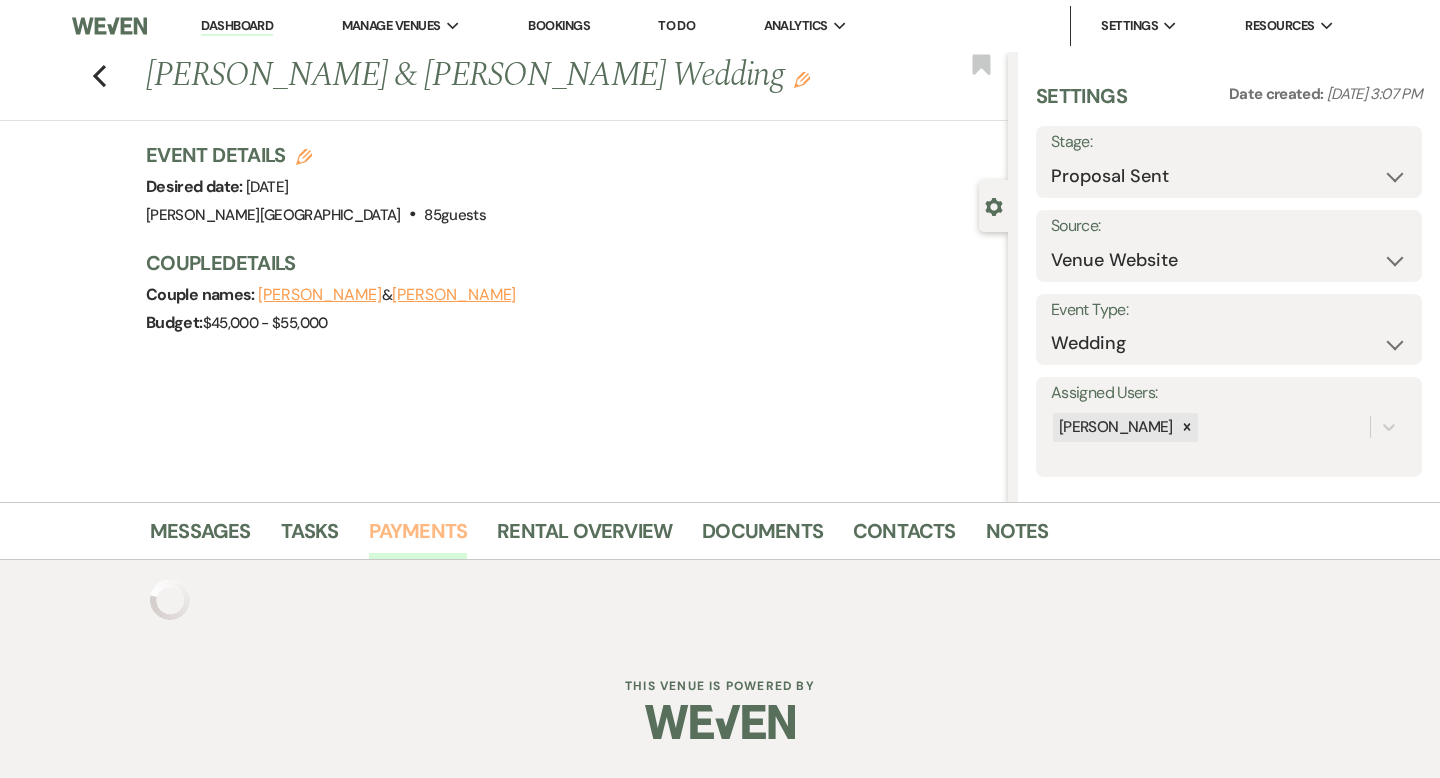 scroll, scrollTop: 0, scrollLeft: 0, axis: both 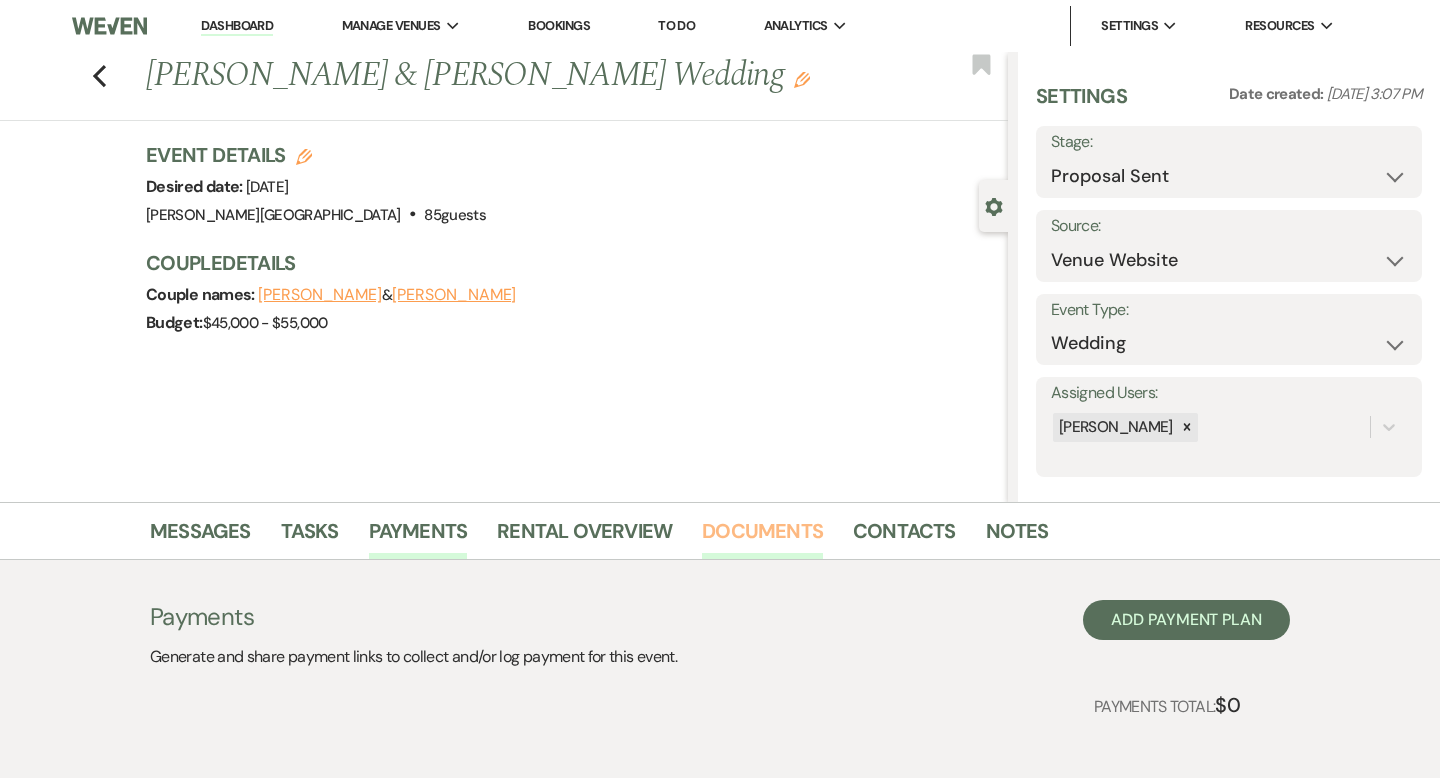 click on "Documents" at bounding box center (762, 537) 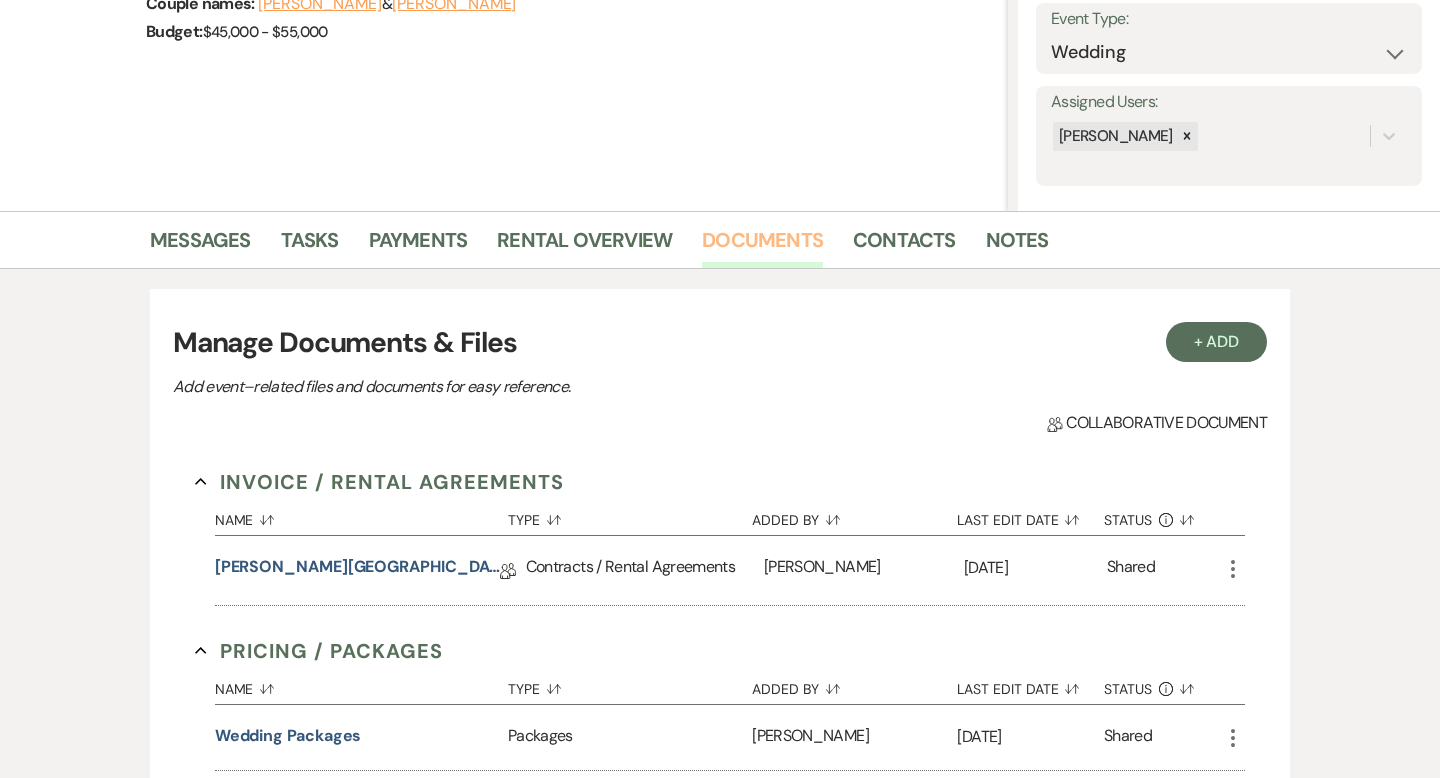 scroll, scrollTop: 513, scrollLeft: 0, axis: vertical 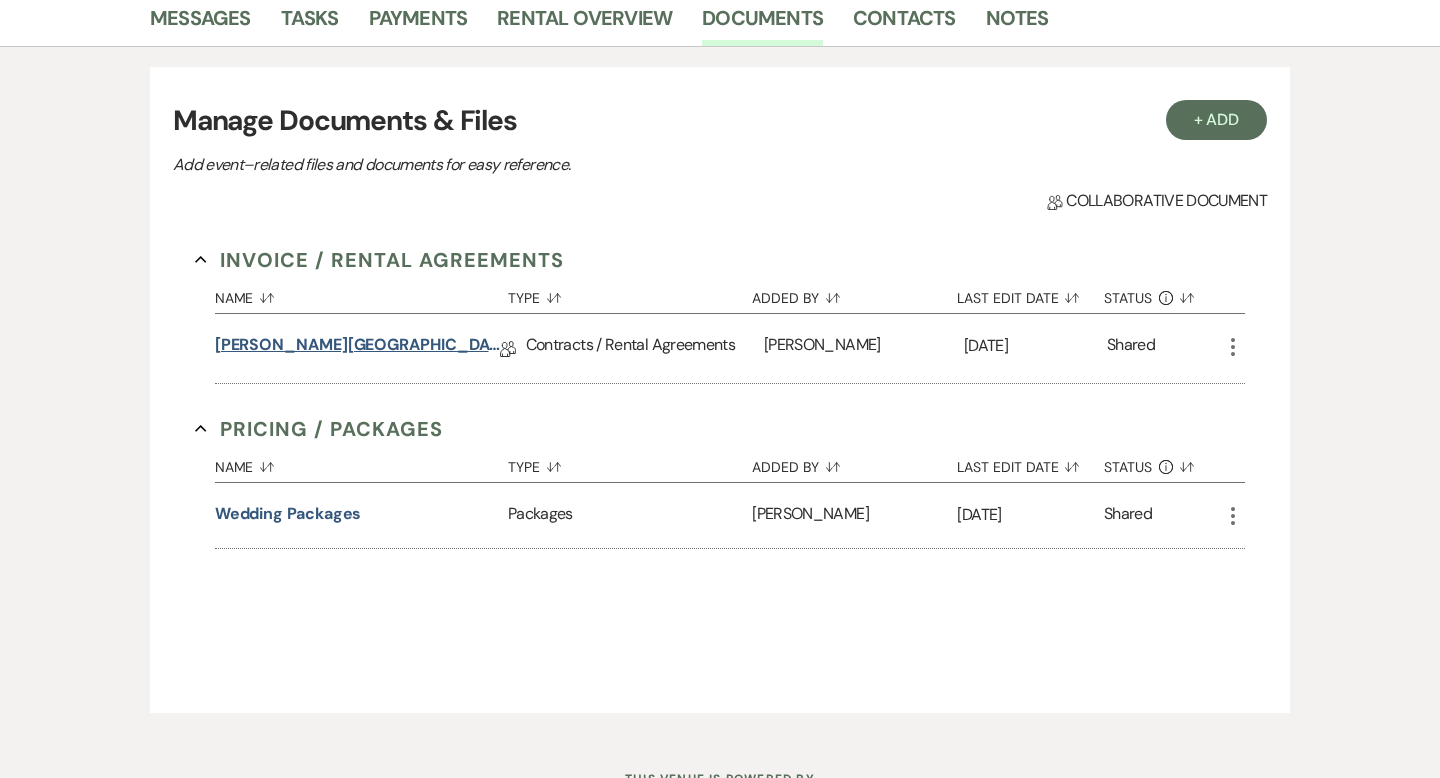 click on "[PERSON_NAME][GEOGRAPHIC_DATA] Contract" at bounding box center (357, 348) 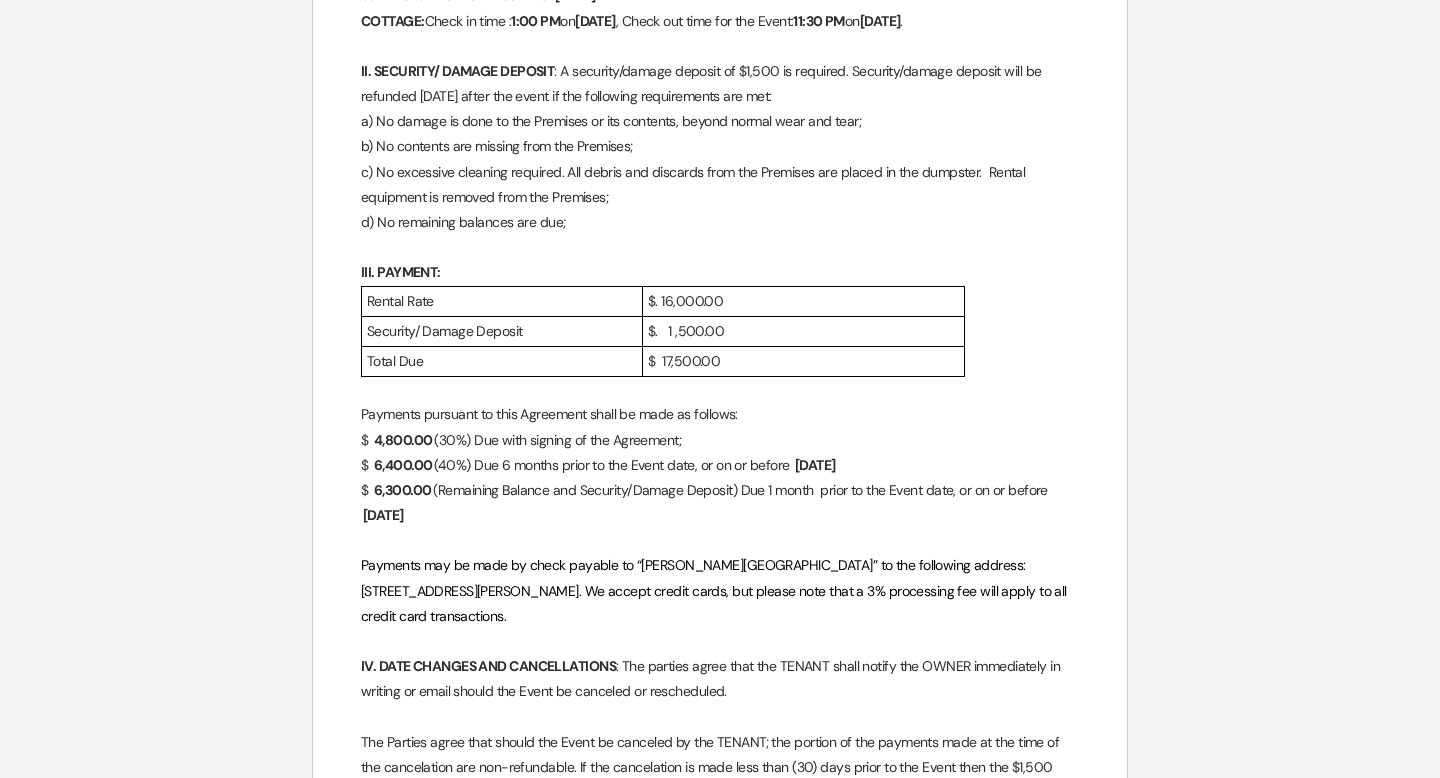 scroll, scrollTop: 0, scrollLeft: 0, axis: both 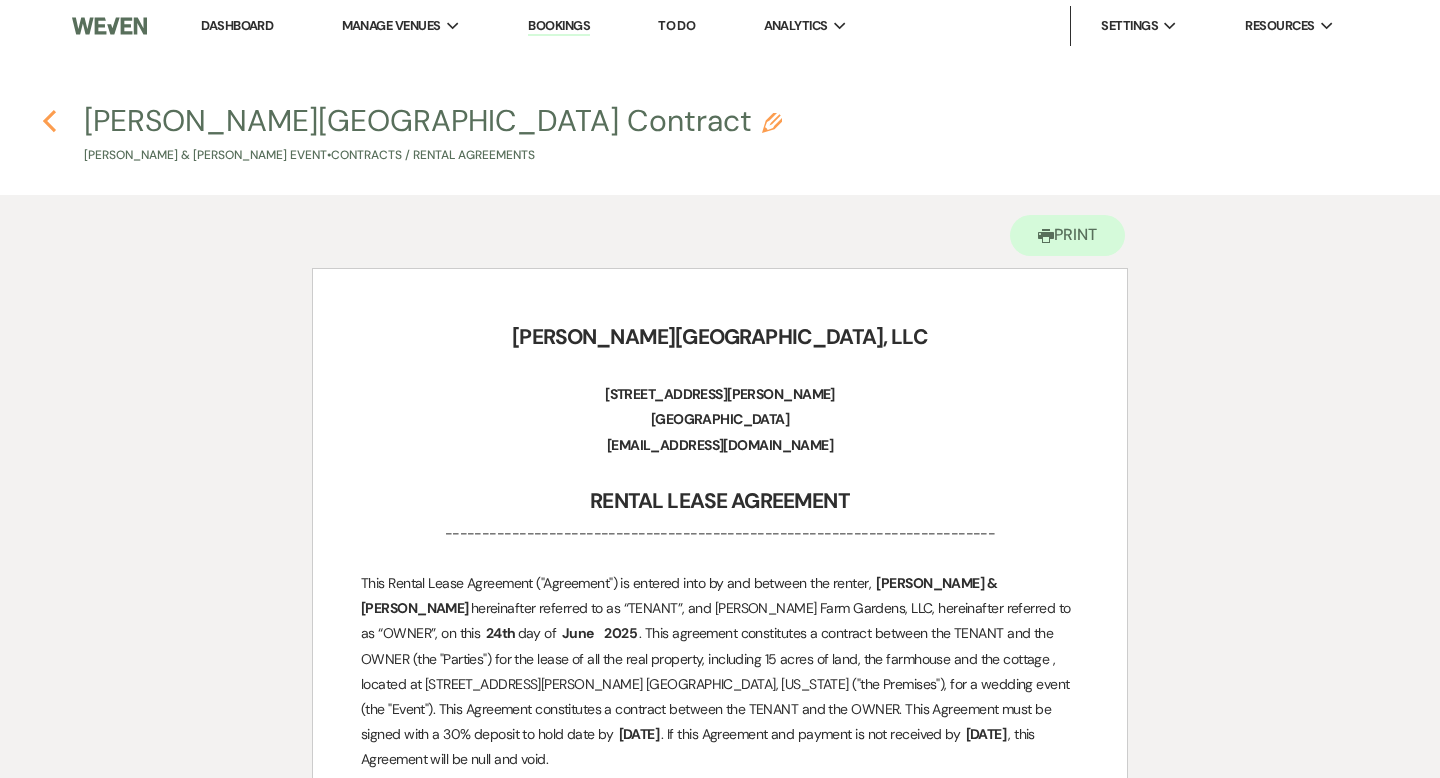click on "Previous" 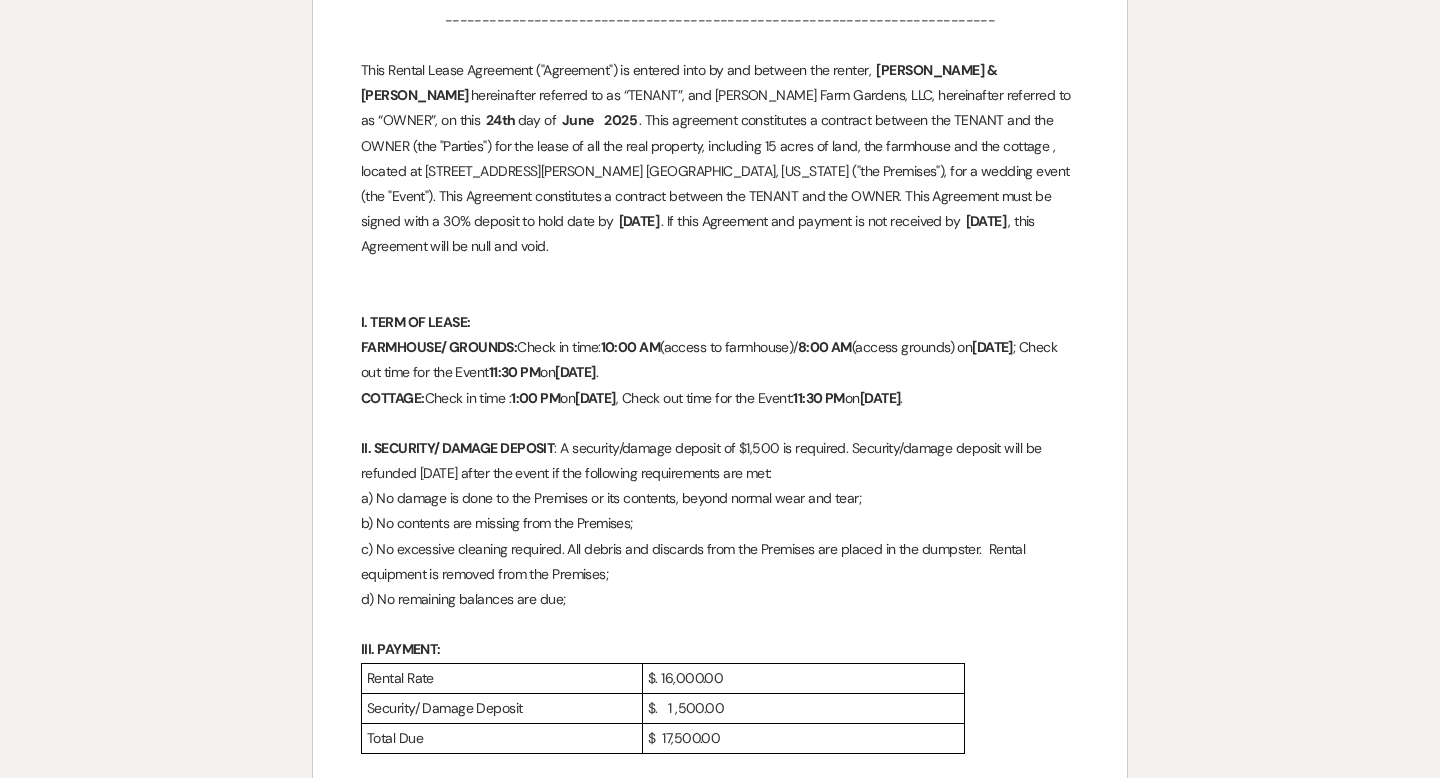 select on "6" 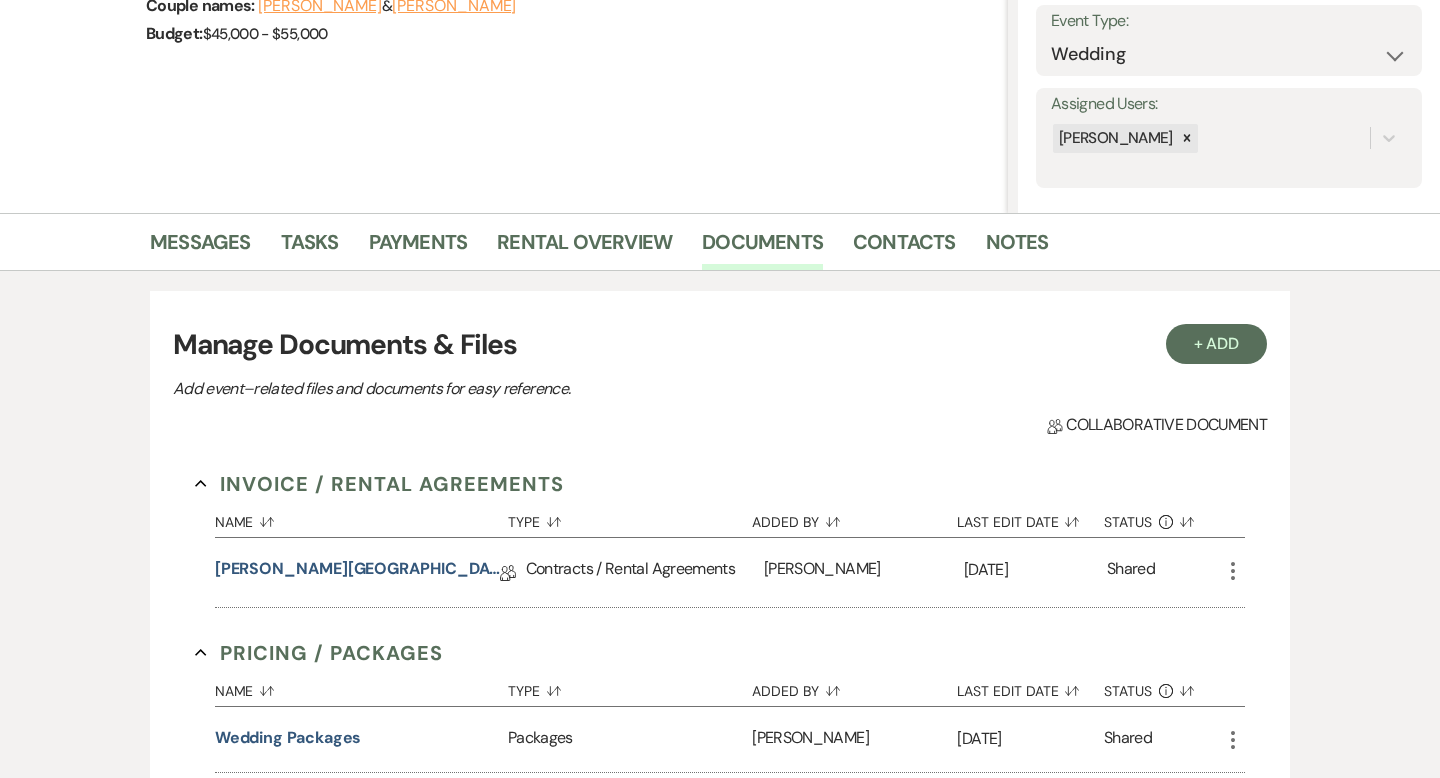 scroll, scrollTop: 213, scrollLeft: 0, axis: vertical 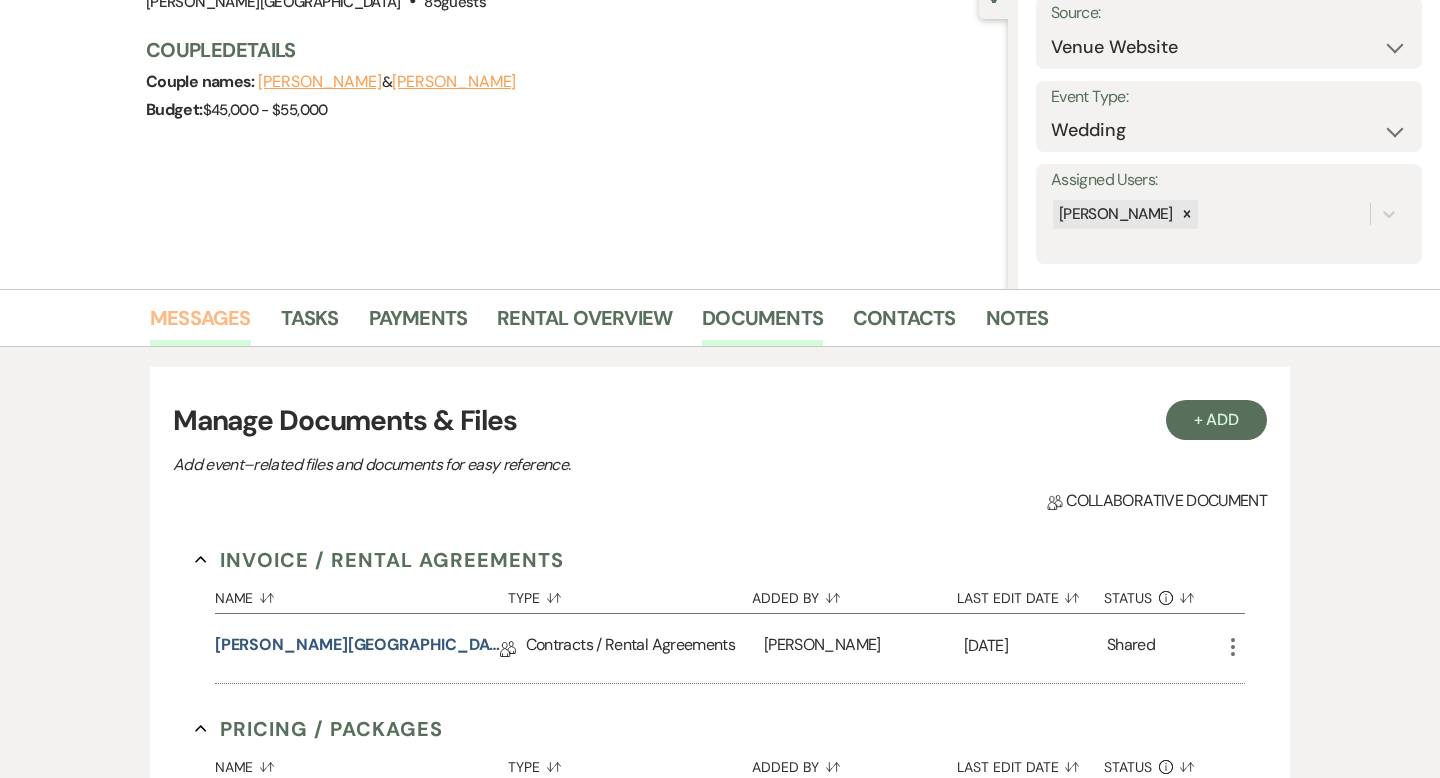 click on "Messages" at bounding box center [200, 324] 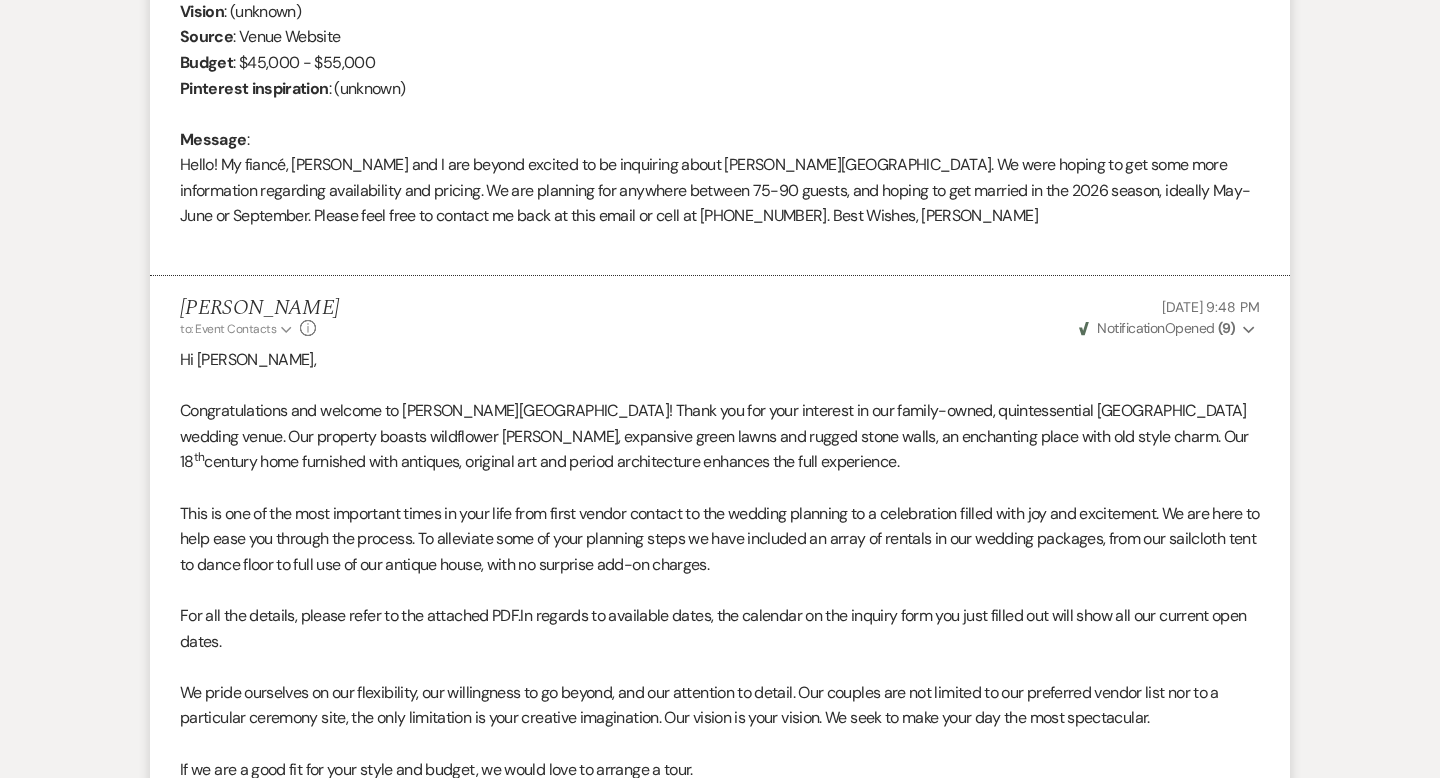 scroll, scrollTop: 0, scrollLeft: 0, axis: both 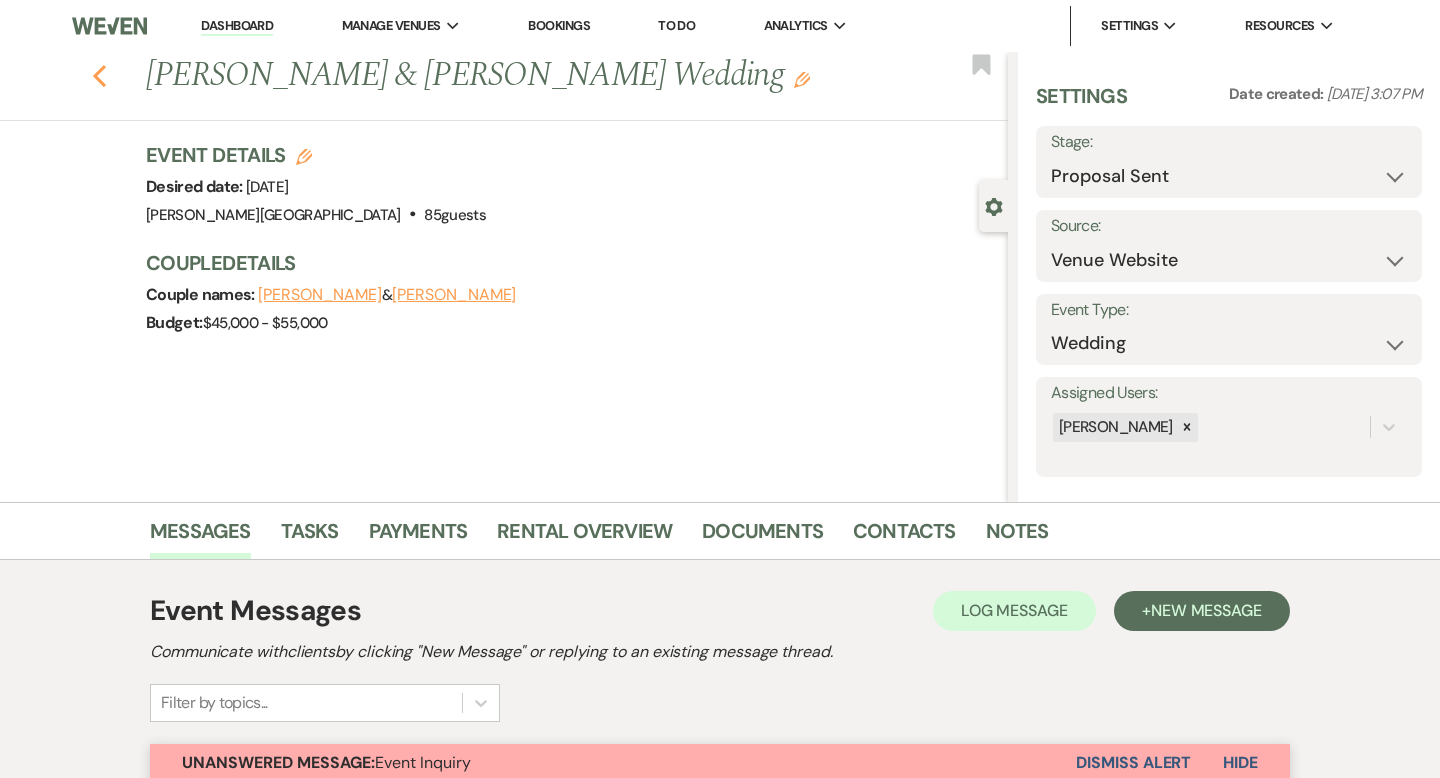 click on "Previous" 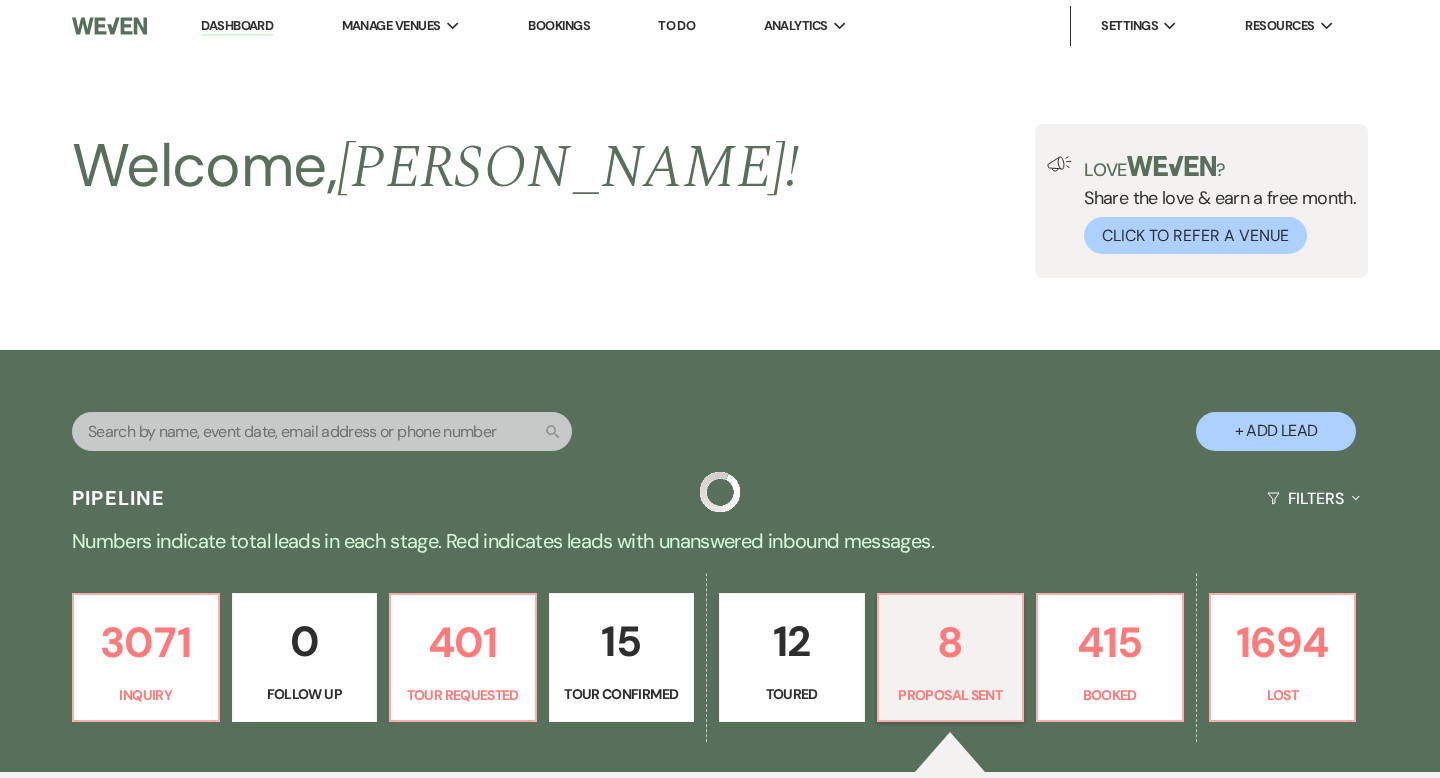 scroll, scrollTop: 365, scrollLeft: 0, axis: vertical 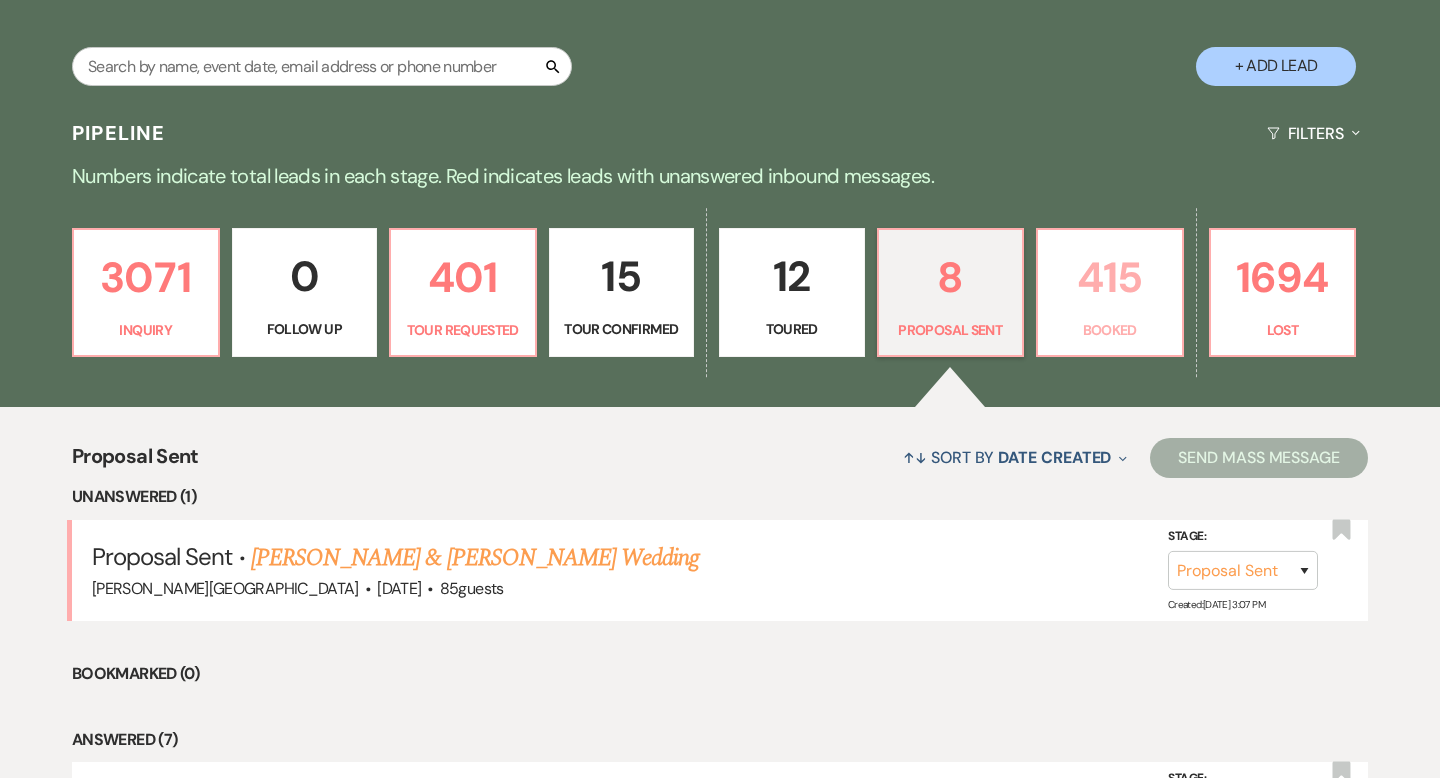 click on "415" at bounding box center [1110, 277] 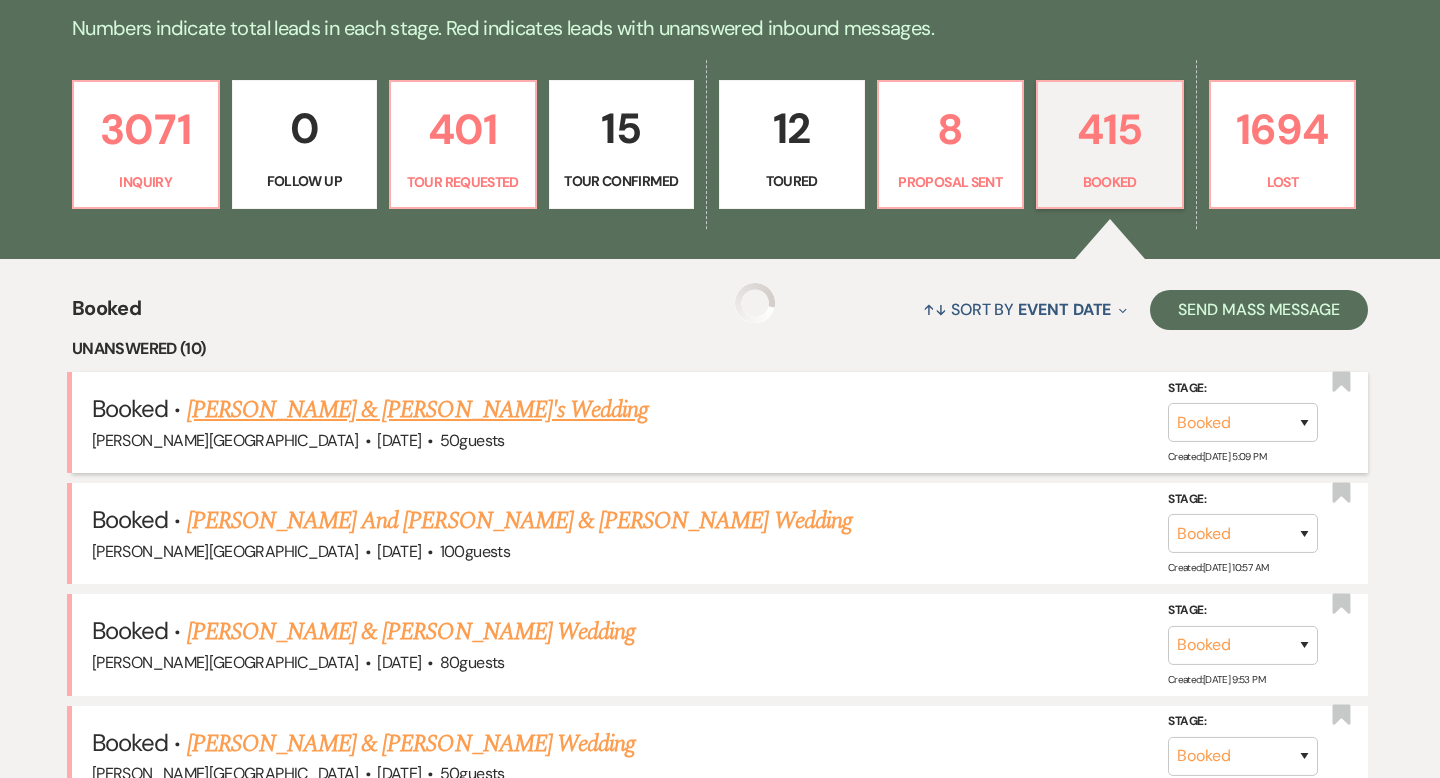 scroll, scrollTop: 529, scrollLeft: 0, axis: vertical 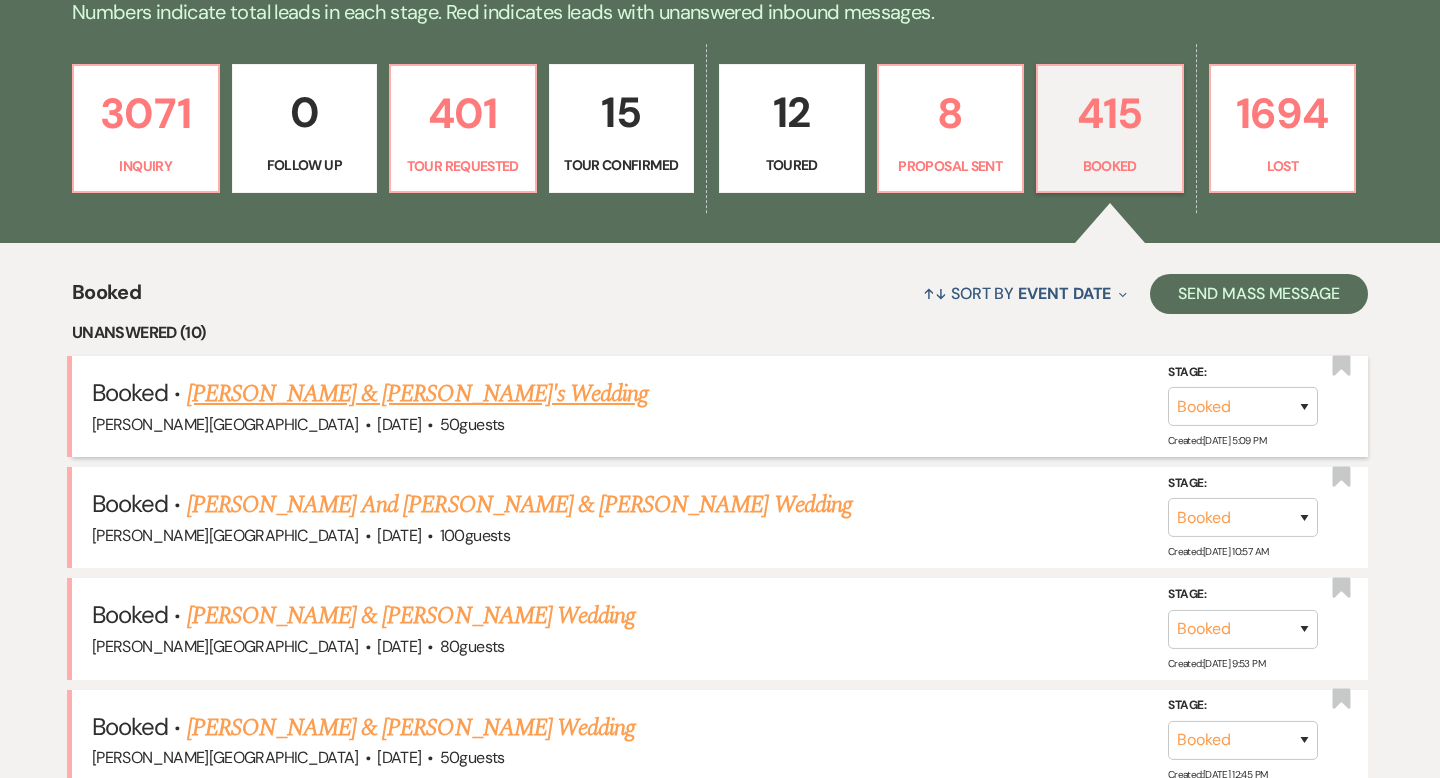 click on "[PERSON_NAME] & [PERSON_NAME]'s Wedding" at bounding box center (418, 394) 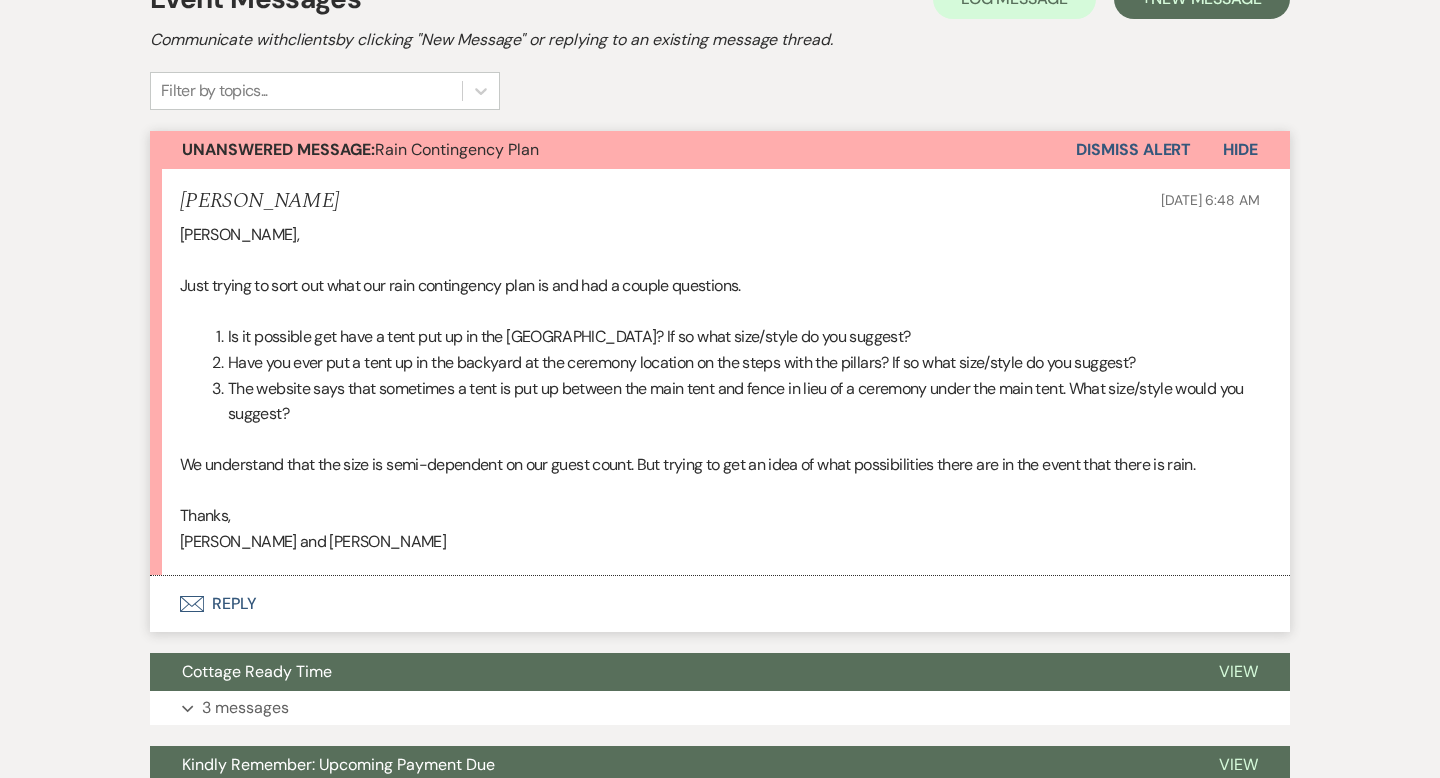 scroll, scrollTop: 468, scrollLeft: 0, axis: vertical 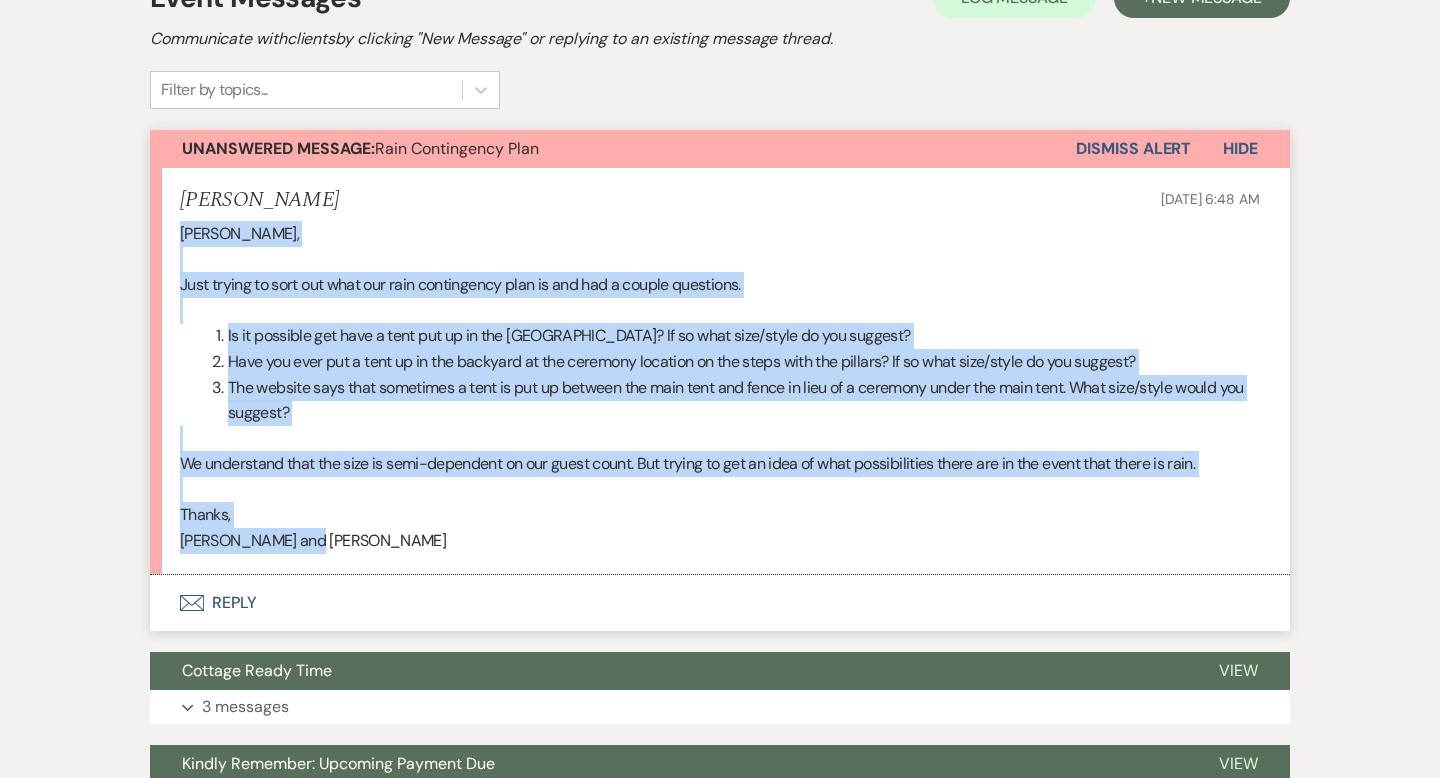 drag, startPoint x: 326, startPoint y: 535, endPoint x: 175, endPoint y: 221, distance: 348.42072 